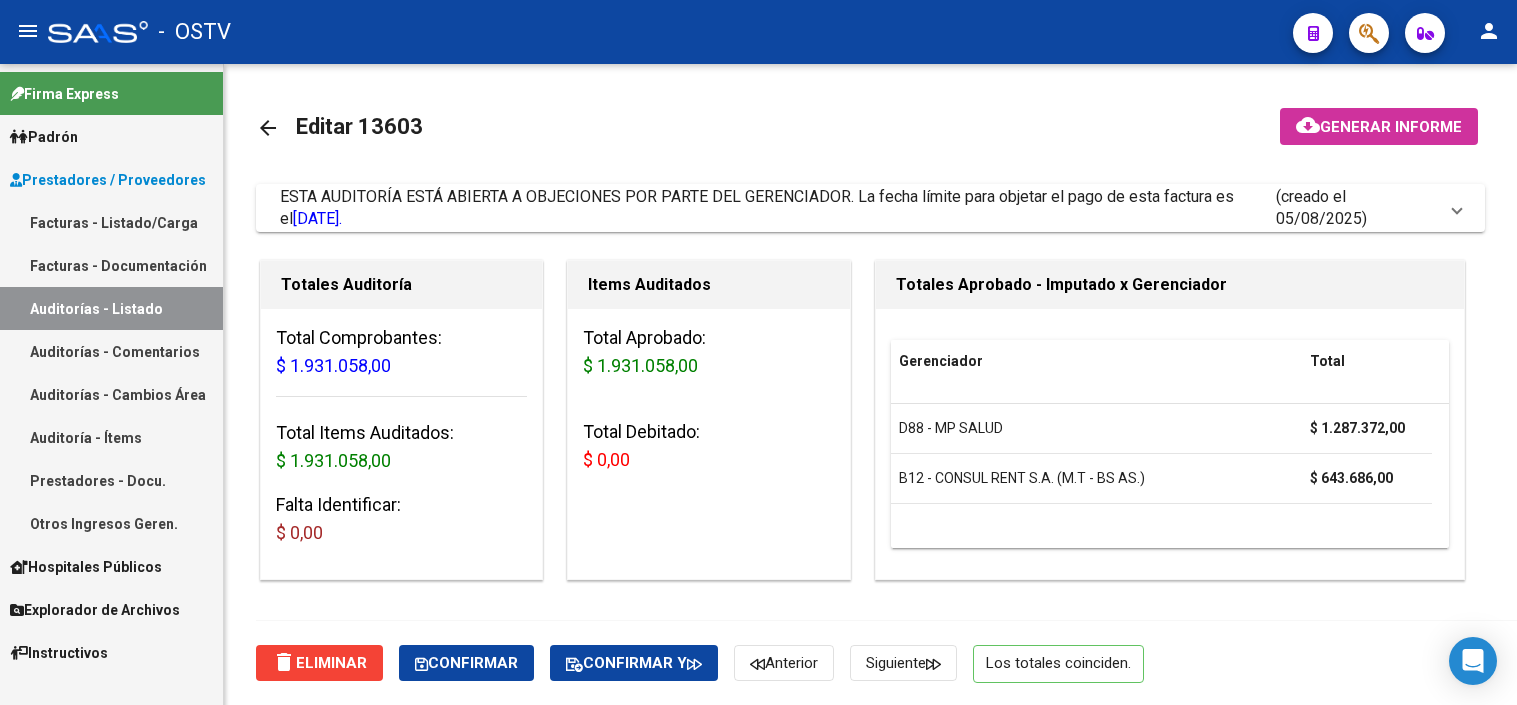 scroll, scrollTop: 0, scrollLeft: 0, axis: both 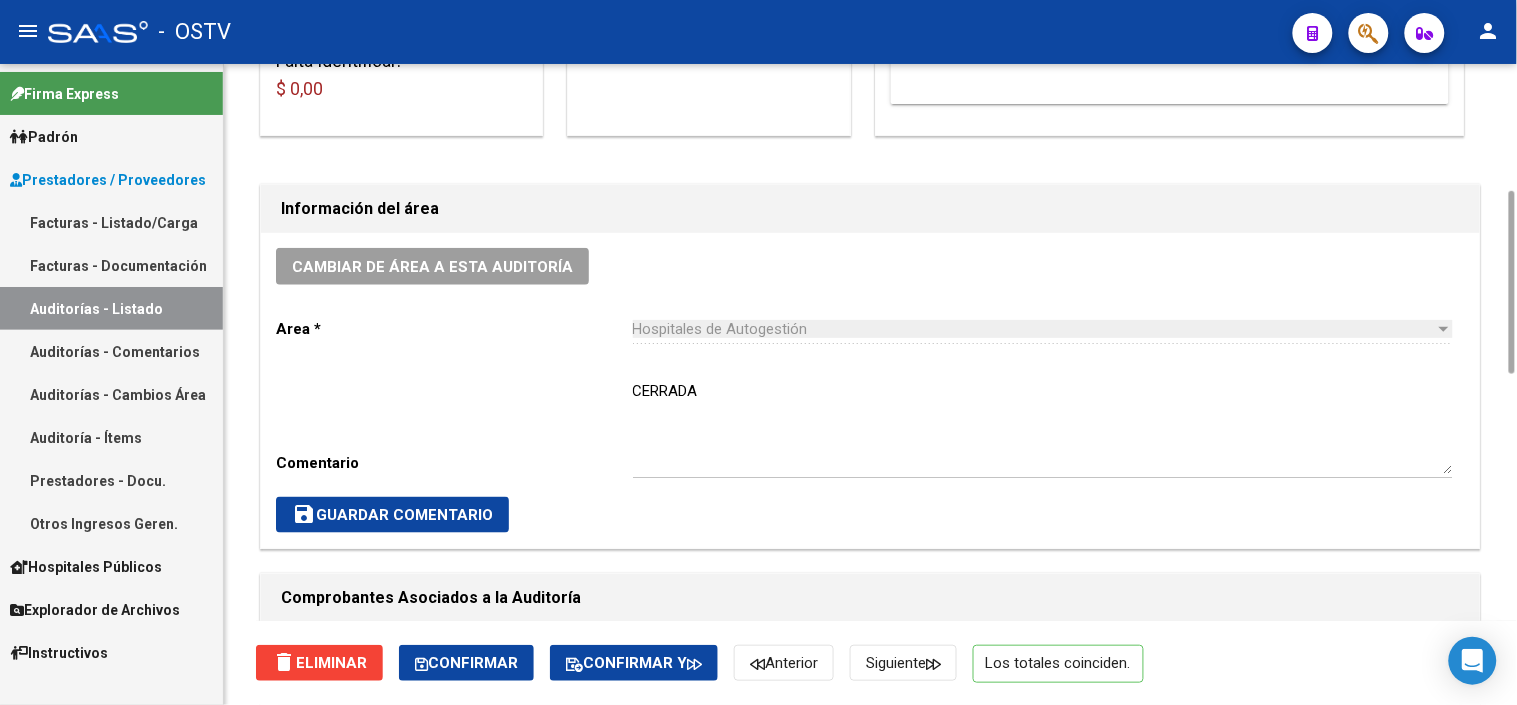 drag, startPoint x: 115, startPoint y: 321, endPoint x: 818, endPoint y: 696, distance: 796.7647 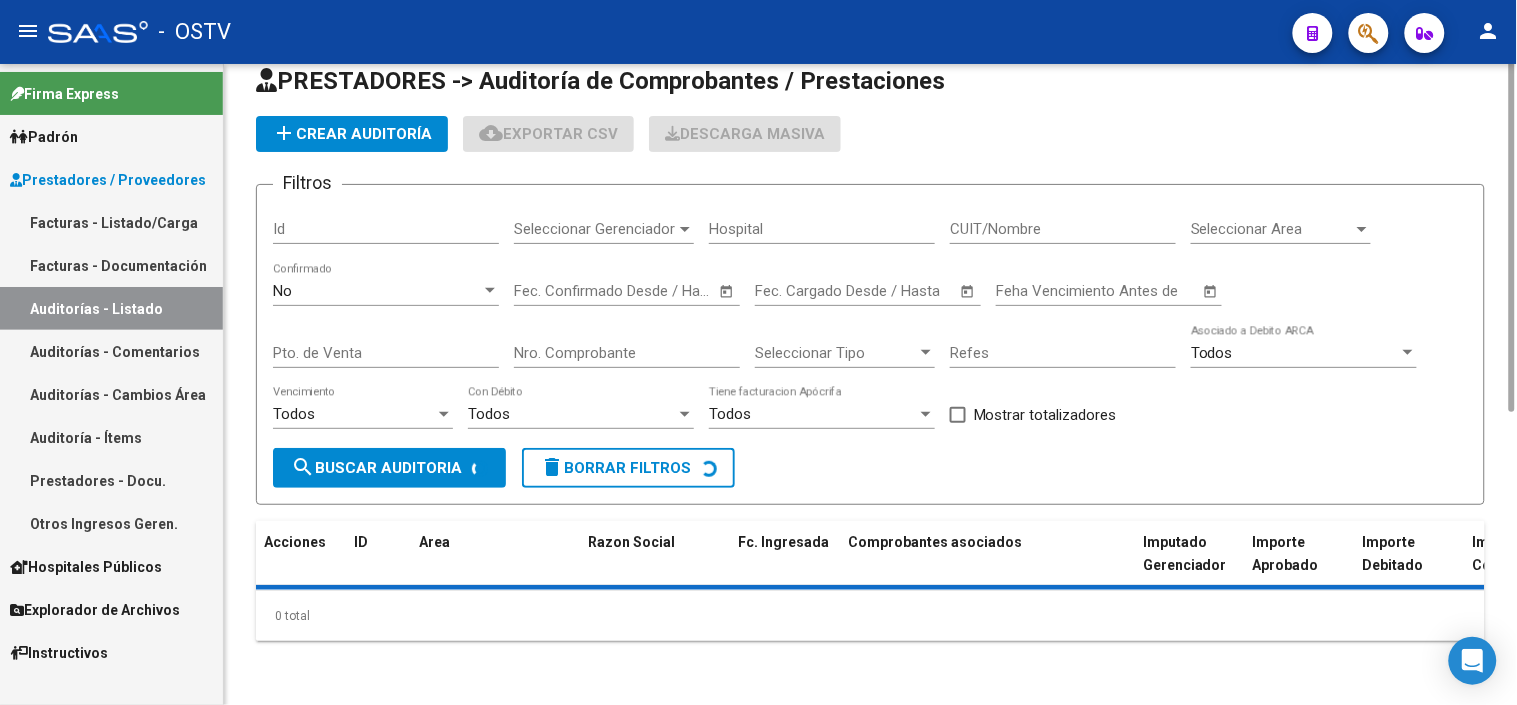 scroll, scrollTop: 0, scrollLeft: 0, axis: both 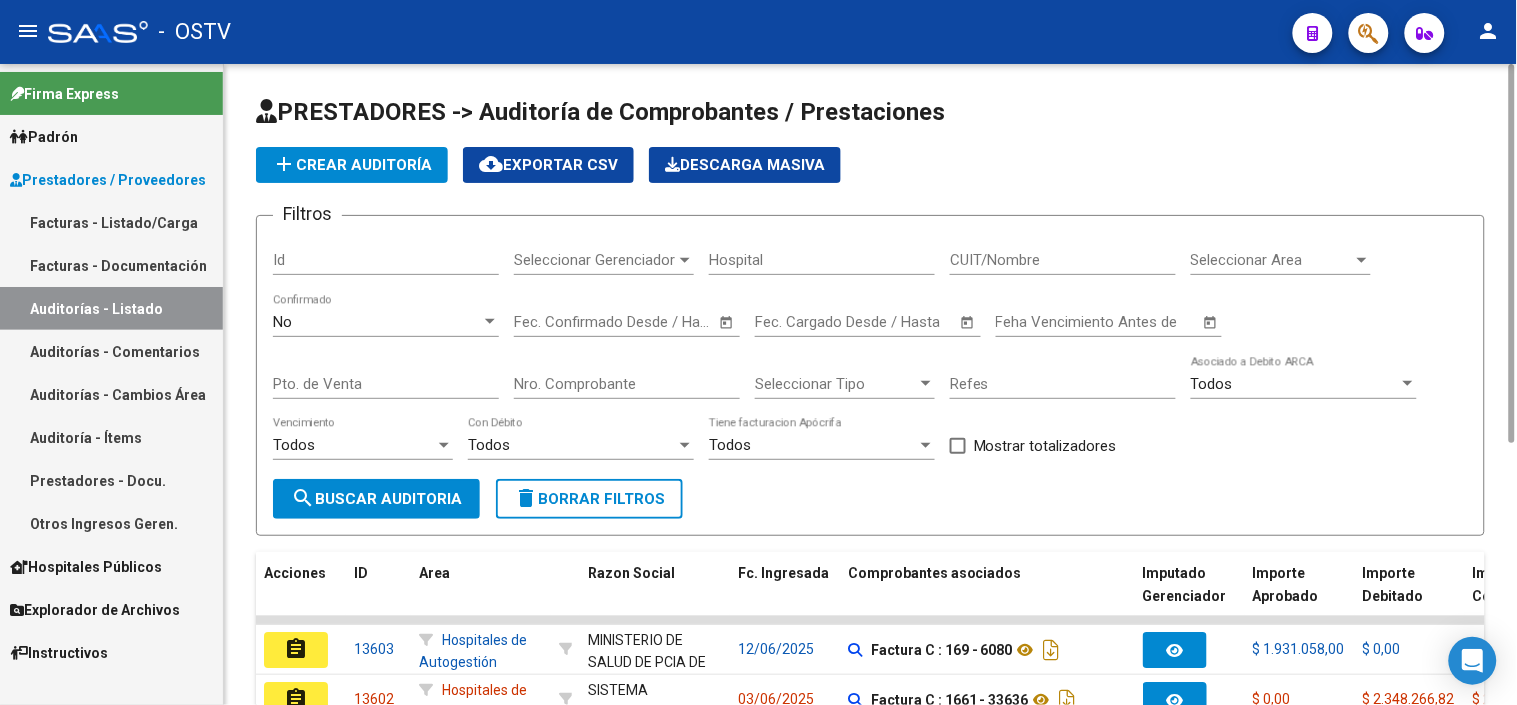 click on "add  Crear Auditoría" 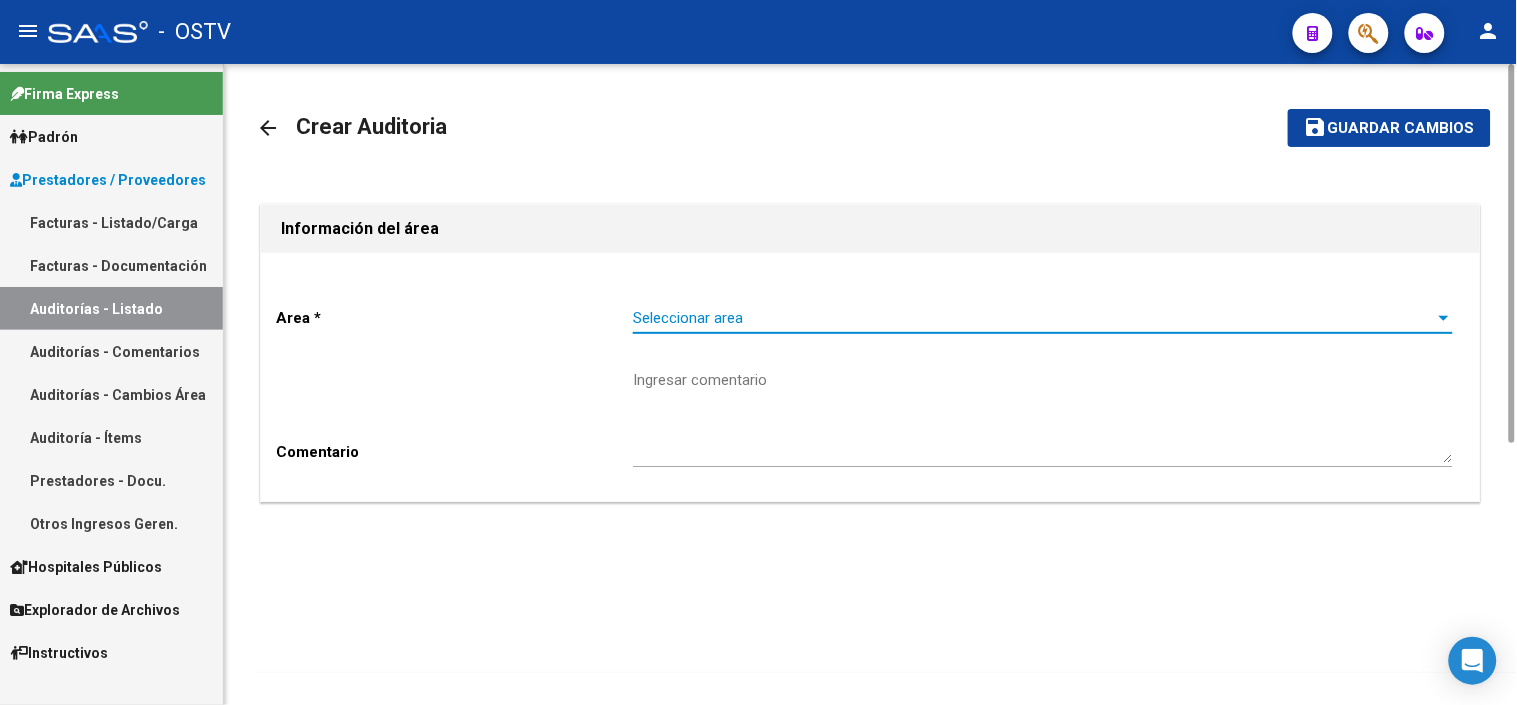 click on "Seleccionar area" at bounding box center (1034, 318) 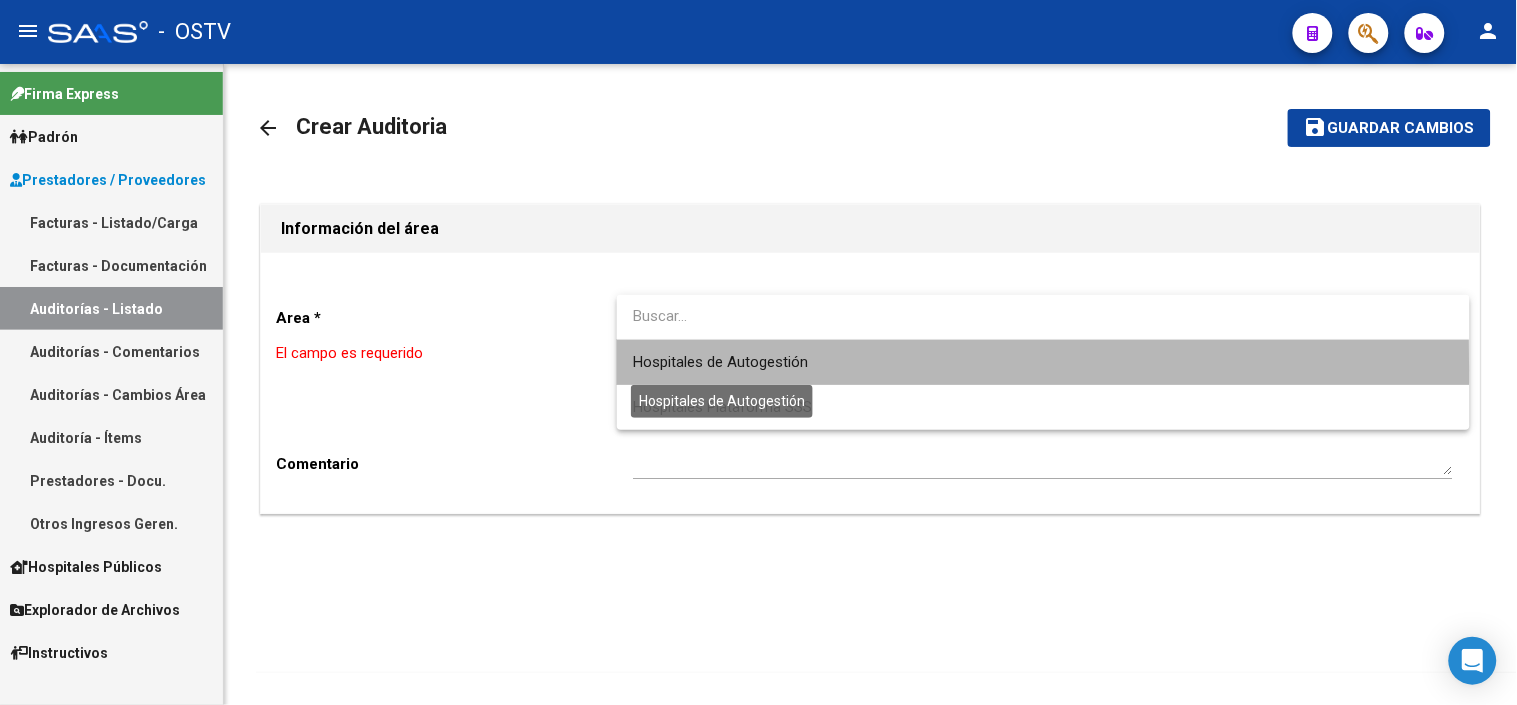 click on "Hospitales de Autogestión" at bounding box center [720, 362] 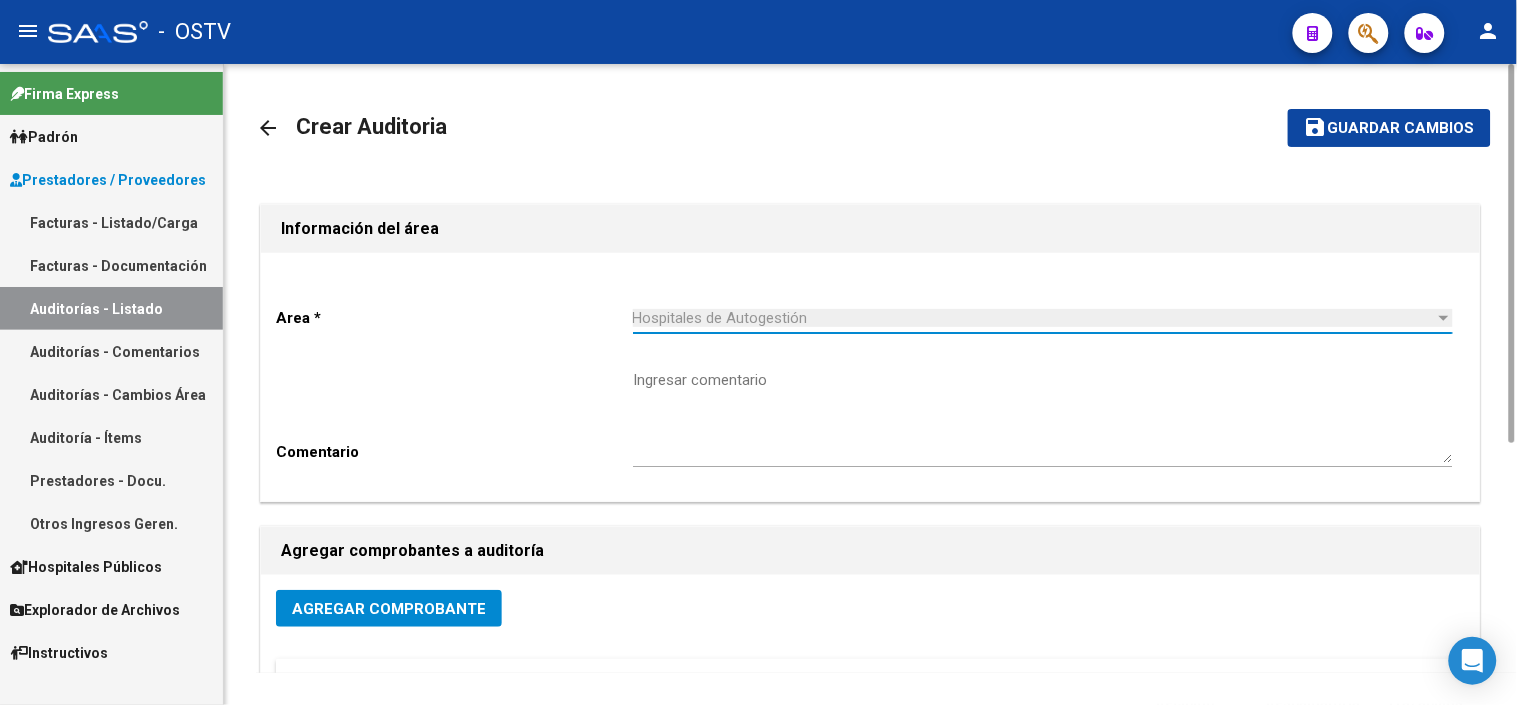 scroll, scrollTop: 222, scrollLeft: 0, axis: vertical 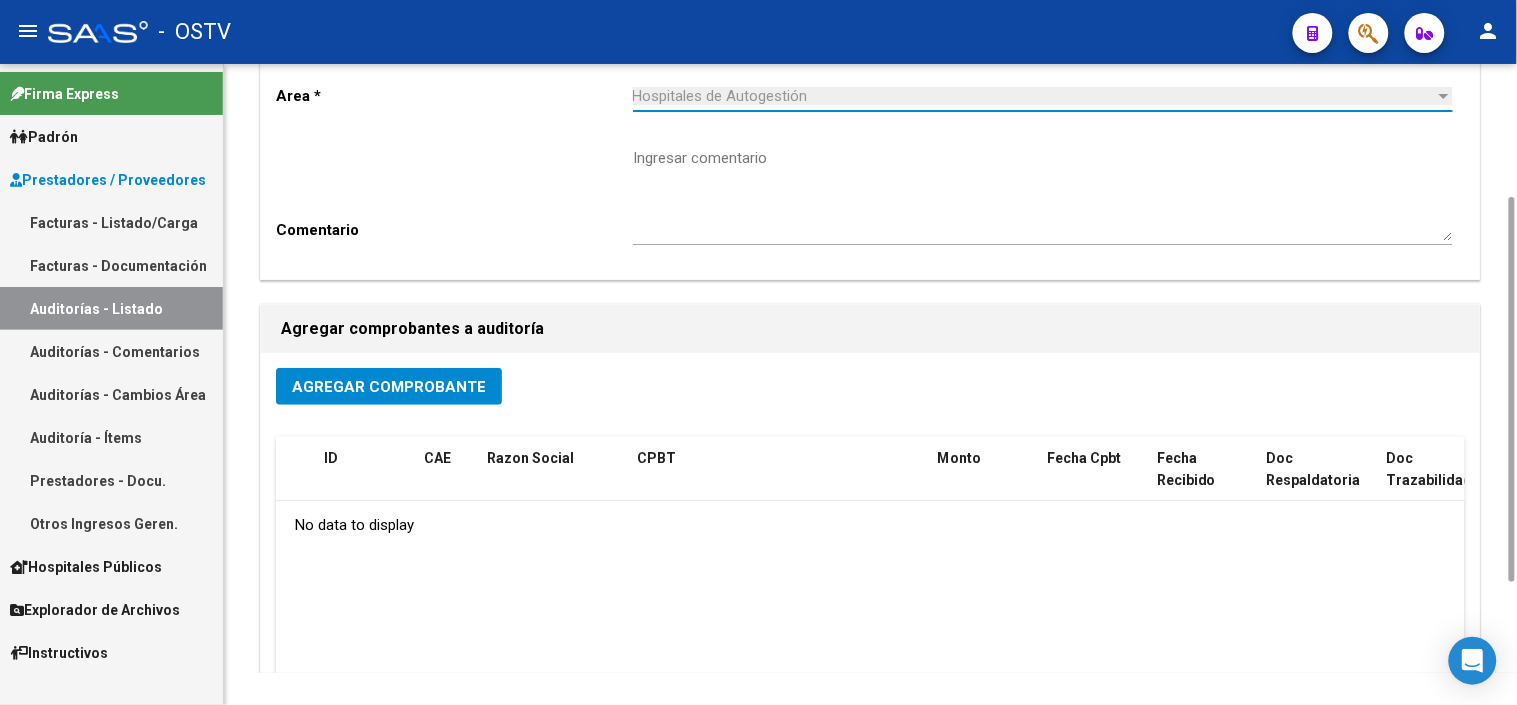click on "Agregar Comprobante" 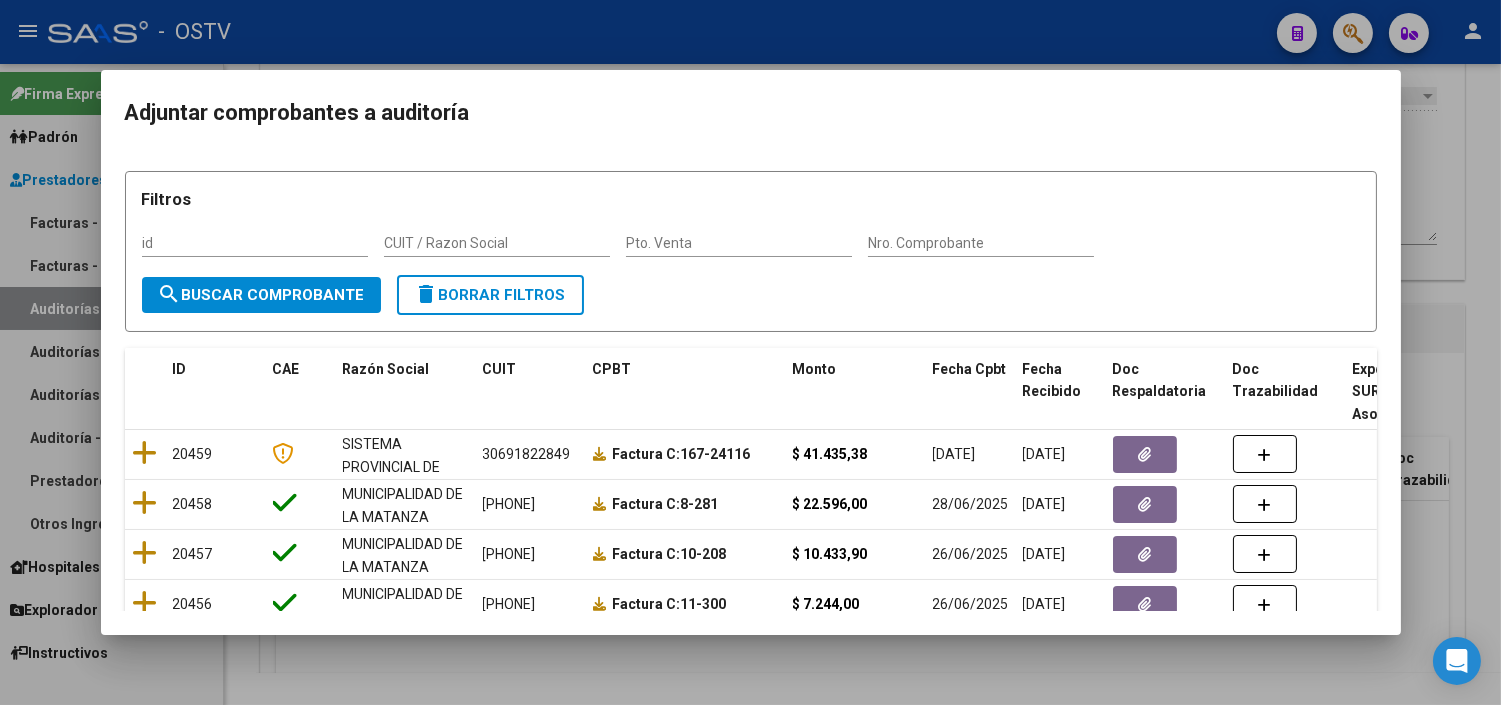 click on "Nro. Comprobante" at bounding box center (981, 243) 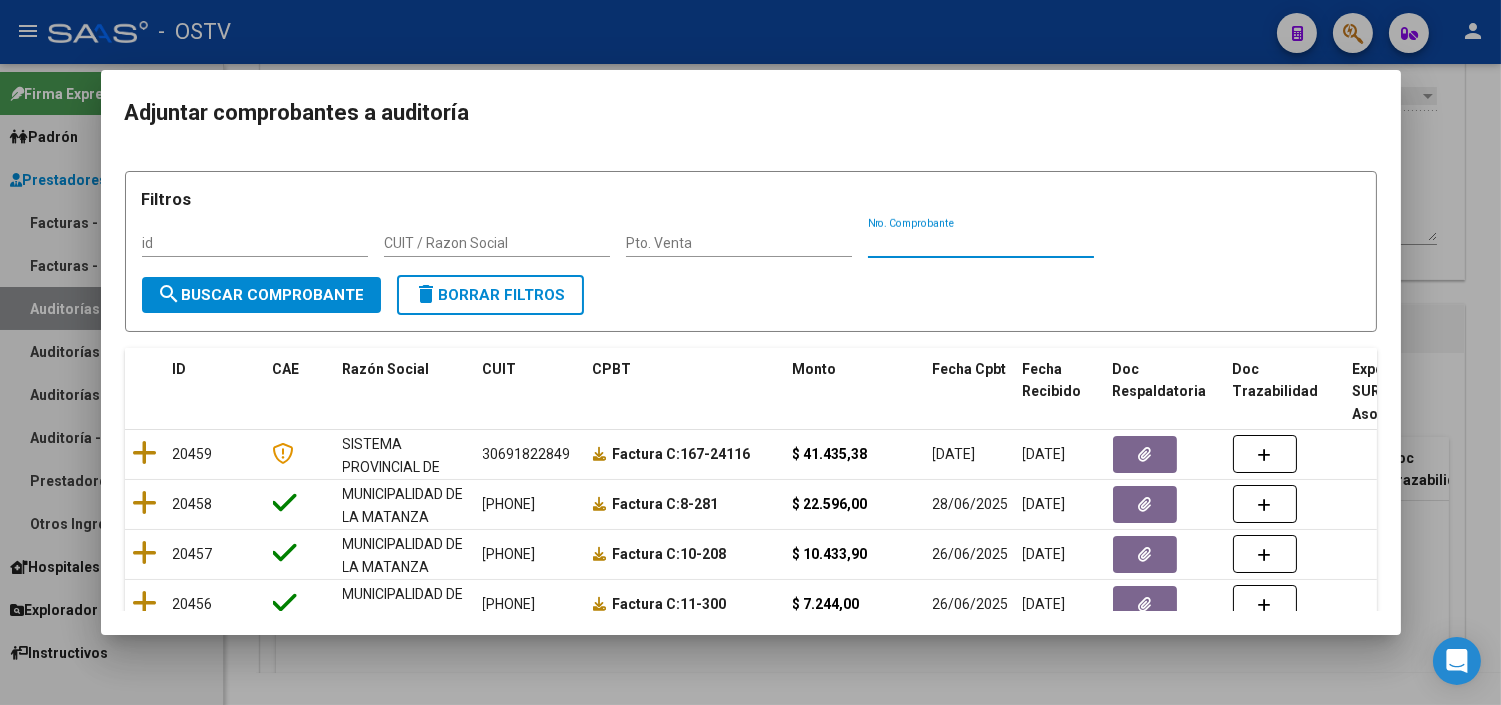 paste on "13321" 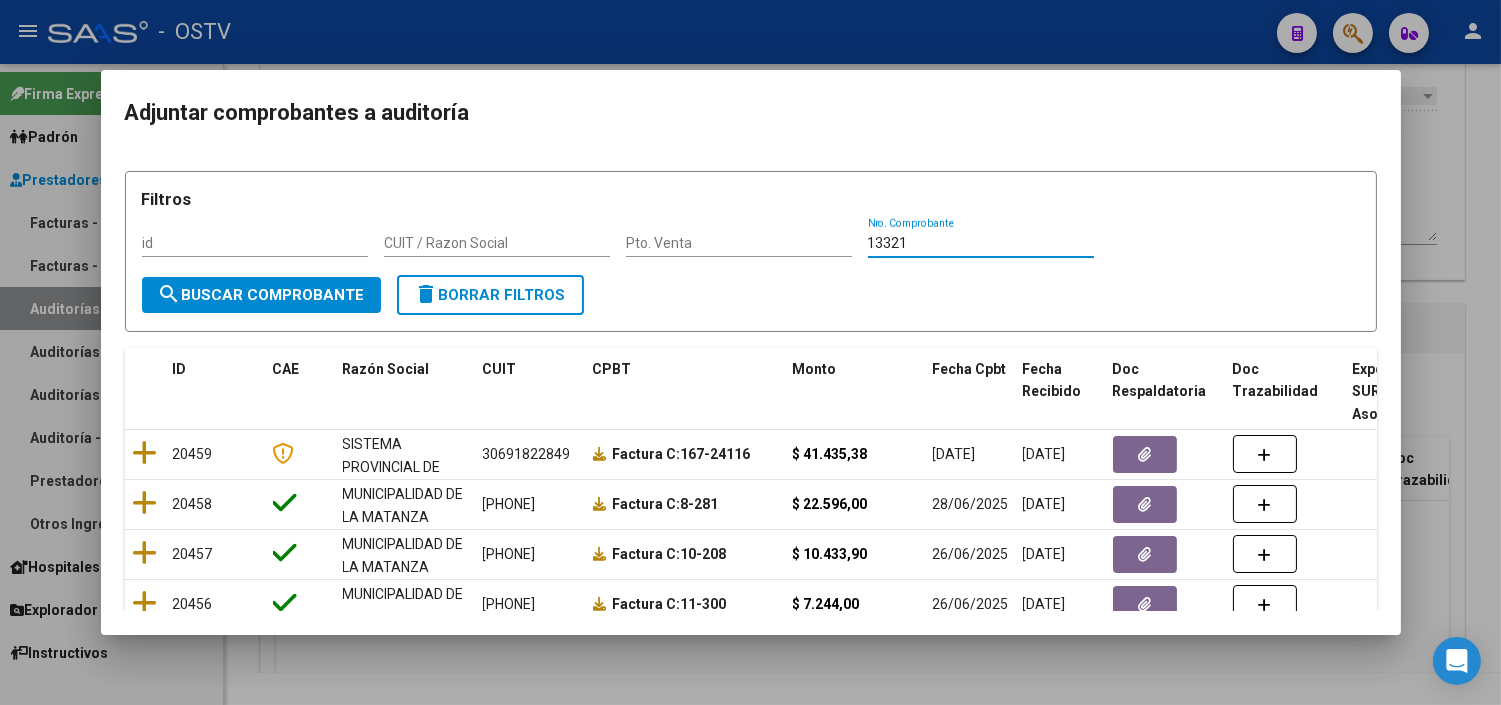 type on "13321" 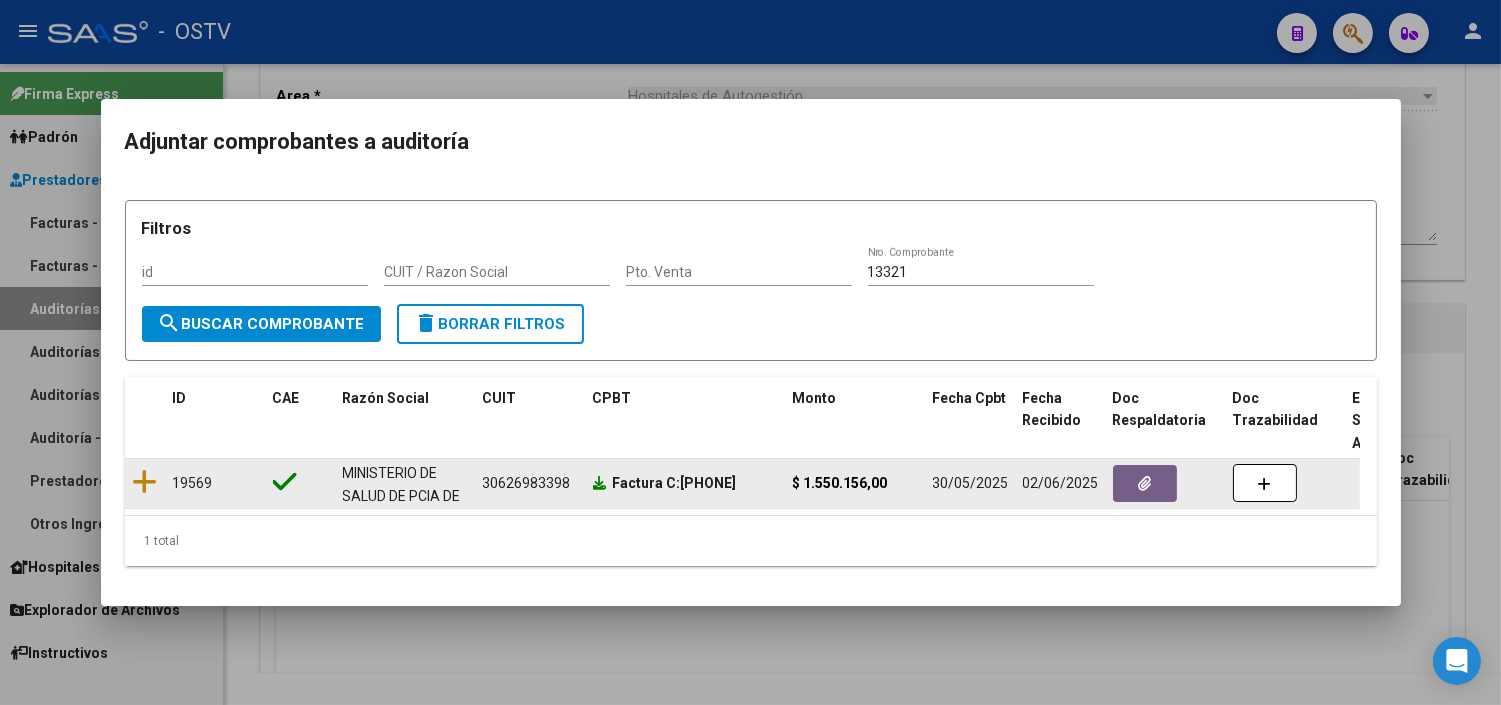 click 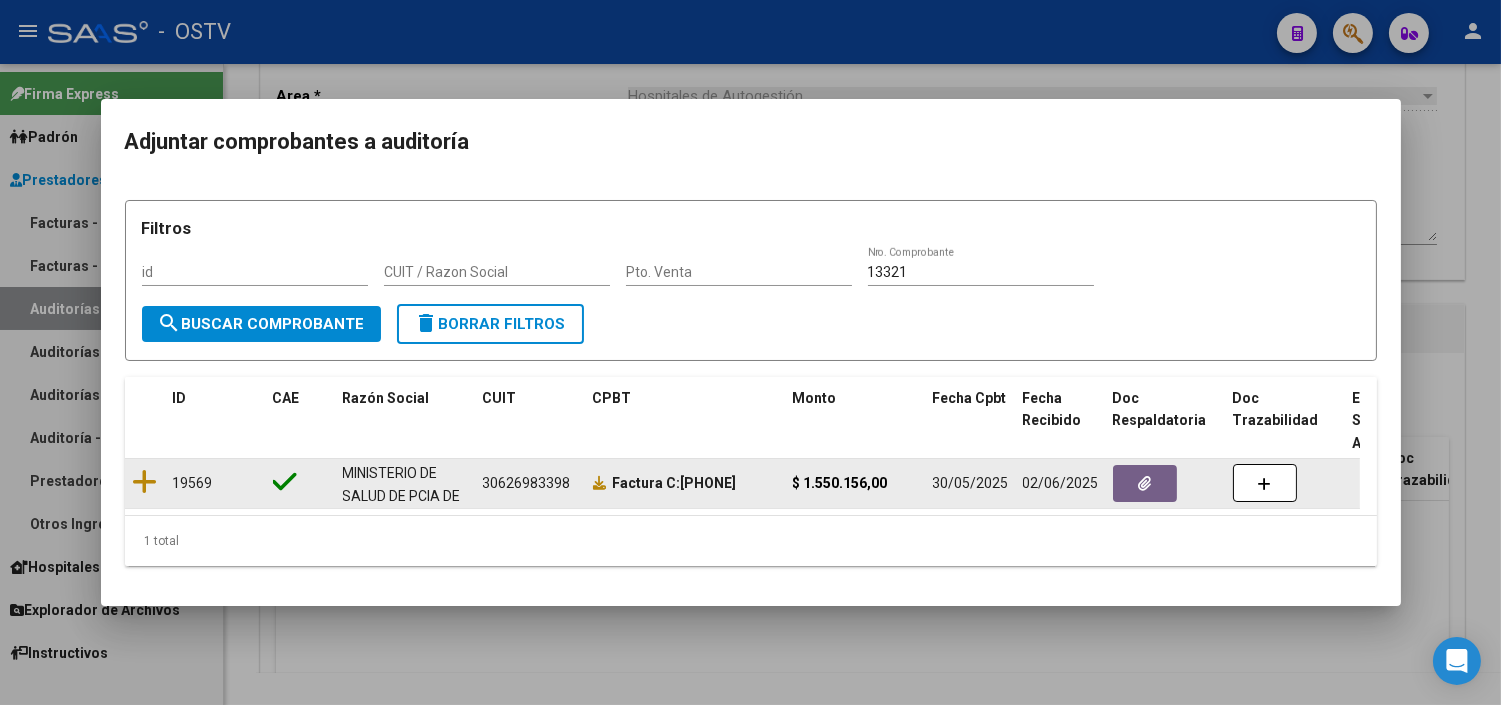 click 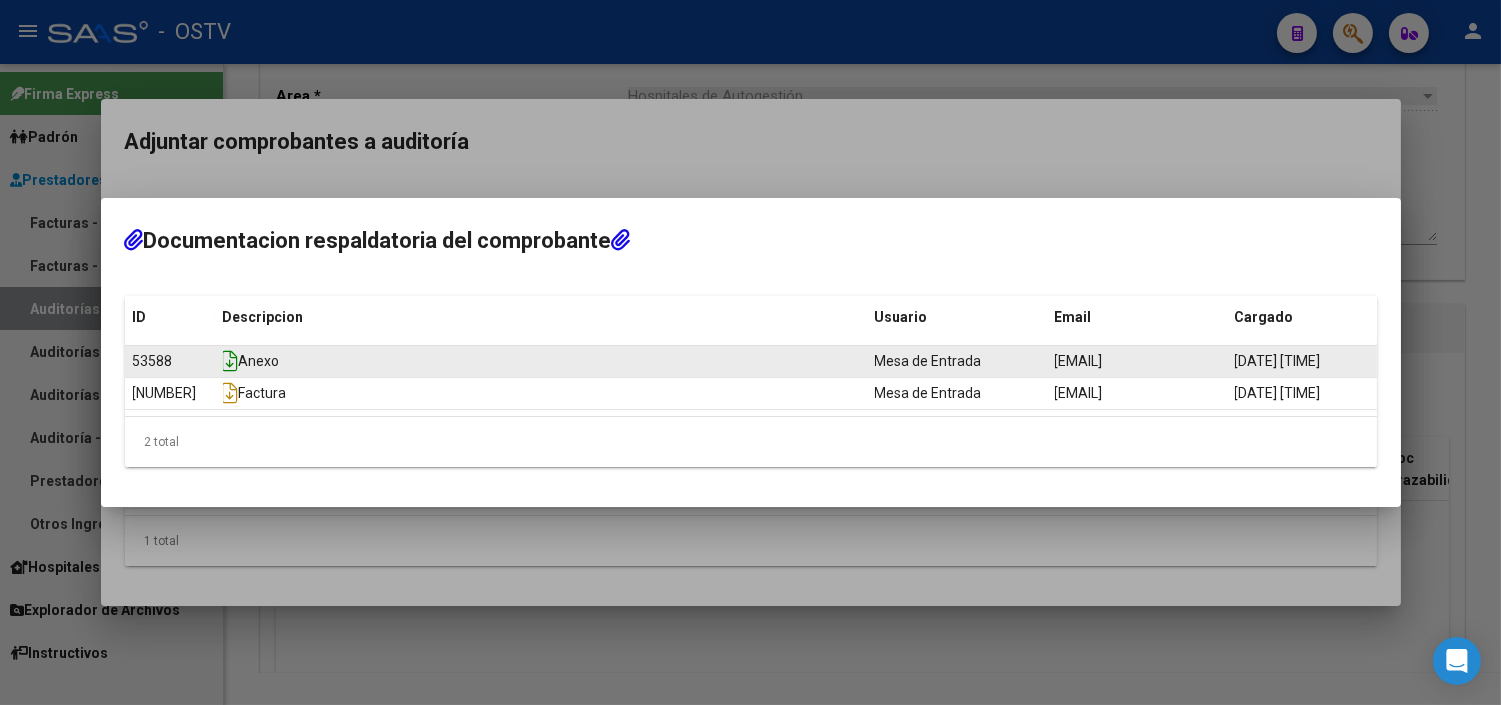 click 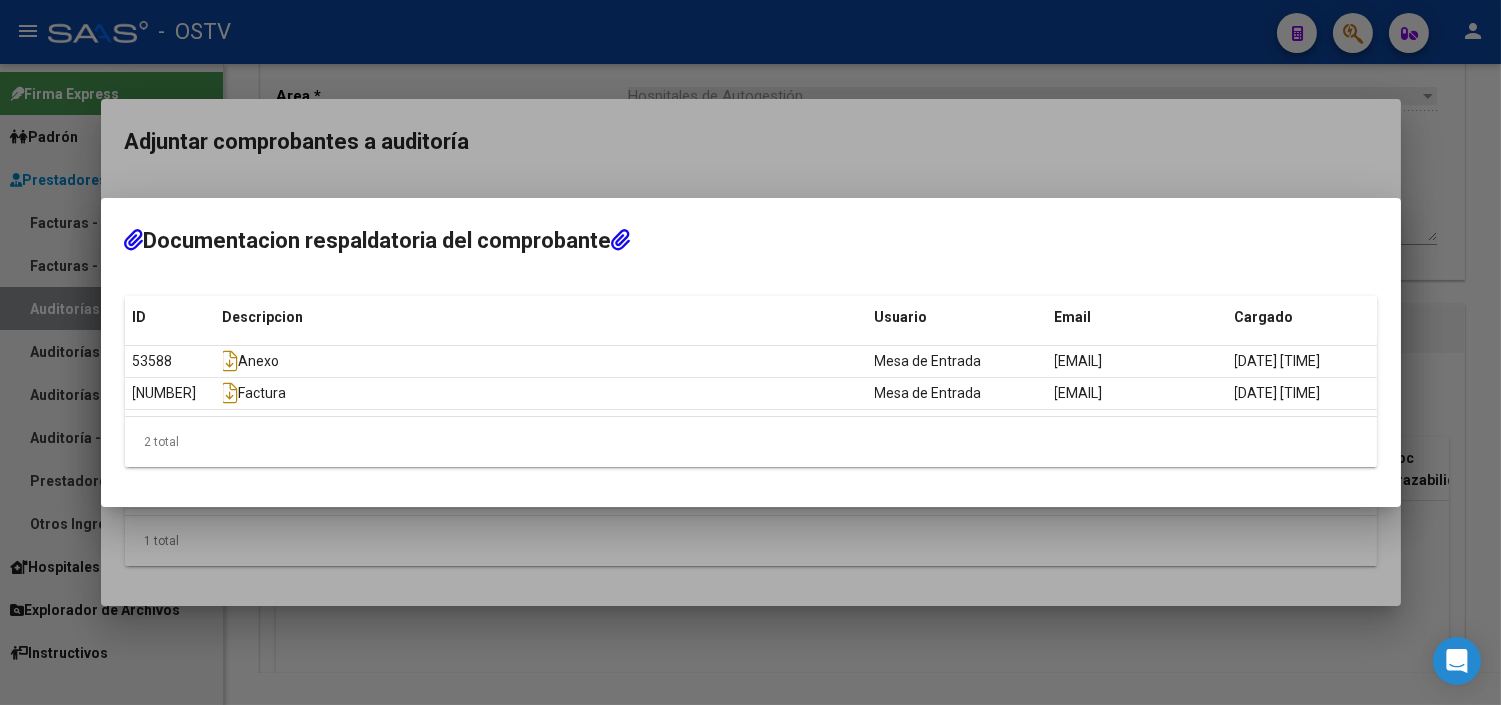 click at bounding box center (750, 352) 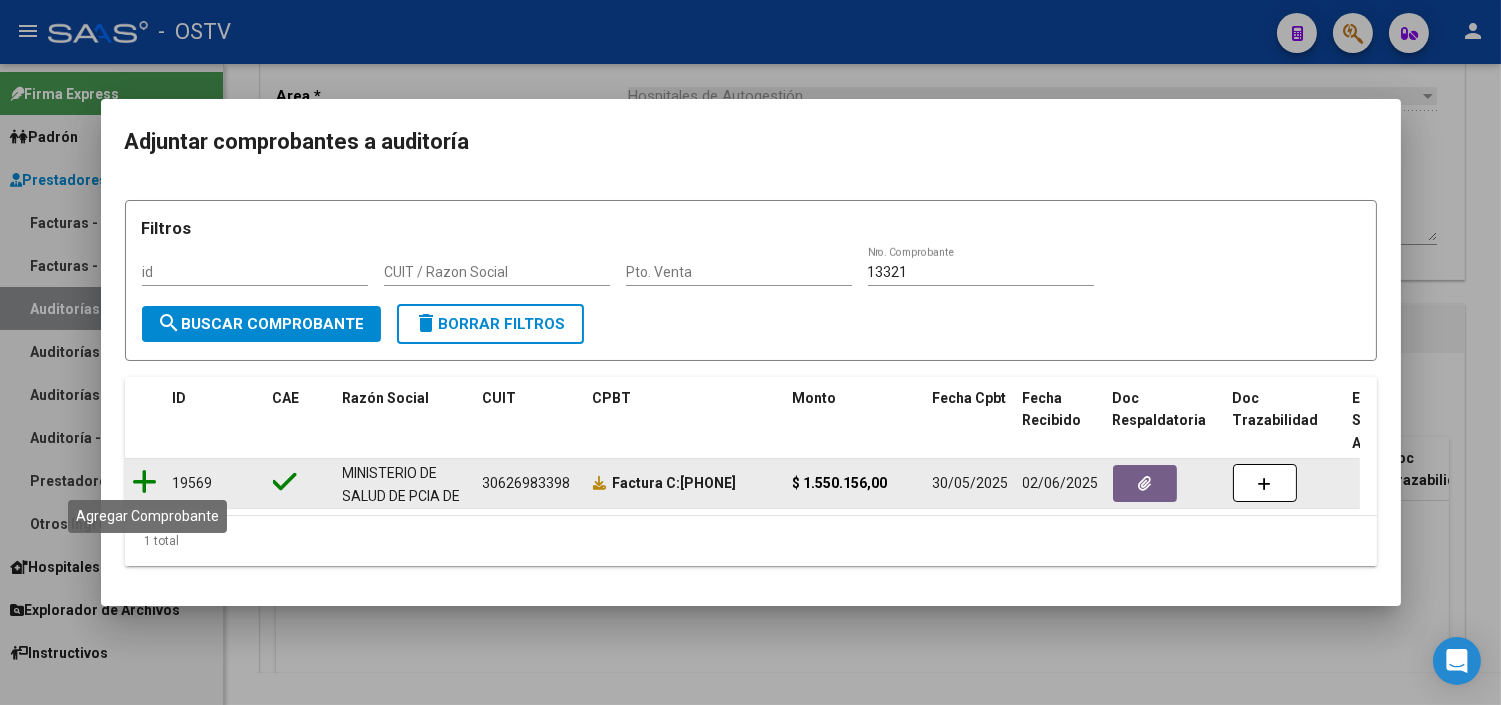 click 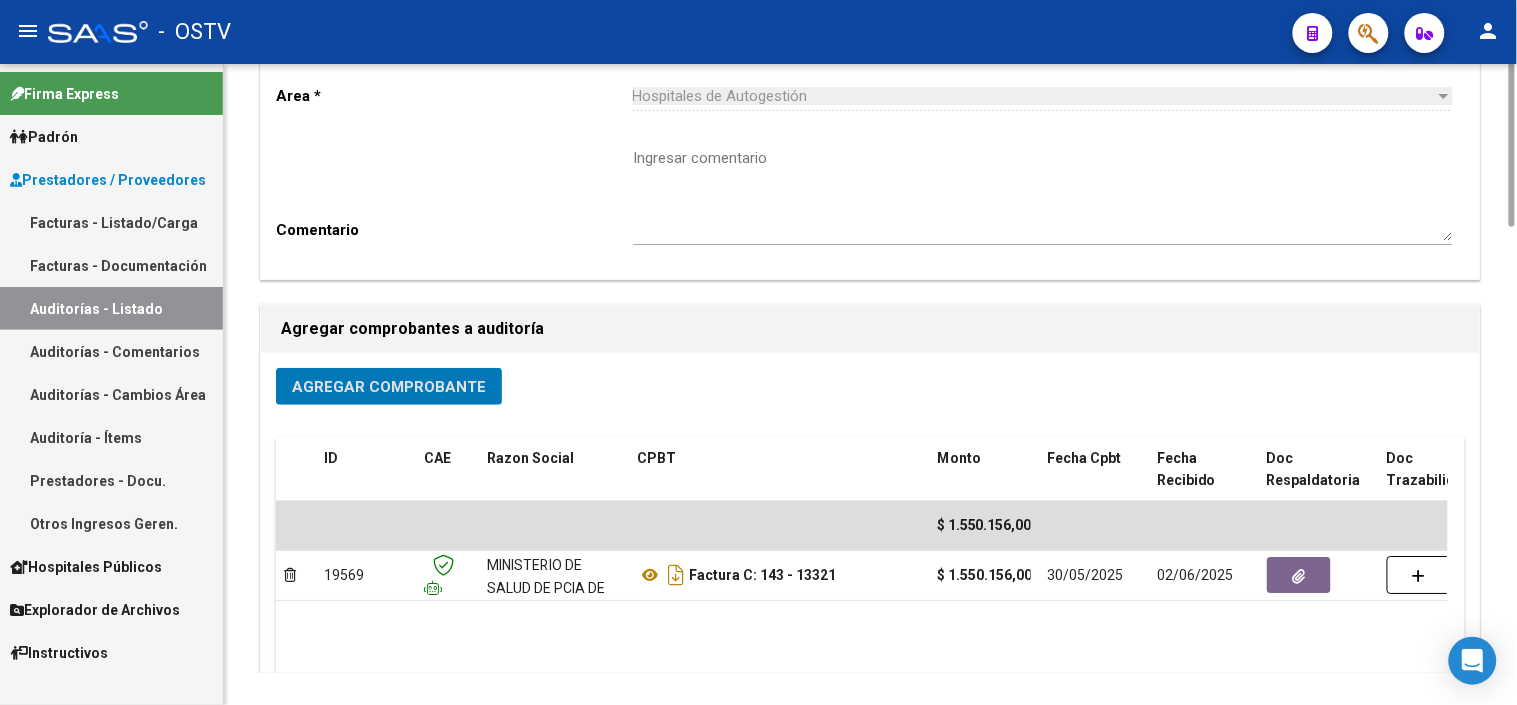 scroll, scrollTop: 0, scrollLeft: 0, axis: both 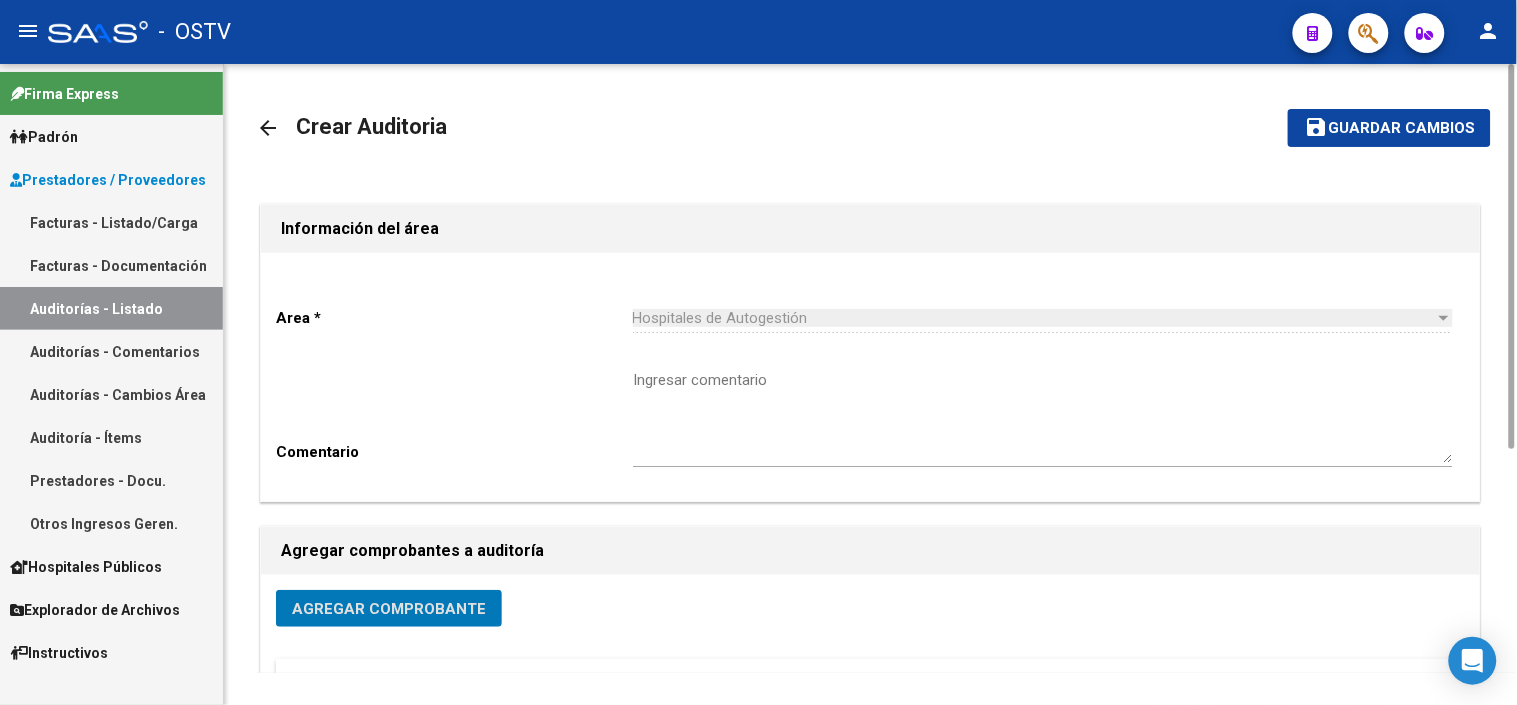 click on "Guardar cambios" 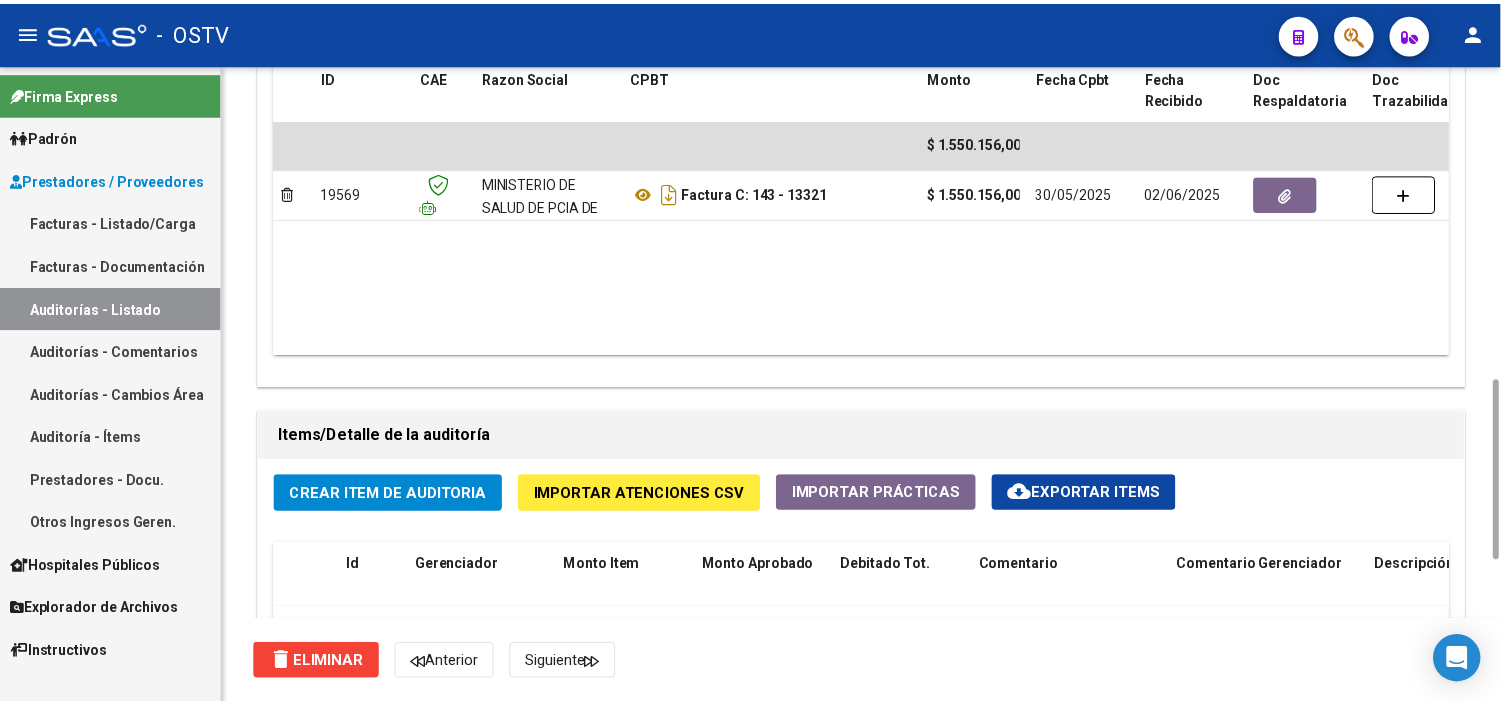 scroll, scrollTop: 1333, scrollLeft: 0, axis: vertical 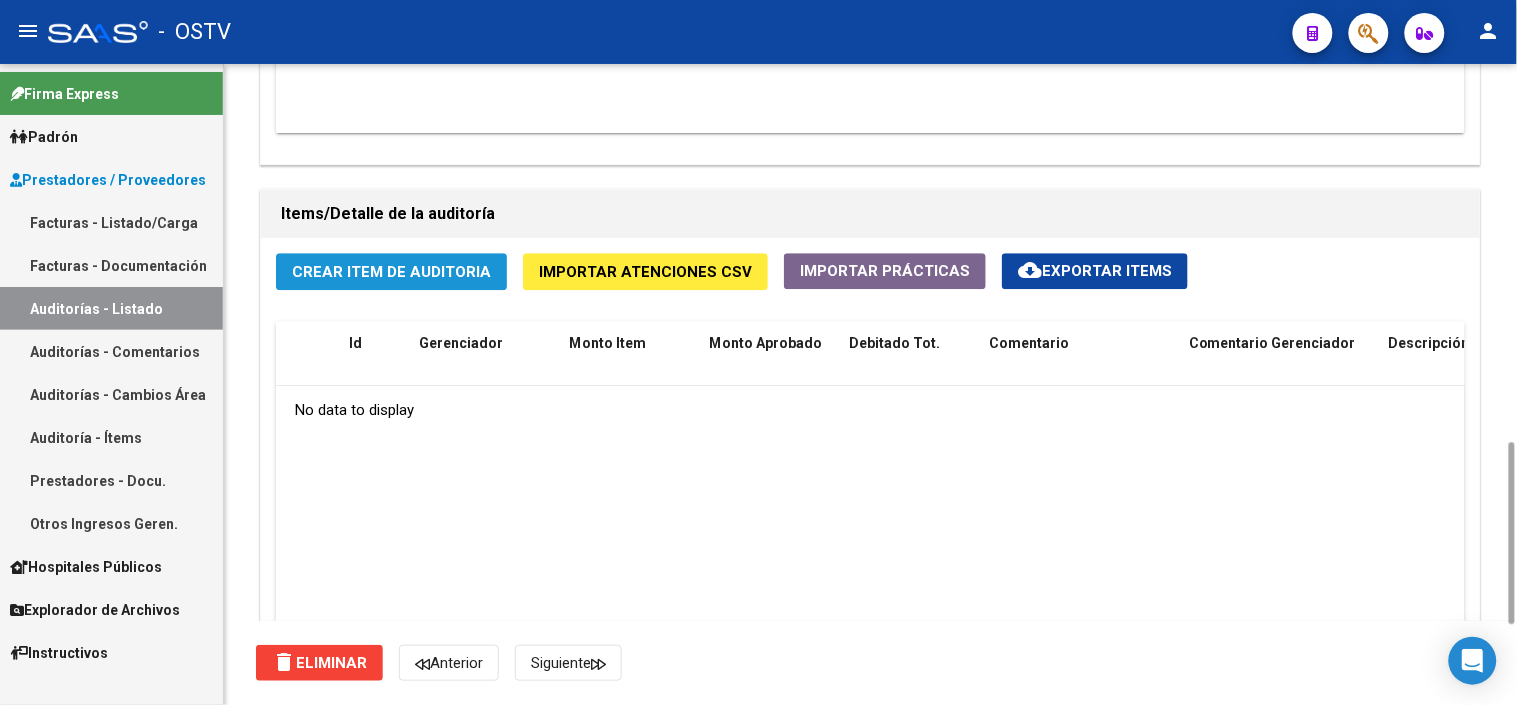 click on "Crear Item de Auditoria" 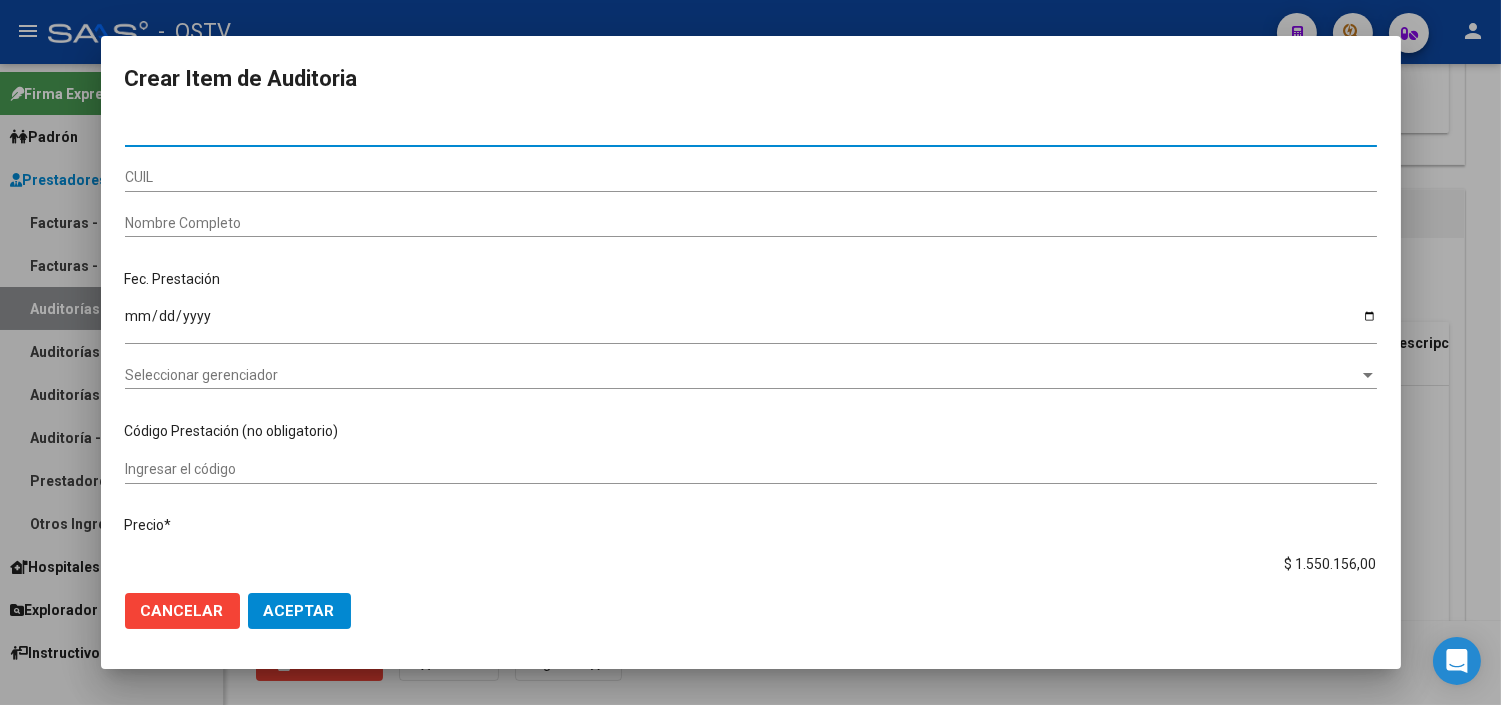 paste on "24767893" 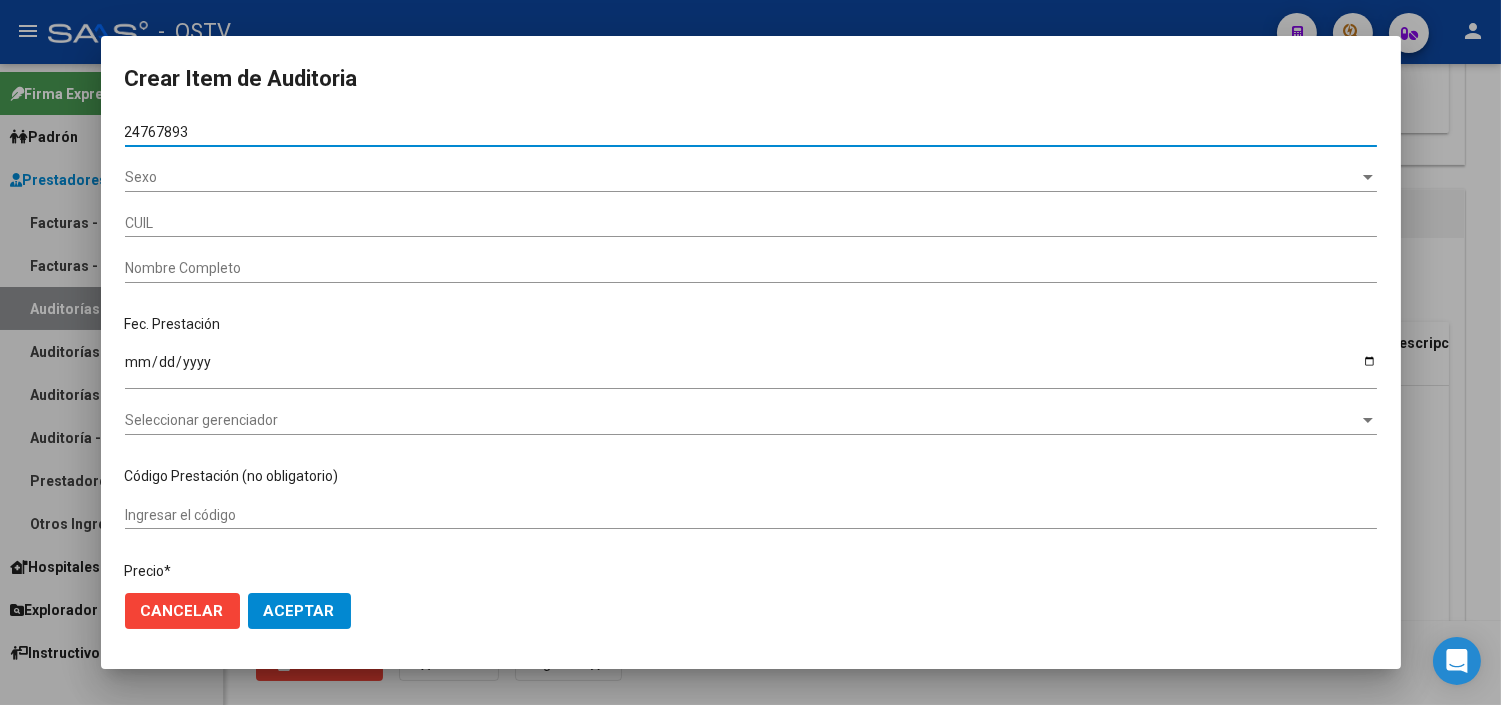 type on "27247678935" 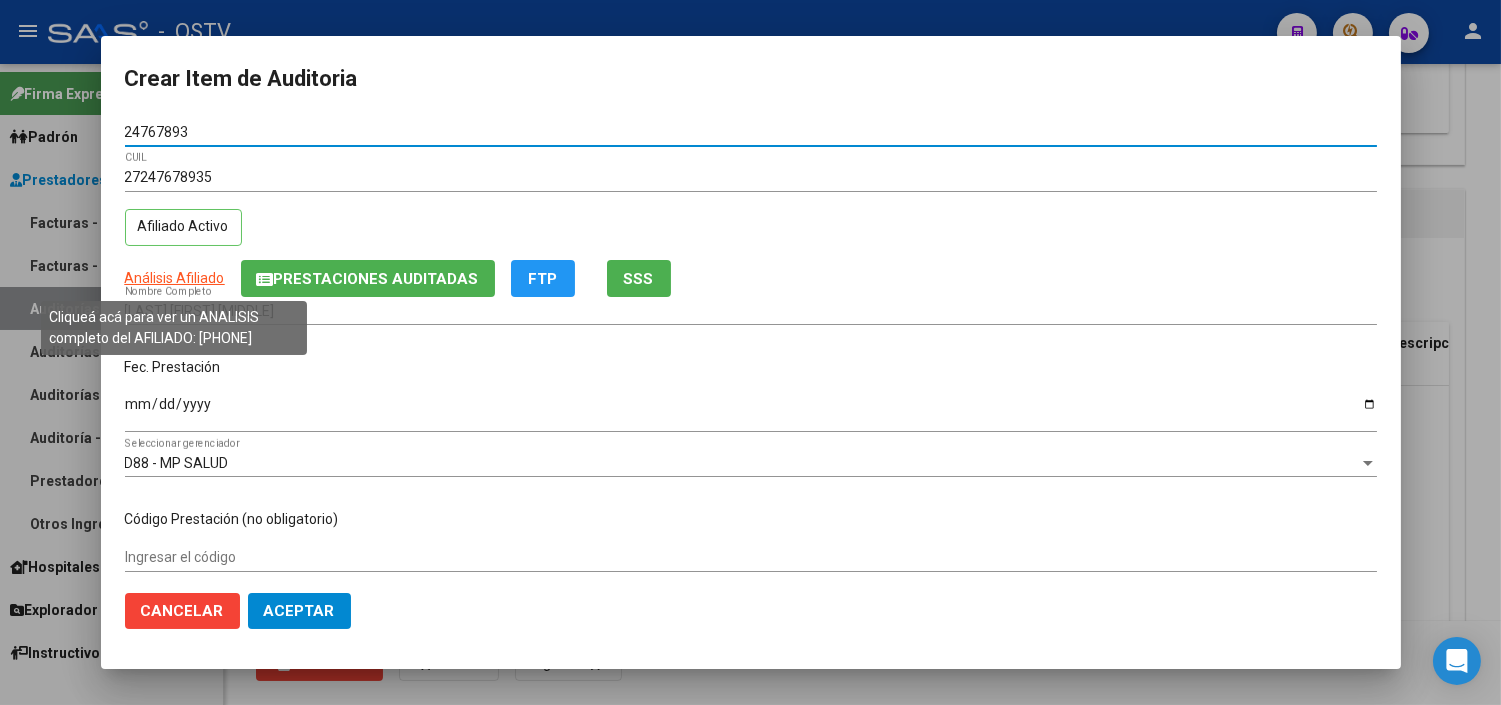 type on "24767893" 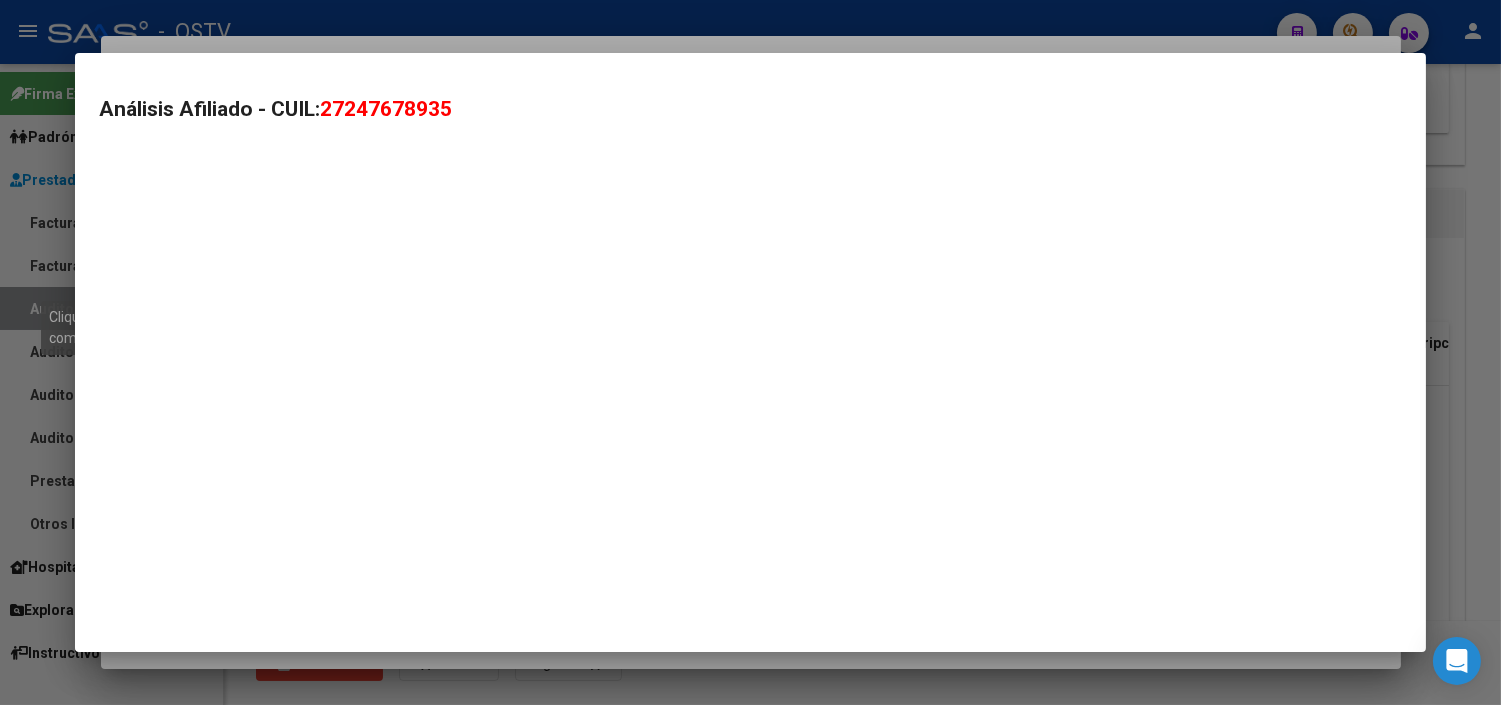 type on "27247678935" 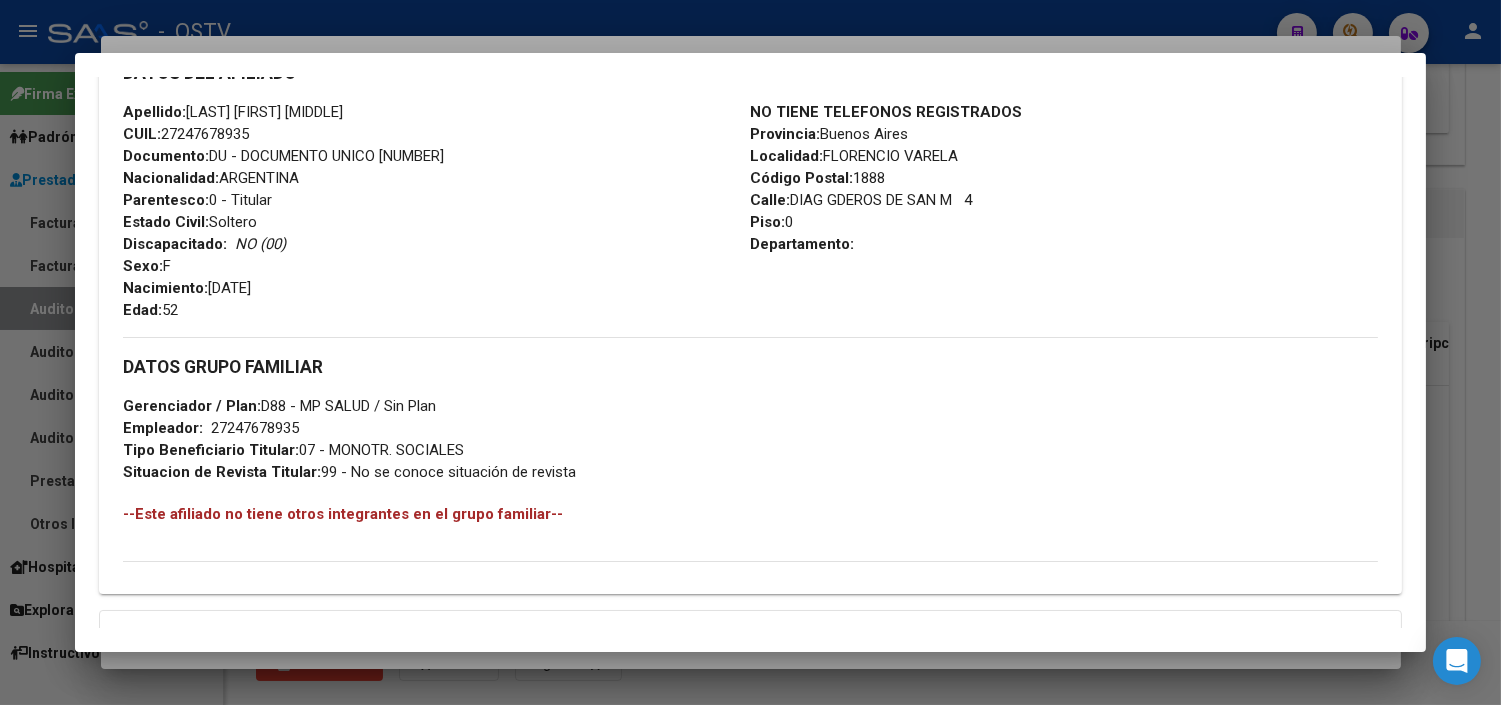 scroll, scrollTop: 937, scrollLeft: 0, axis: vertical 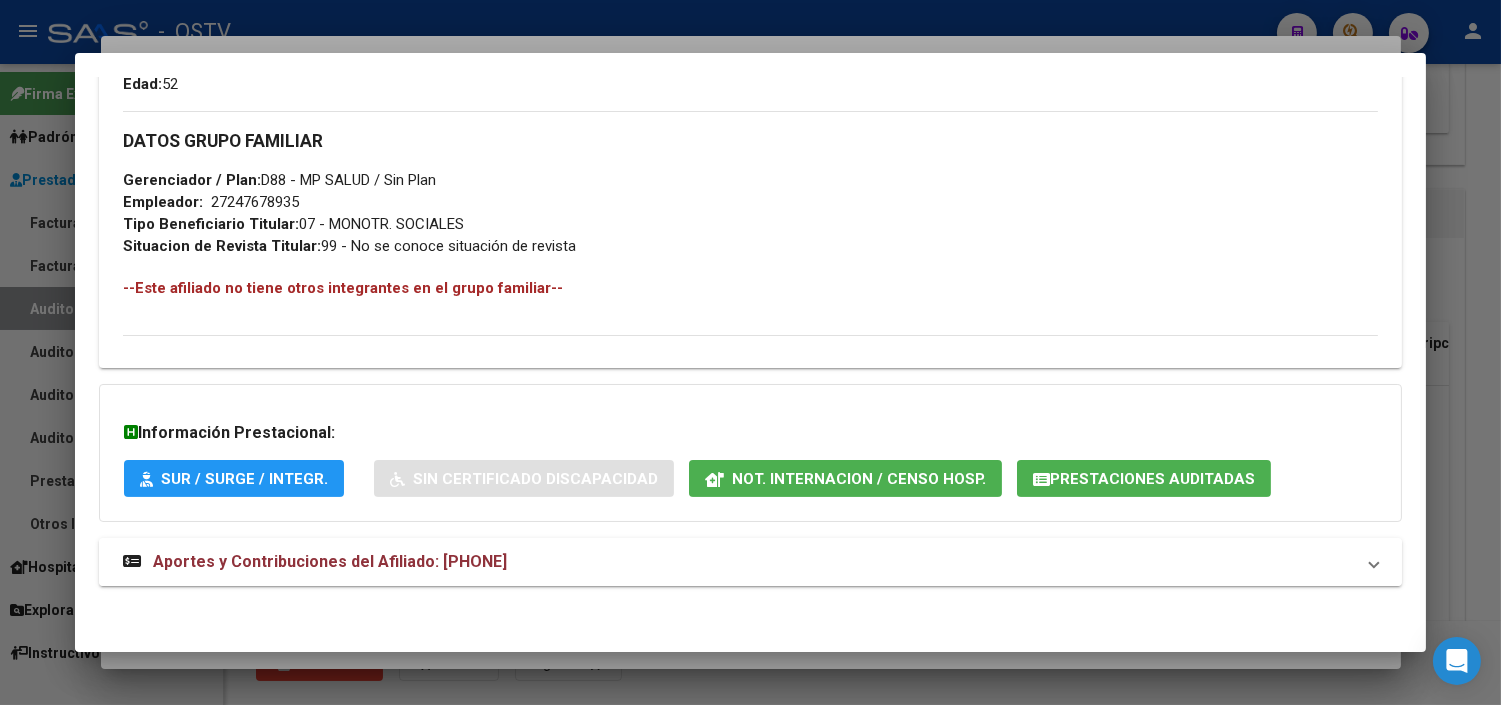 click on "Aportes y Contribuciones del Afiliado: [PHONE]" at bounding box center [330, 561] 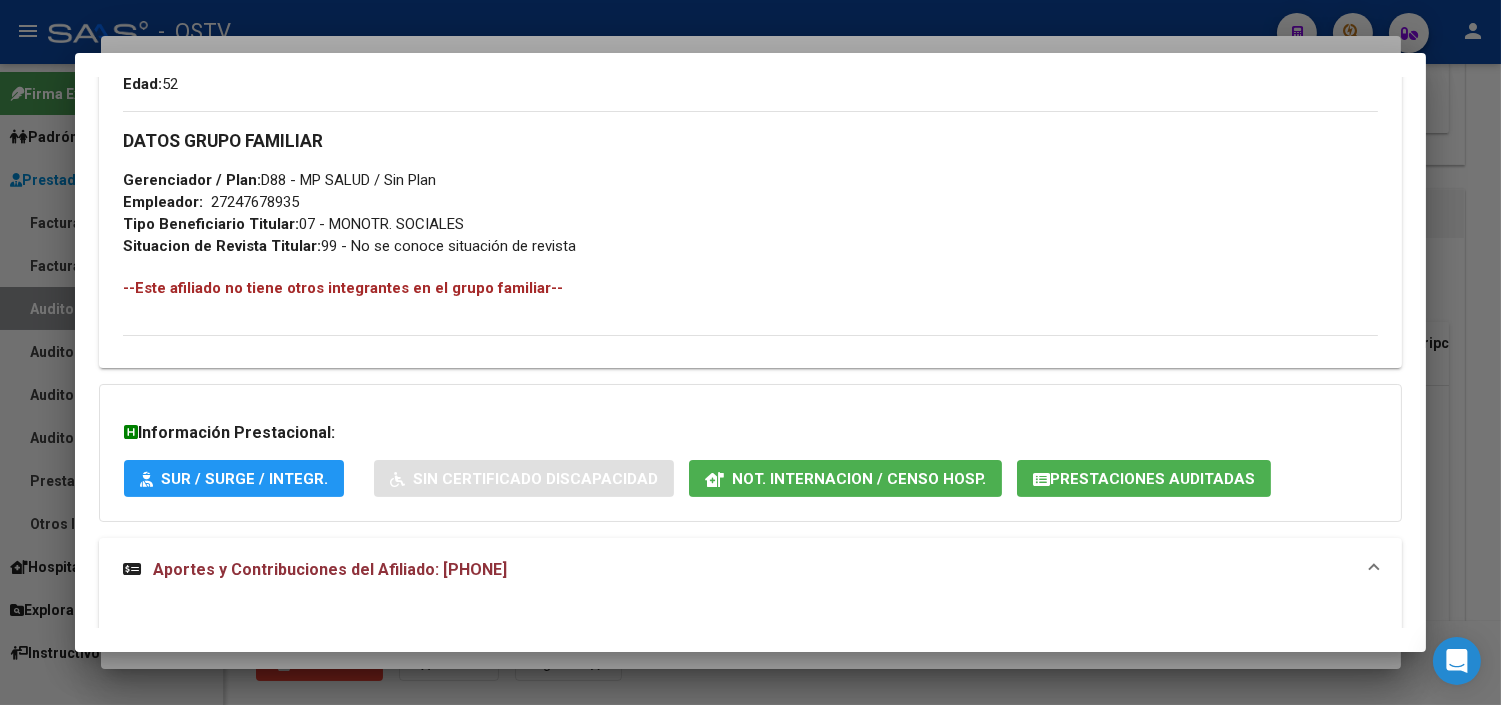 click on "Not. Internacion / Censo Hosp." 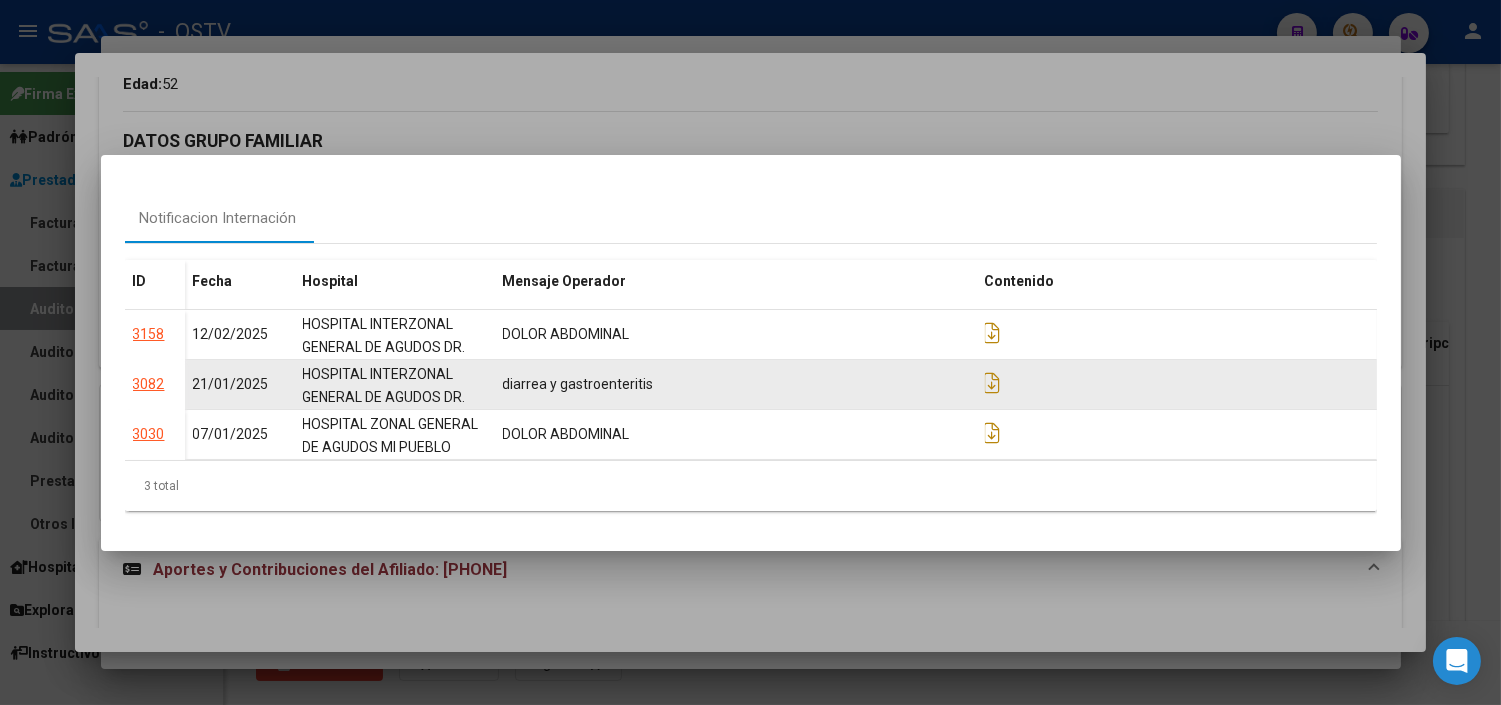 click on "3082" 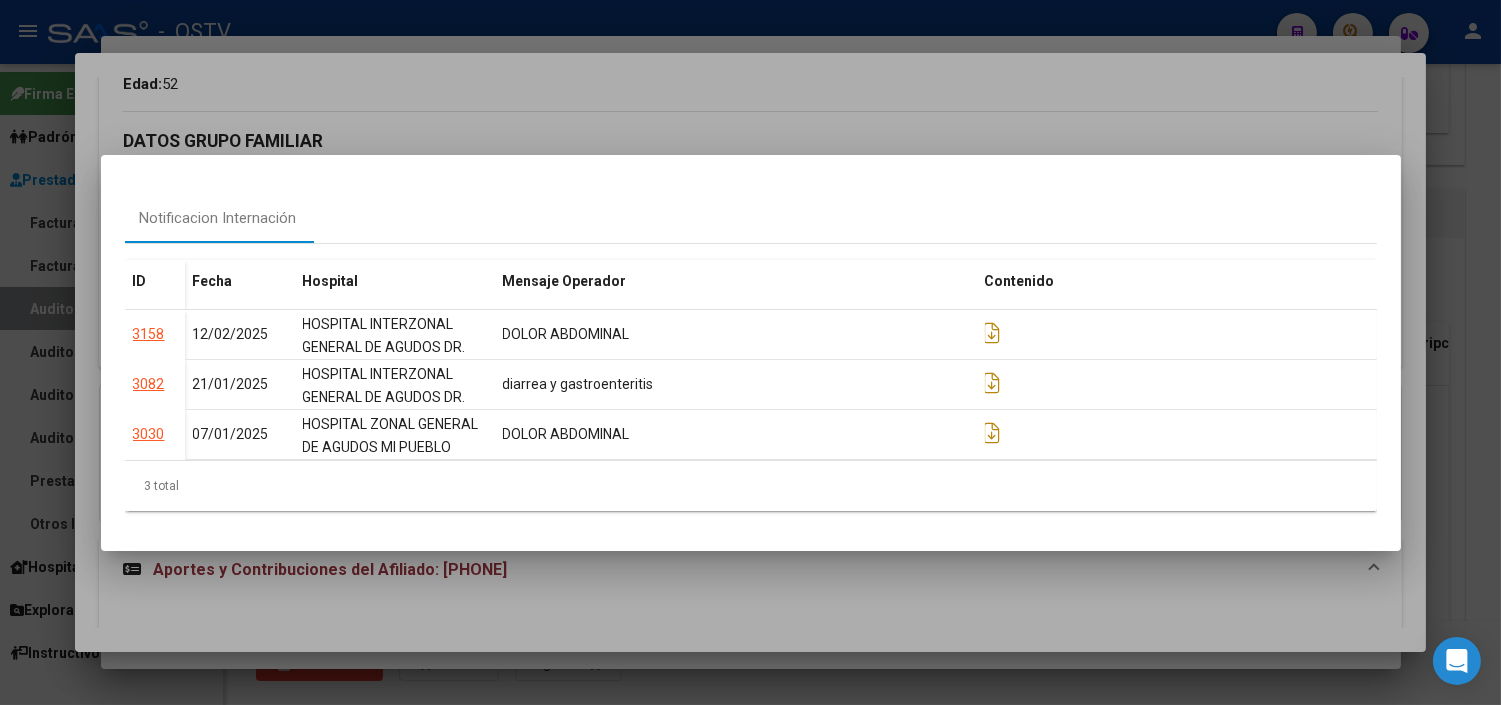click at bounding box center (750, 352) 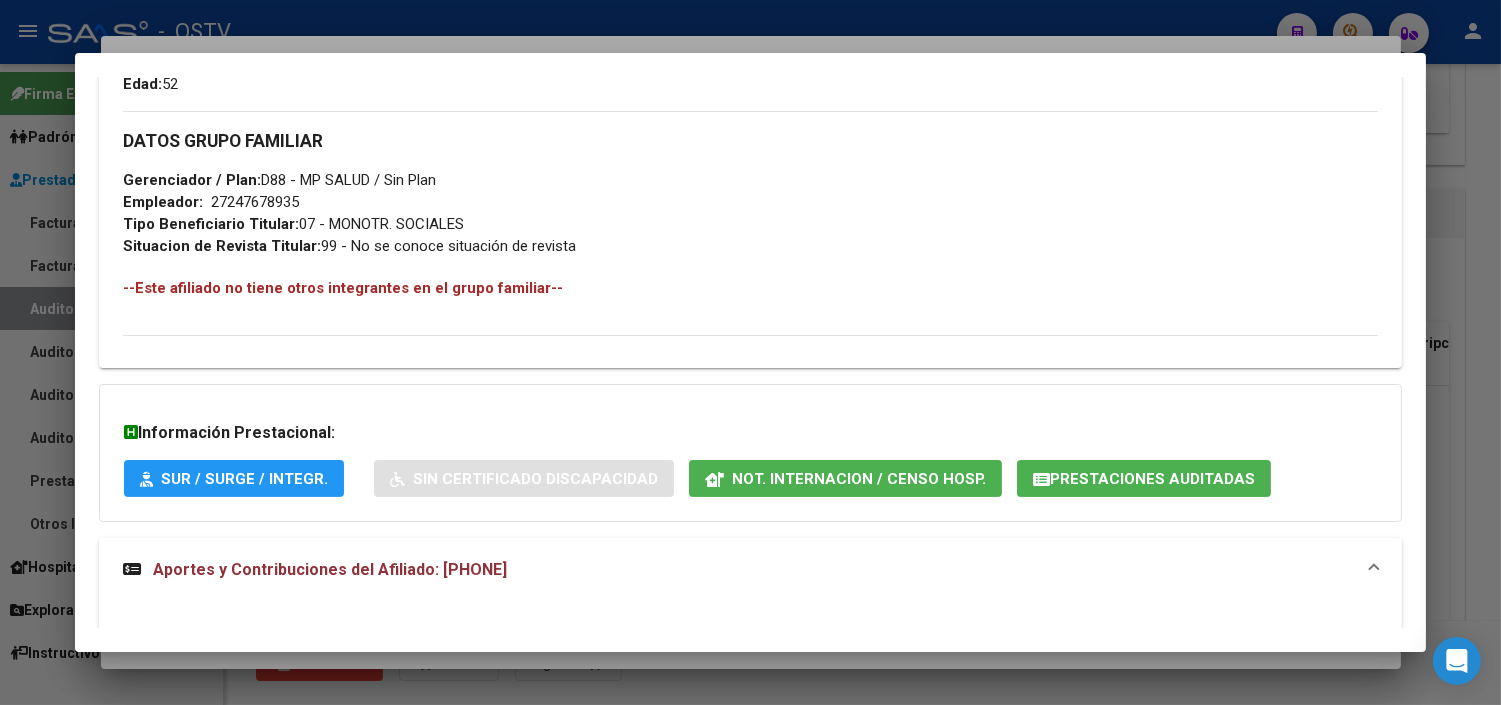 click on "Prestaciones Auditadas" 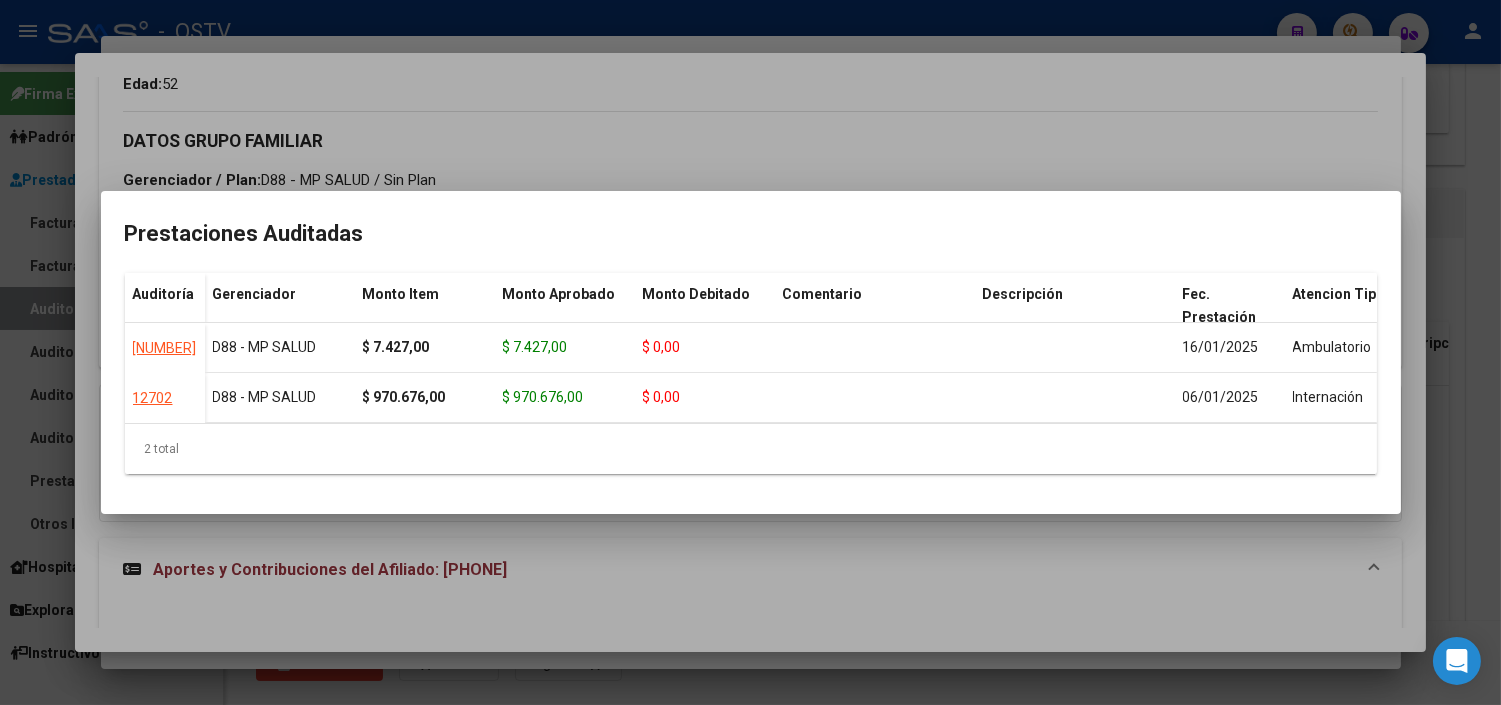 click at bounding box center [750, 352] 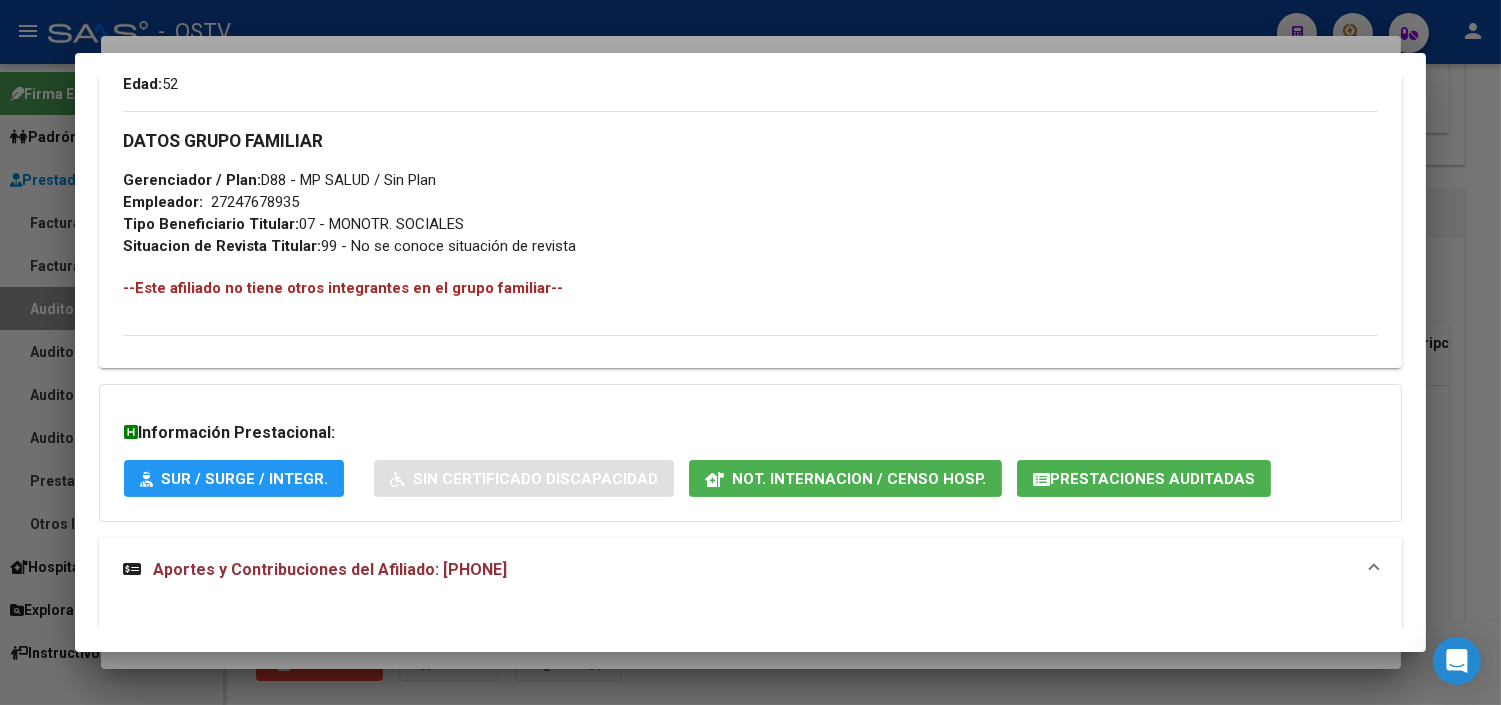 click at bounding box center (750, 352) 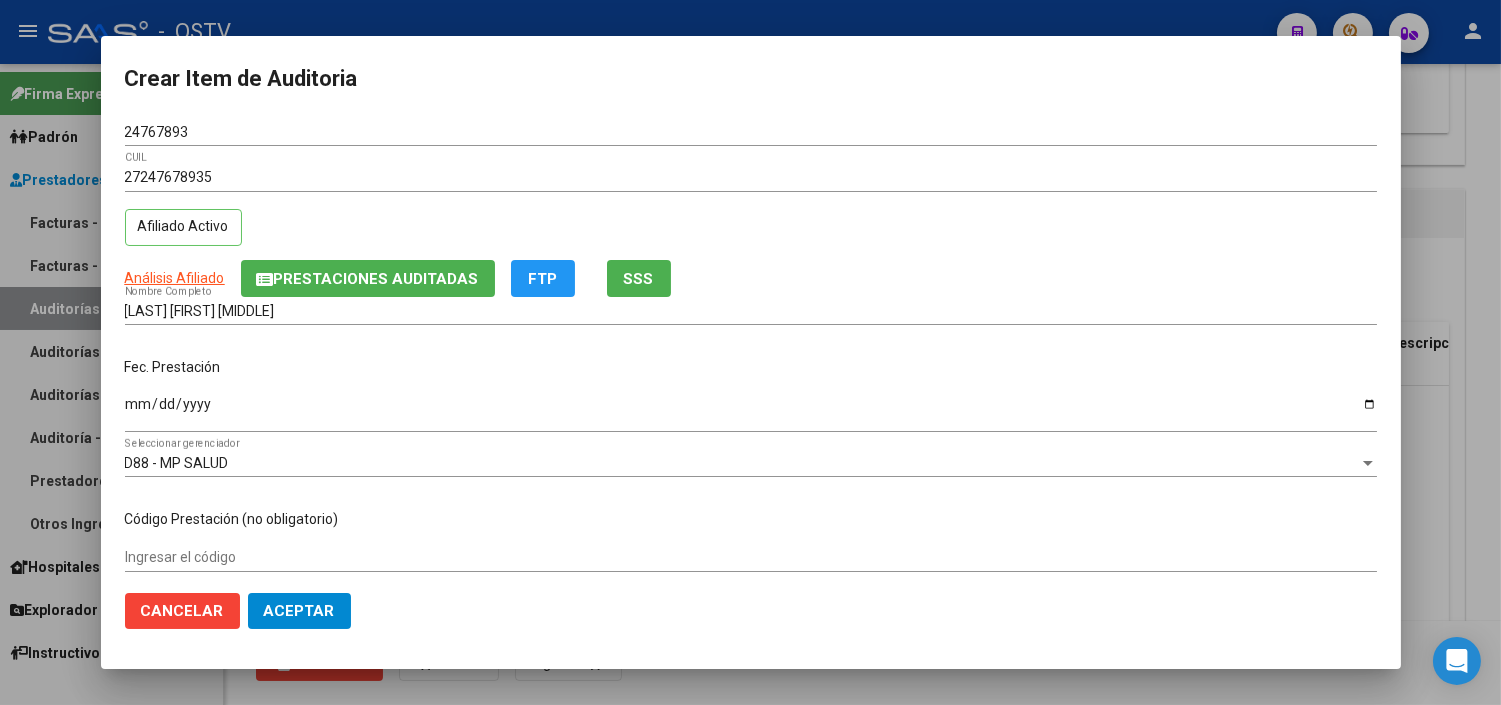 click on "Ingresar la fecha" at bounding box center (751, 411) 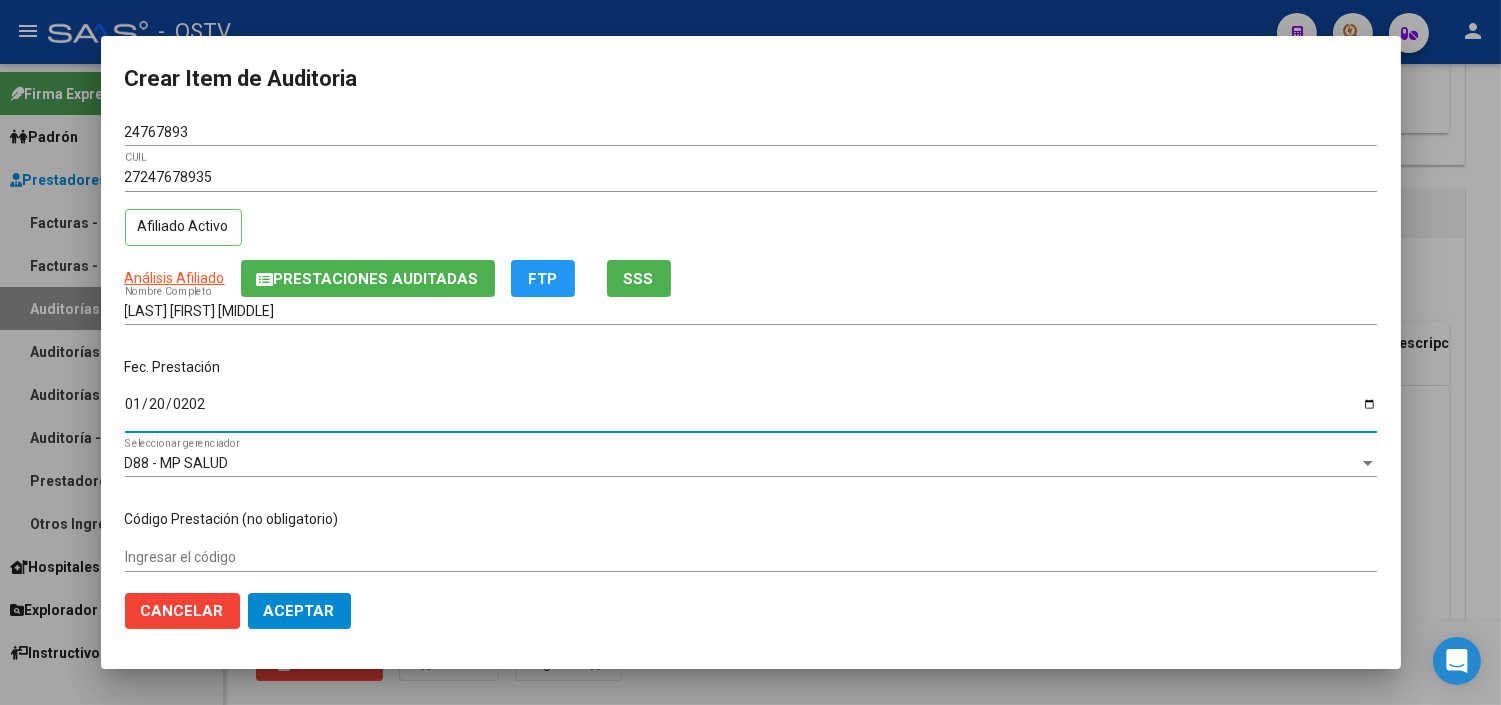 type on "2025-01-20" 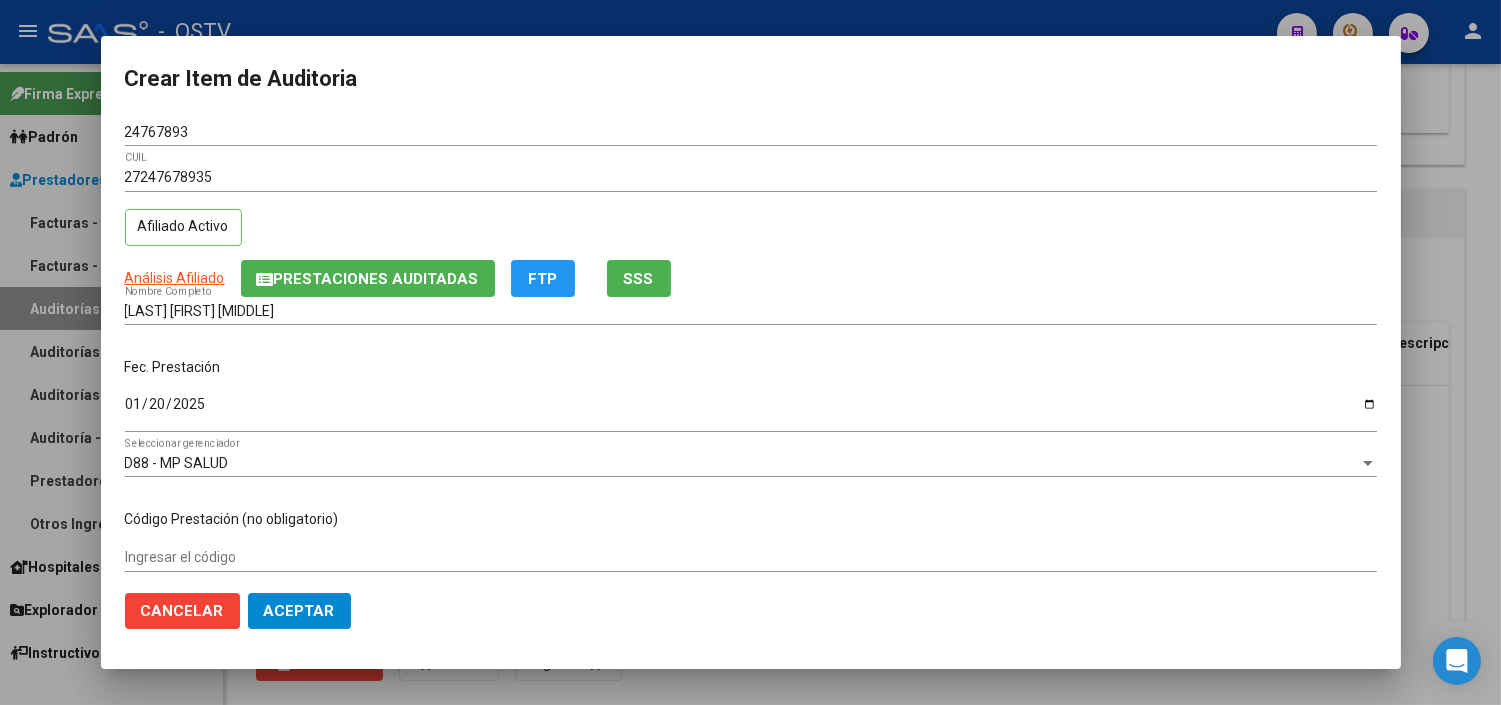 scroll, scrollTop: 304, scrollLeft: 0, axis: vertical 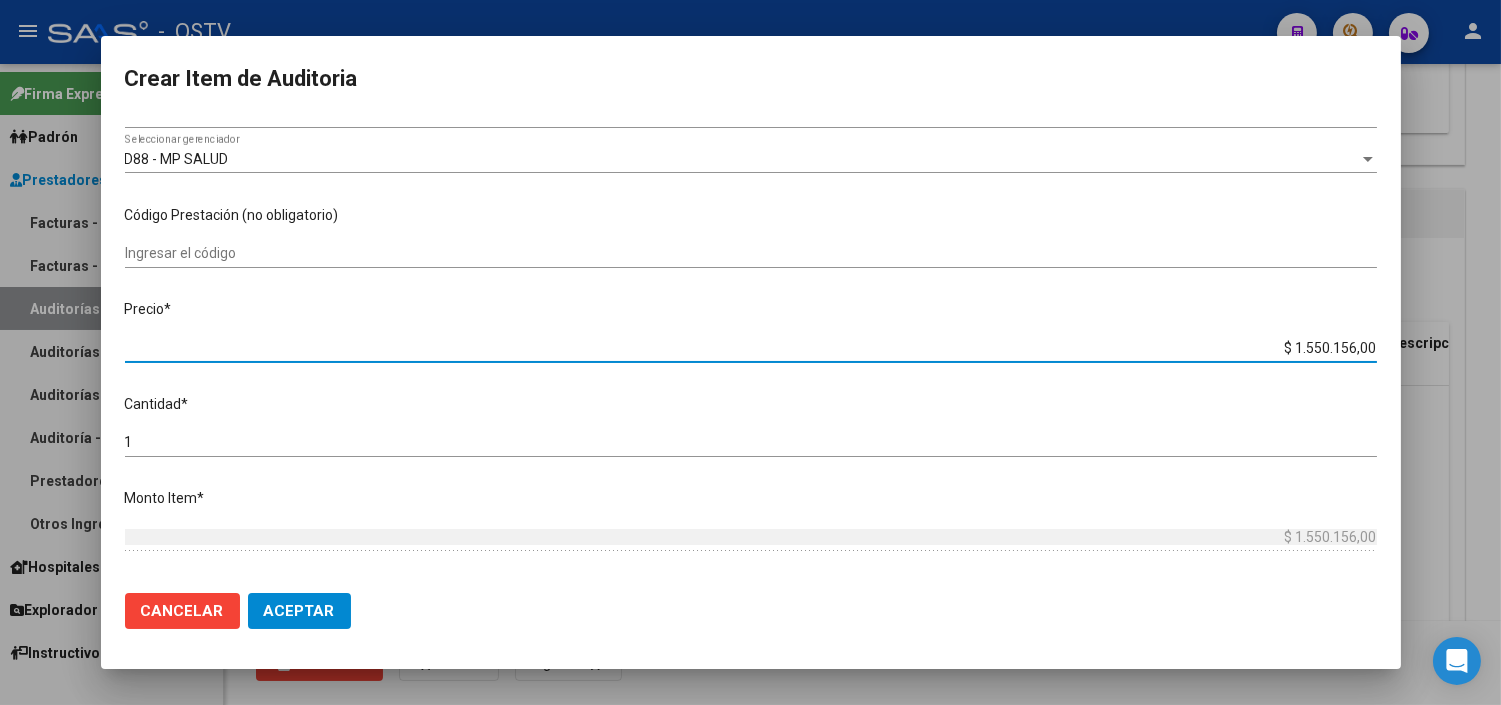 type on "$ 0,01" 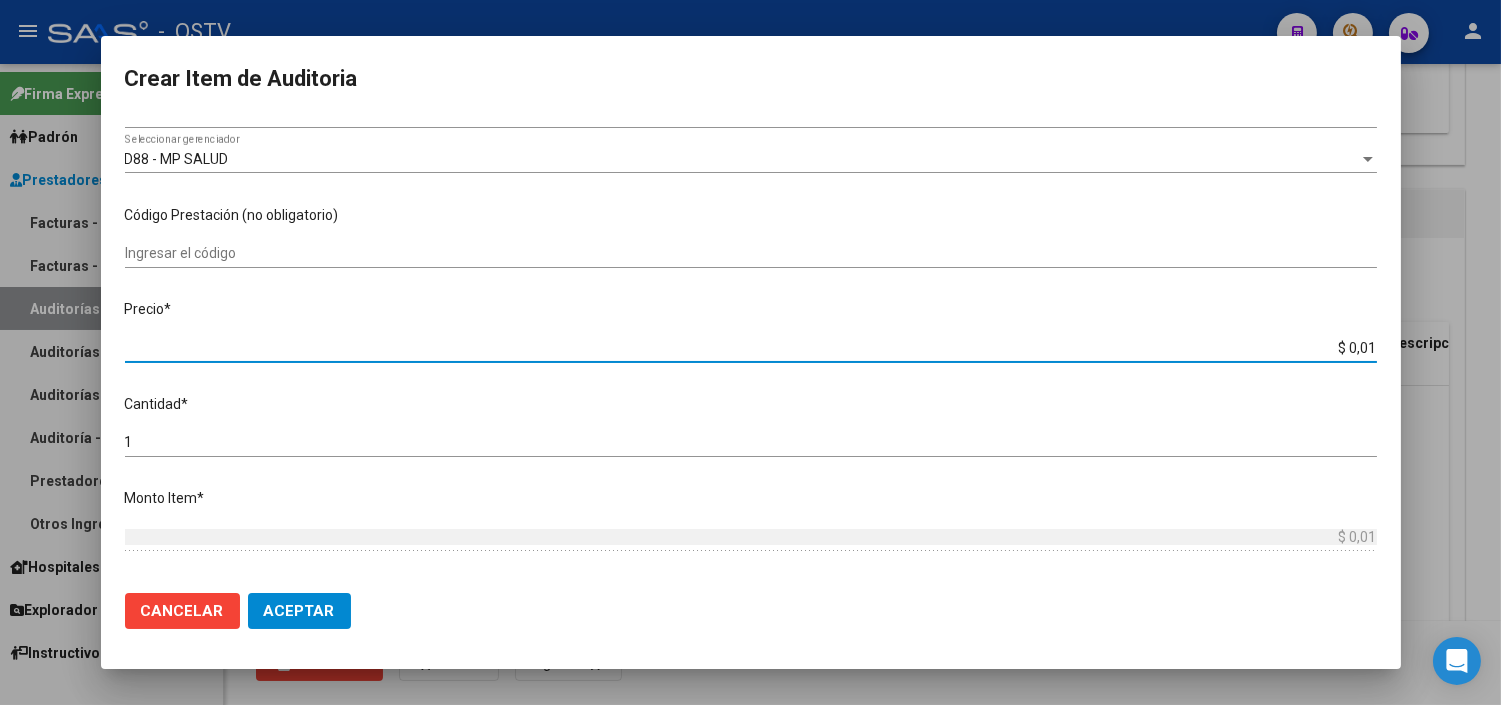 type on "$ 0,12" 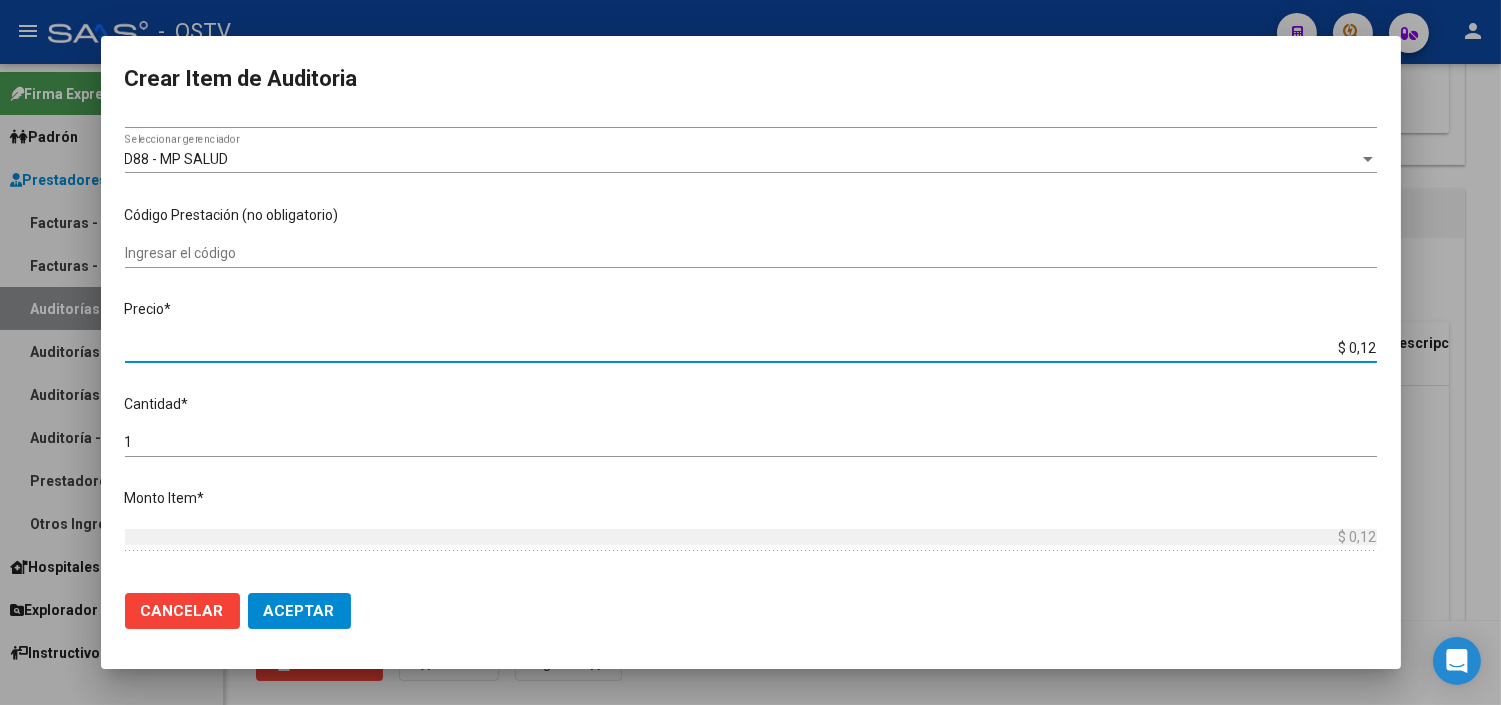 type on "$ 1,23" 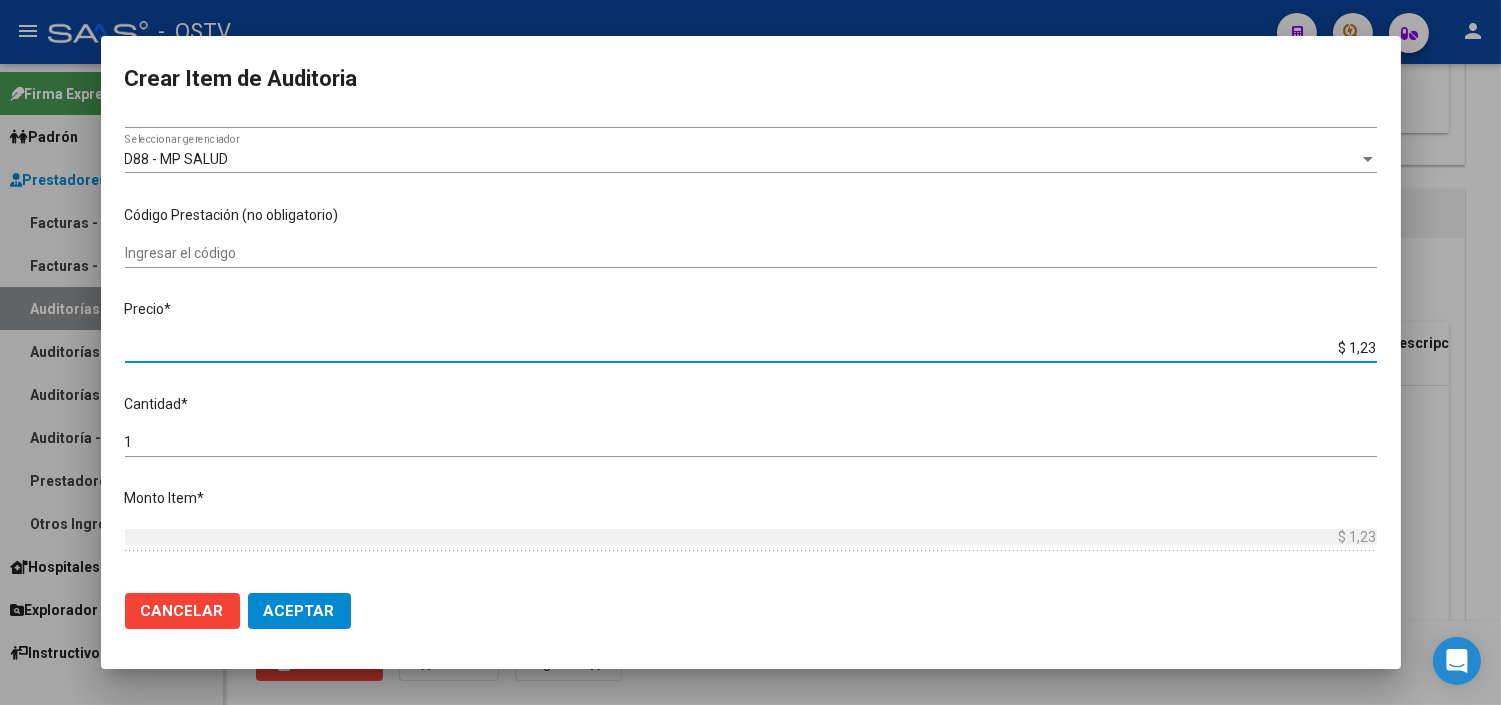 type on "$ 12,35" 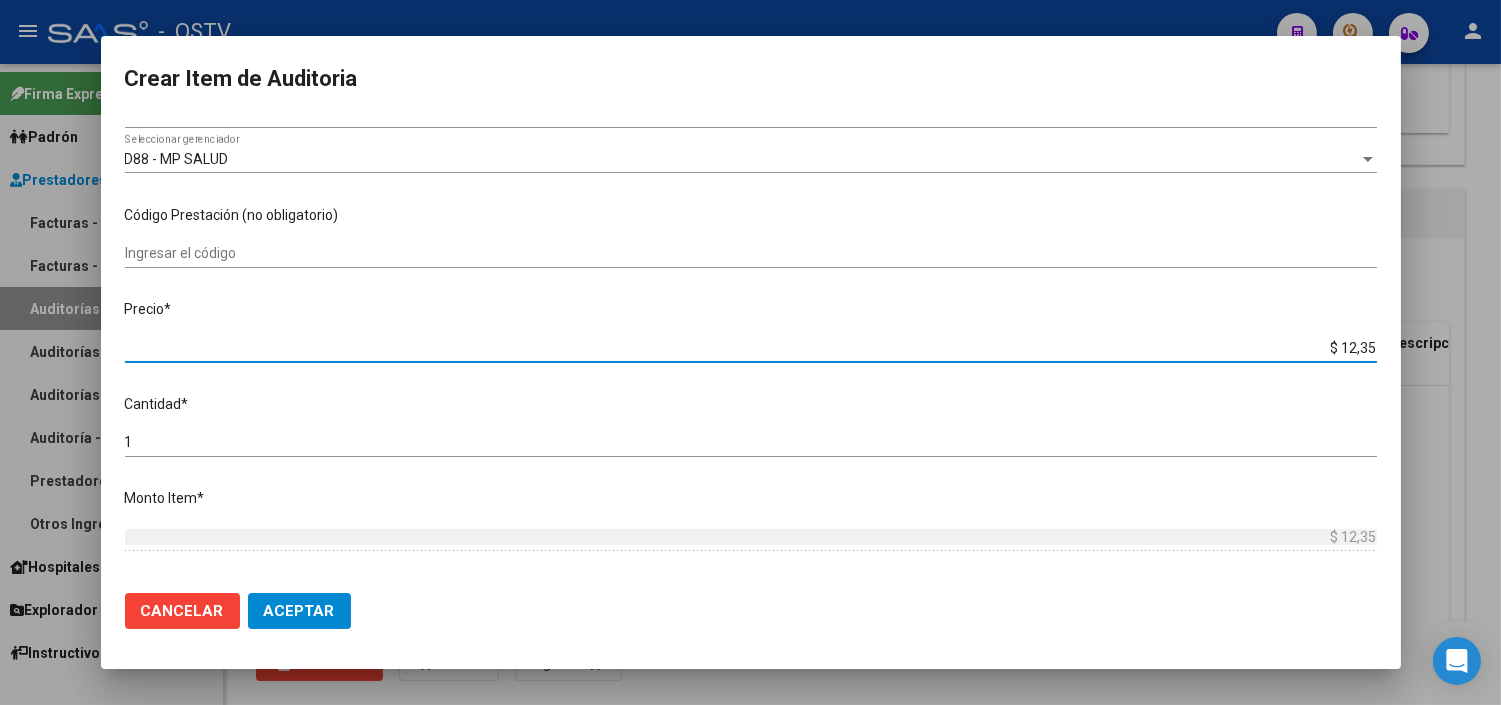 type on "$ 123,54" 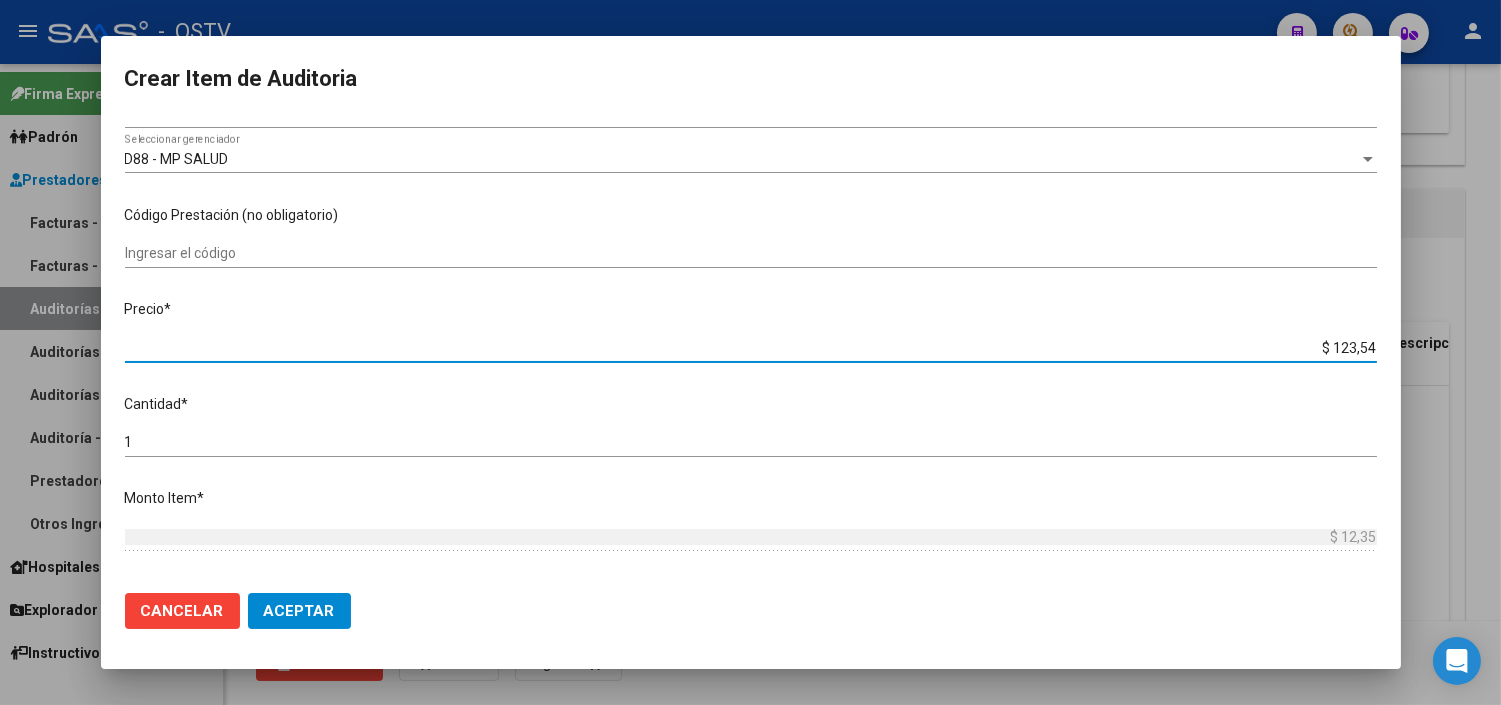type on "$ 123,54" 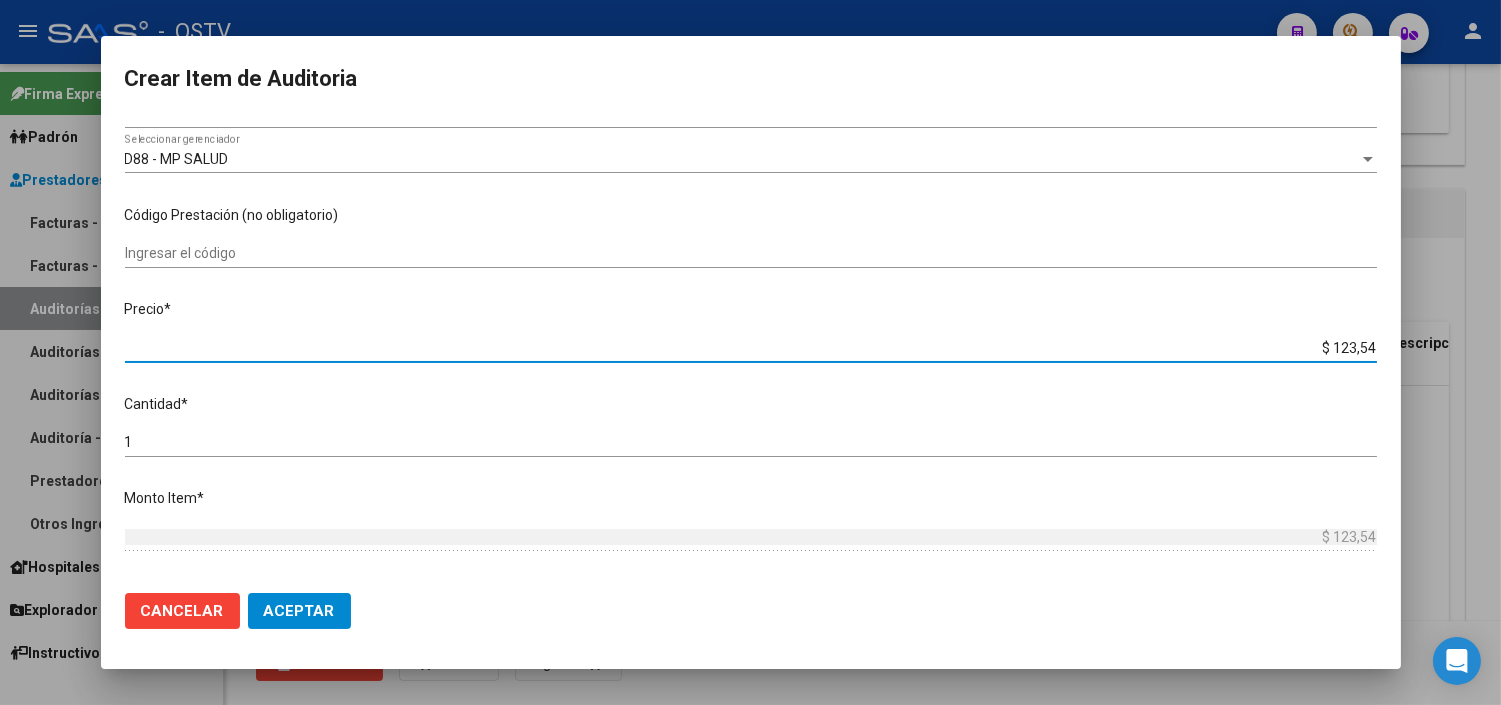type on "$ 1.235,40" 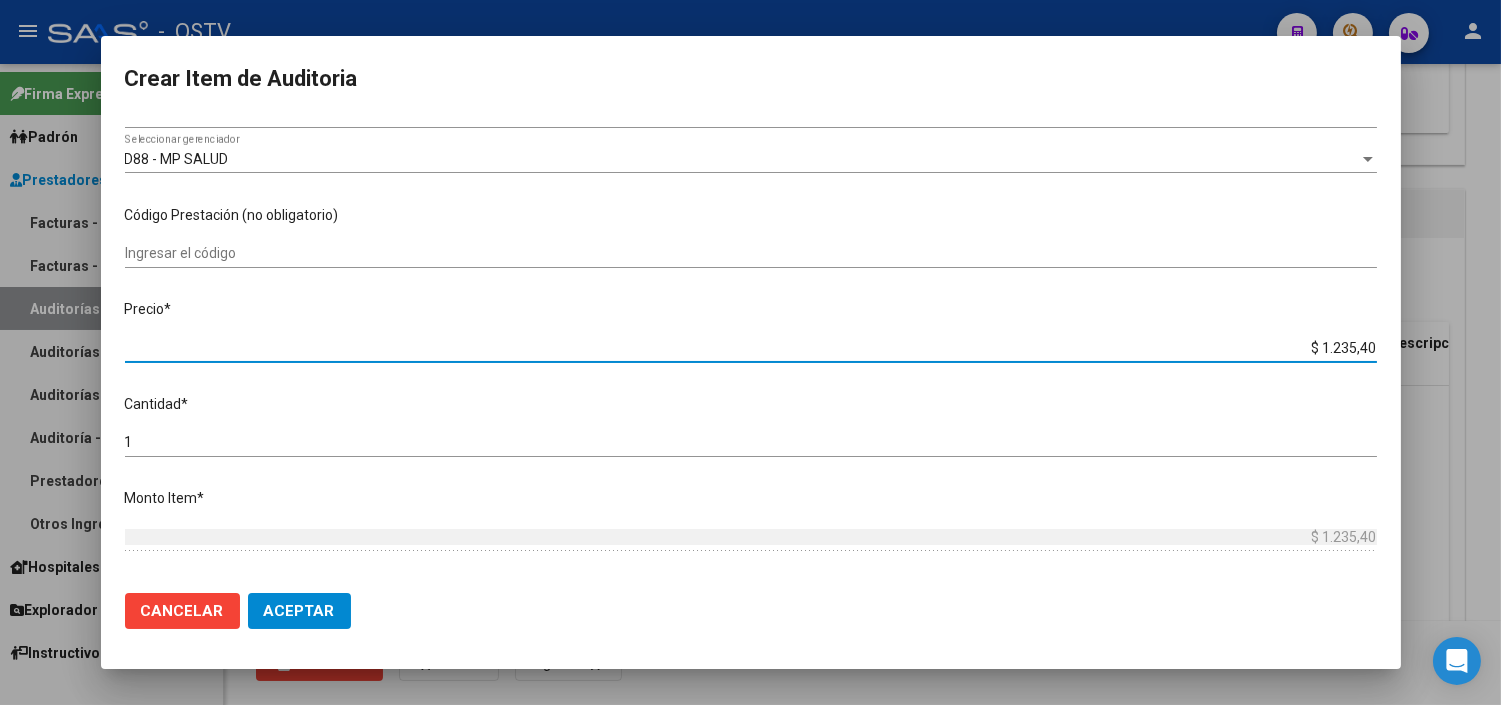 type on "$ 12.354,00" 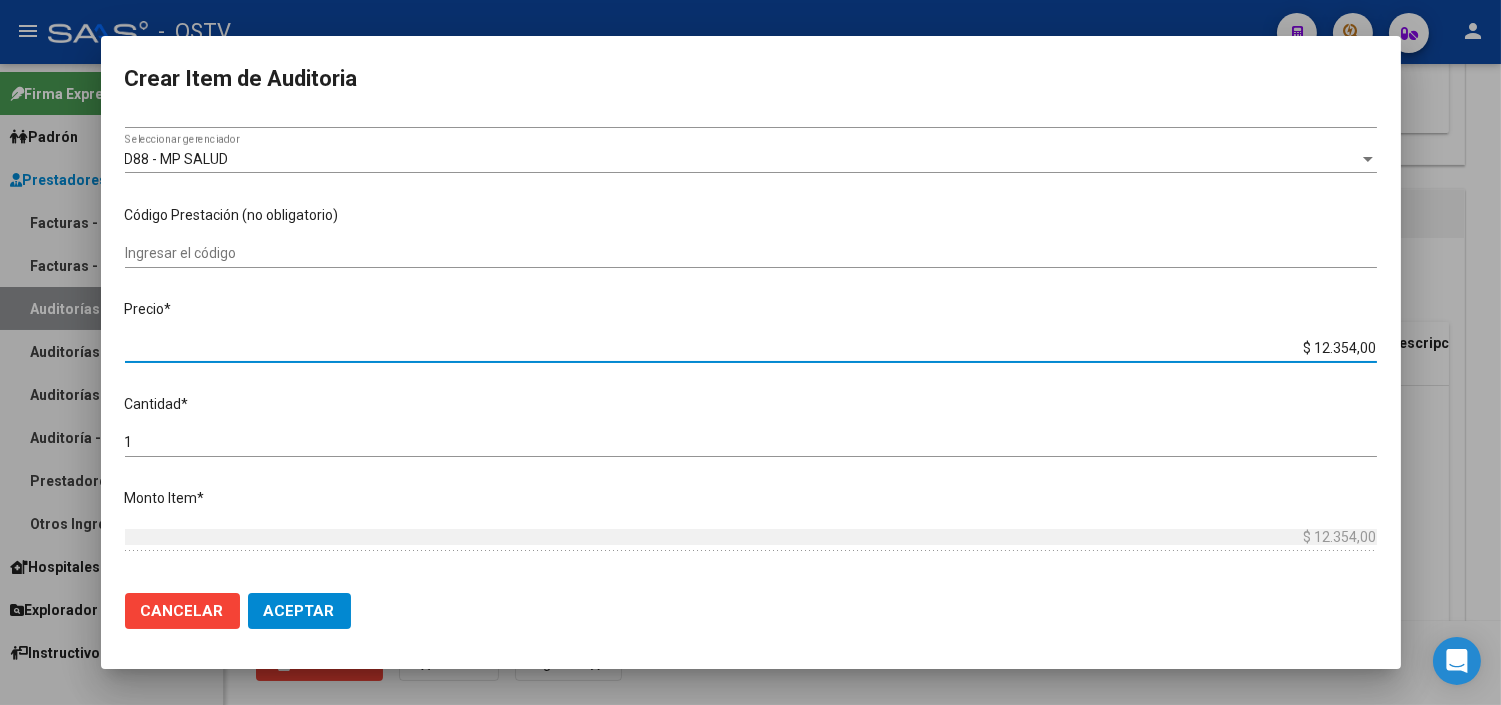 type on "$ 123.540,00" 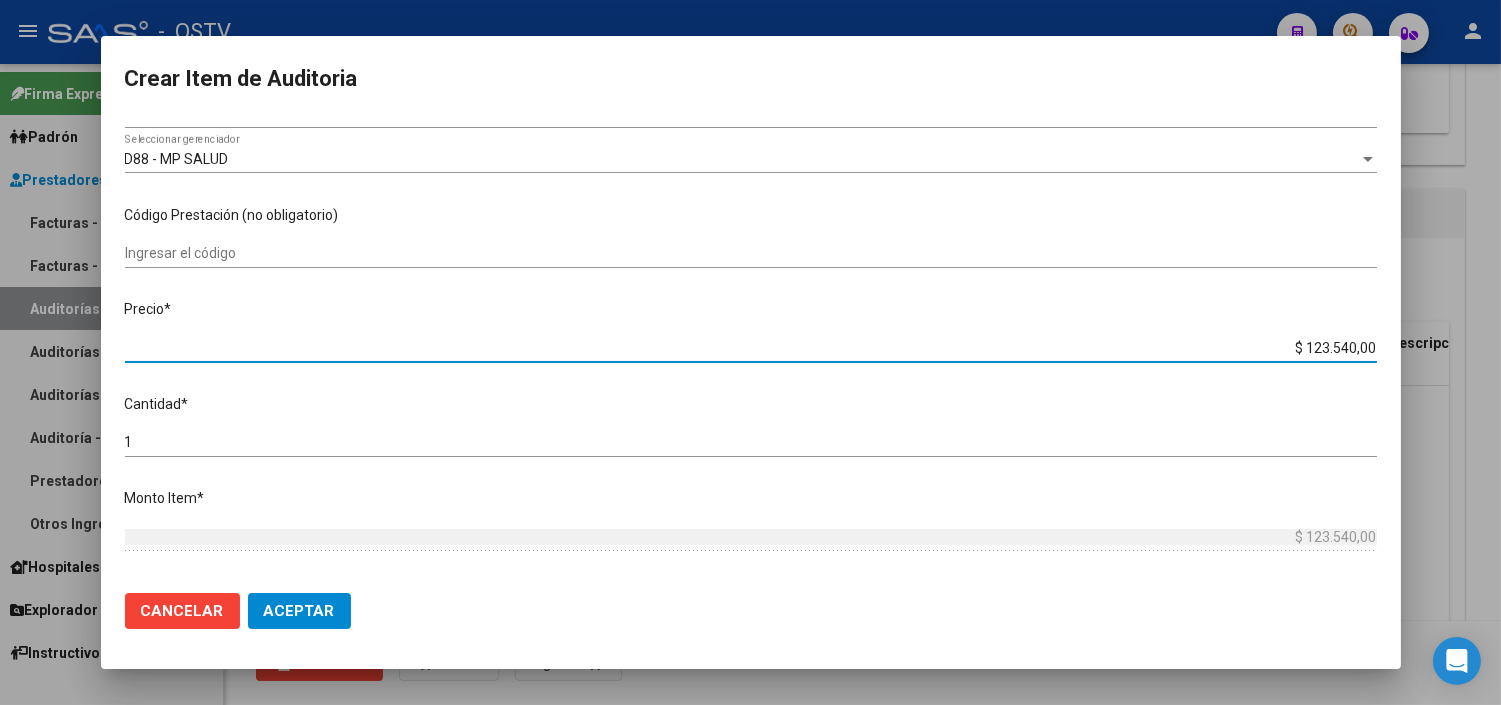 type on "$ 1.235.400,00" 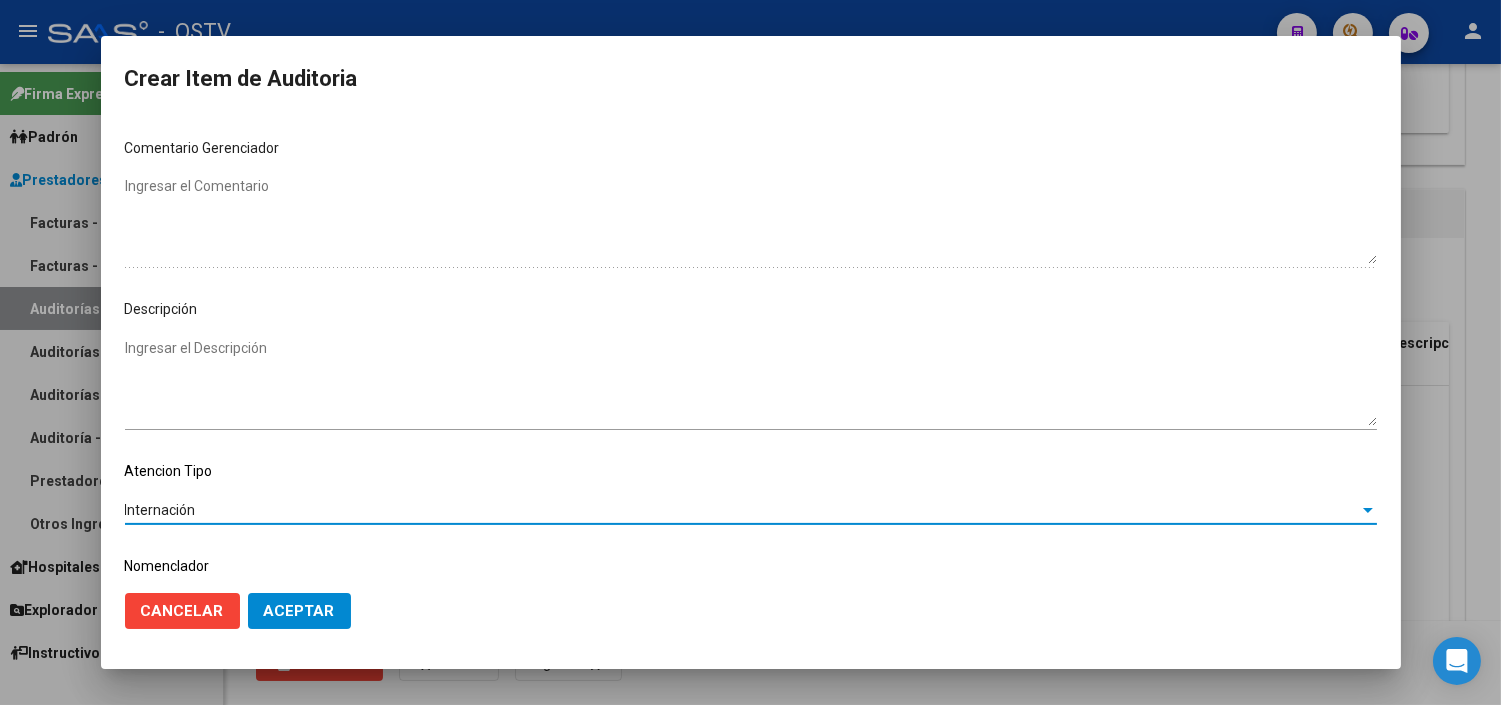 scroll, scrollTop: 1063, scrollLeft: 0, axis: vertical 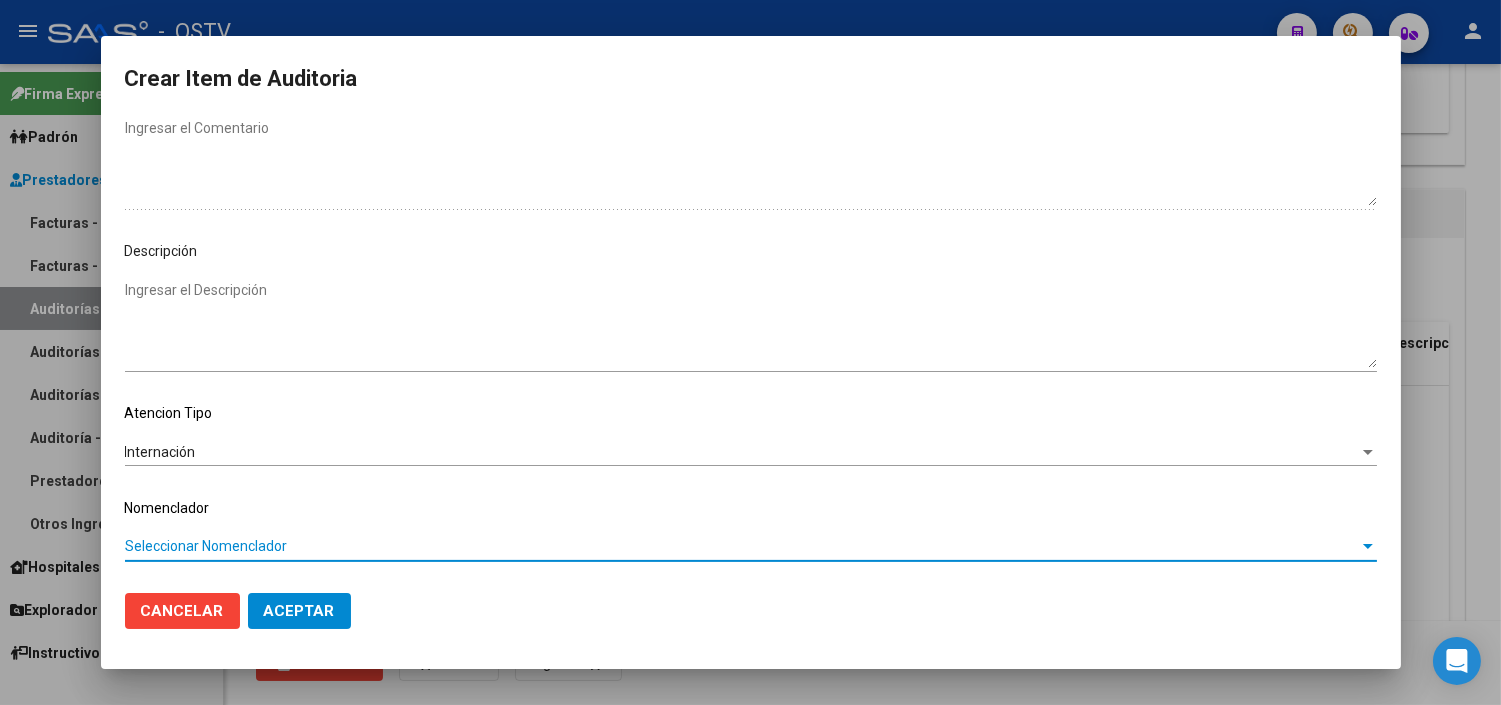type 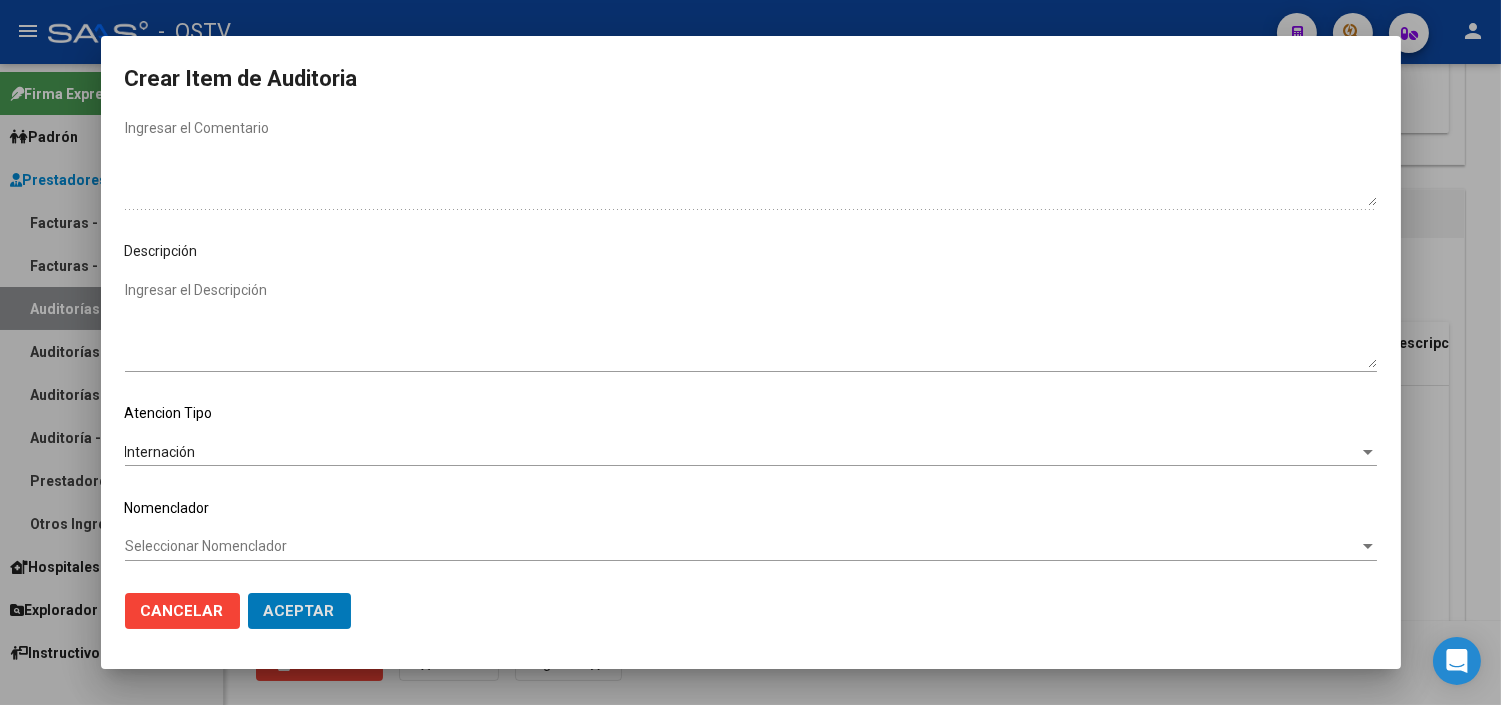 type 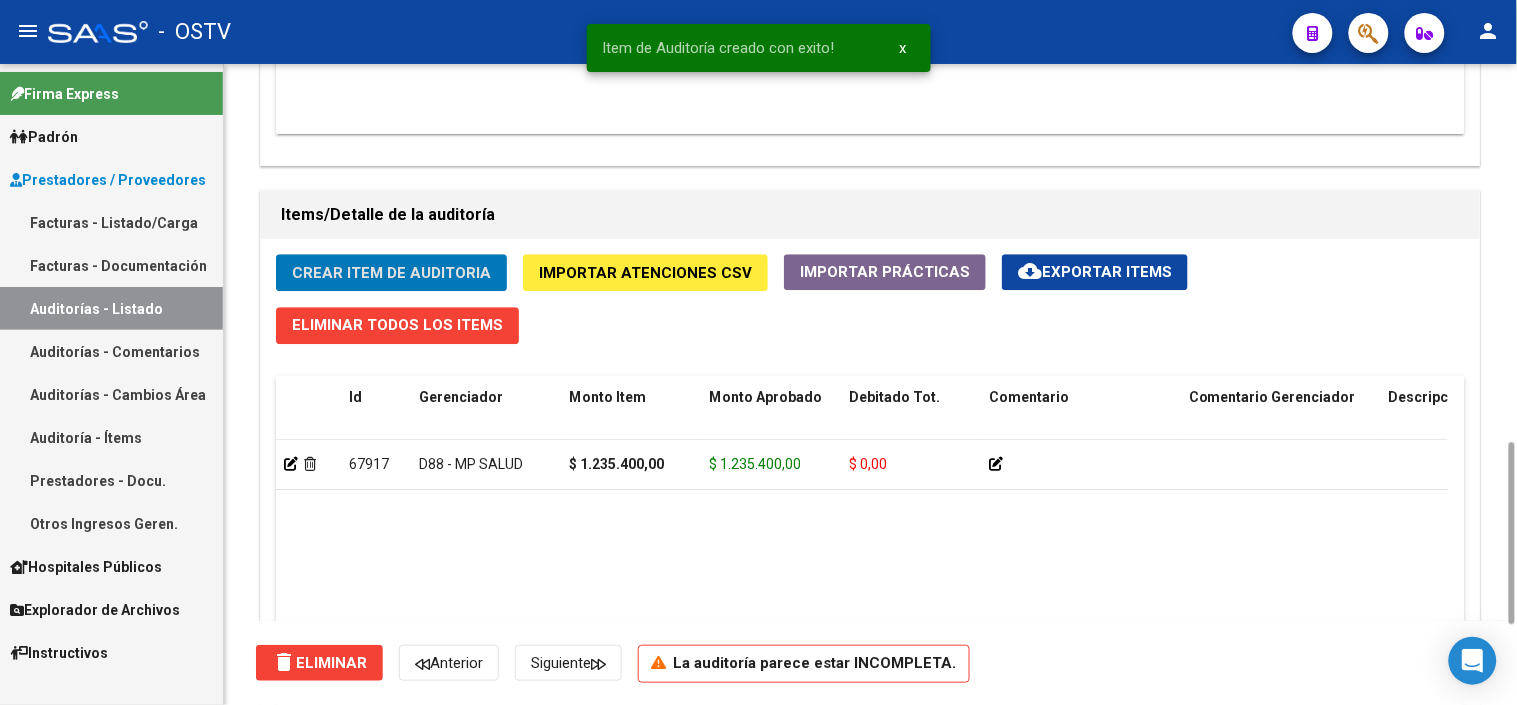 click on "Crear Item de Auditoria" 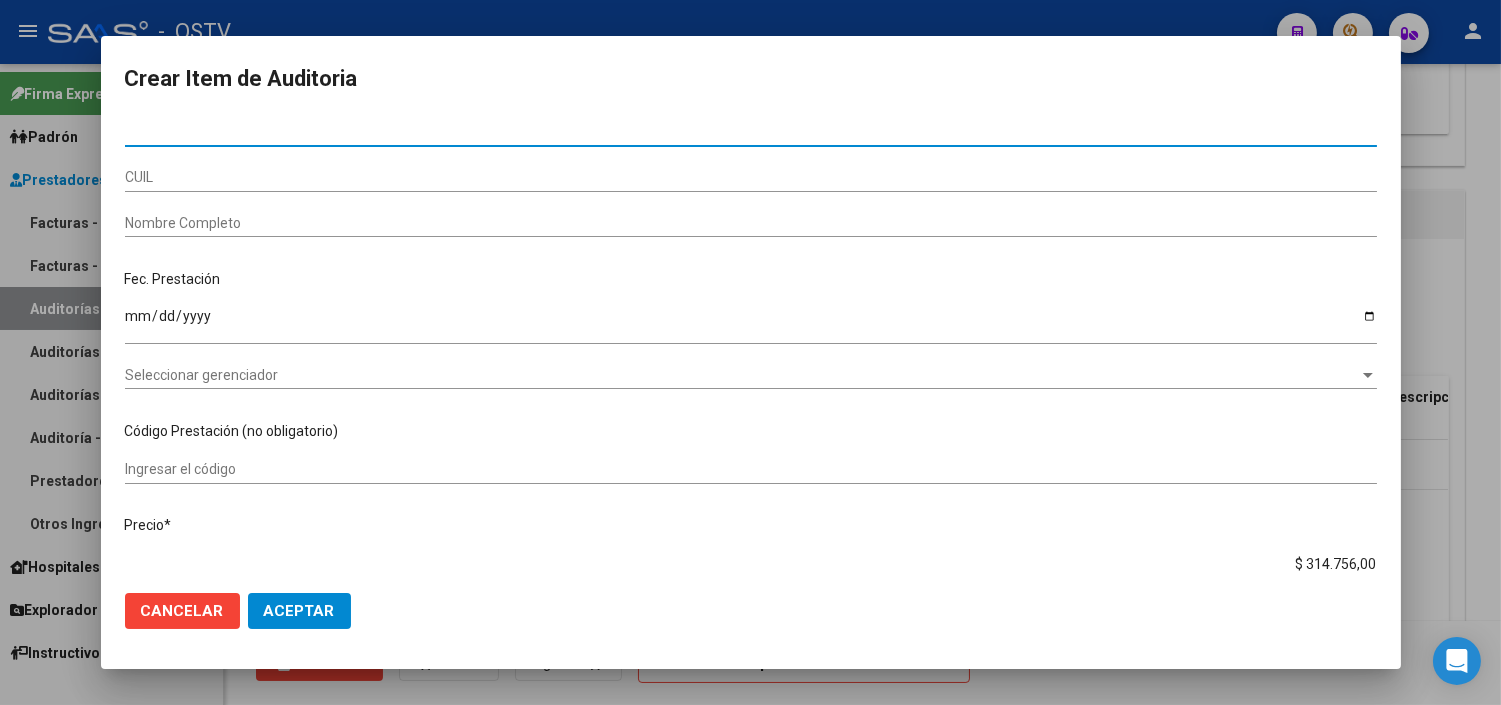 paste on "[PHONE]" 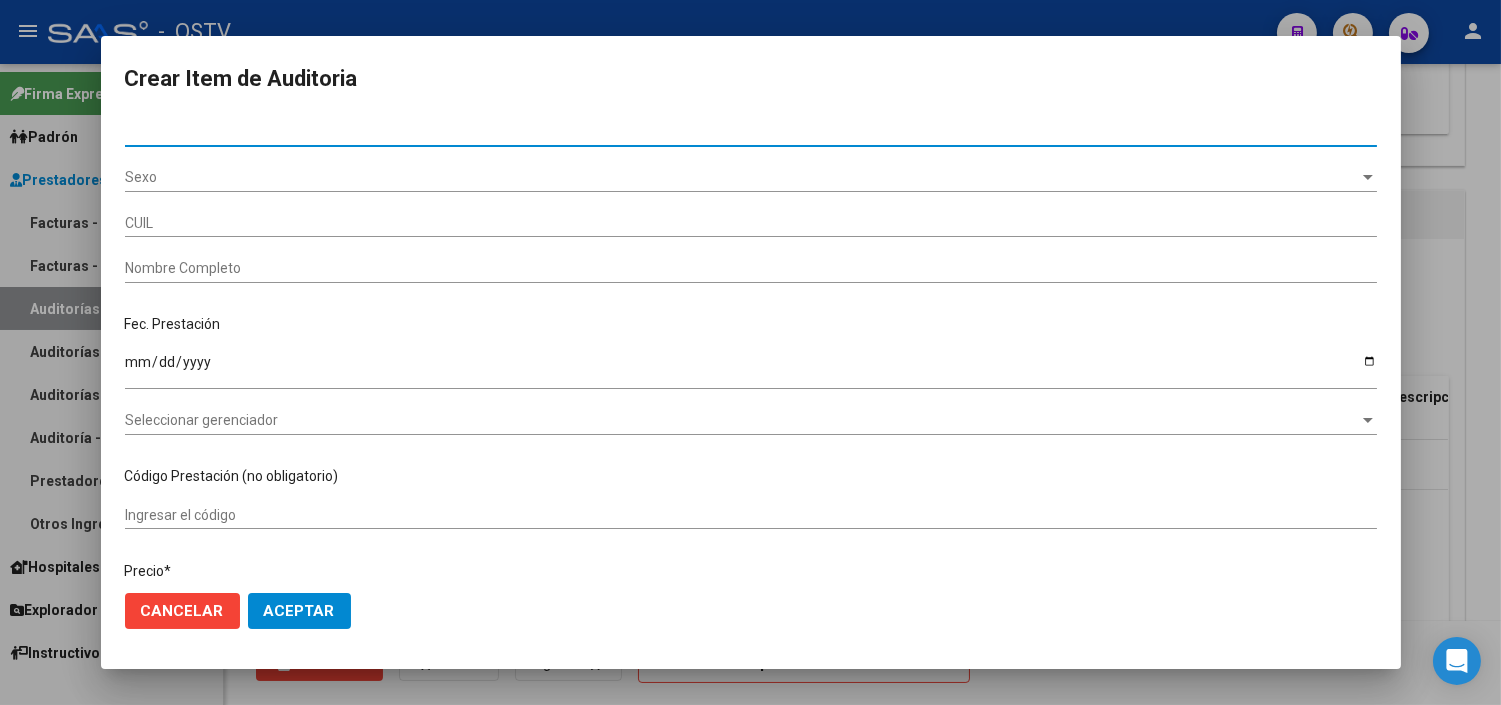 type on "[CUIL]" 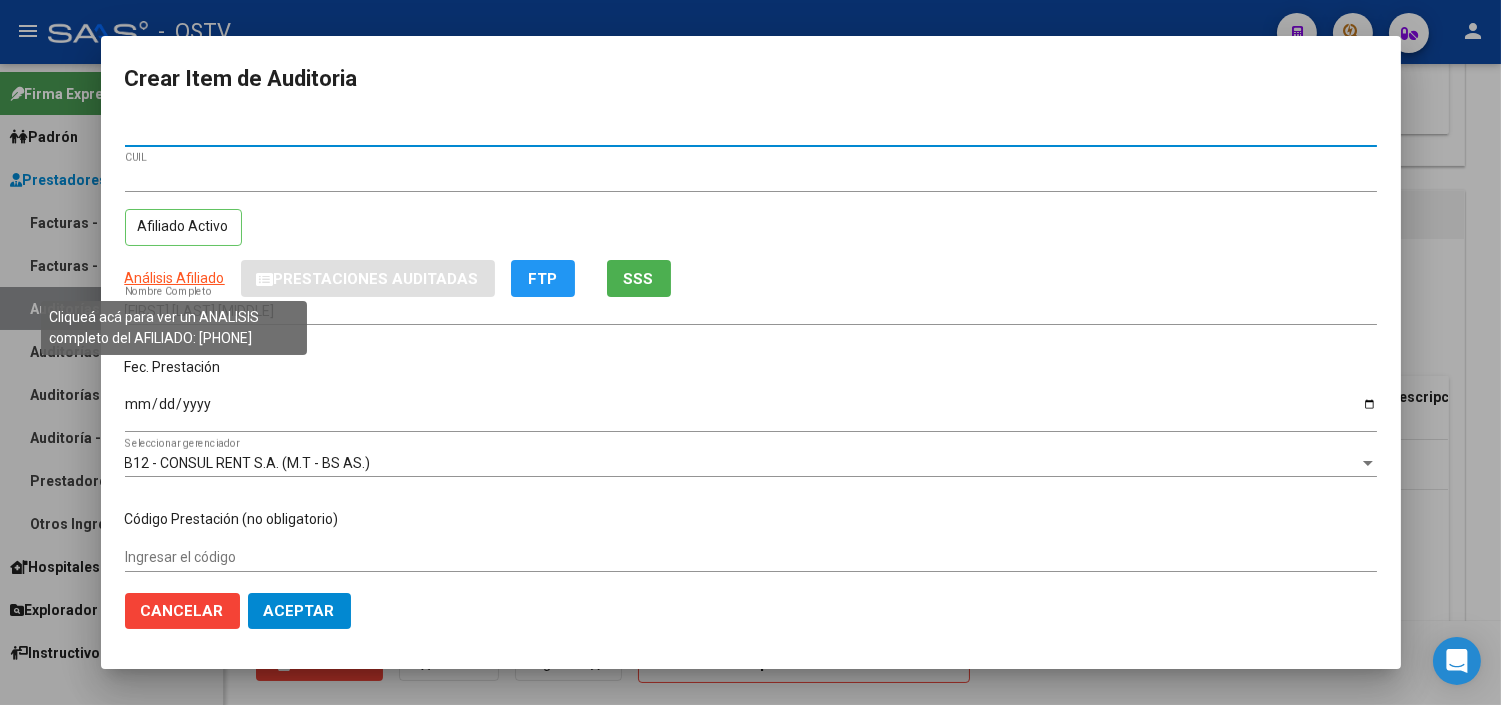 type on "[PHONE]" 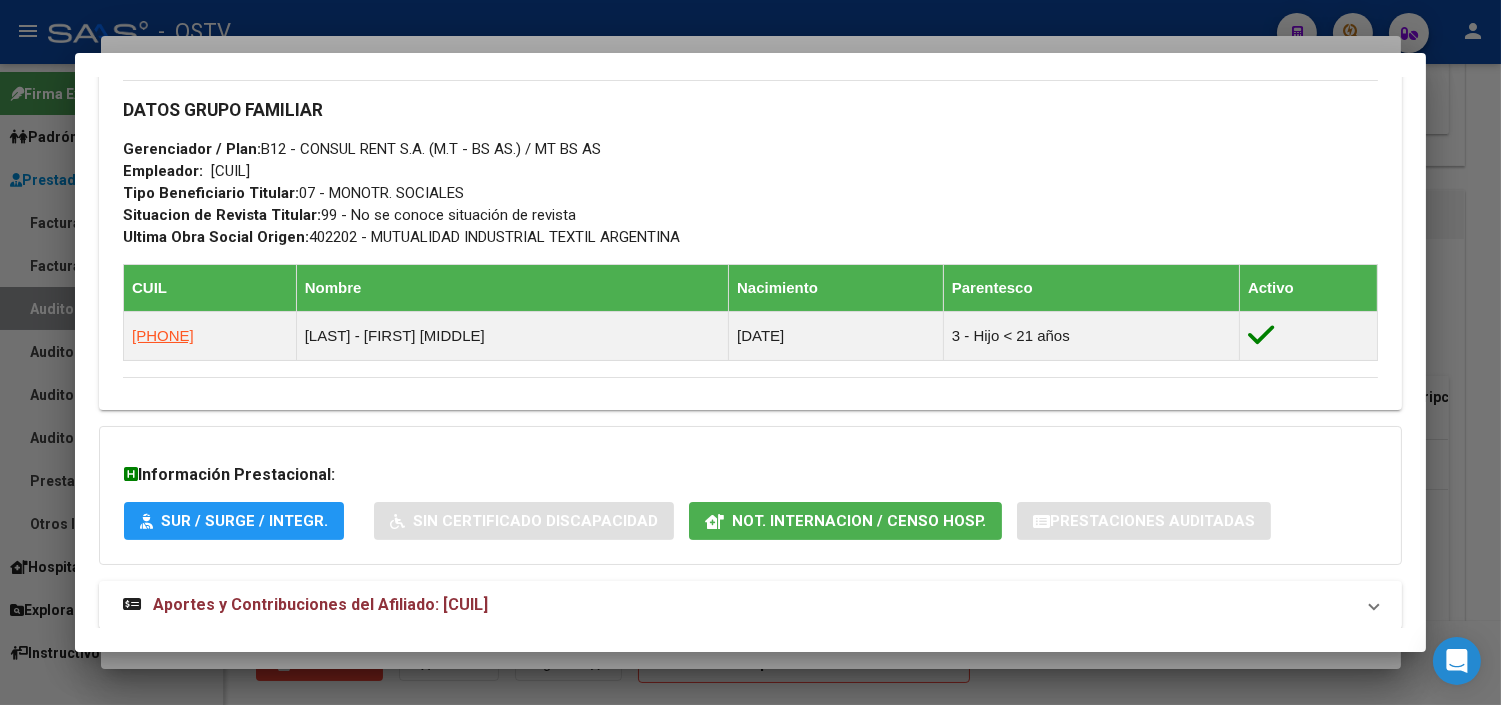 scroll, scrollTop: 988, scrollLeft: 0, axis: vertical 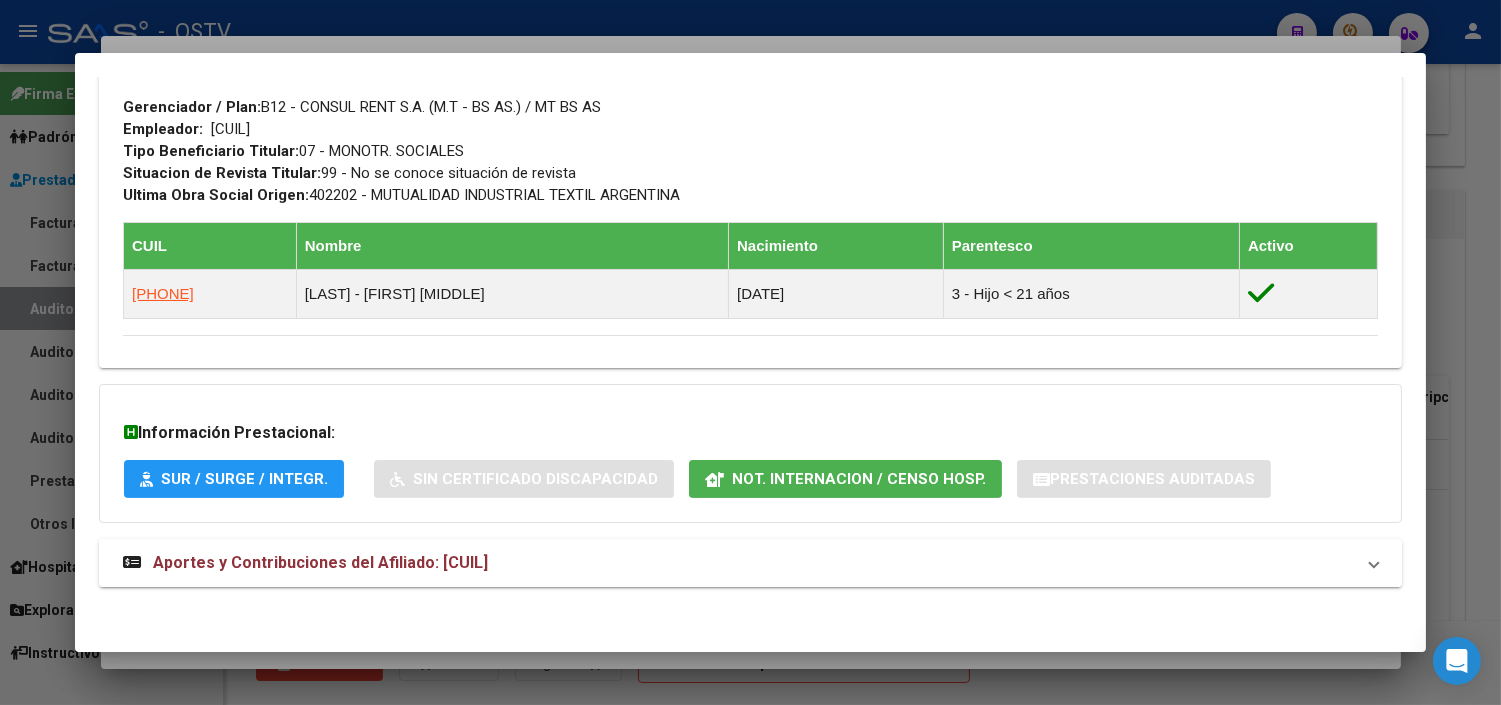 click on "Aportes y Contribuciones del Afiliado: [CUIL]" at bounding box center (320, 562) 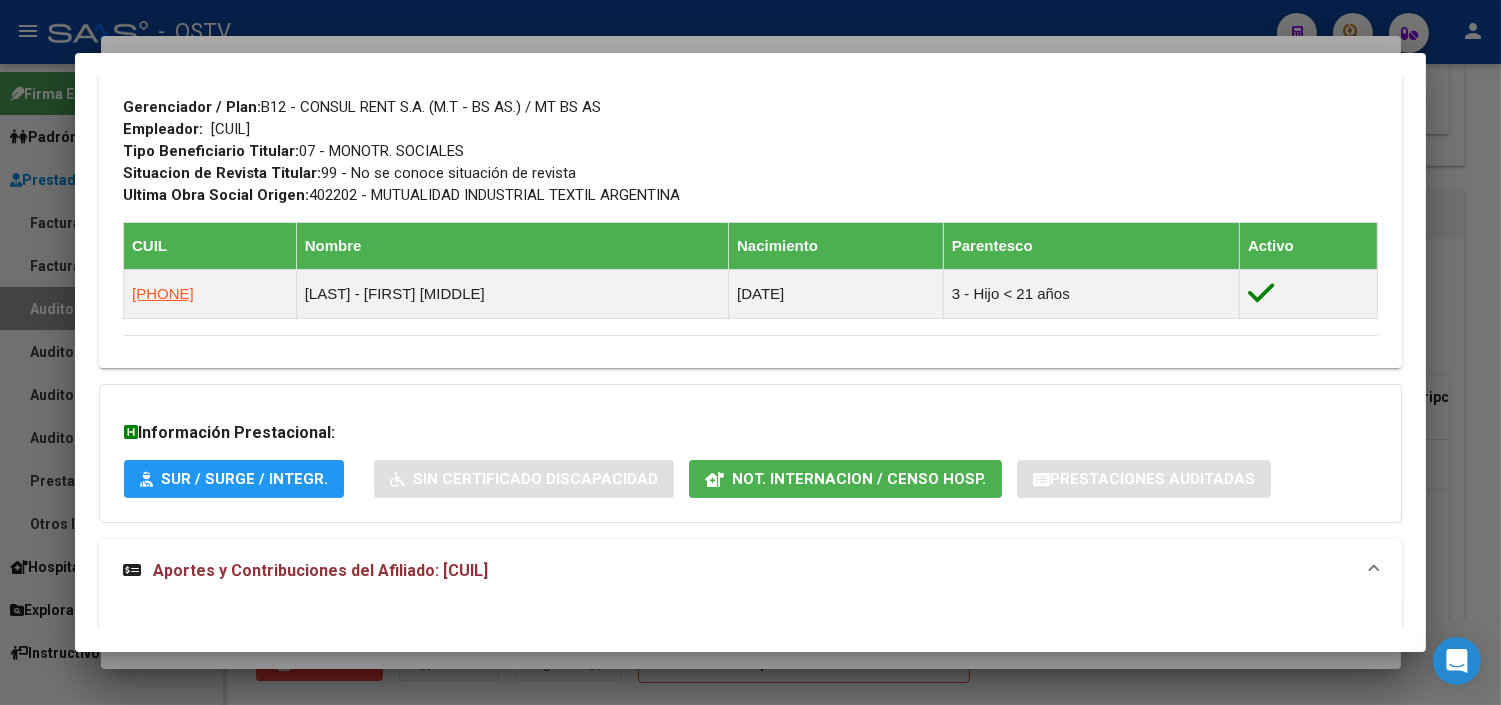 scroll, scrollTop: 1106, scrollLeft: 0, axis: vertical 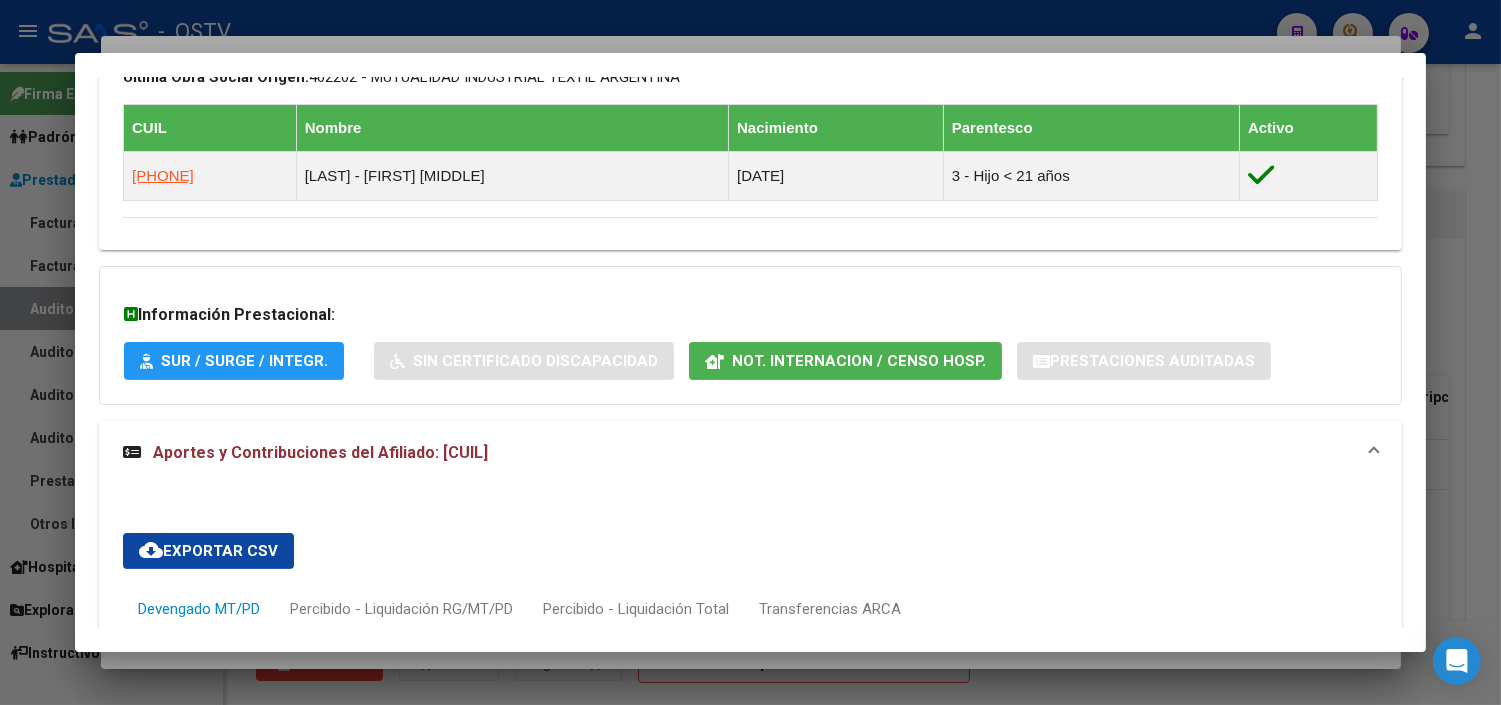 click on "Not. Internacion / Censo Hosp." 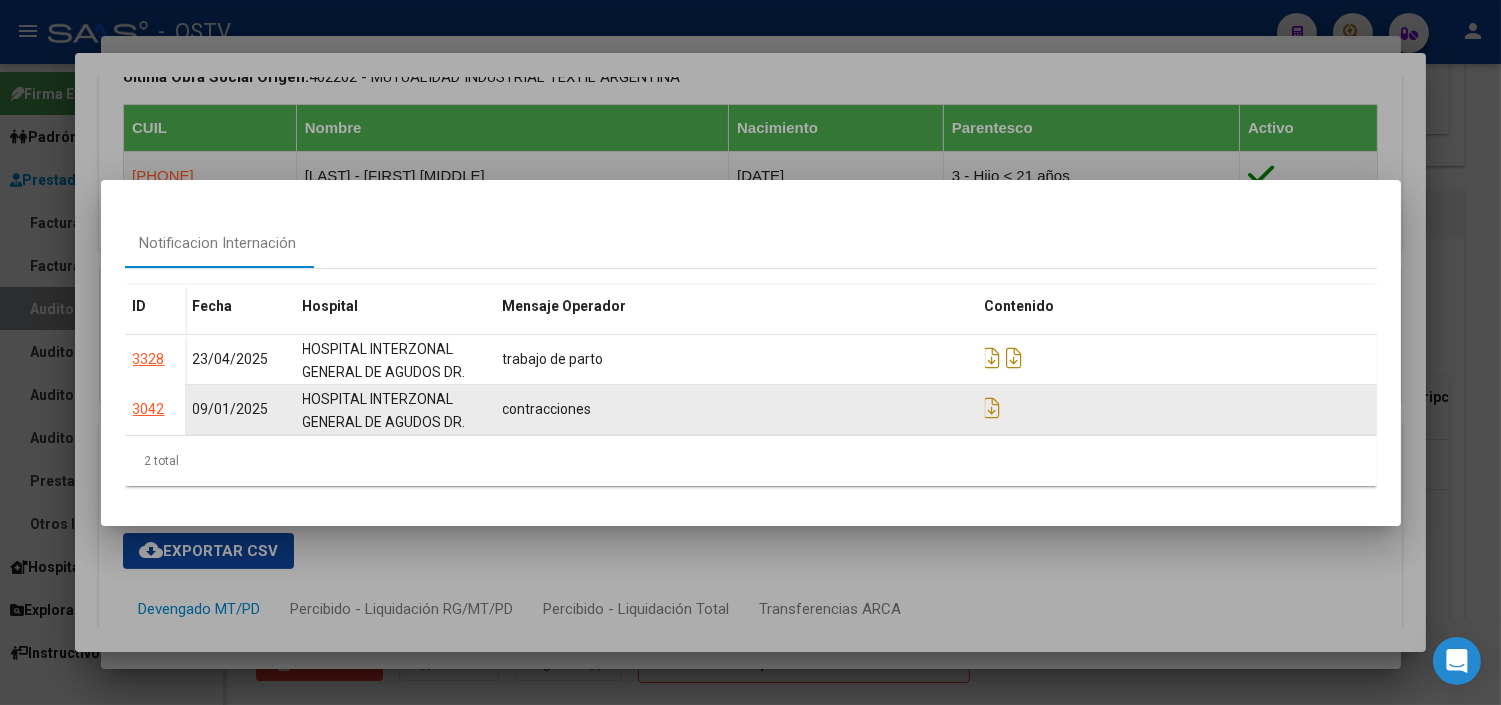 click on "3042" 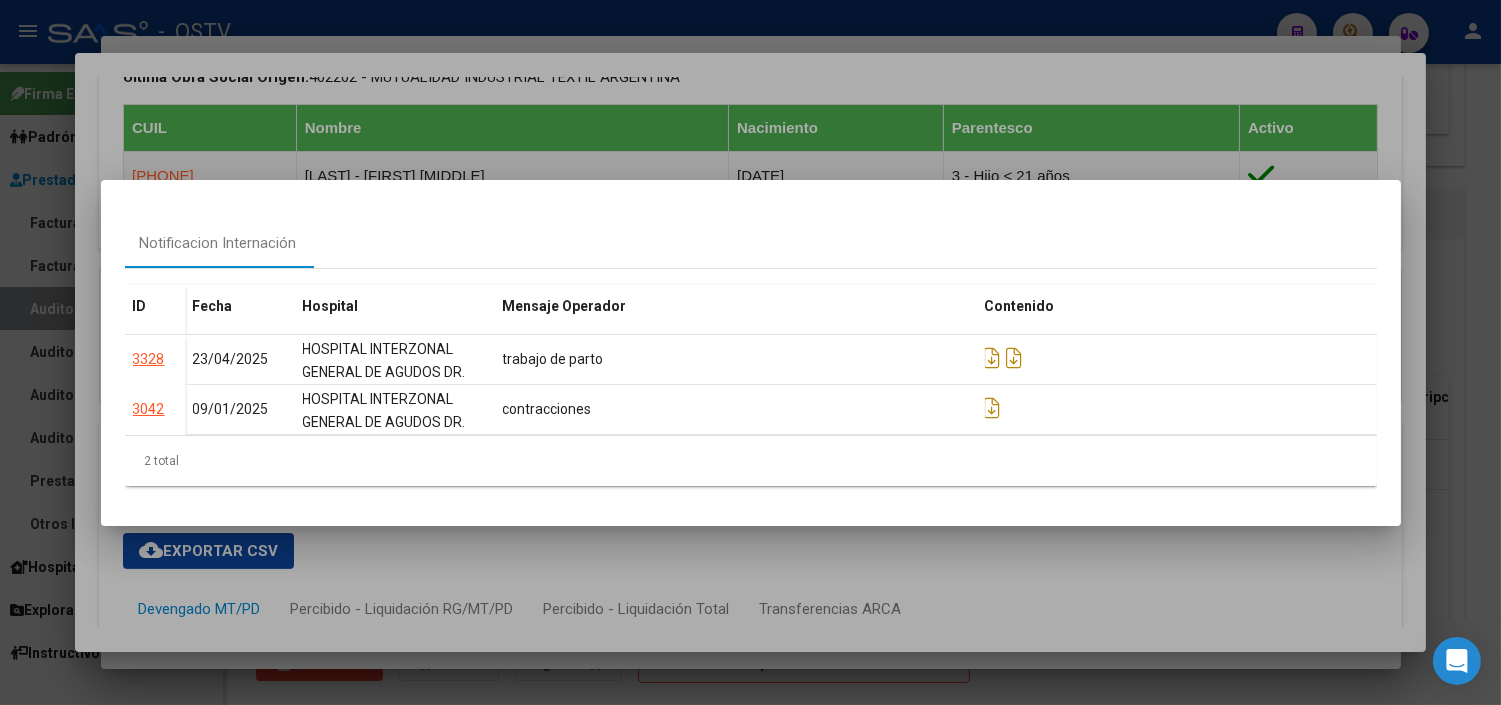 click at bounding box center [750, 352] 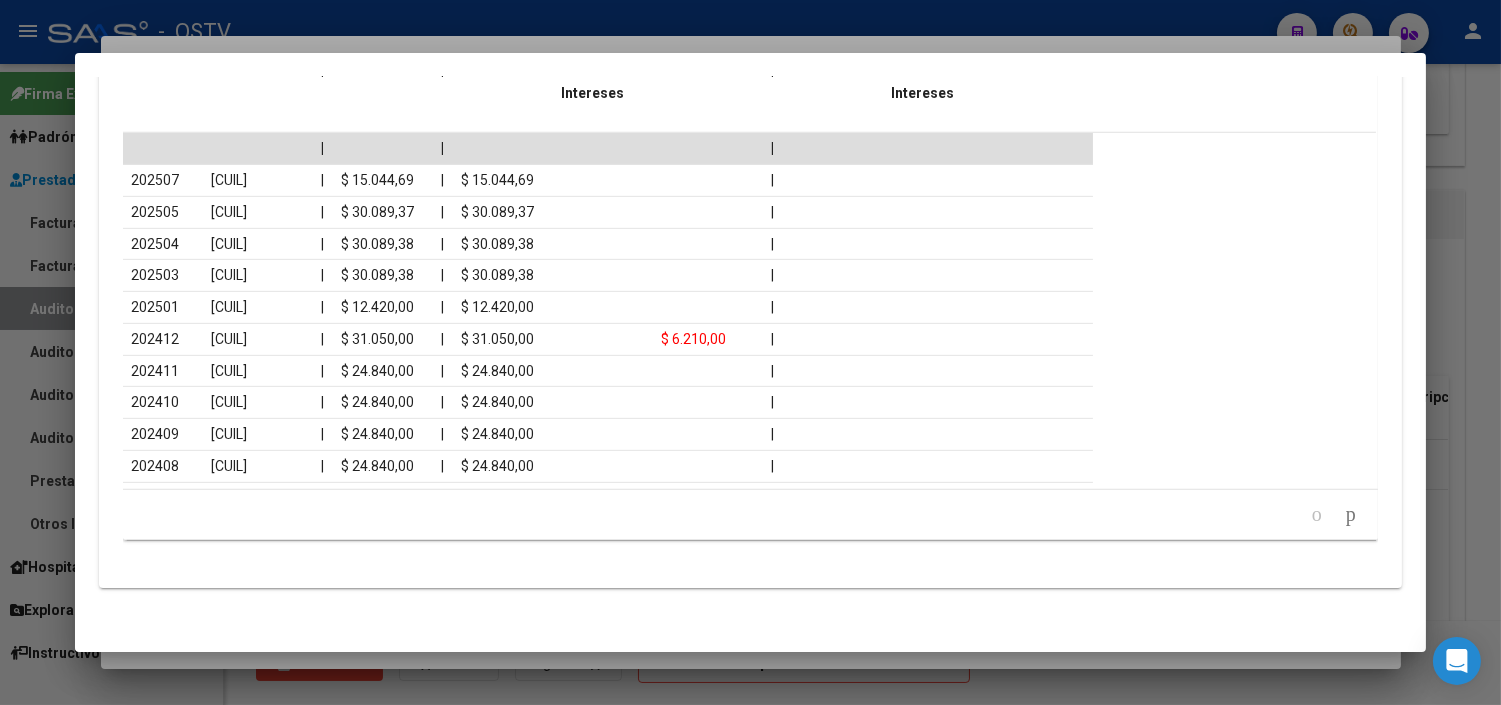 scroll, scrollTop: 1863, scrollLeft: 0, axis: vertical 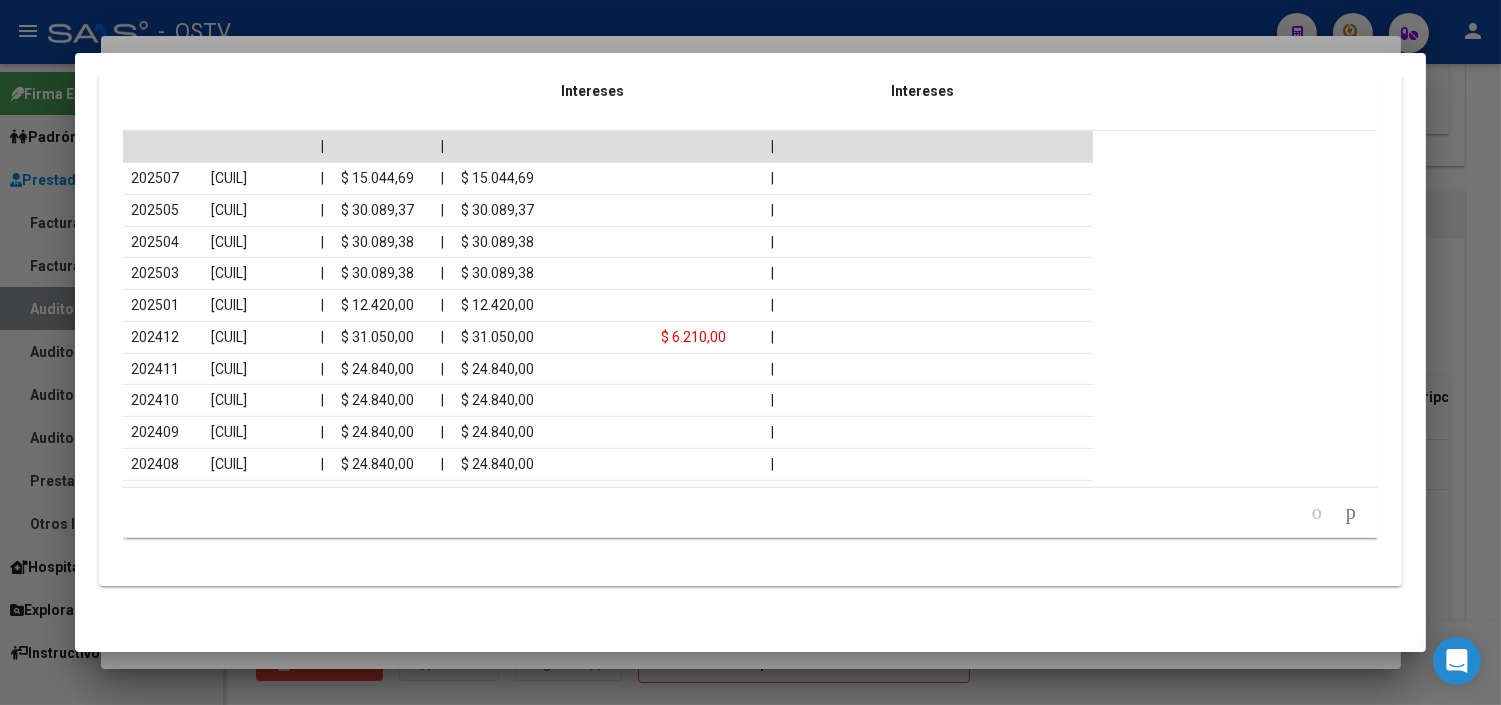 click at bounding box center [750, 352] 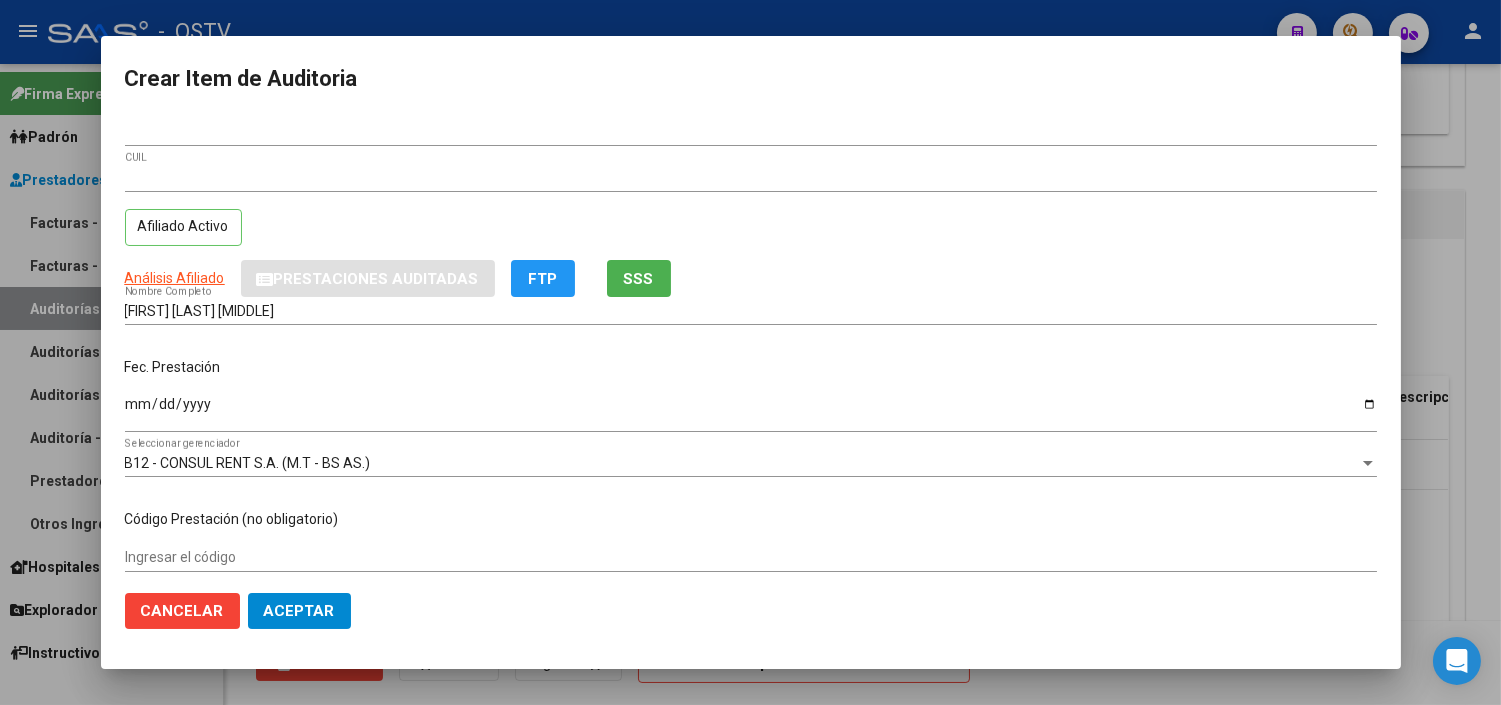 click on "Ingresar la fecha" at bounding box center (751, 411) 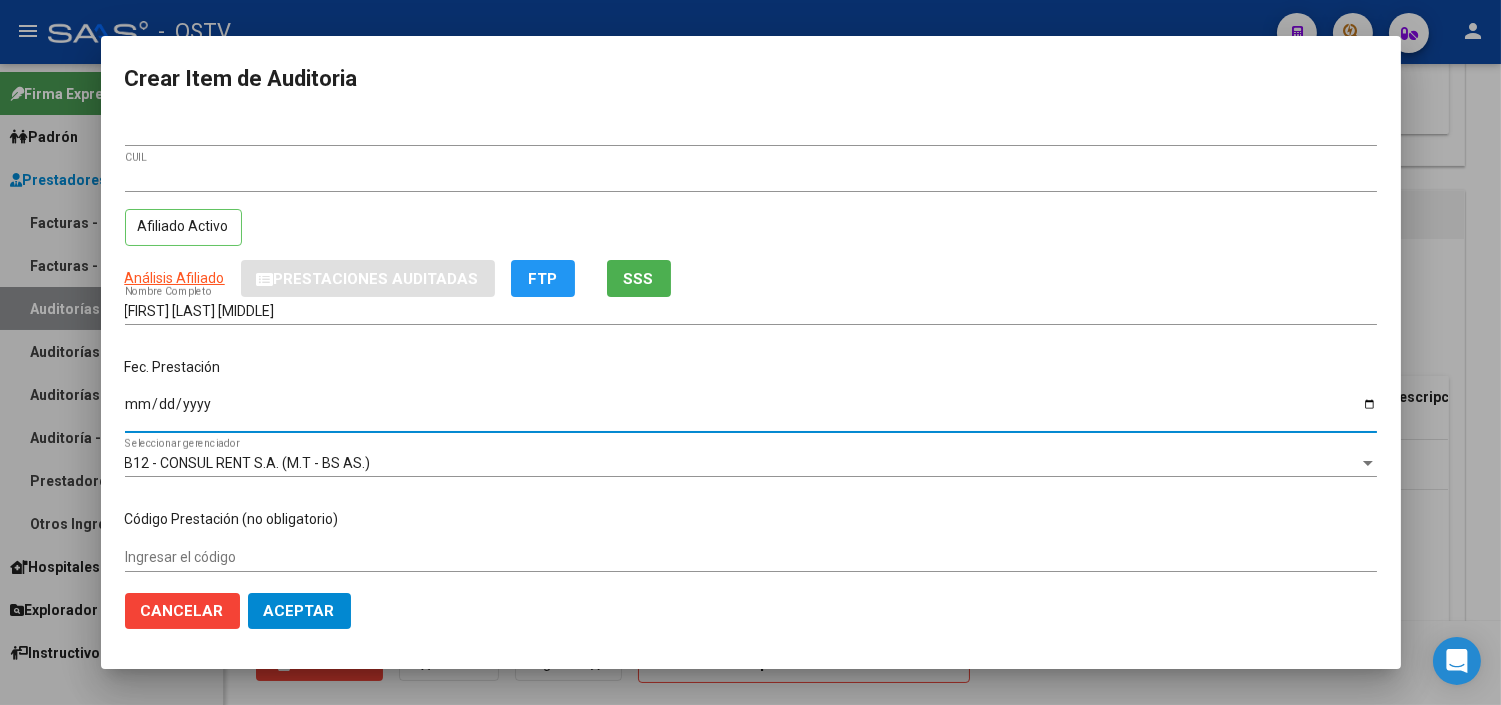 type on "2025-01-08" 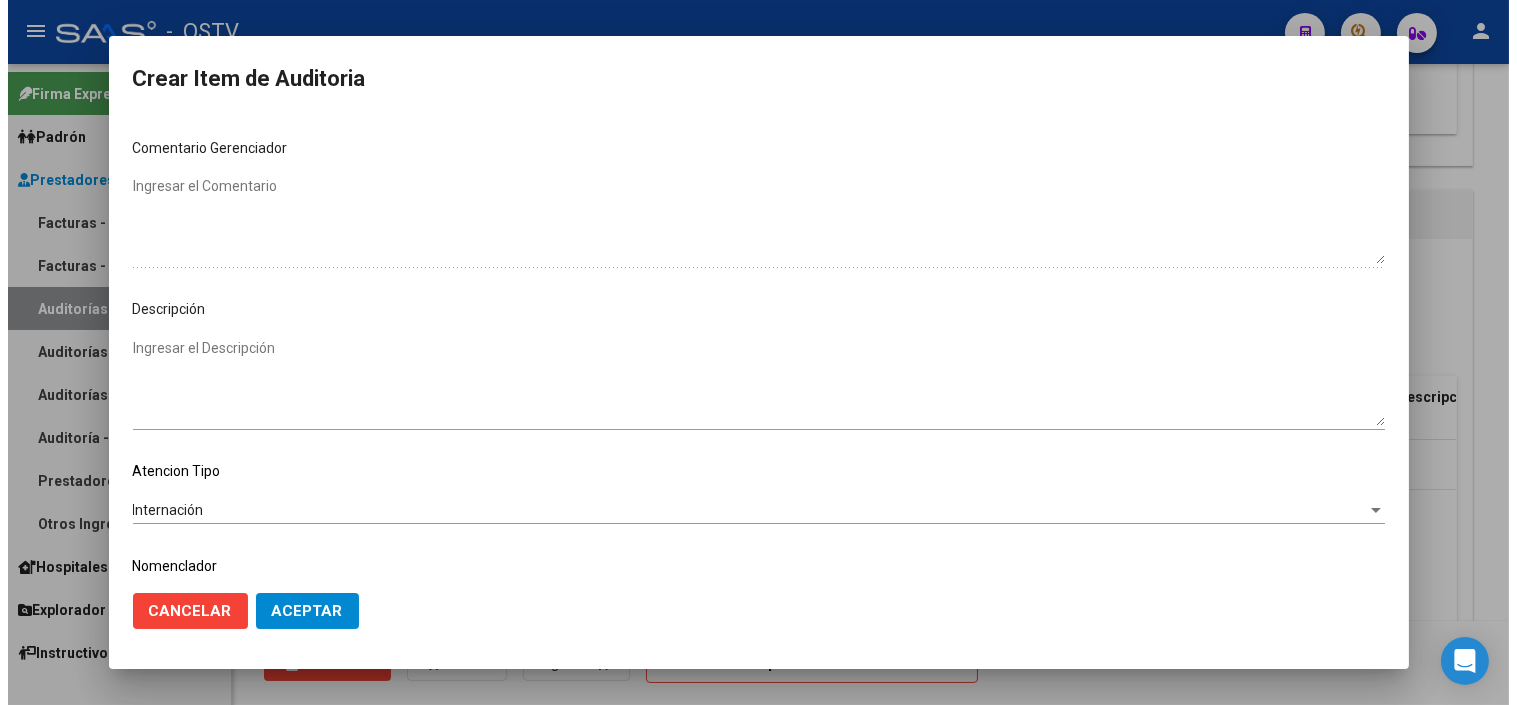 scroll, scrollTop: 1063, scrollLeft: 0, axis: vertical 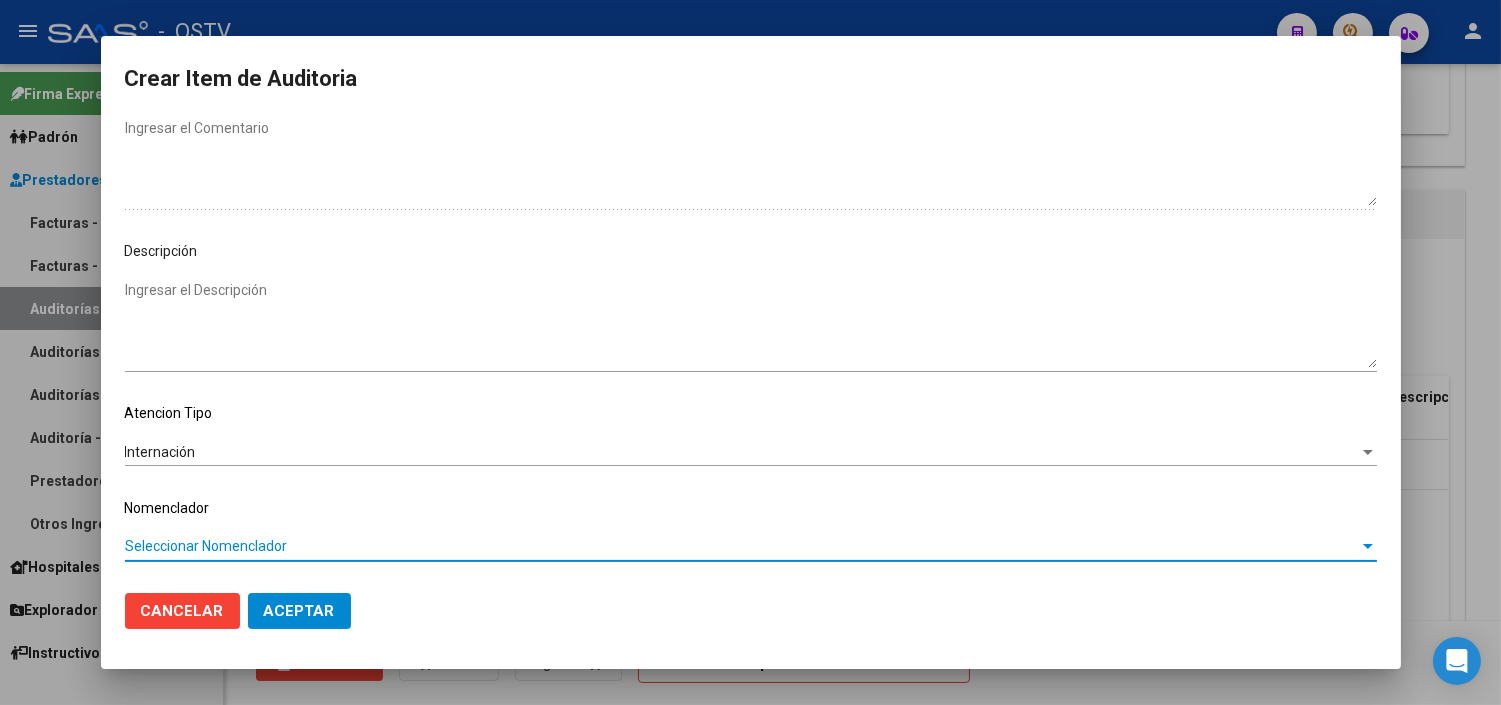 type 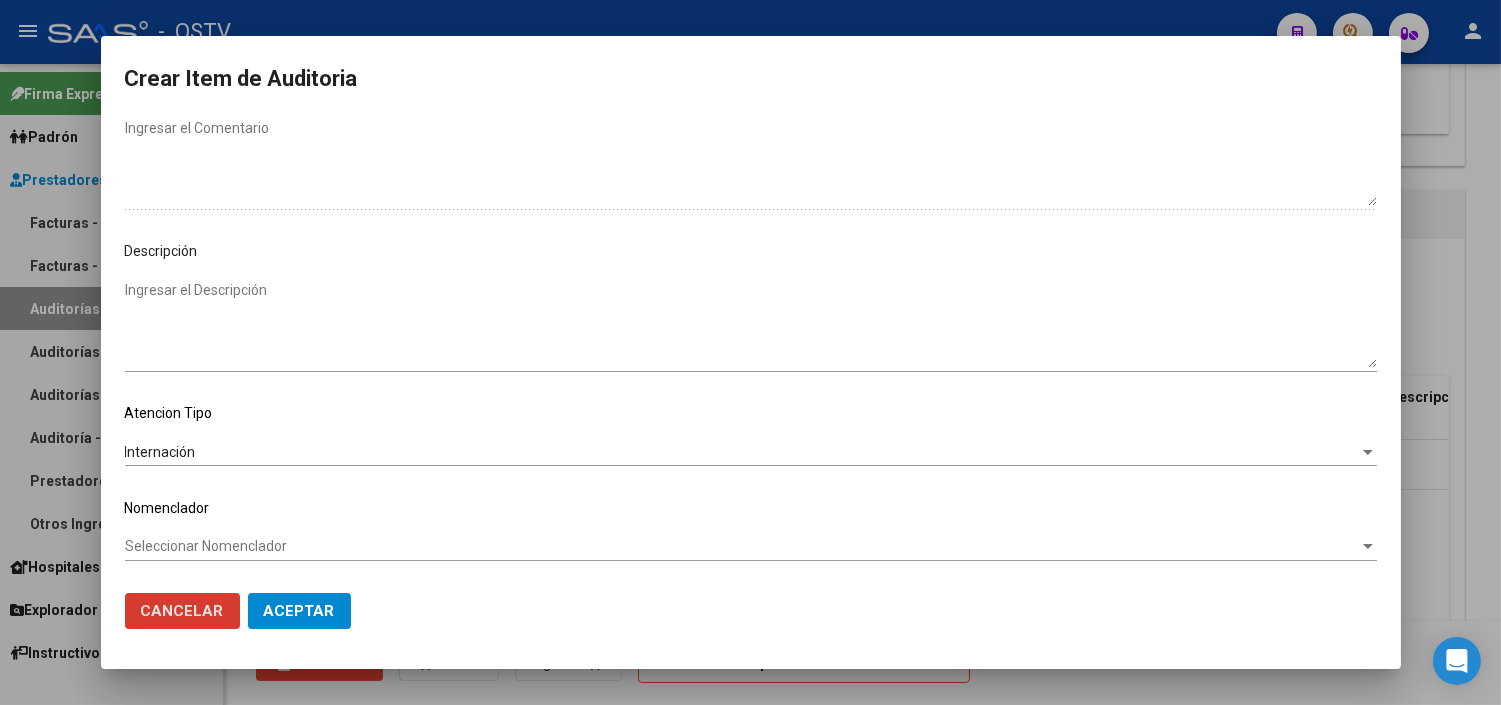 type 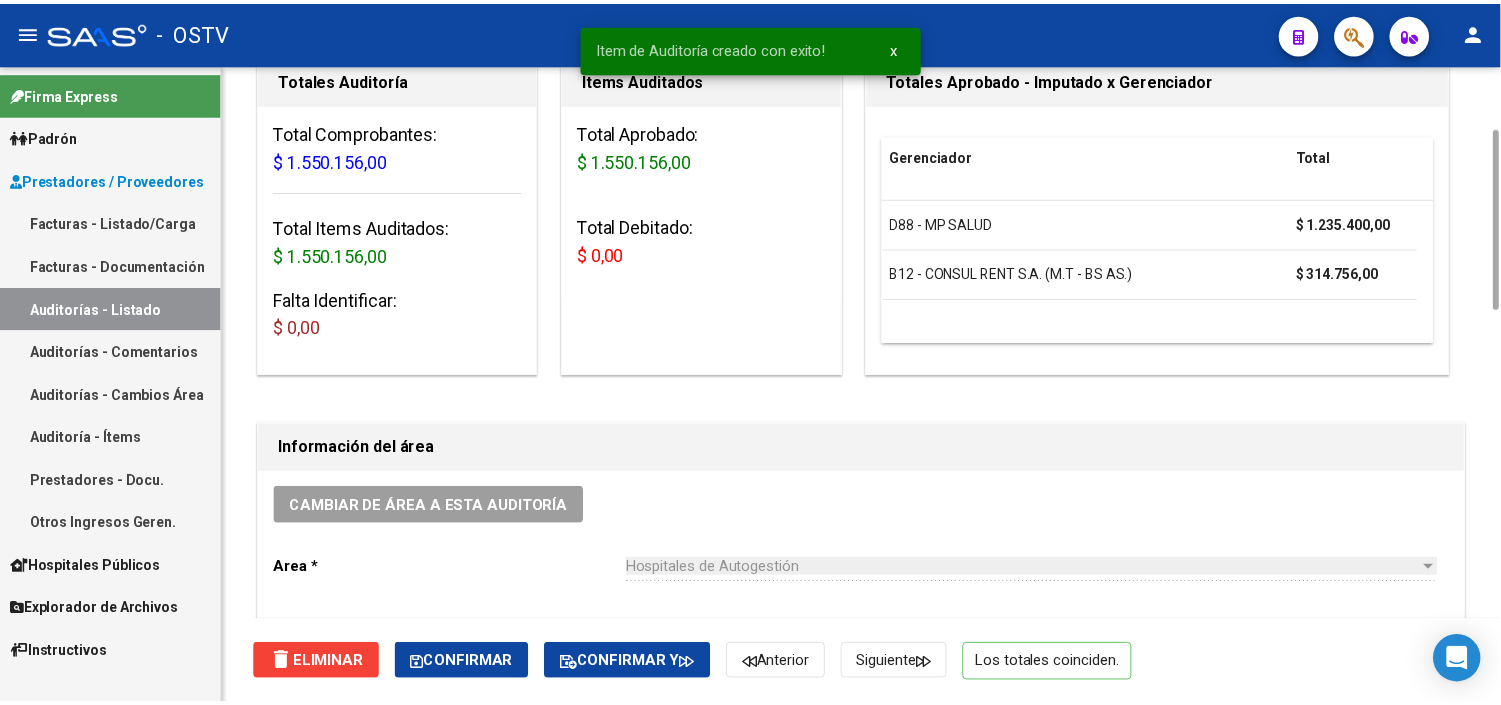 scroll, scrollTop: 0, scrollLeft: 0, axis: both 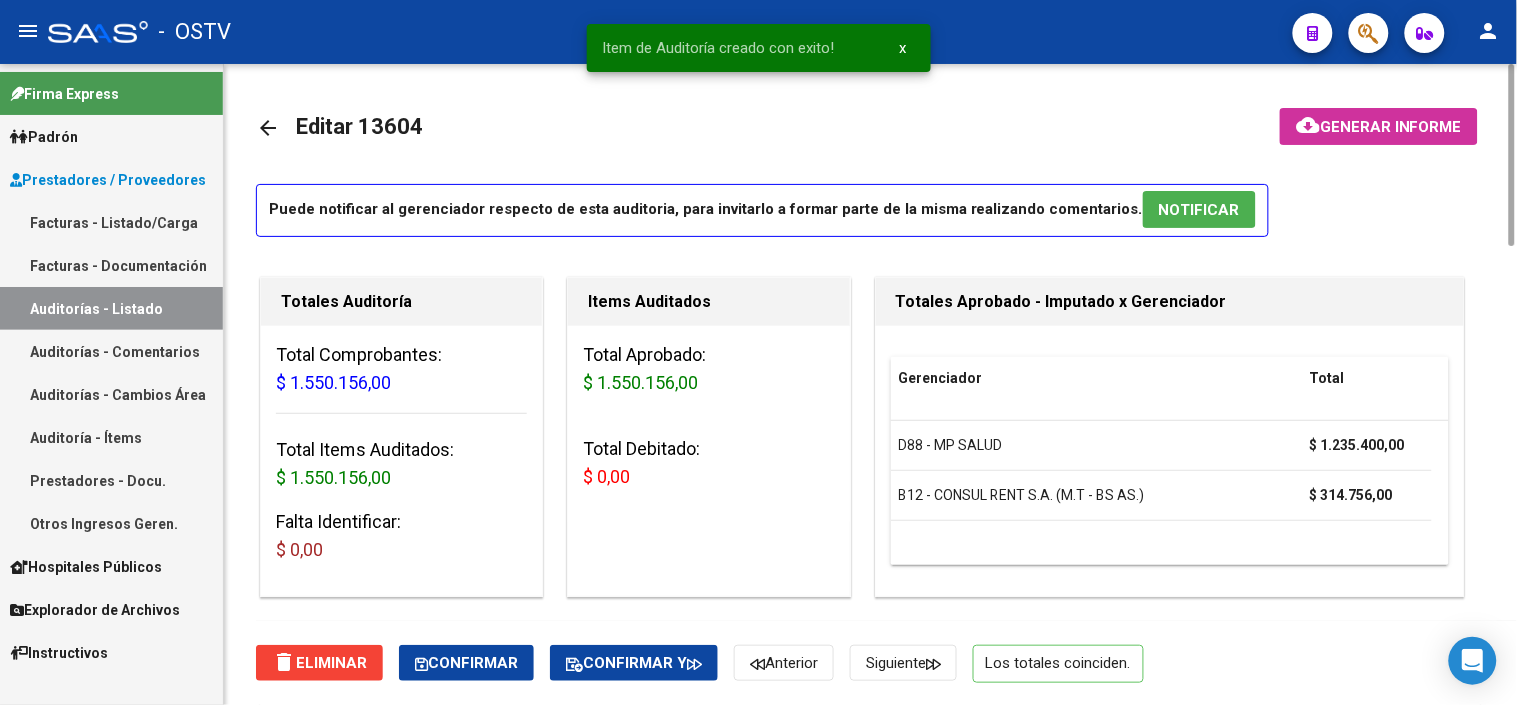 click on "NOTIFICAR" at bounding box center (1199, 209) 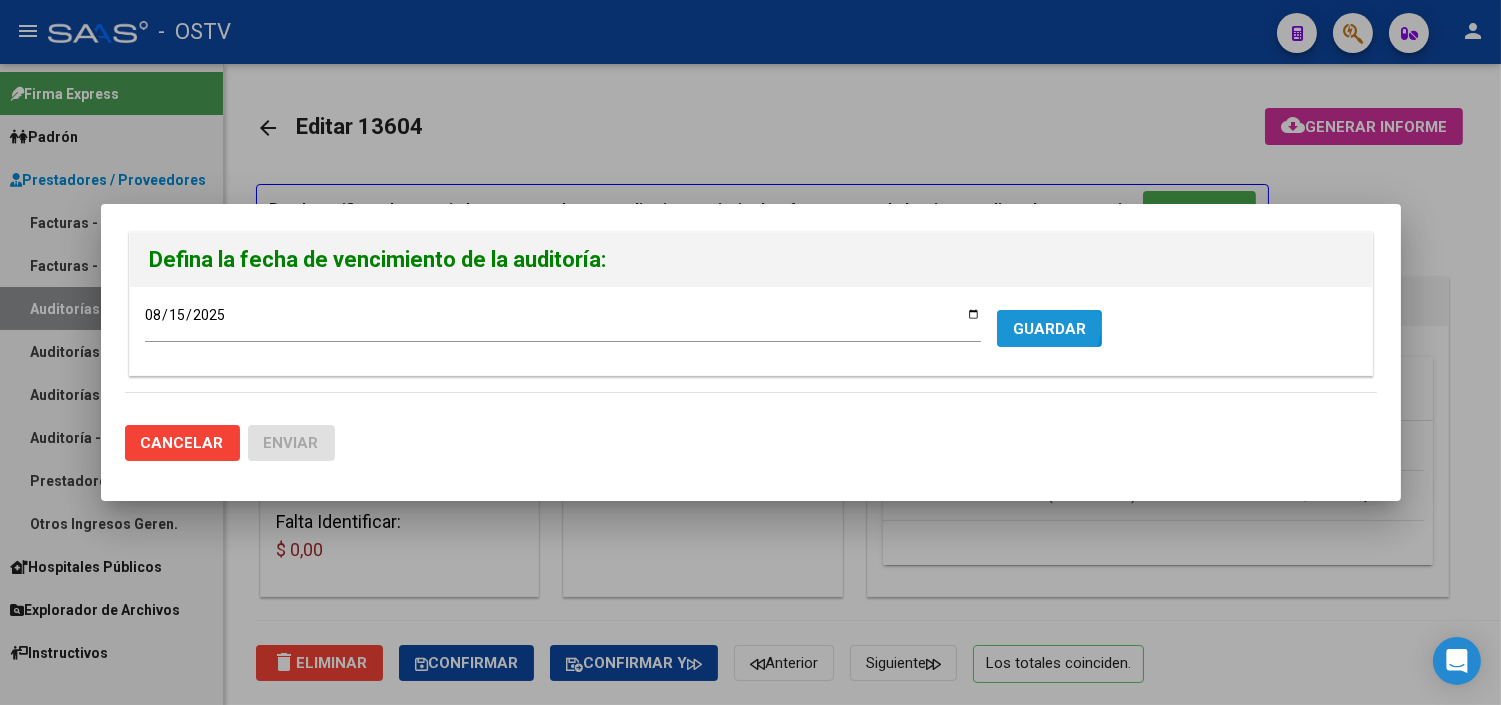 drag, startPoint x: 1037, startPoint y: 326, endPoint x: 996, endPoint y: 321, distance: 41.303753 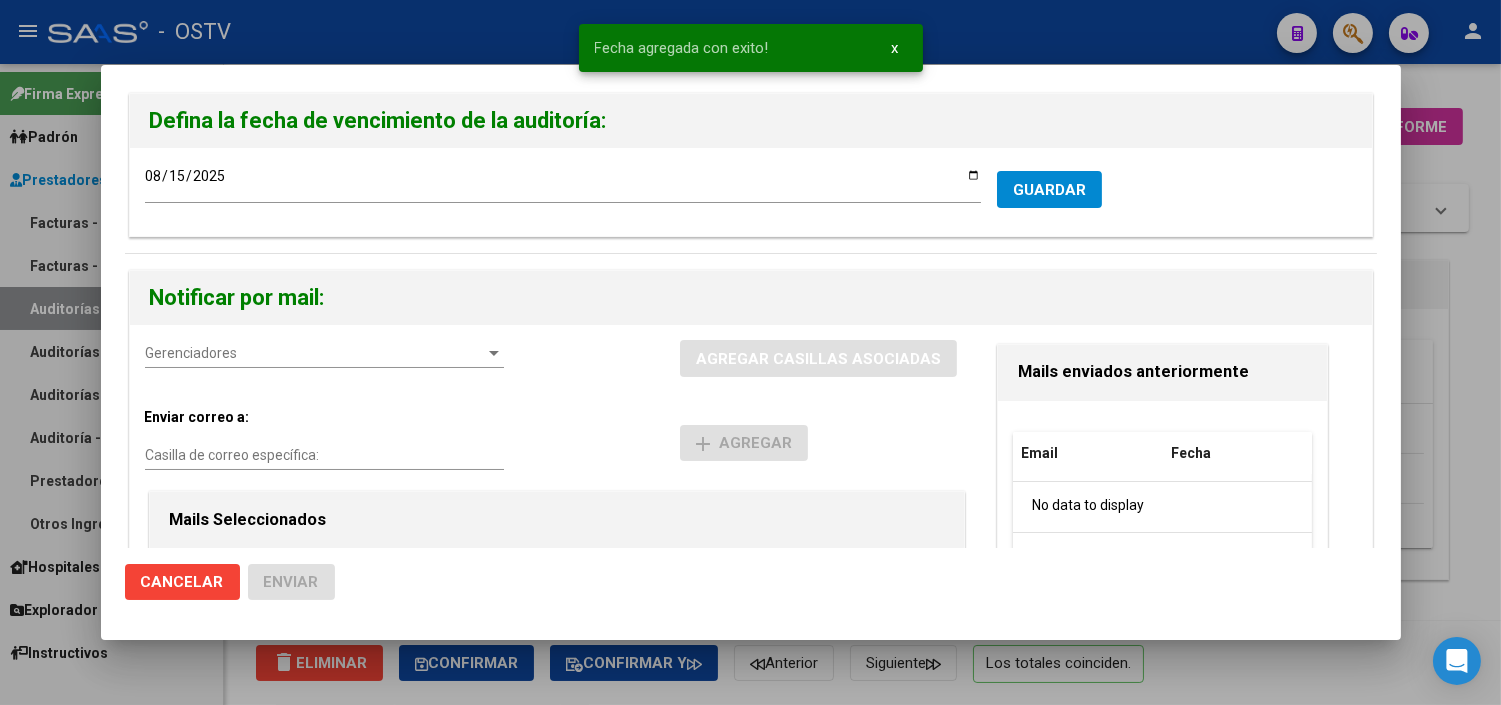 click on "Gerenciadores" at bounding box center (315, 353) 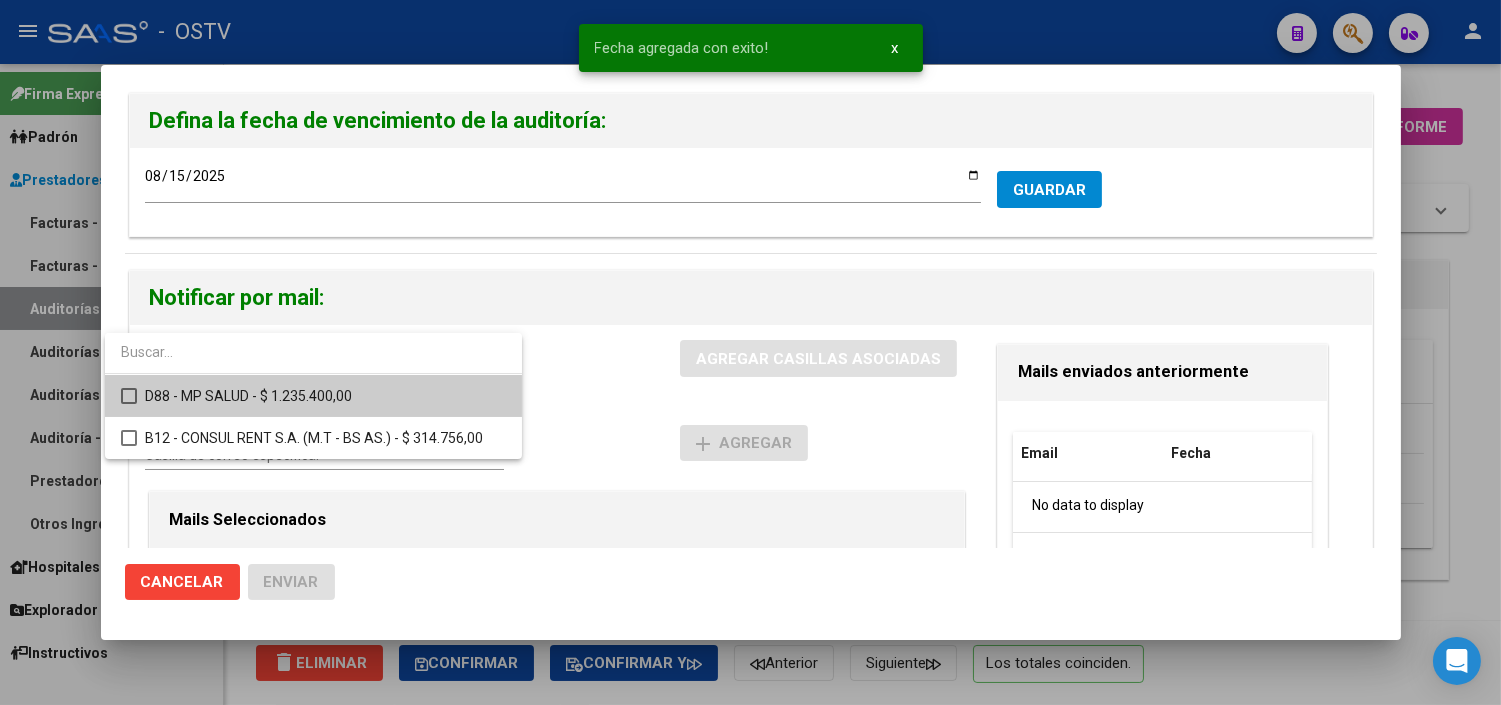 click on "D88 - MP SALUD - $ 1.235.400,00" at bounding box center [325, 396] 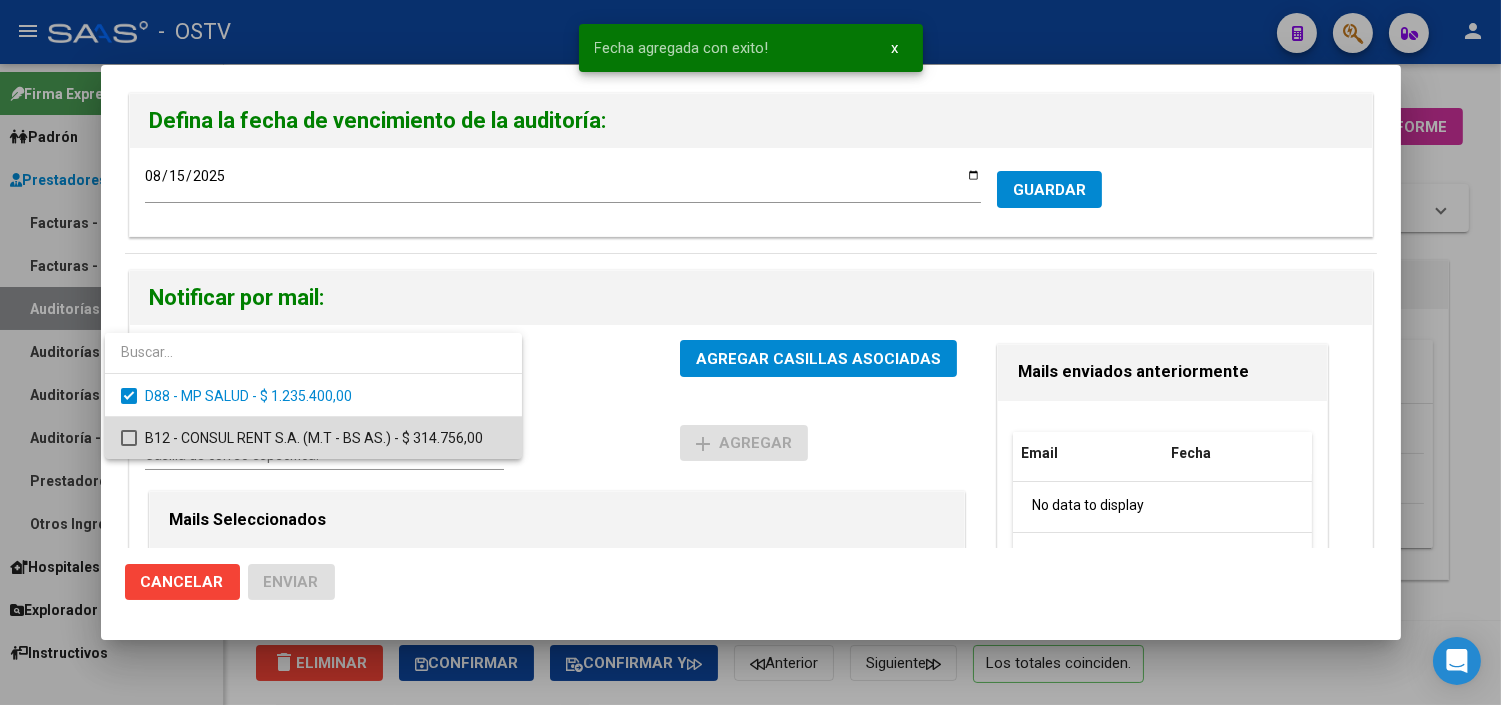 click on "B12 - CONSUL RENT S.A. (M.T - BS  AS.) - $ 314.756,00" at bounding box center [325, 438] 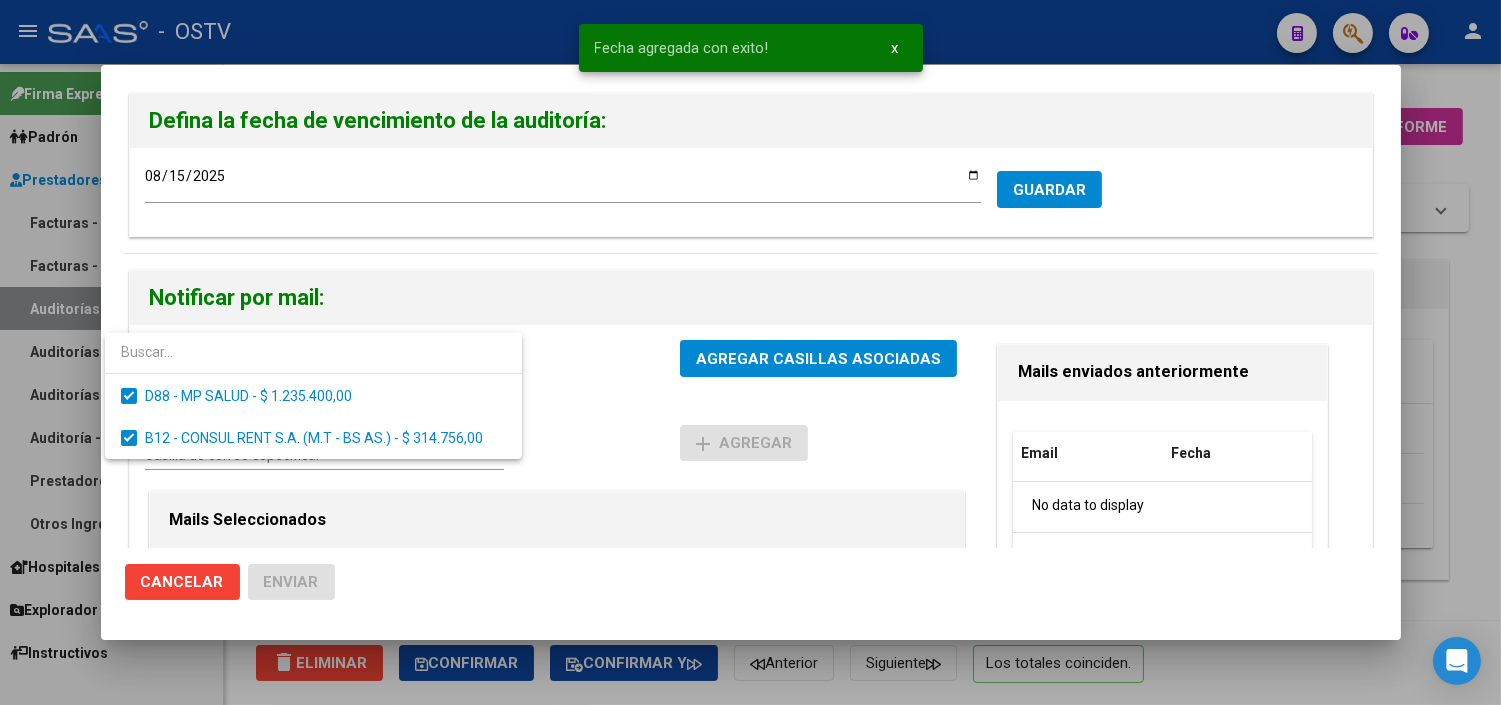 click at bounding box center [750, 352] 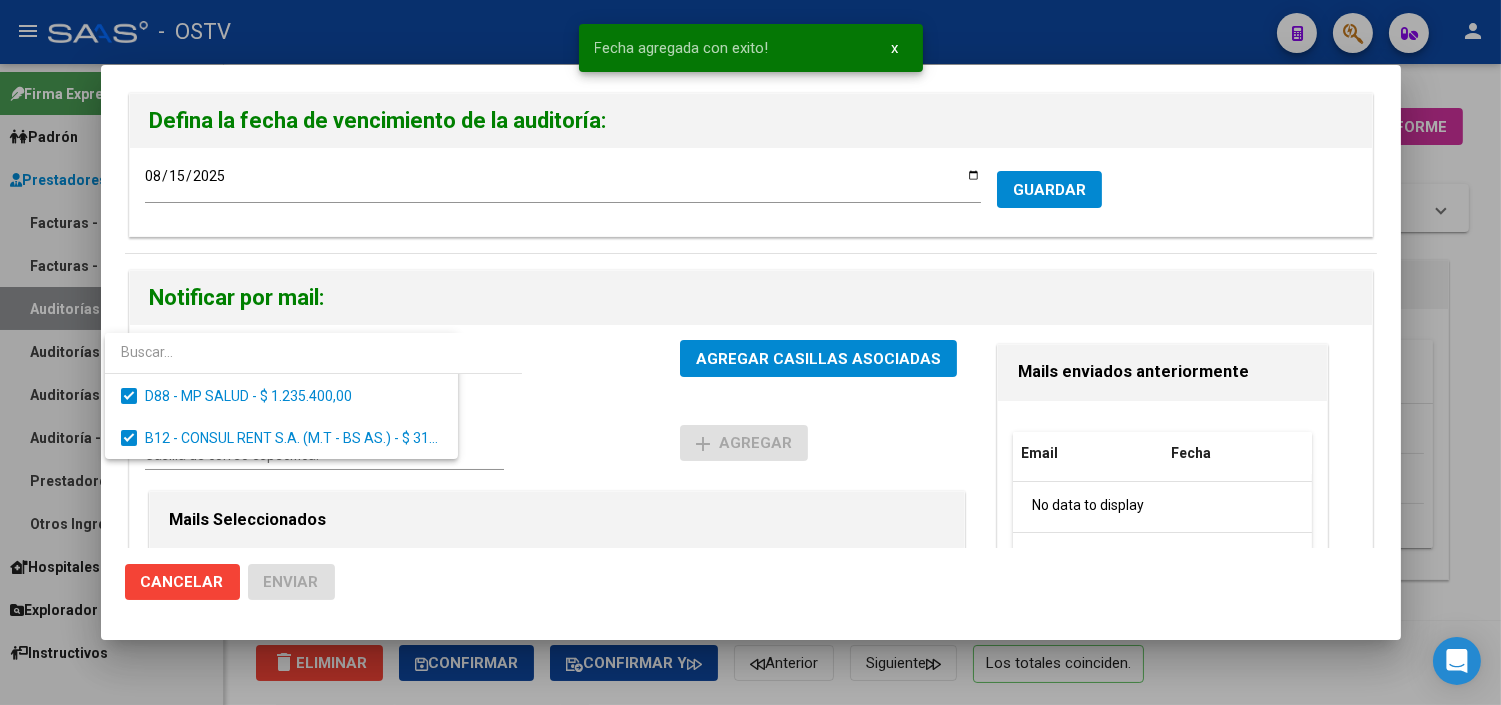 click on "AGREGAR CASILLAS ASOCIADAS" at bounding box center [818, 359] 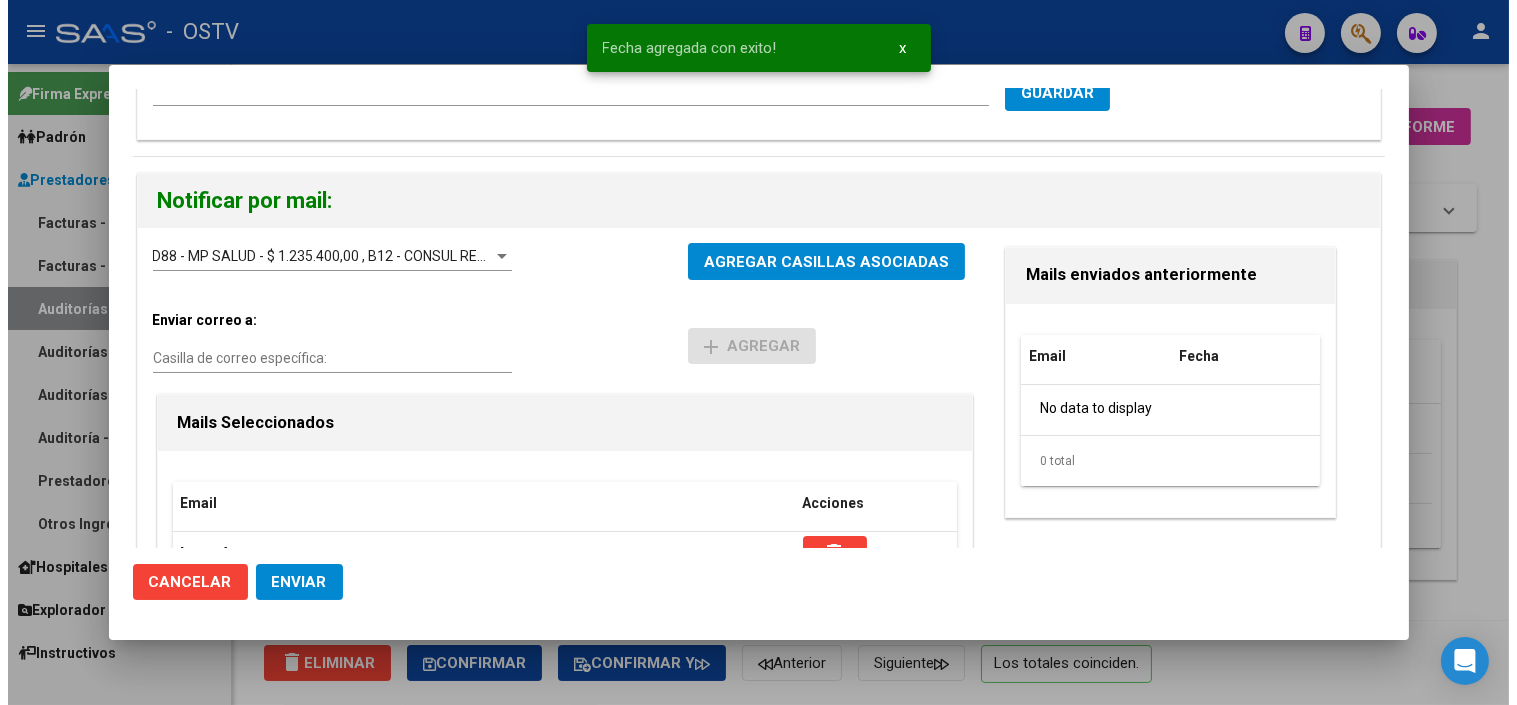 scroll, scrollTop: 222, scrollLeft: 0, axis: vertical 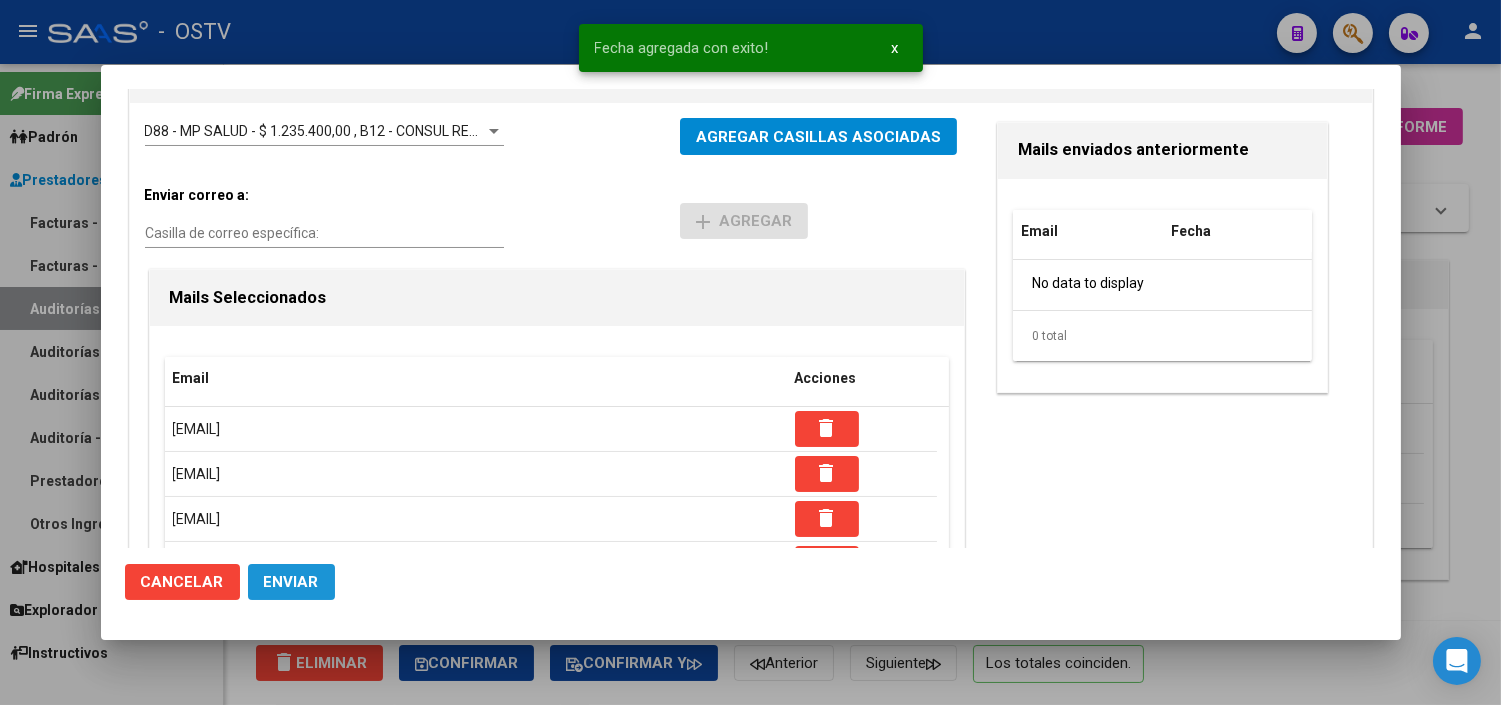 click on "Enviar" 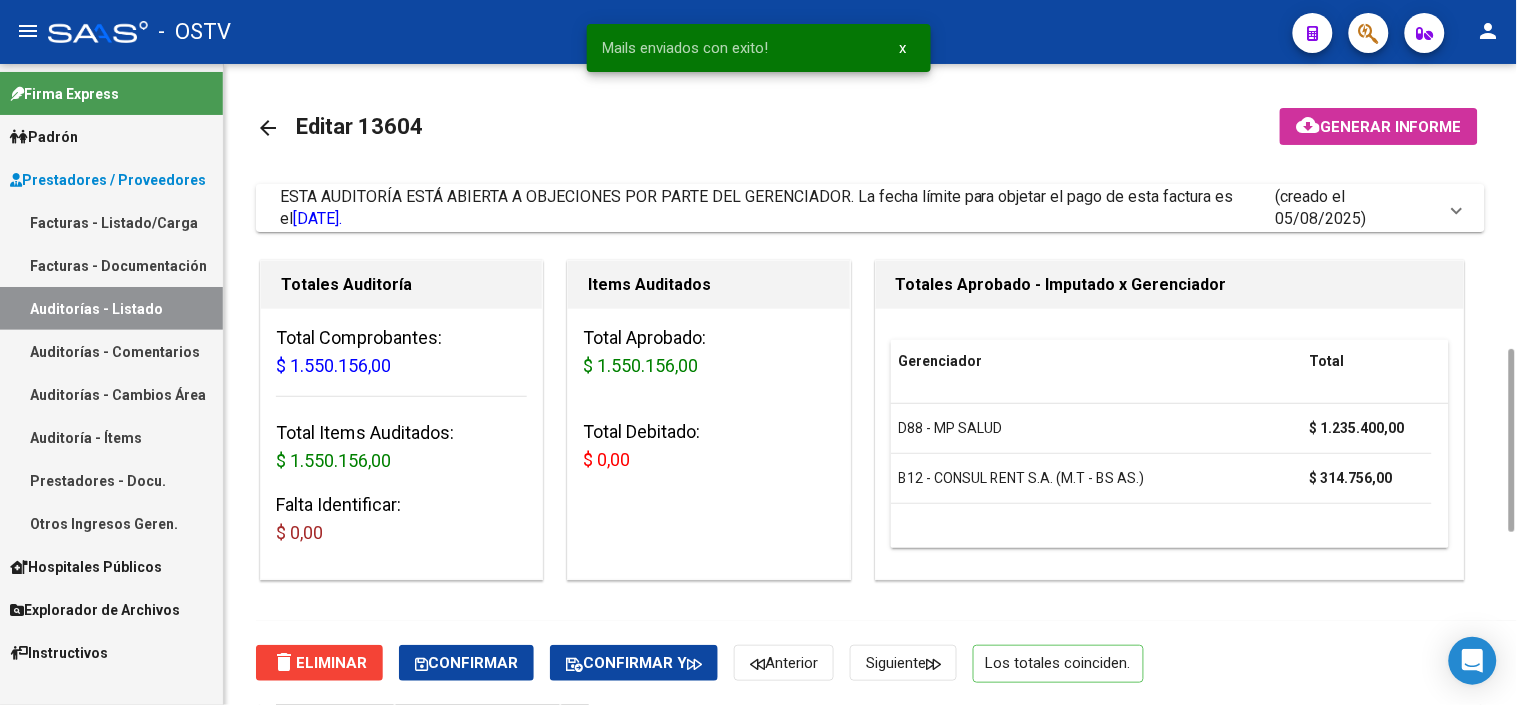 scroll, scrollTop: 444, scrollLeft: 0, axis: vertical 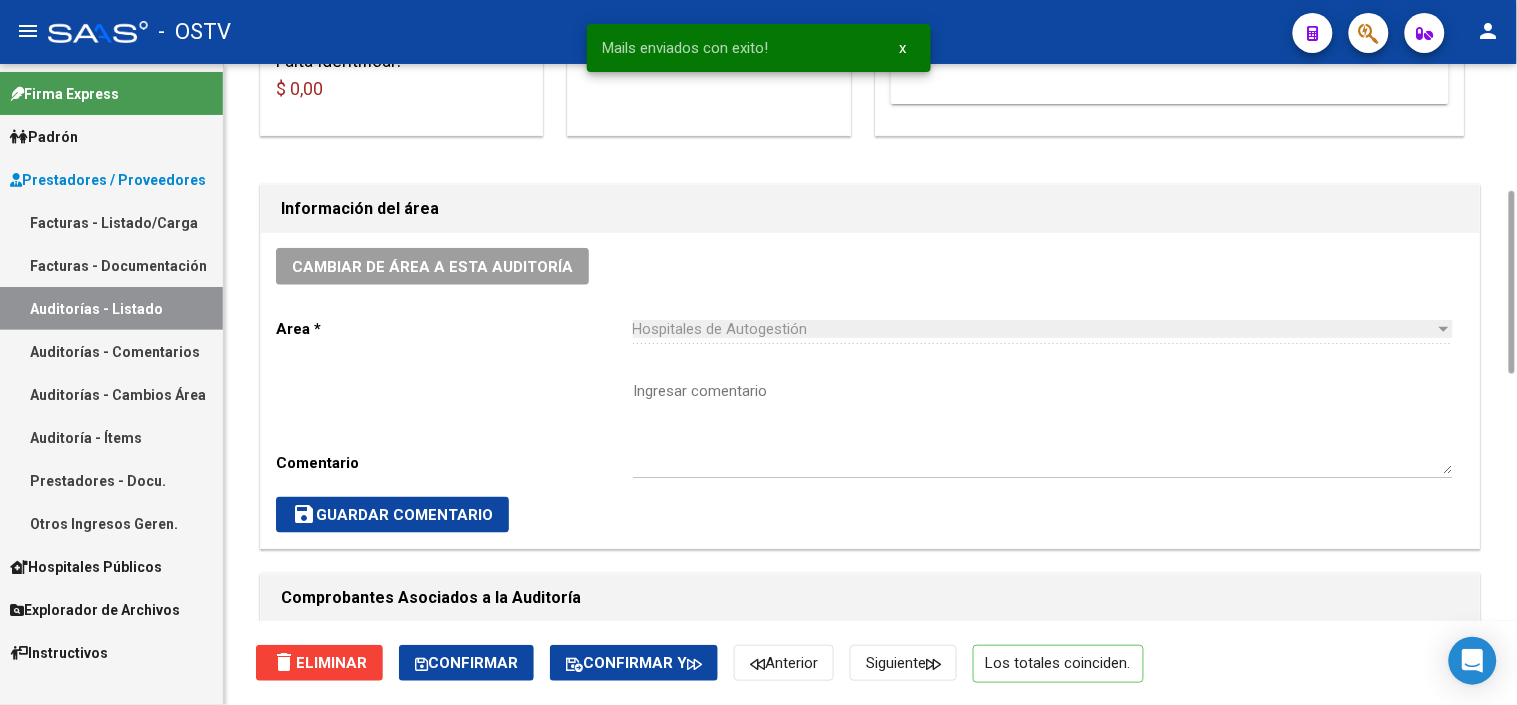click on "Ingresar comentario" at bounding box center (1043, 427) 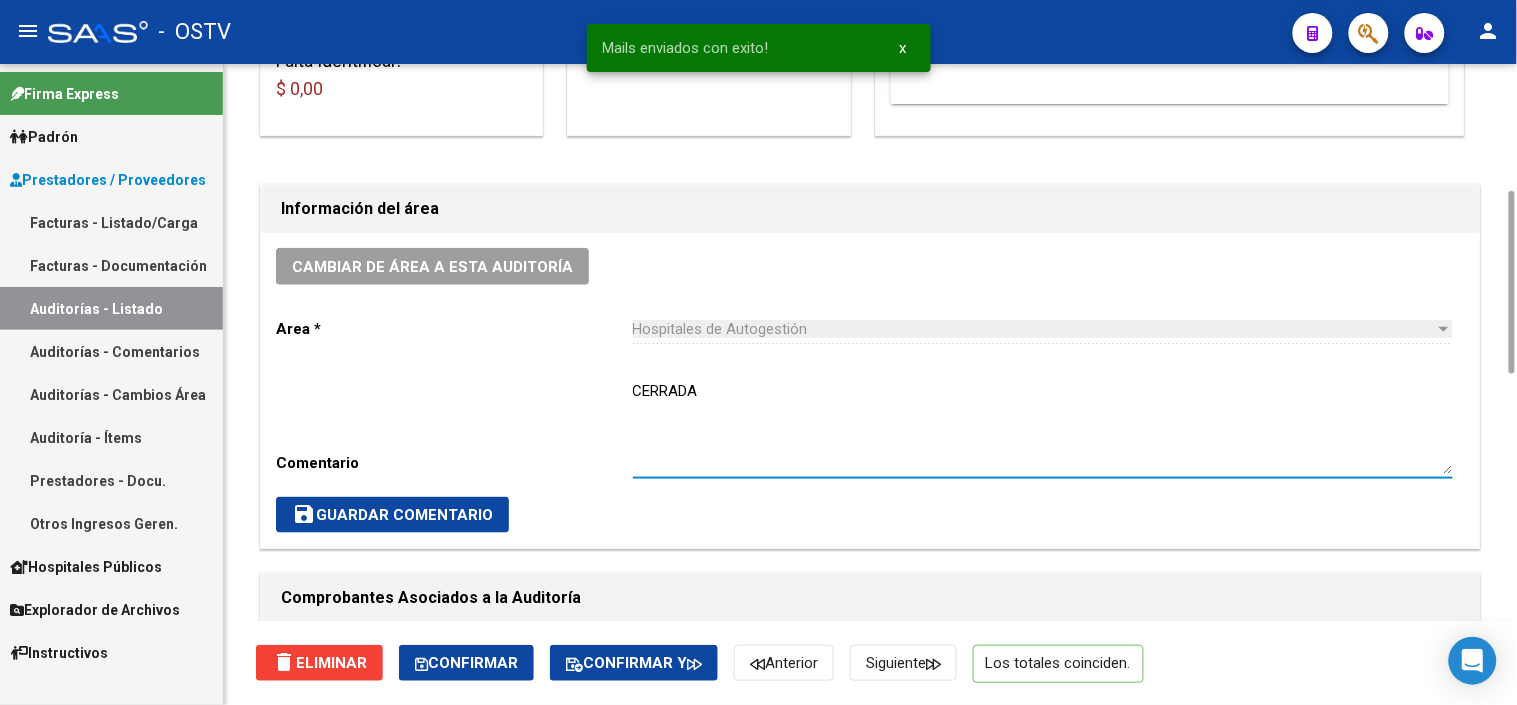 type on "CERRADA" 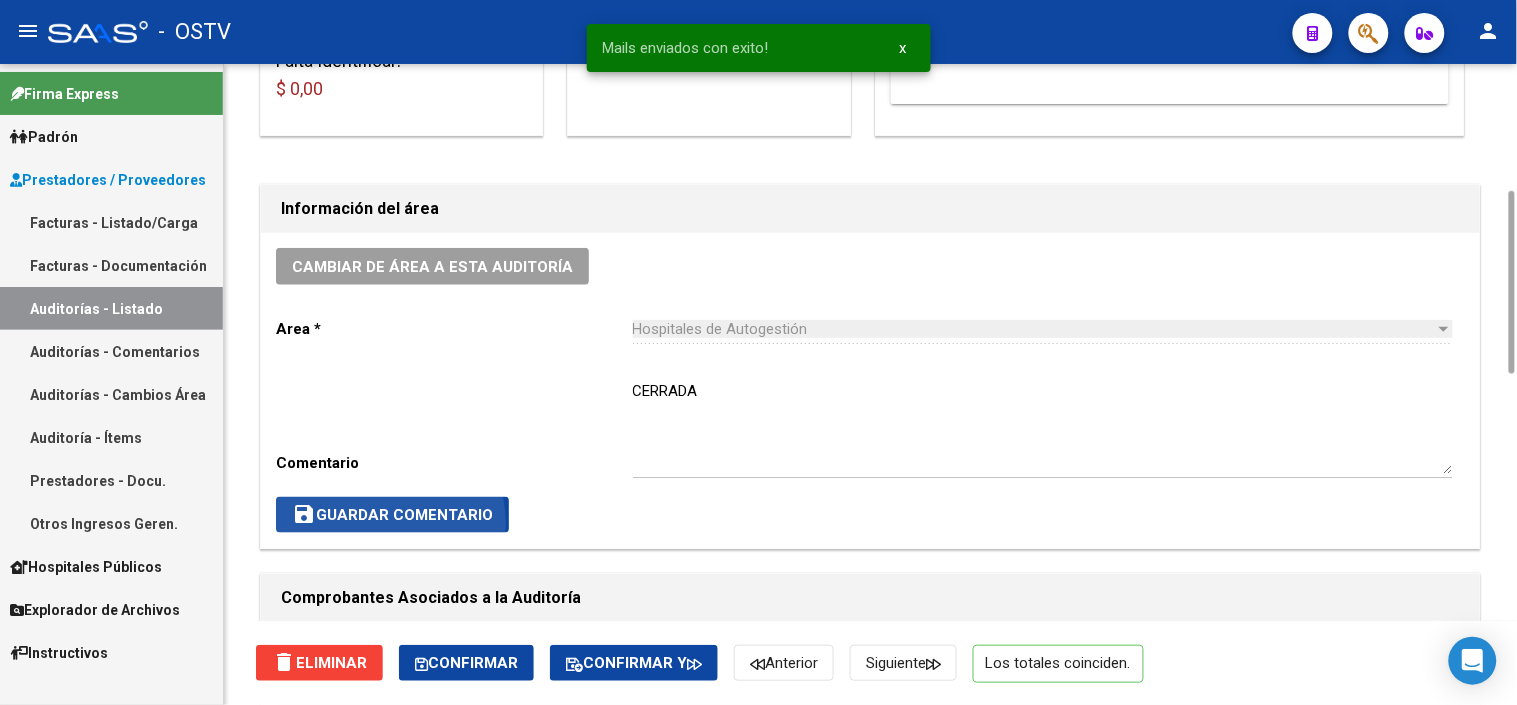 click on "save  Guardar Comentario" 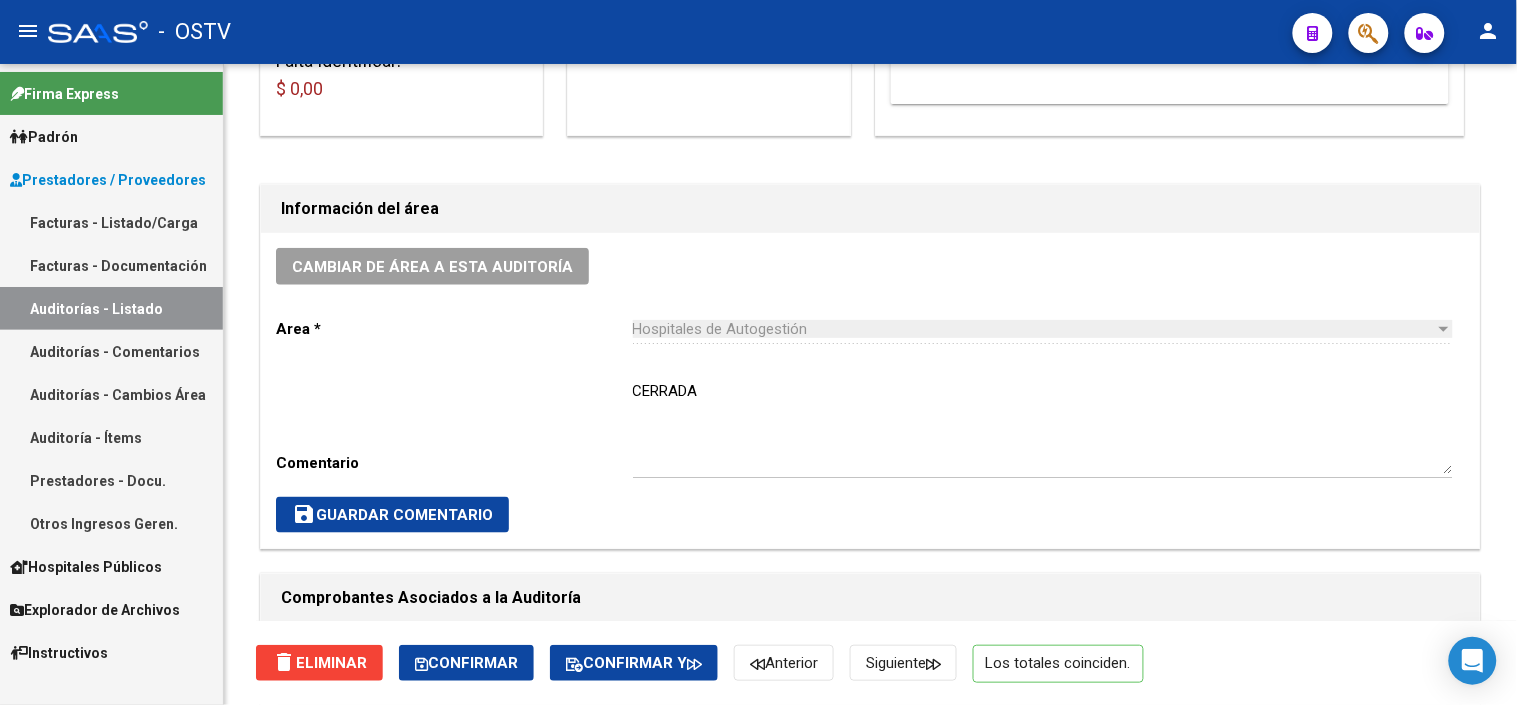 click on "Auditorías - Listado" at bounding box center (111, 308) 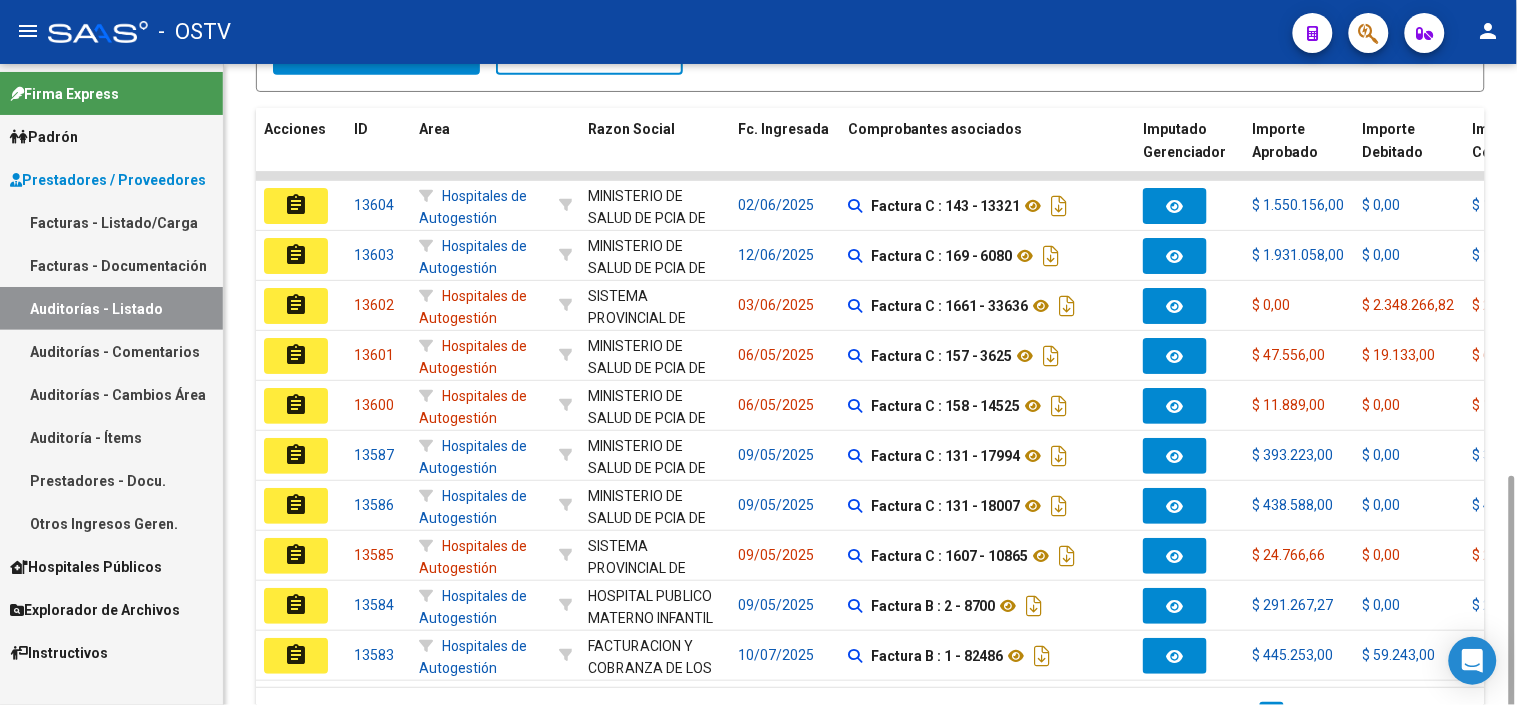 scroll, scrollTop: 557, scrollLeft: 0, axis: vertical 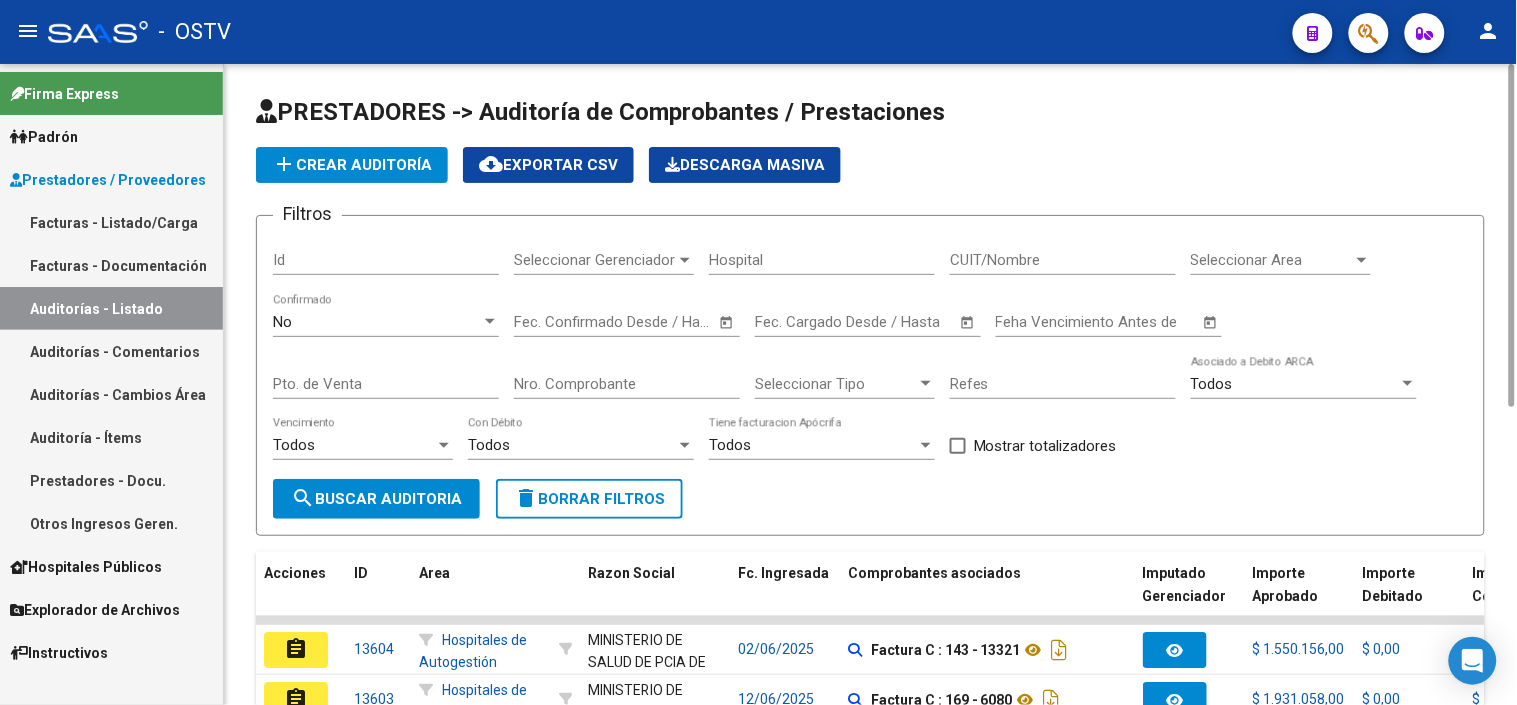 click on "PRESTADORES -> Auditoría de Comprobantes / Prestaciones add  Crear Auditoría
cloud_download  Exportar CSV   Descarga Masiva
Filtros Id Seleccionar Gerenciador Seleccionar Gerenciador Hospital CUIT/Nombre Seleccionar Area Seleccionar Area No  Confirmado Start date – Fec. Confirmado Desde / Hasta Start date – Fec. Cargado Desde / Hasta Feha Vencimiento Antes de Pto. de Venta Nro. Comprobante Seleccionar Tipo Seleccionar Tipo Refes Todos  Asociado a Debito ARCA Todos  Vencimiento Todos  Con Débito Todos  Tiene facturacion Apócrifa    Mostrar totalizadores search  Buscar Auditoria  delete  Borrar Filtros  Acciones ID Area Razon Social Fc. Ingresada Comprobantes asociados Imputado Gerenciador Importe Aprobado Importe Debitado Importe Comprobantes Vencimiento FC Creado Usuario Confirmado Por Comentario Vencimiento Auditoría Auditoría externa creada Período Imputado Fecha Debitado x ARCA Monto Debitado x ARCA assignment 13604      Hospitales de Autogestión  MINISTERIO DE SALUD DE PCIA DE BSAS" 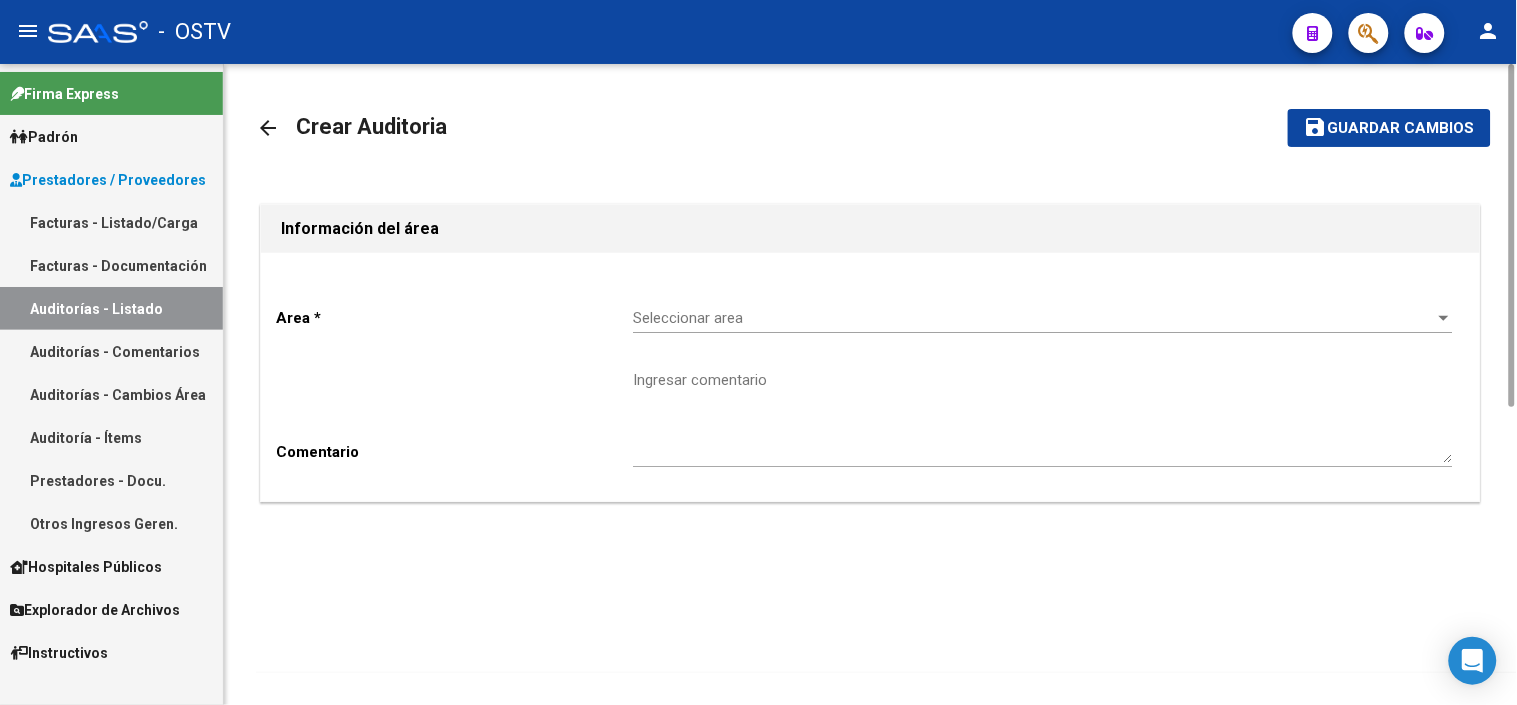 click on "Seleccionar area Seleccionar area" 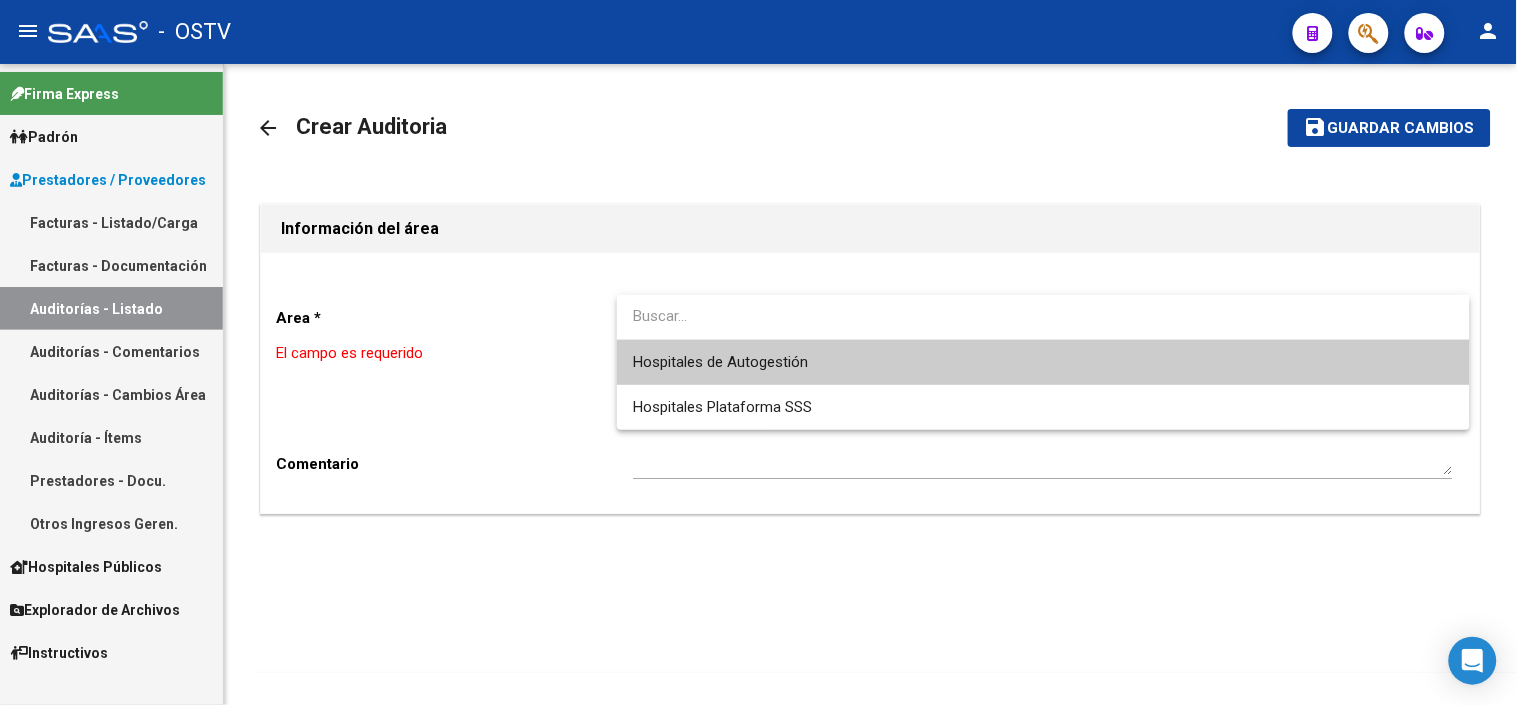 click on "Hospitales de Autogestión" at bounding box center [720, 362] 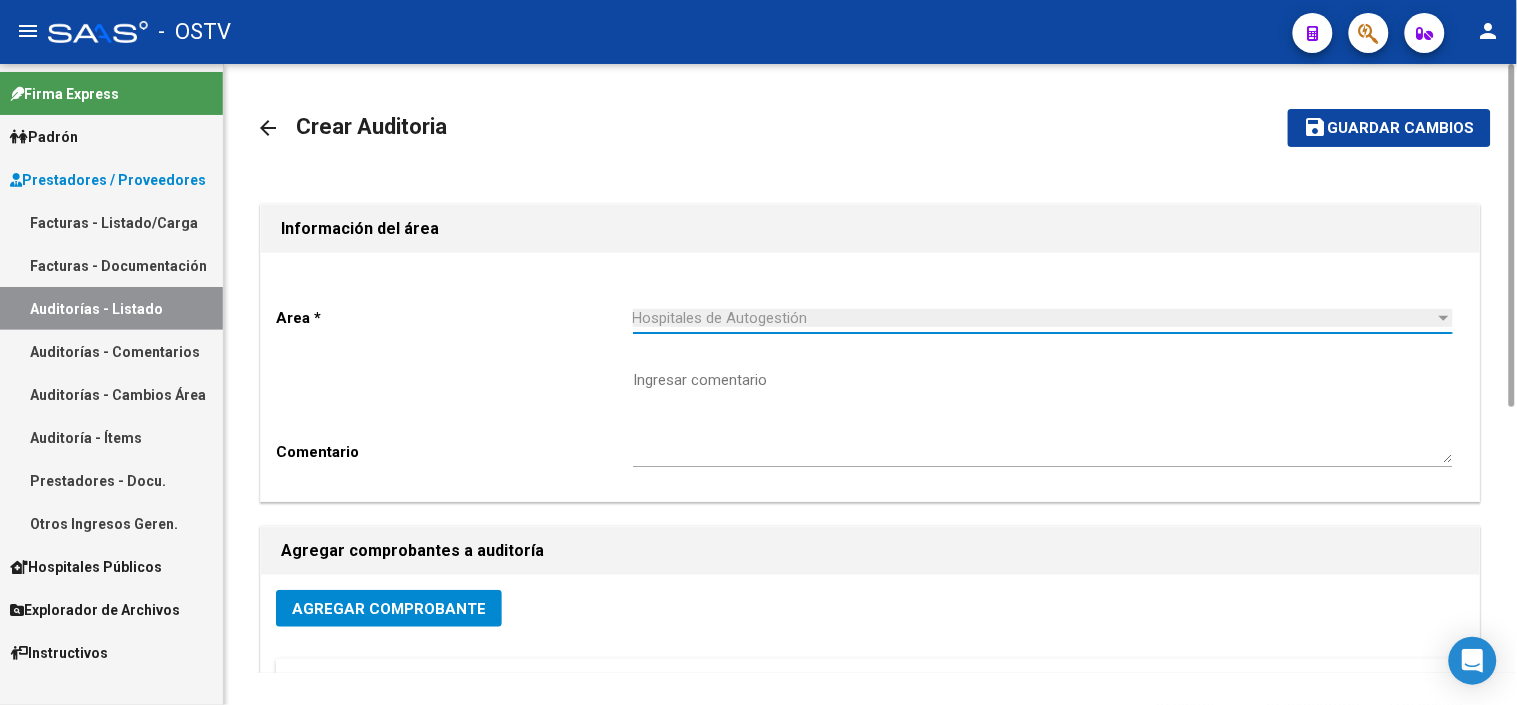 scroll, scrollTop: 428, scrollLeft: 0, axis: vertical 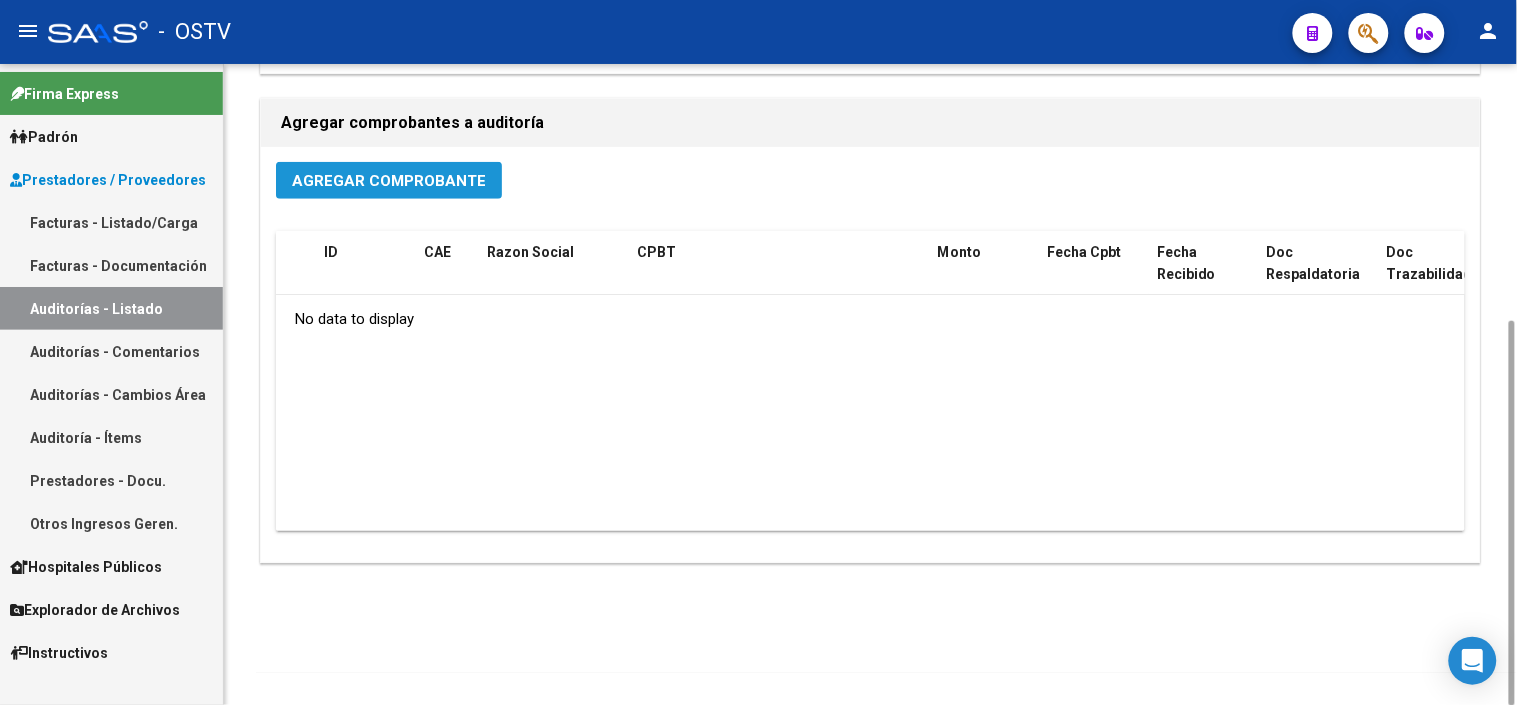 click on "Agregar Comprobante" 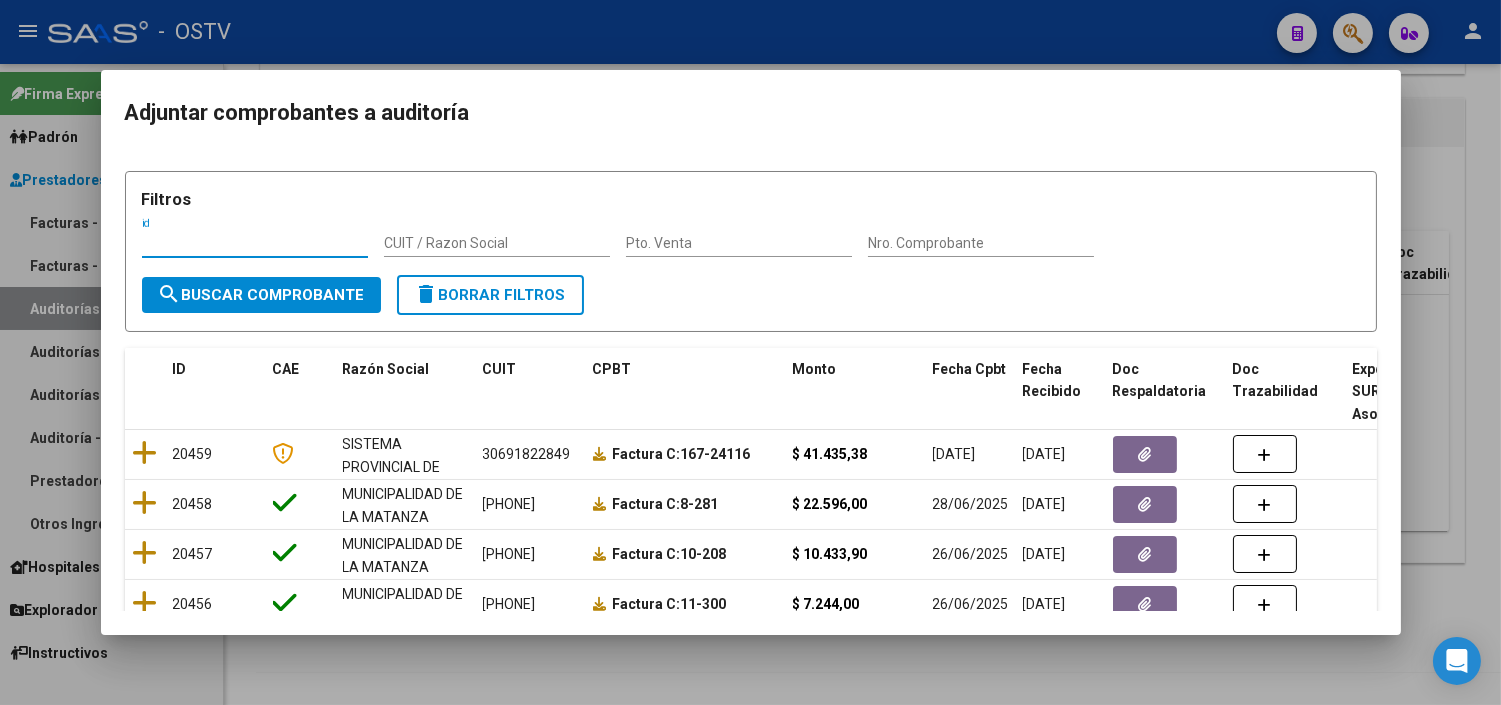 click on "Nro. Comprobante" at bounding box center (981, 243) 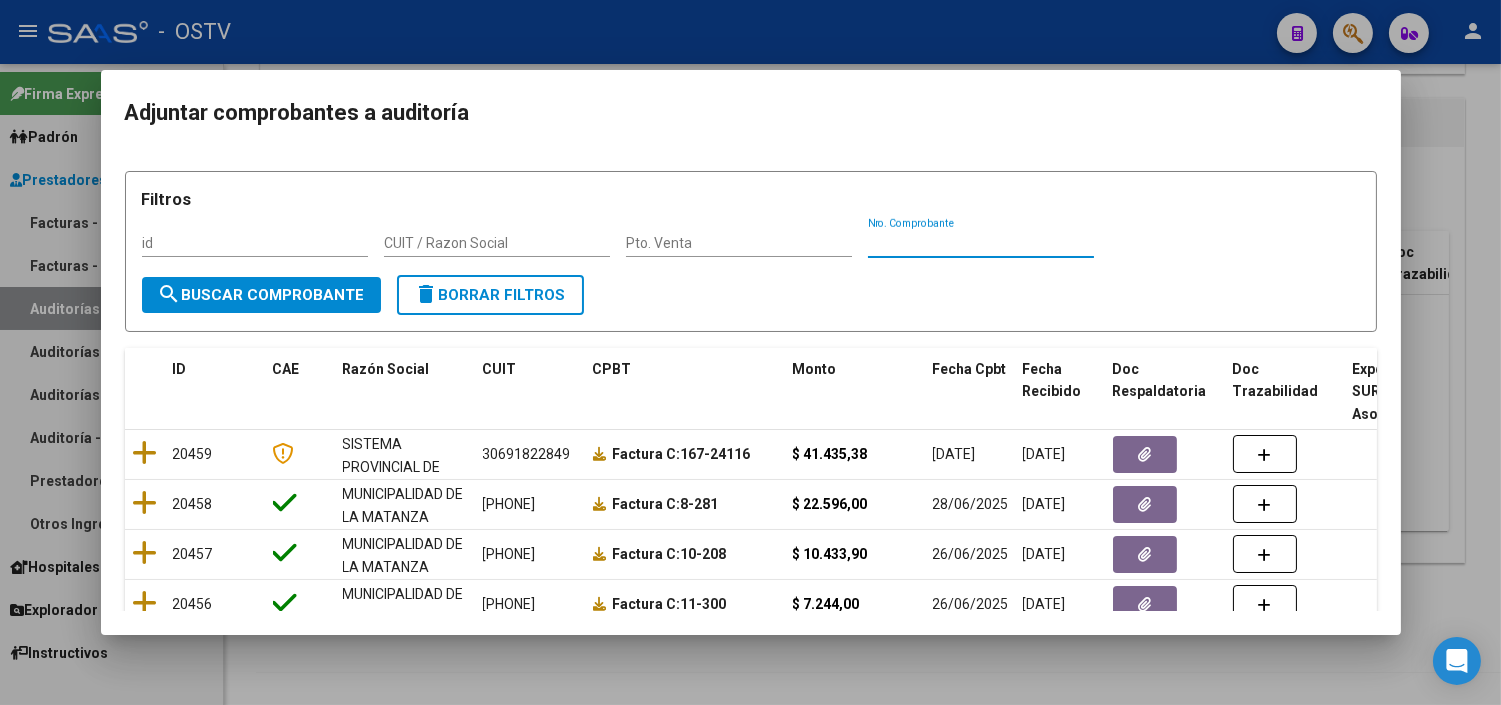 paste on "20278" 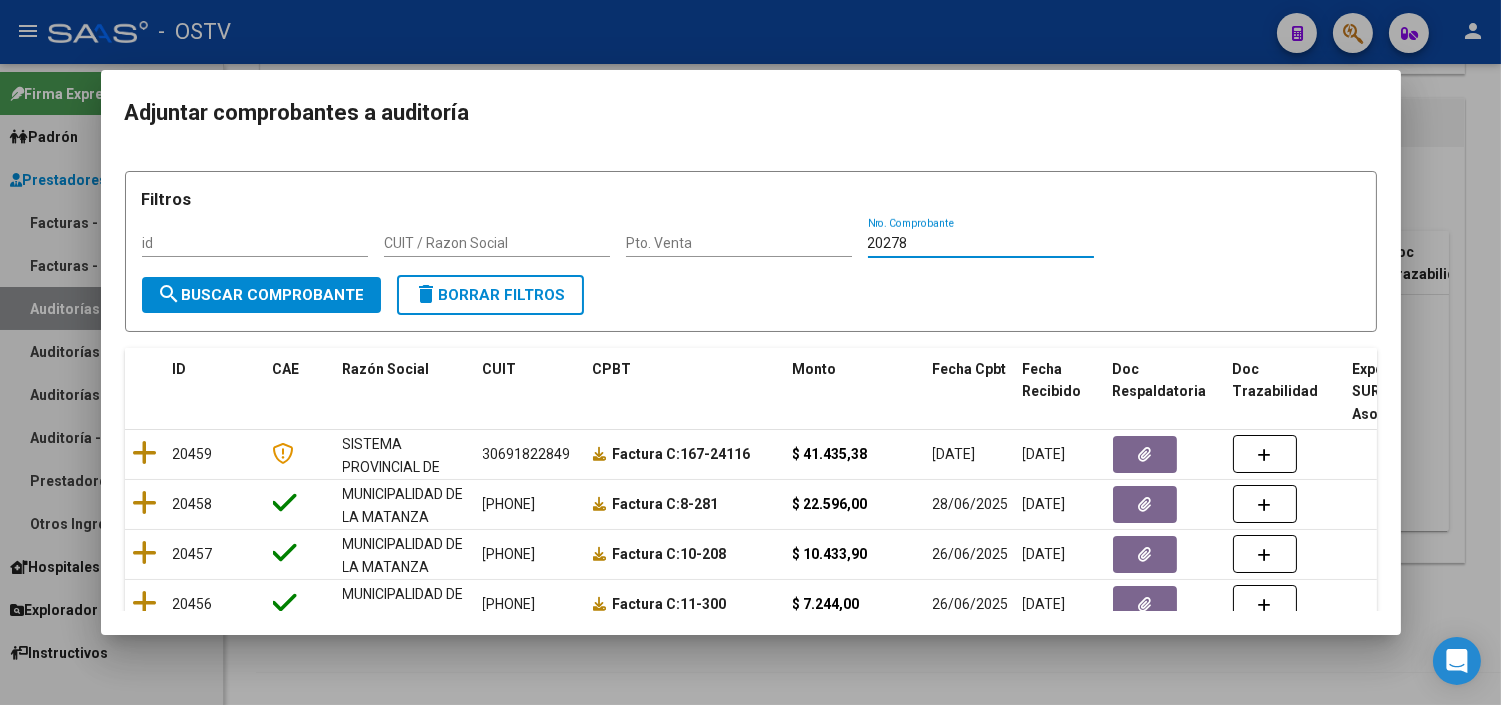 type on "20278" 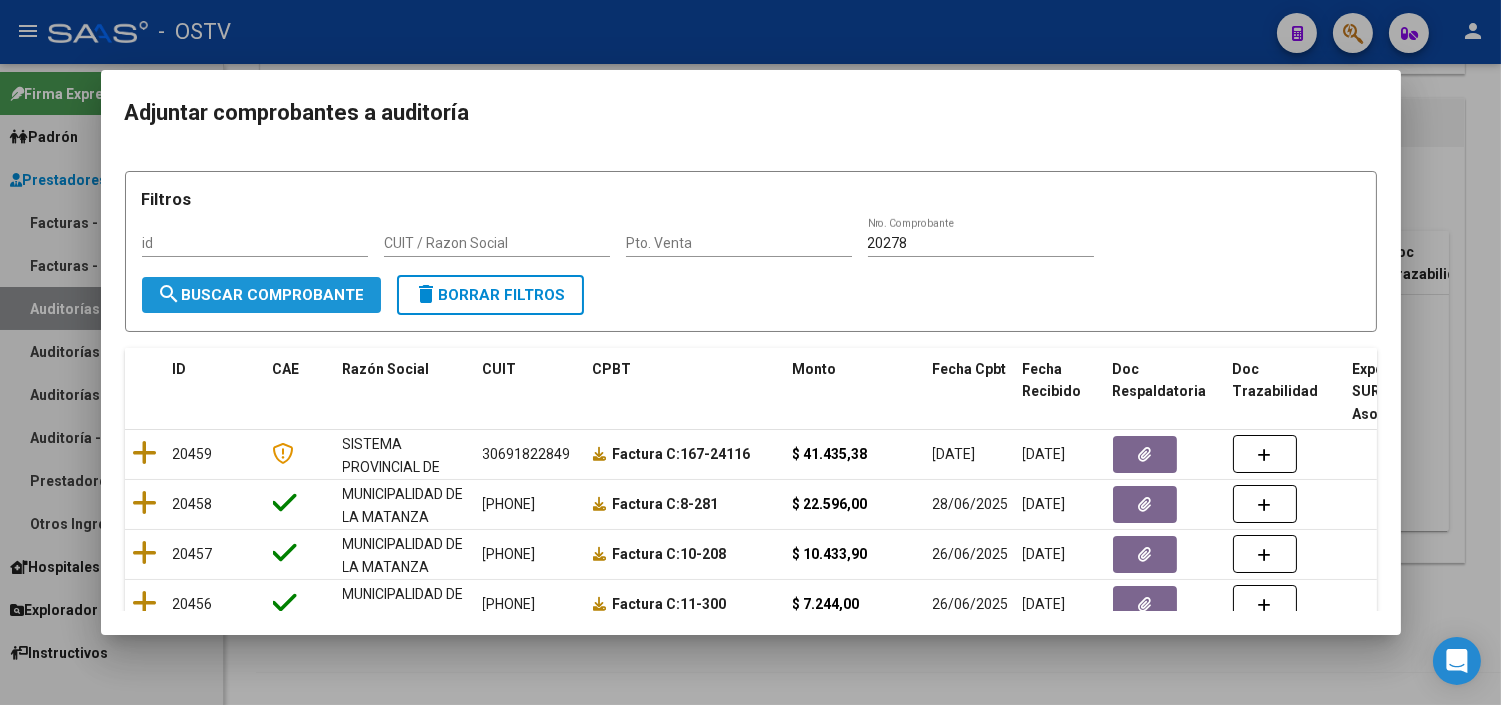 click on "search  Buscar Comprobante" at bounding box center [261, 295] 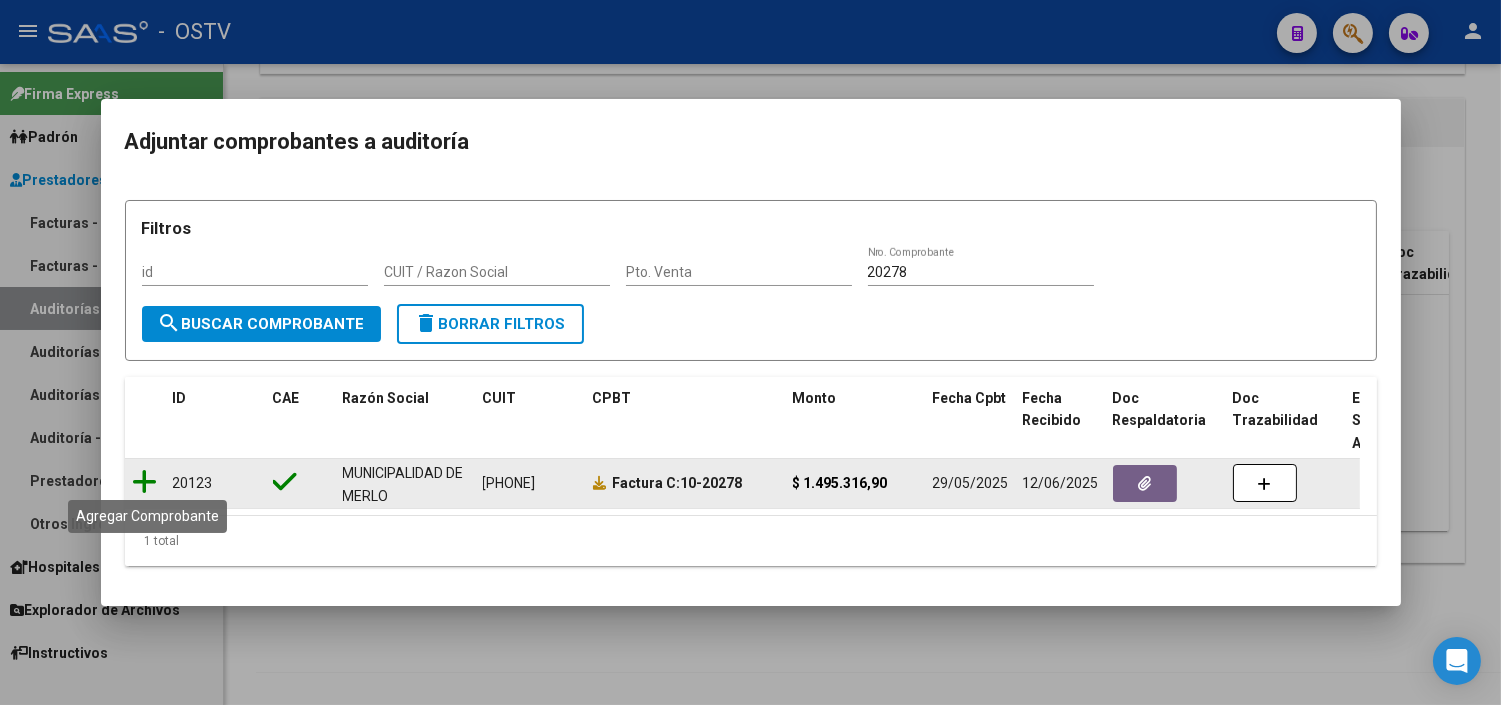 click 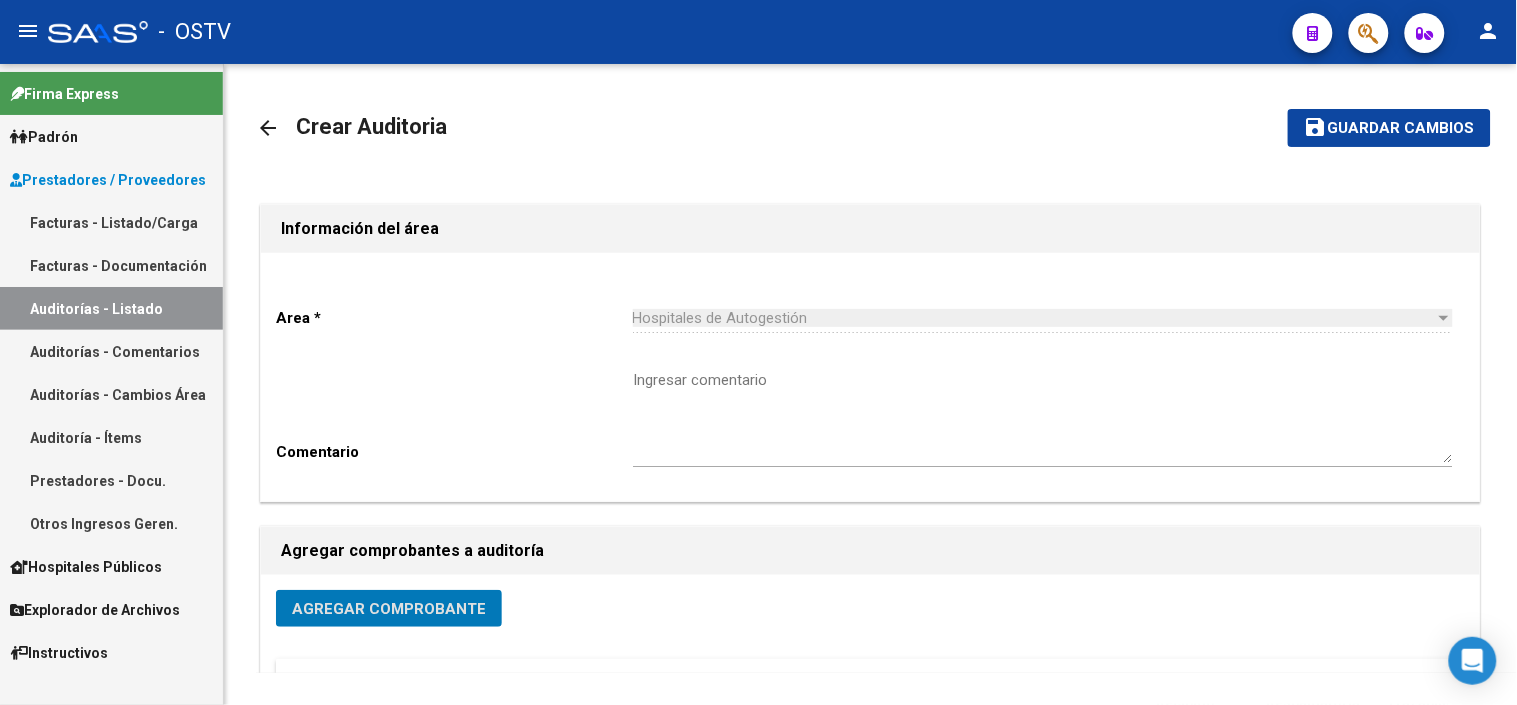 scroll, scrollTop: 428, scrollLeft: 0, axis: vertical 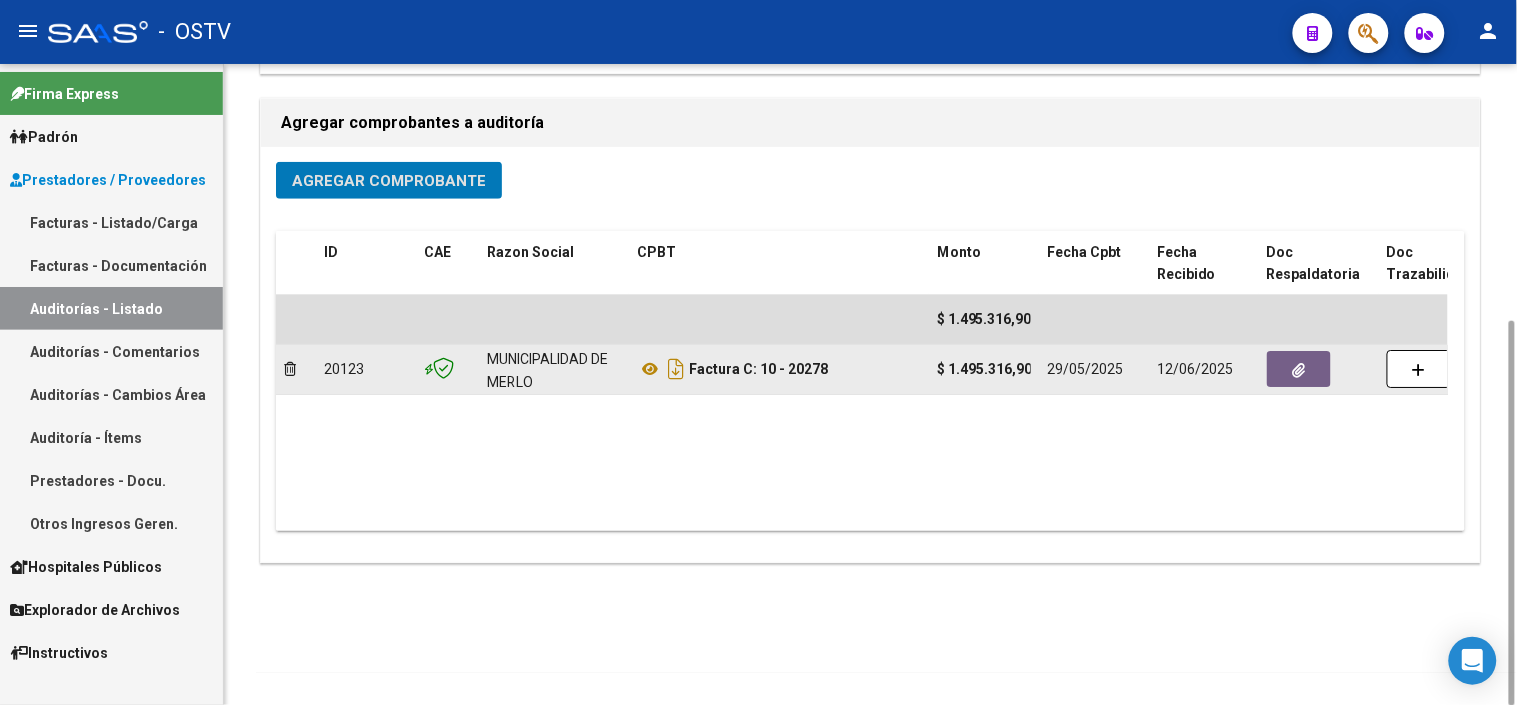 click 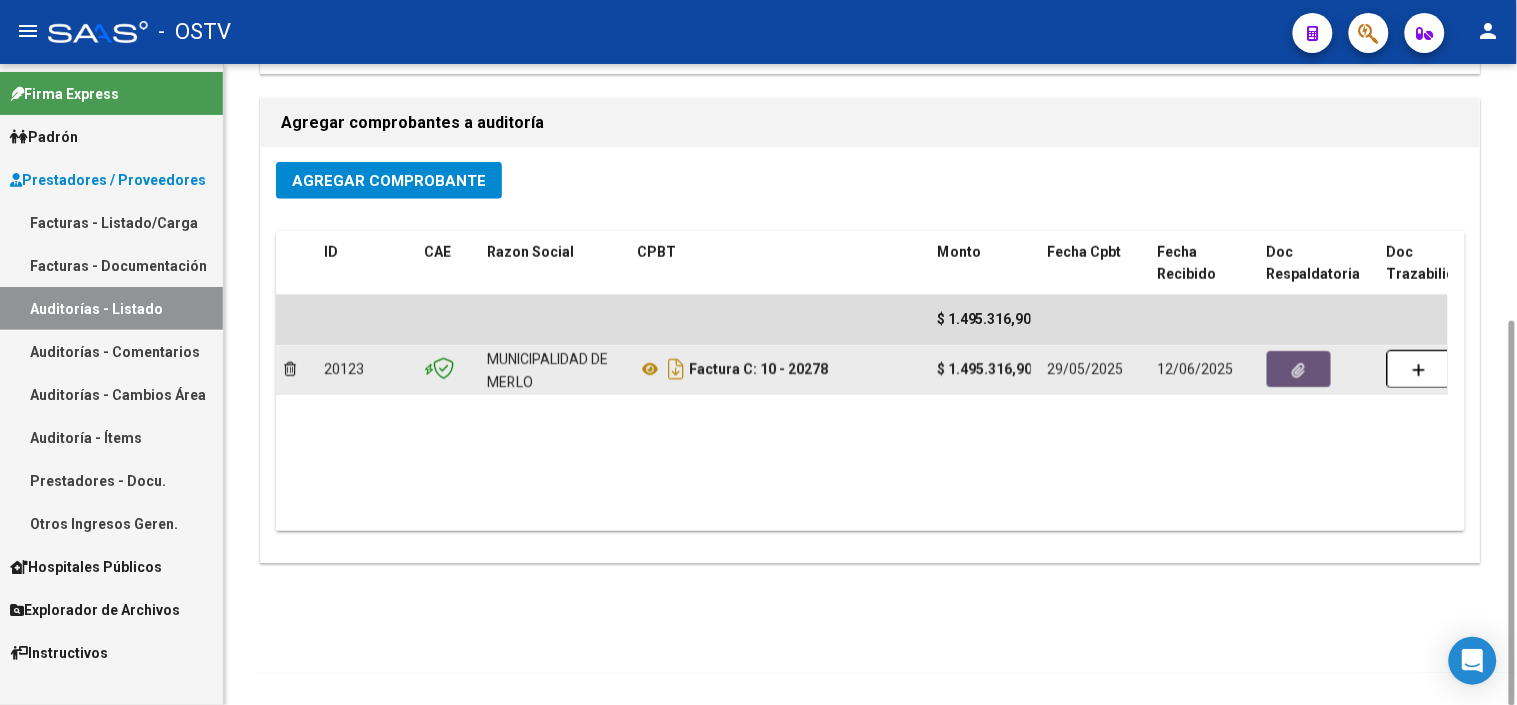 click 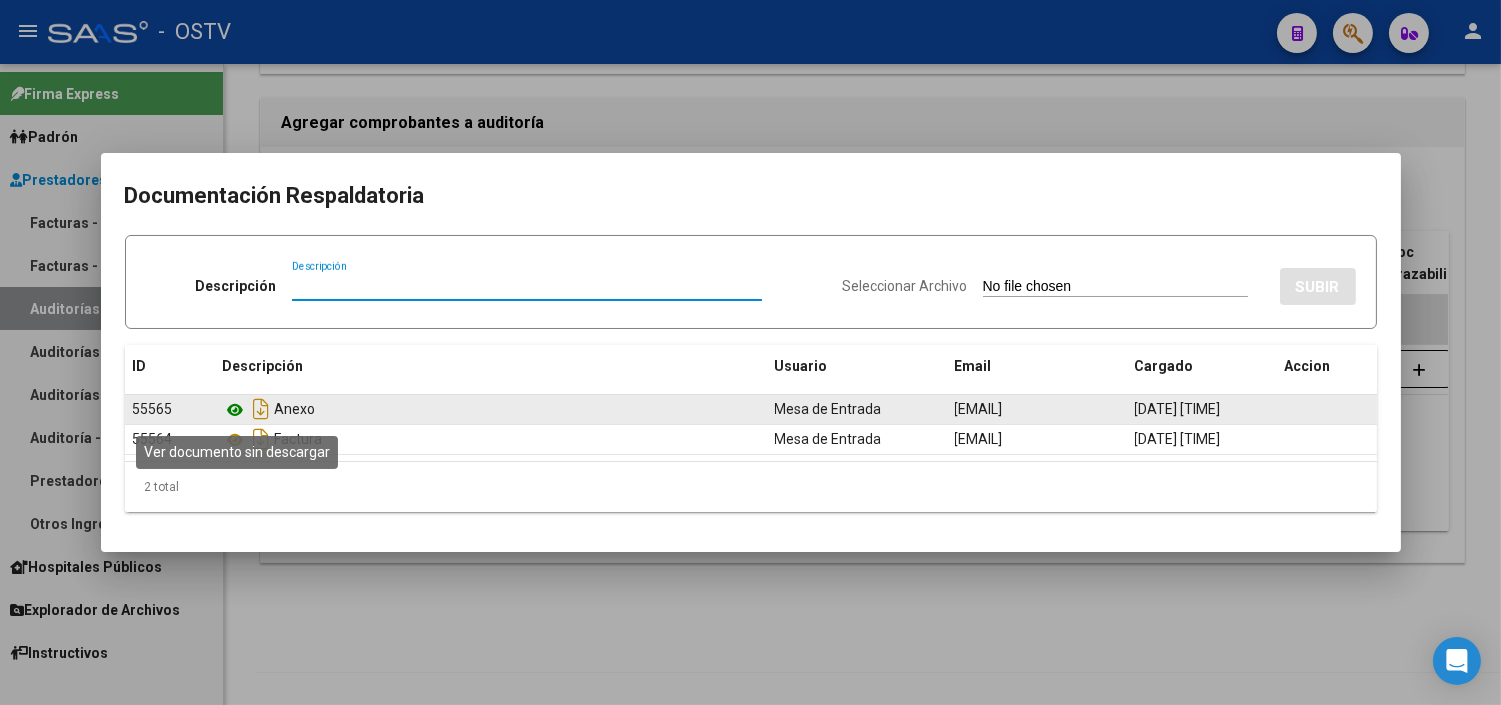 click 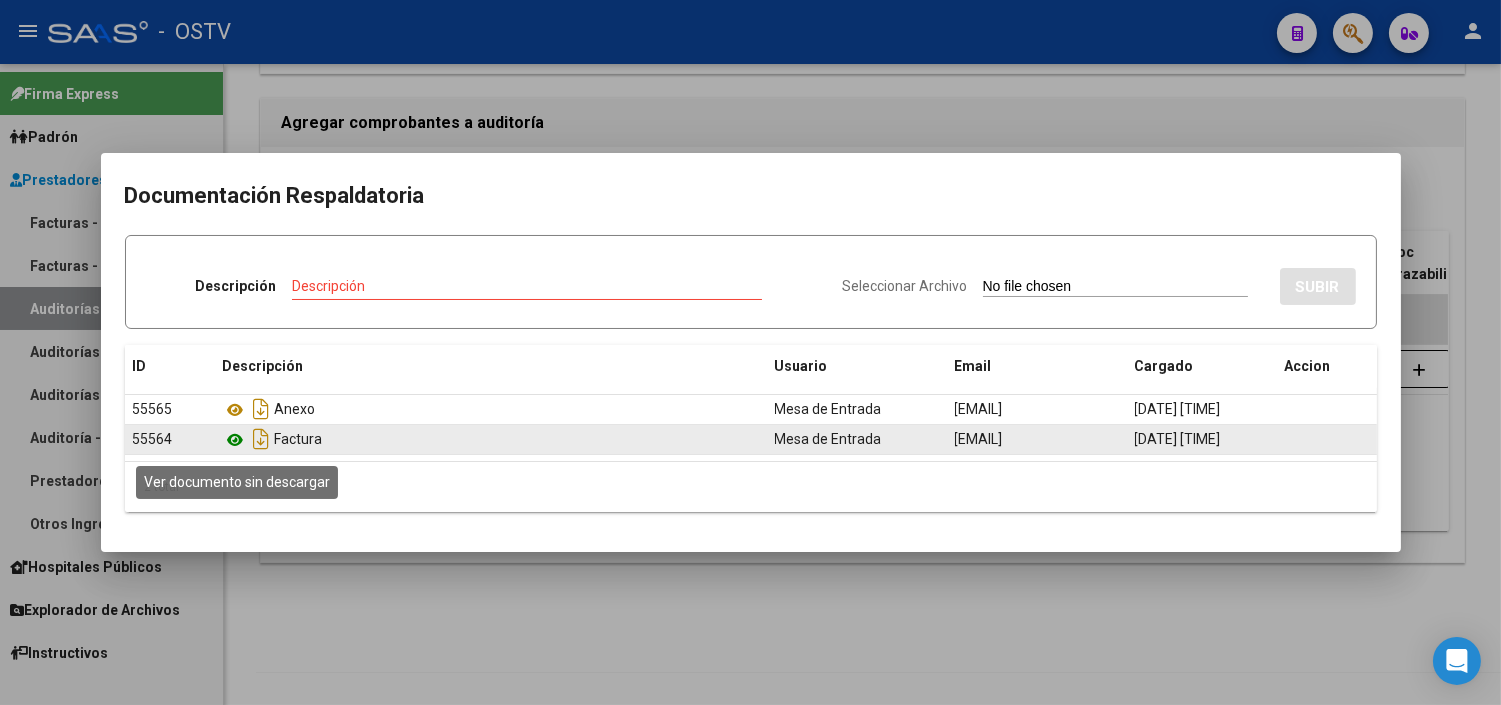 click 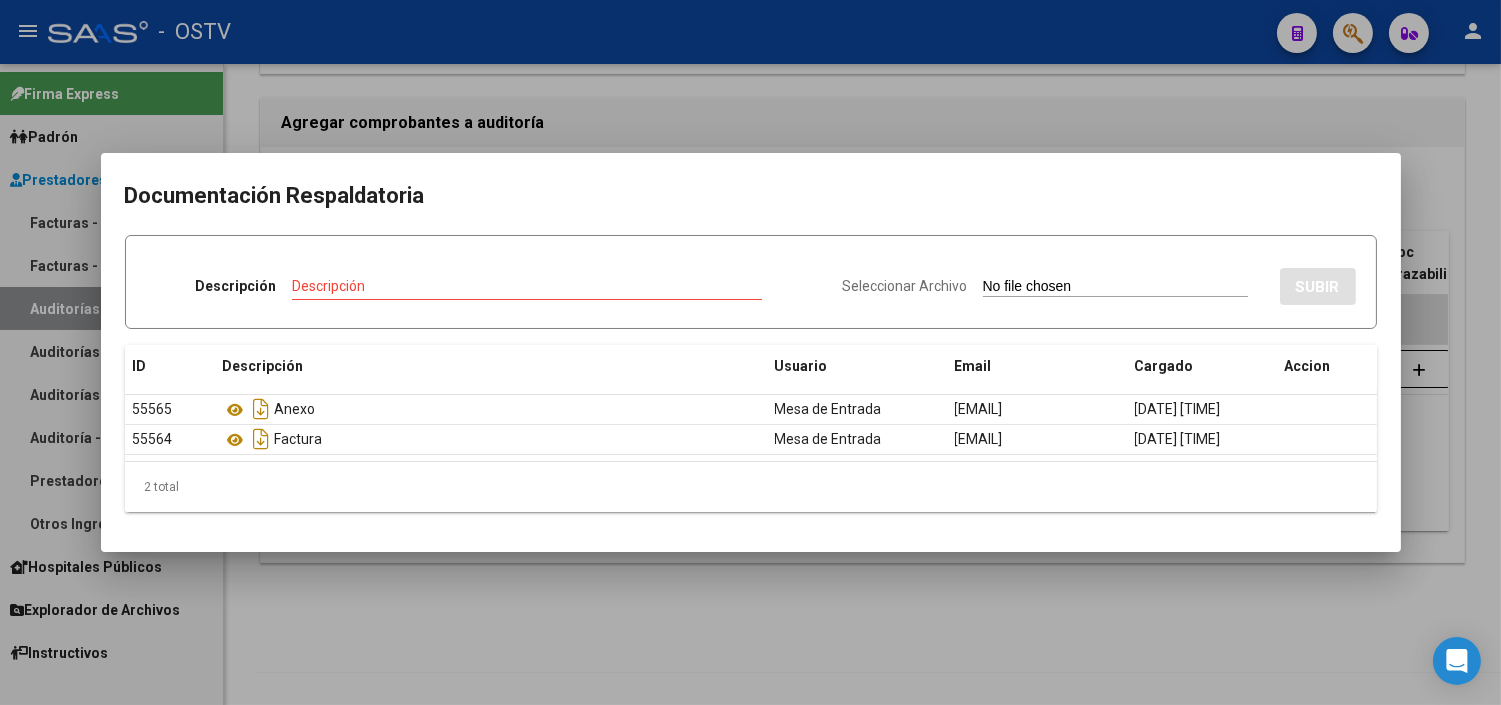 click at bounding box center (750, 352) 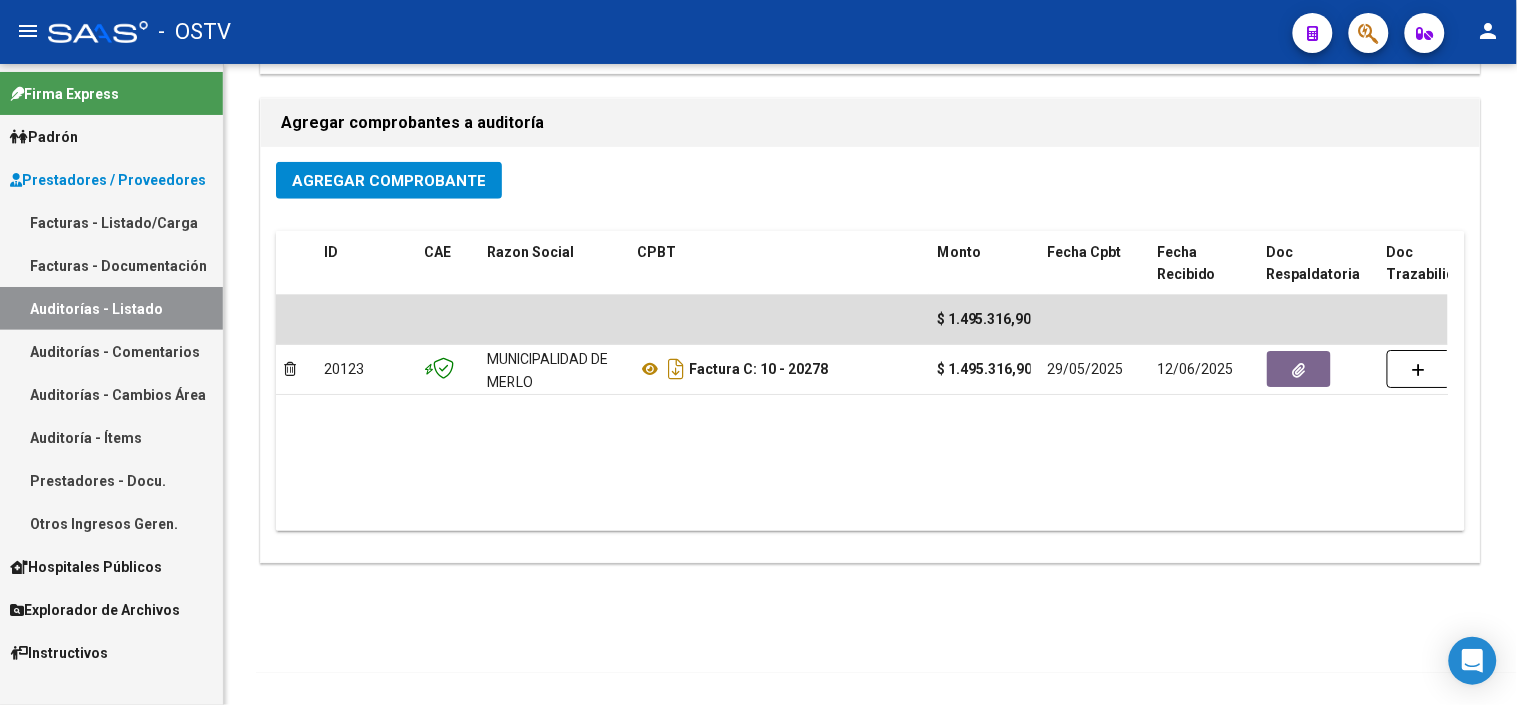 scroll, scrollTop: 0, scrollLeft: 0, axis: both 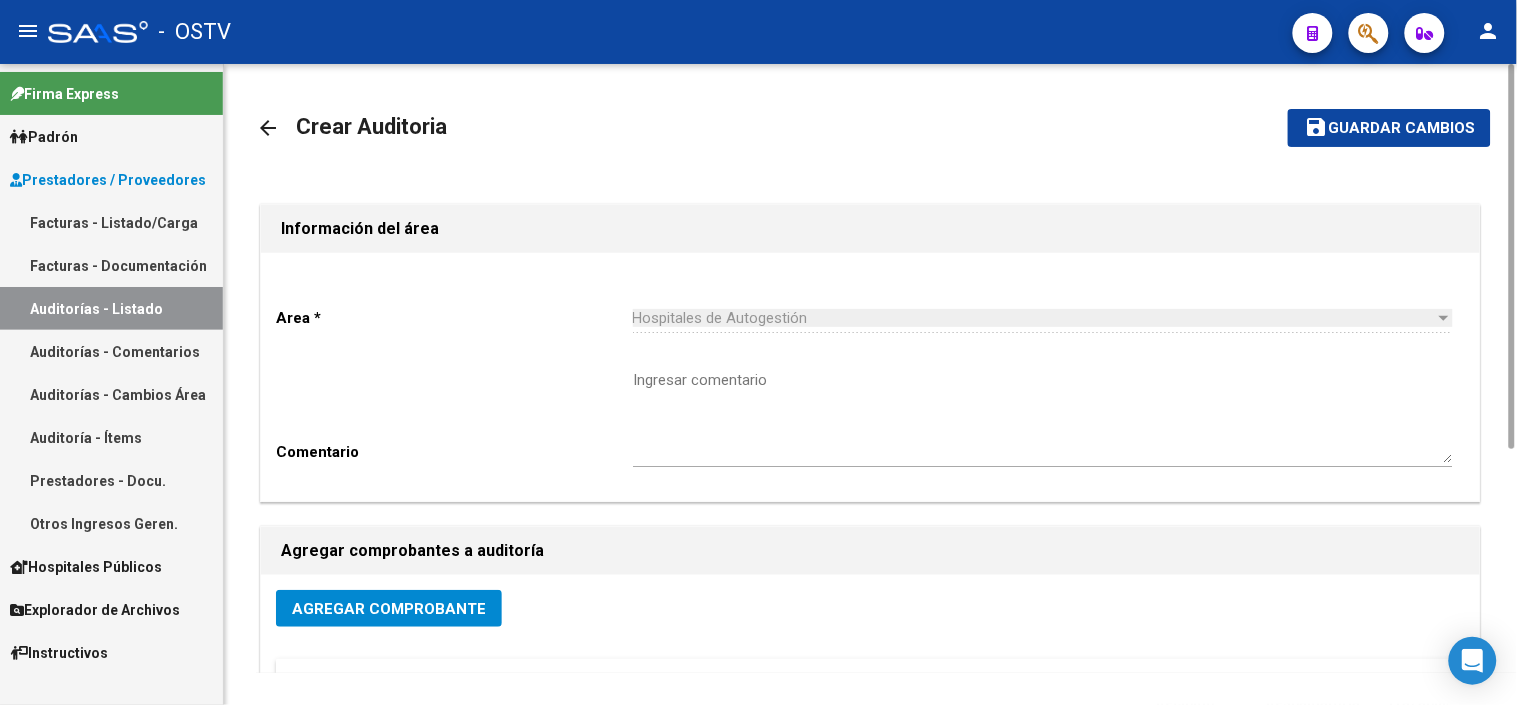 click on "Guardar cambios" 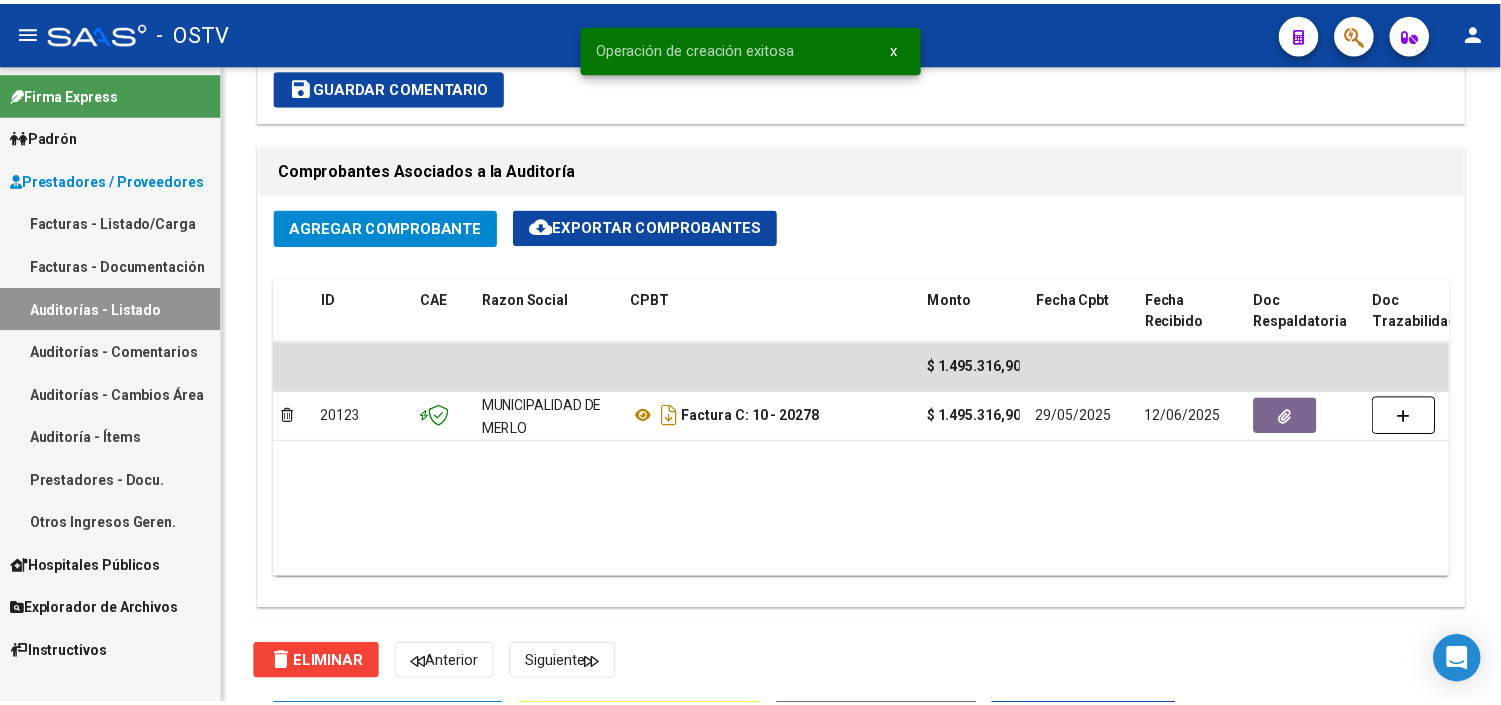 scroll, scrollTop: 1333, scrollLeft: 0, axis: vertical 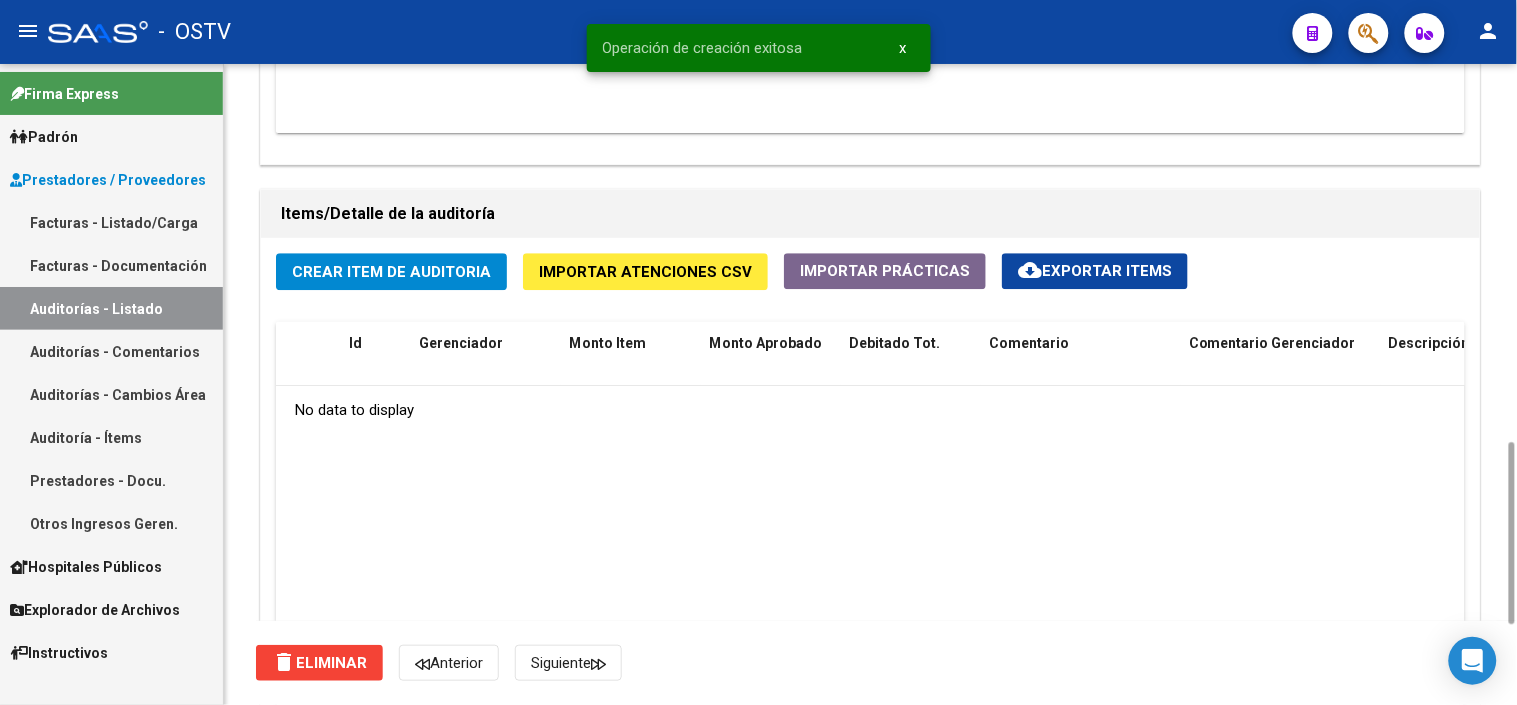 click on "Crear Item de Auditoria" 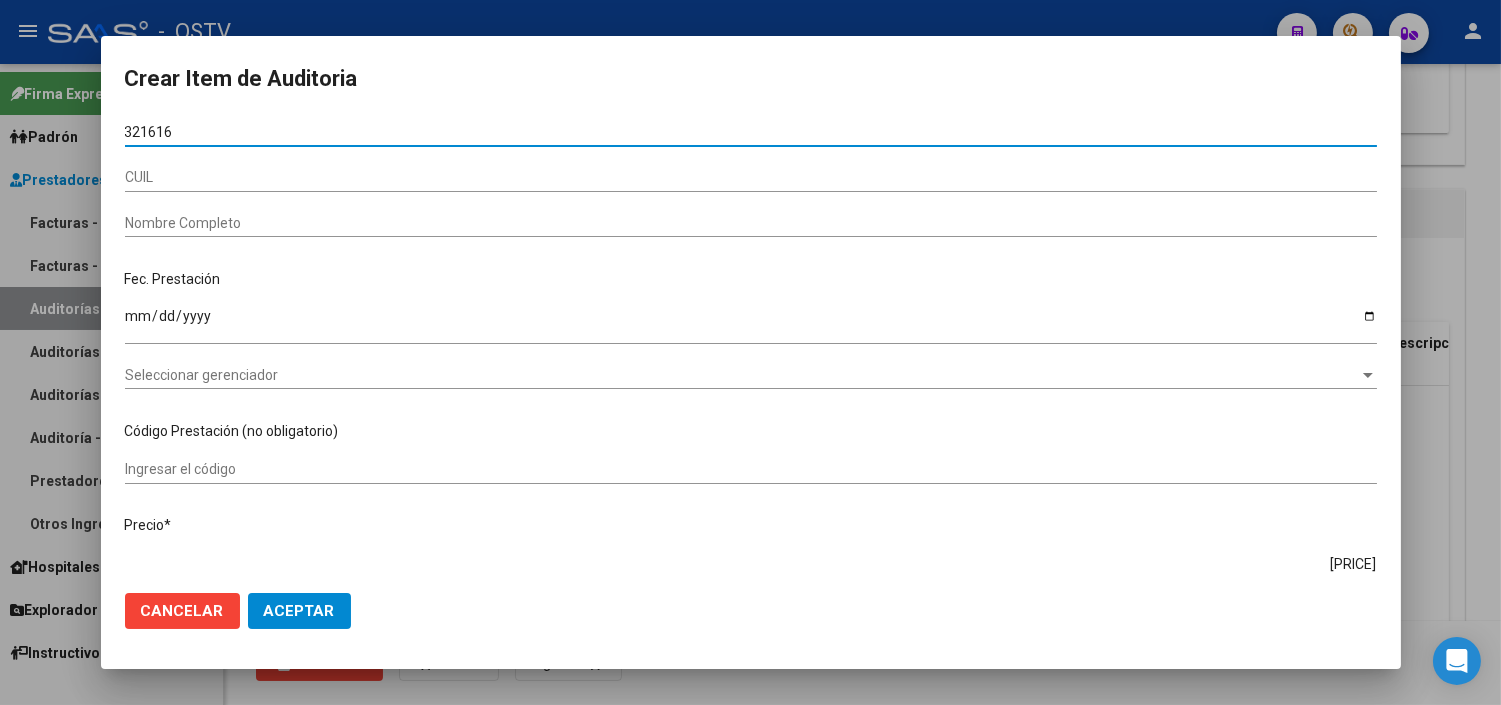 type on "[DOCUMENT_NUMBER]" 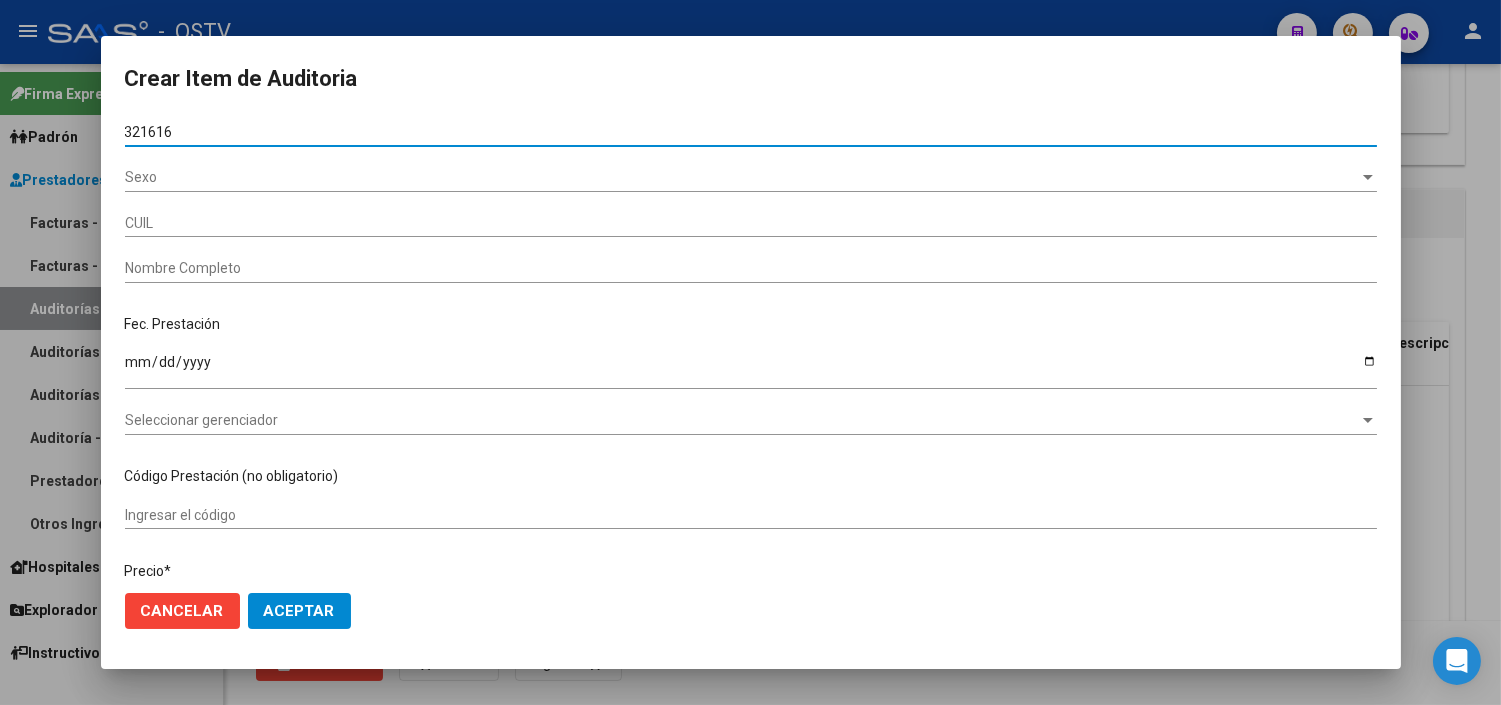 type on "[CUIL]" 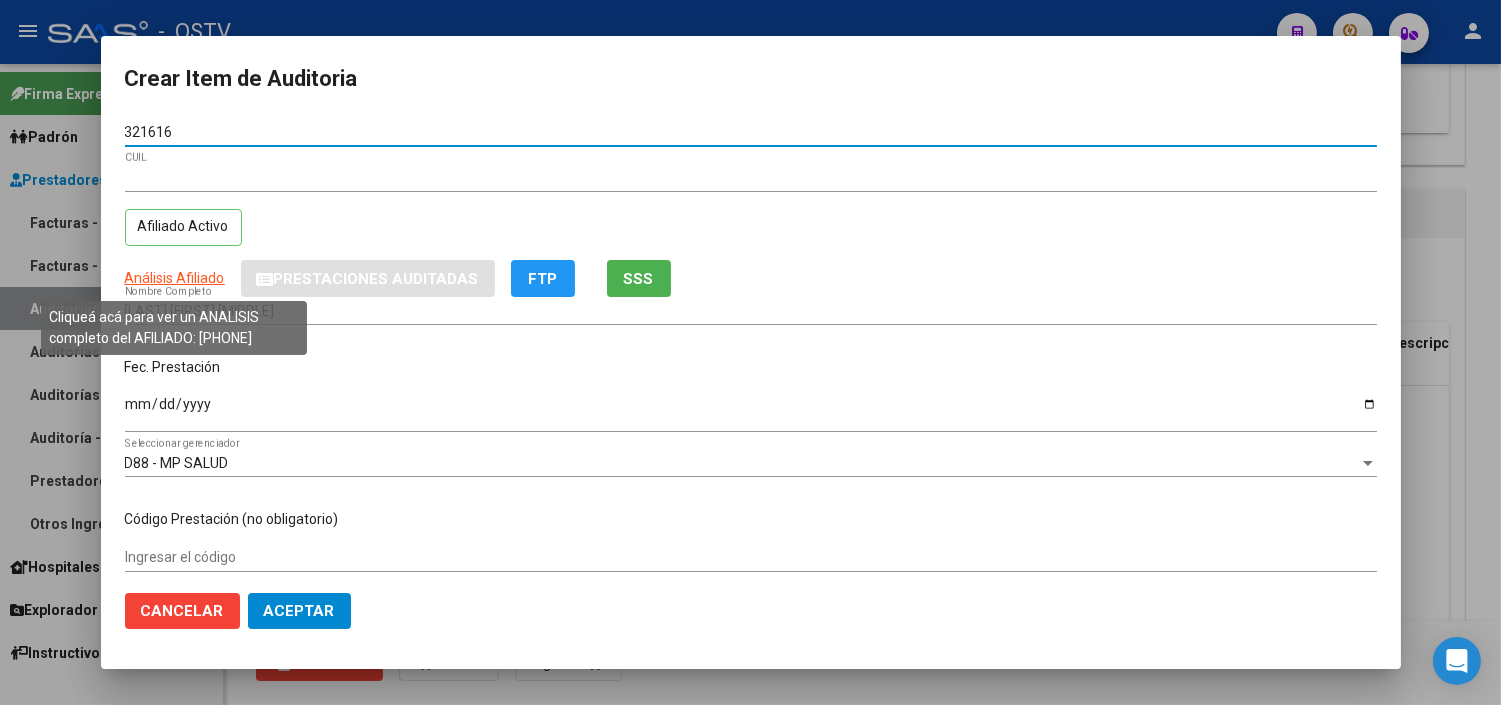 type on "[DOCUMENT_NUMBER]" 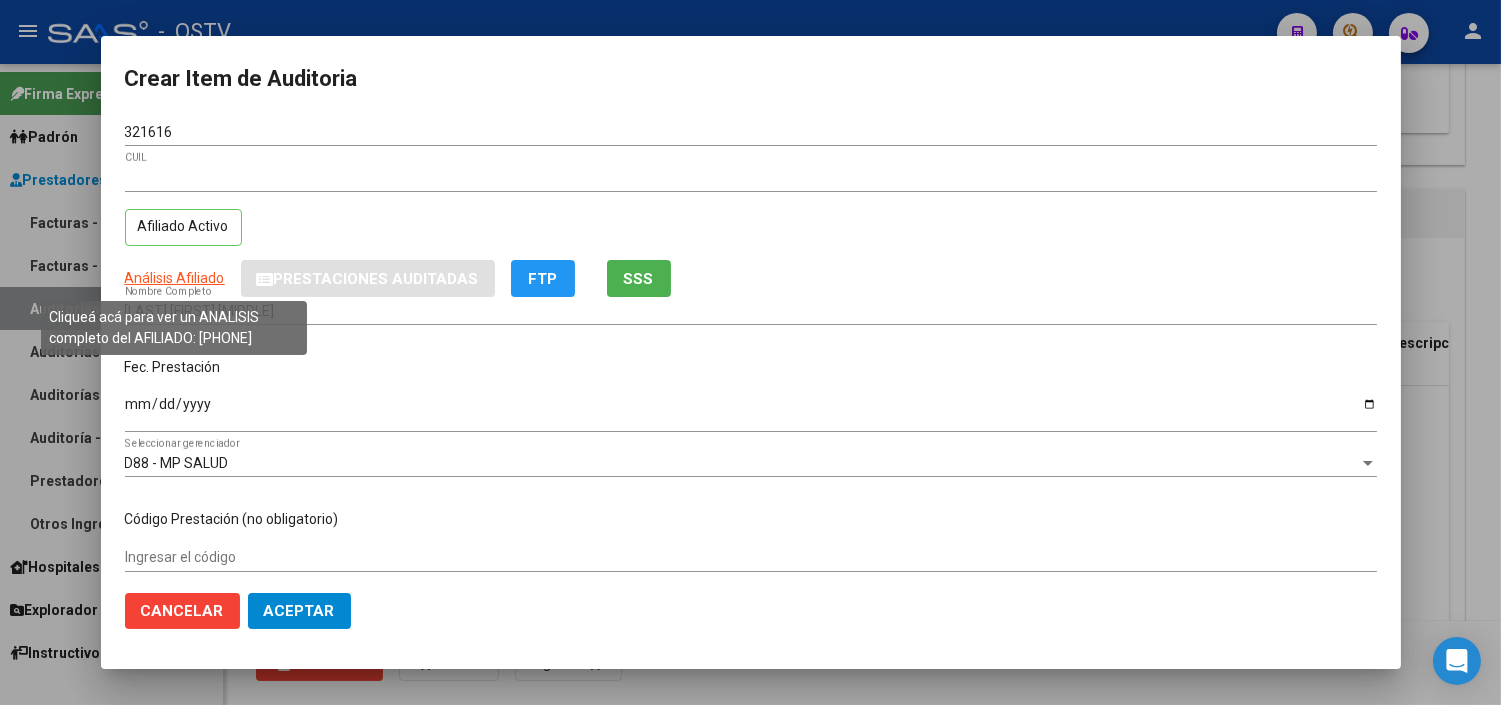 click on "Análisis Afiliado" at bounding box center [175, 278] 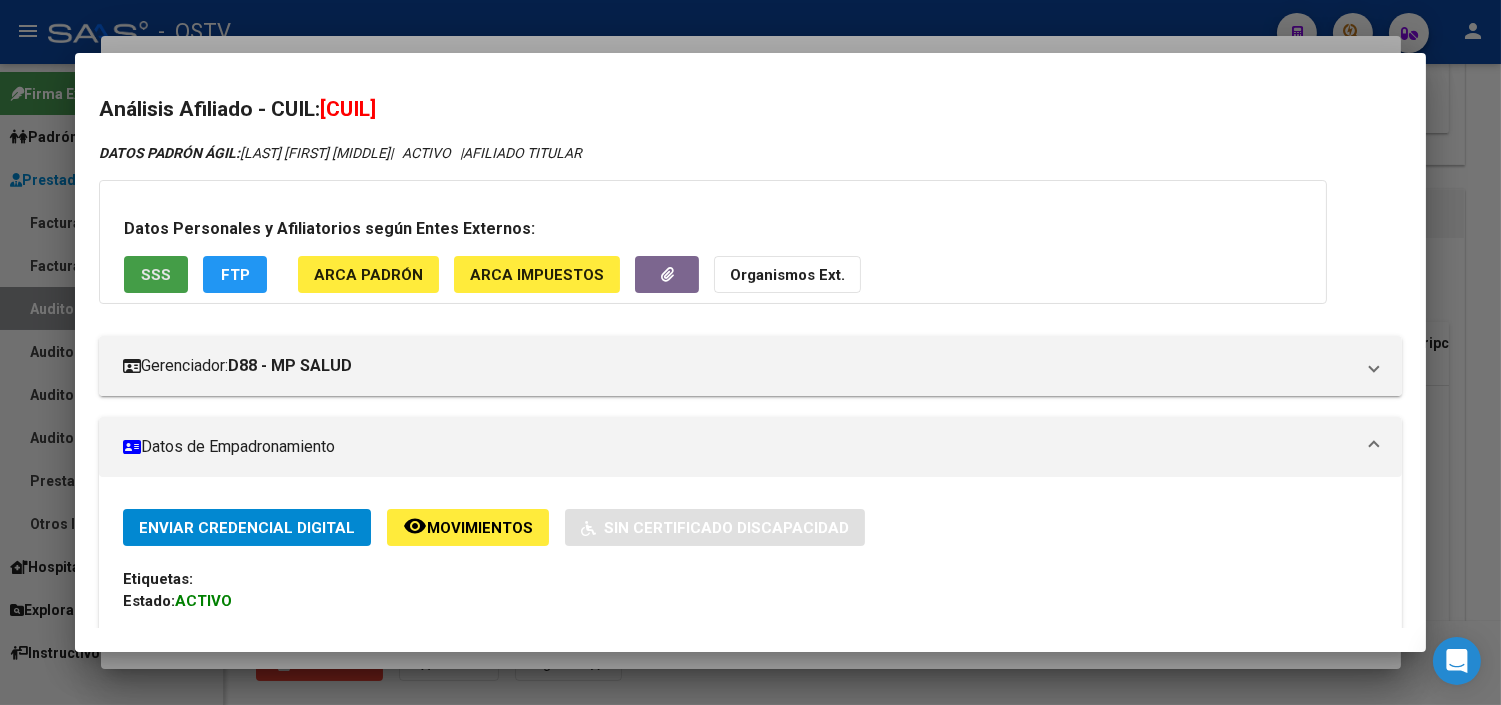 click on "SSS" at bounding box center [156, 274] 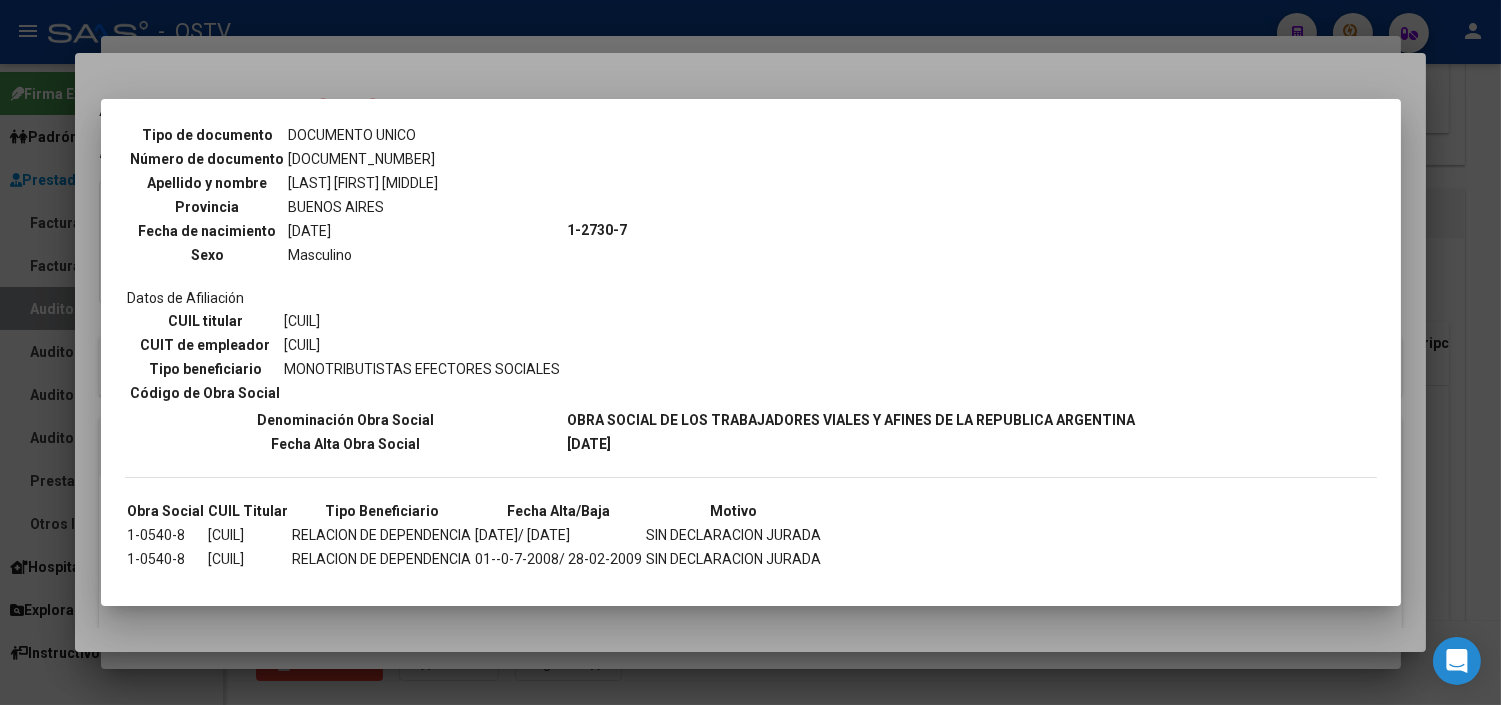 scroll, scrollTop: 182, scrollLeft: 0, axis: vertical 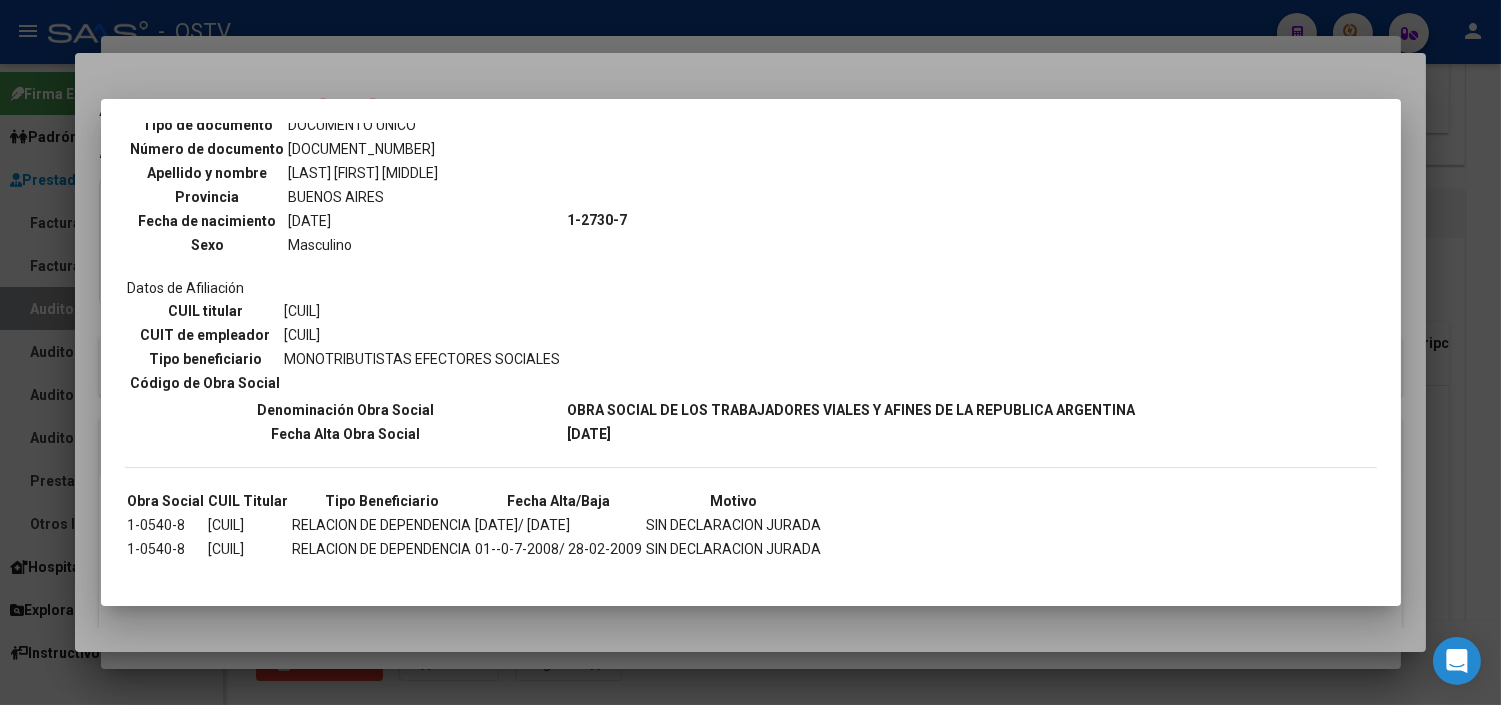 click at bounding box center (750, 352) 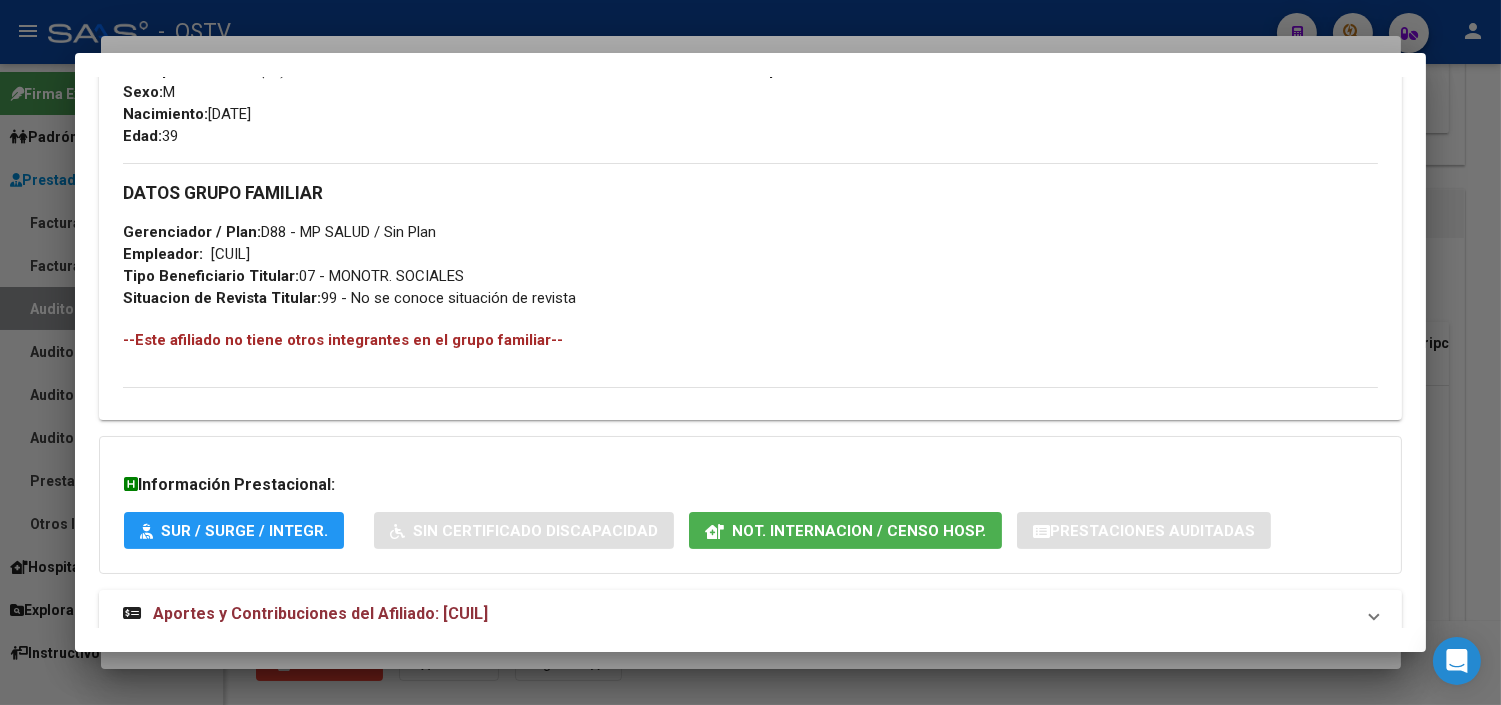 scroll, scrollTop: 937, scrollLeft: 0, axis: vertical 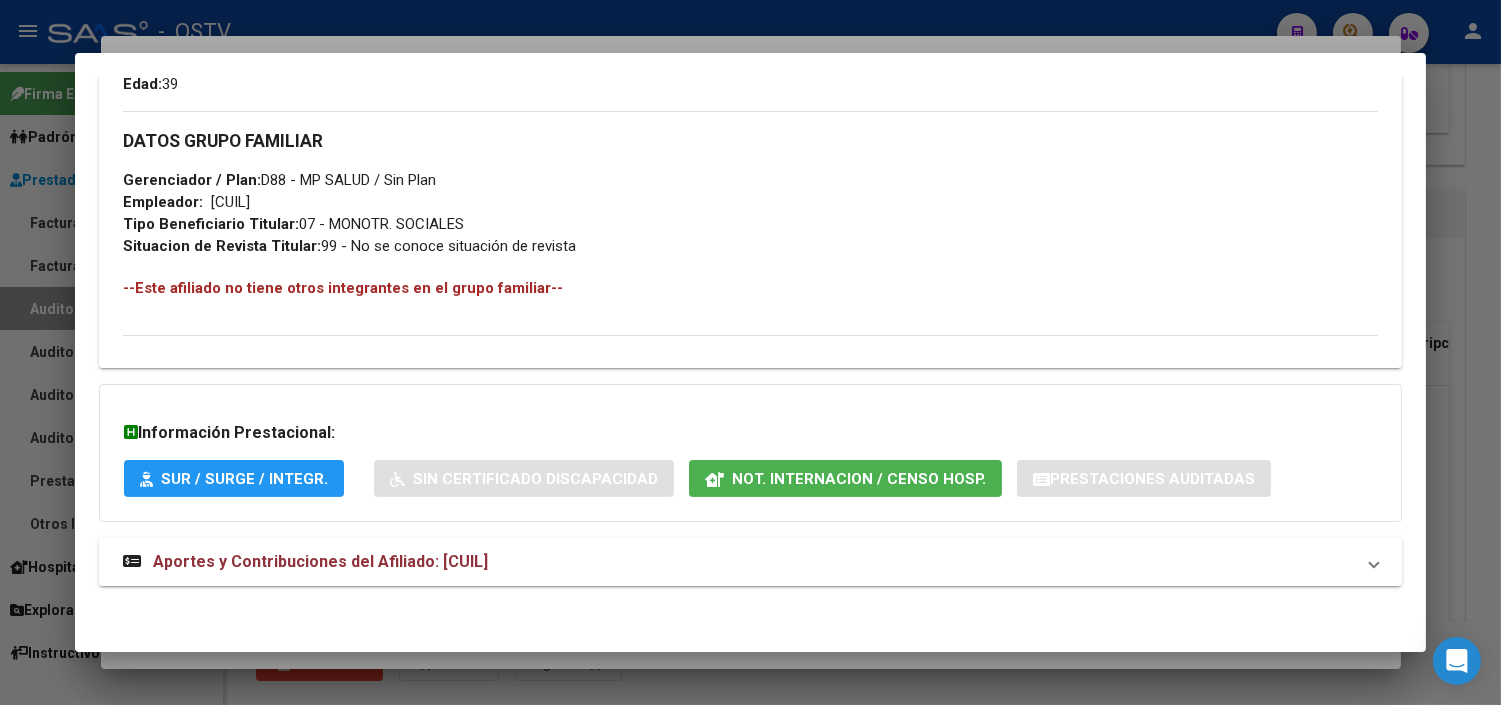 click on "Aportes y Contribuciones del Afiliado: [CUIL]" at bounding box center [305, 562] 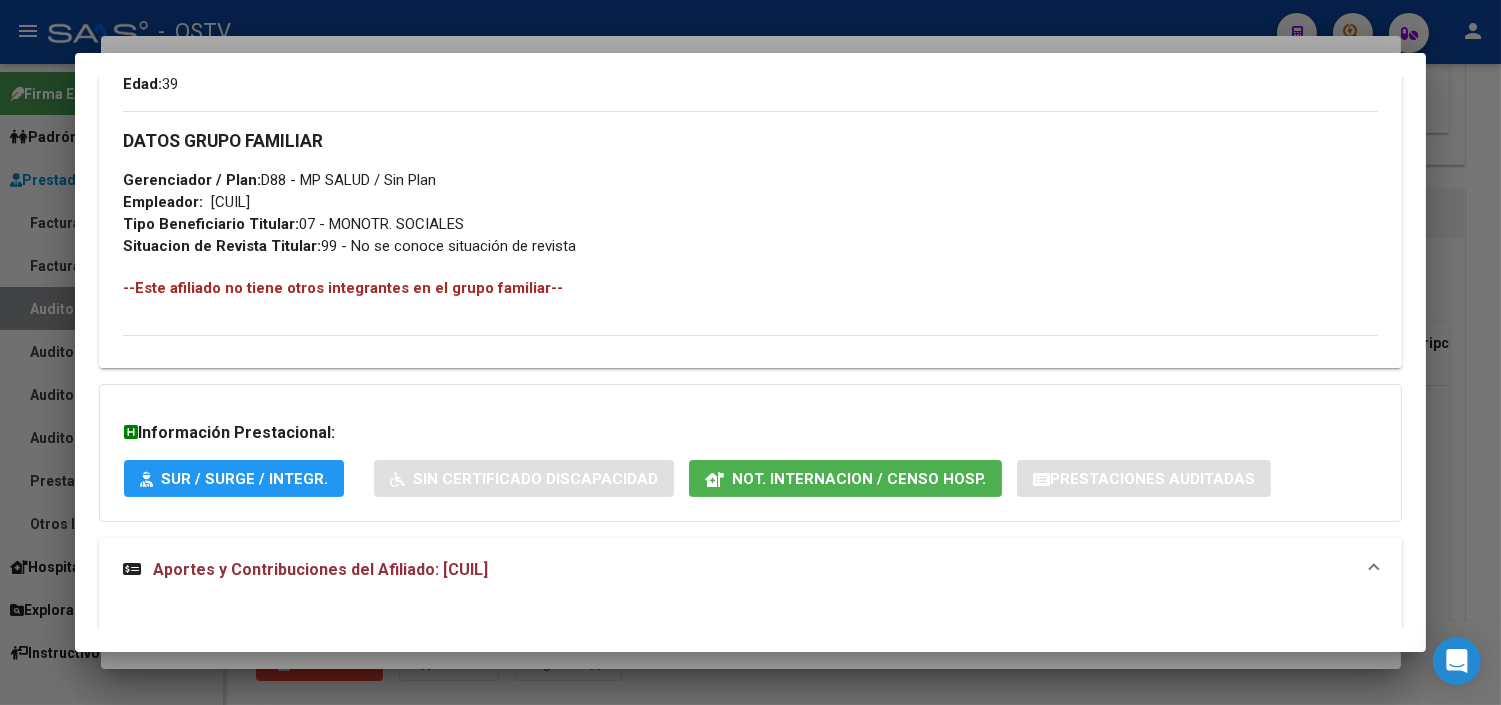 click on "Not. Internacion / Censo Hosp." 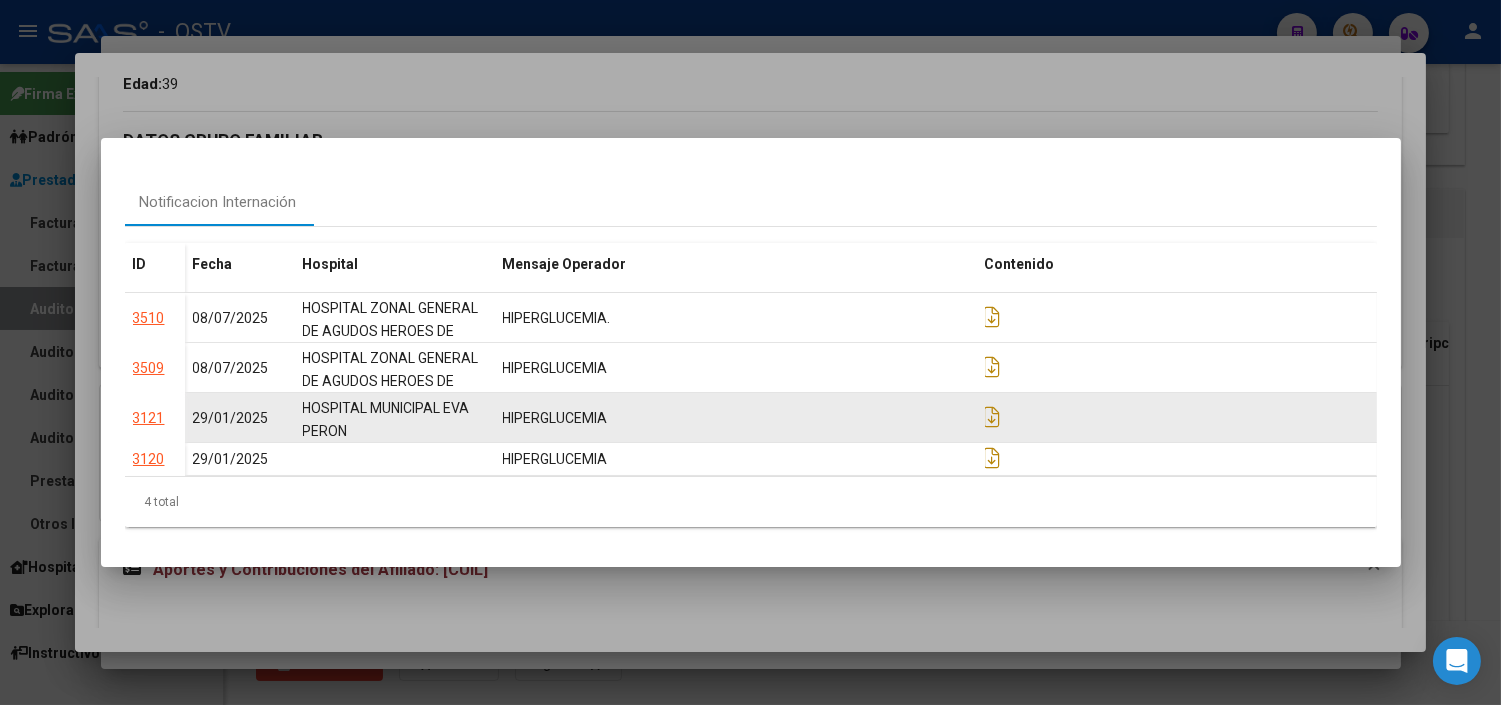 click on "3121" 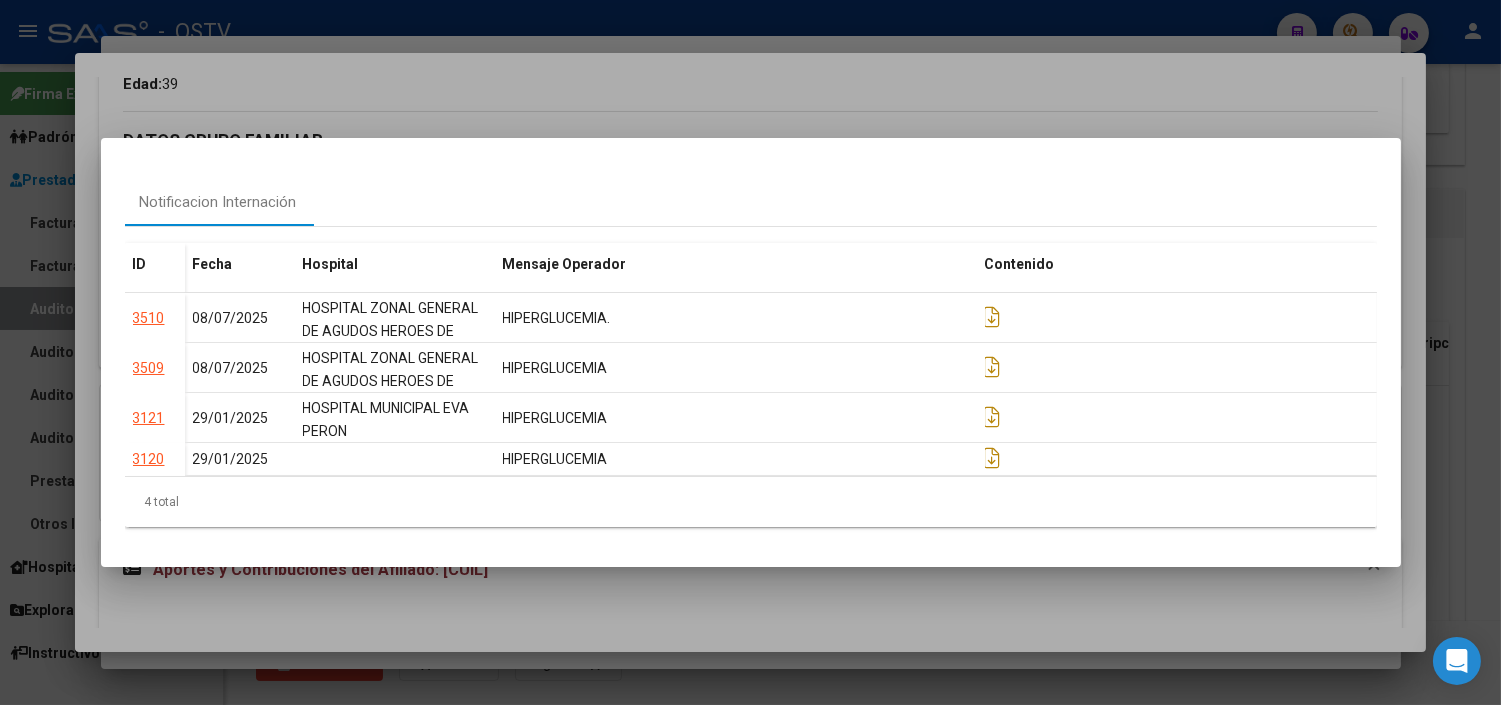 click at bounding box center (750, 352) 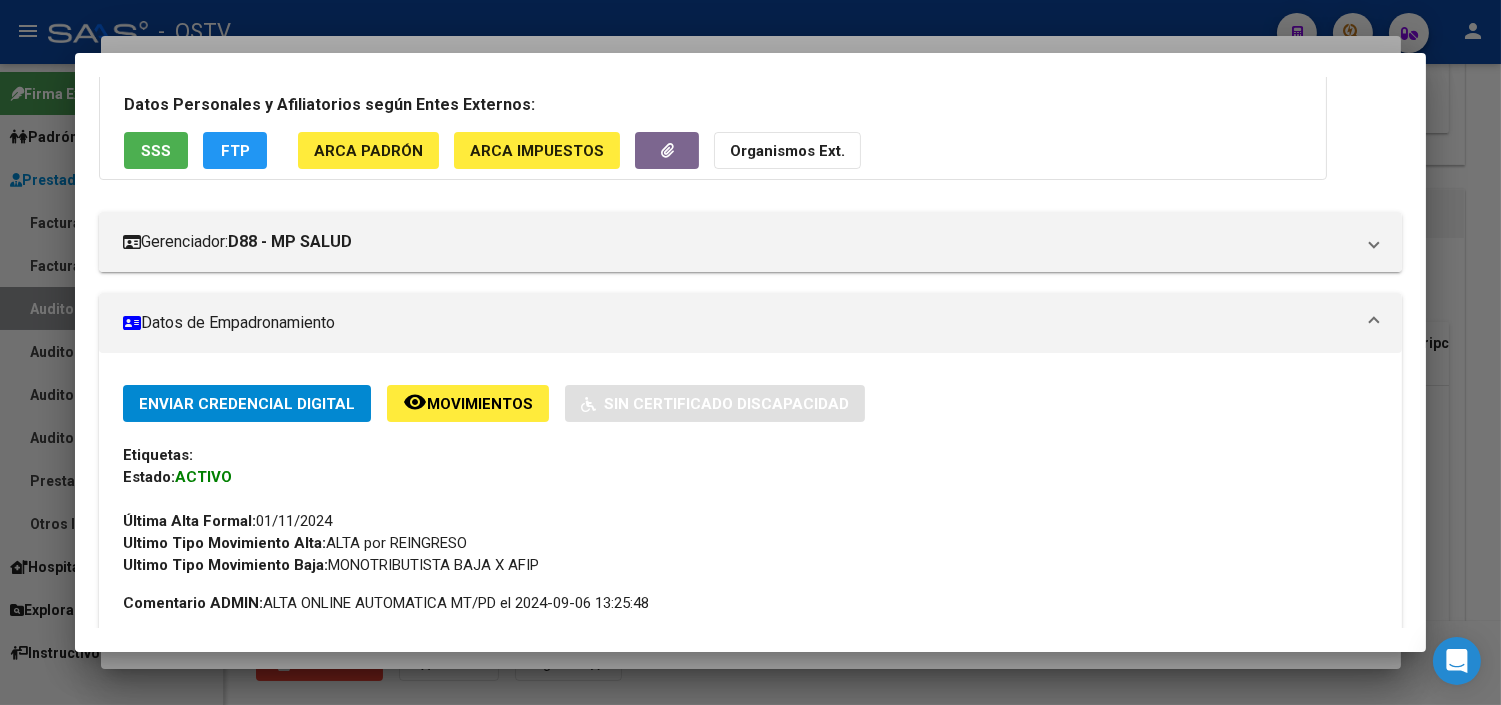 scroll, scrollTop: 0, scrollLeft: 0, axis: both 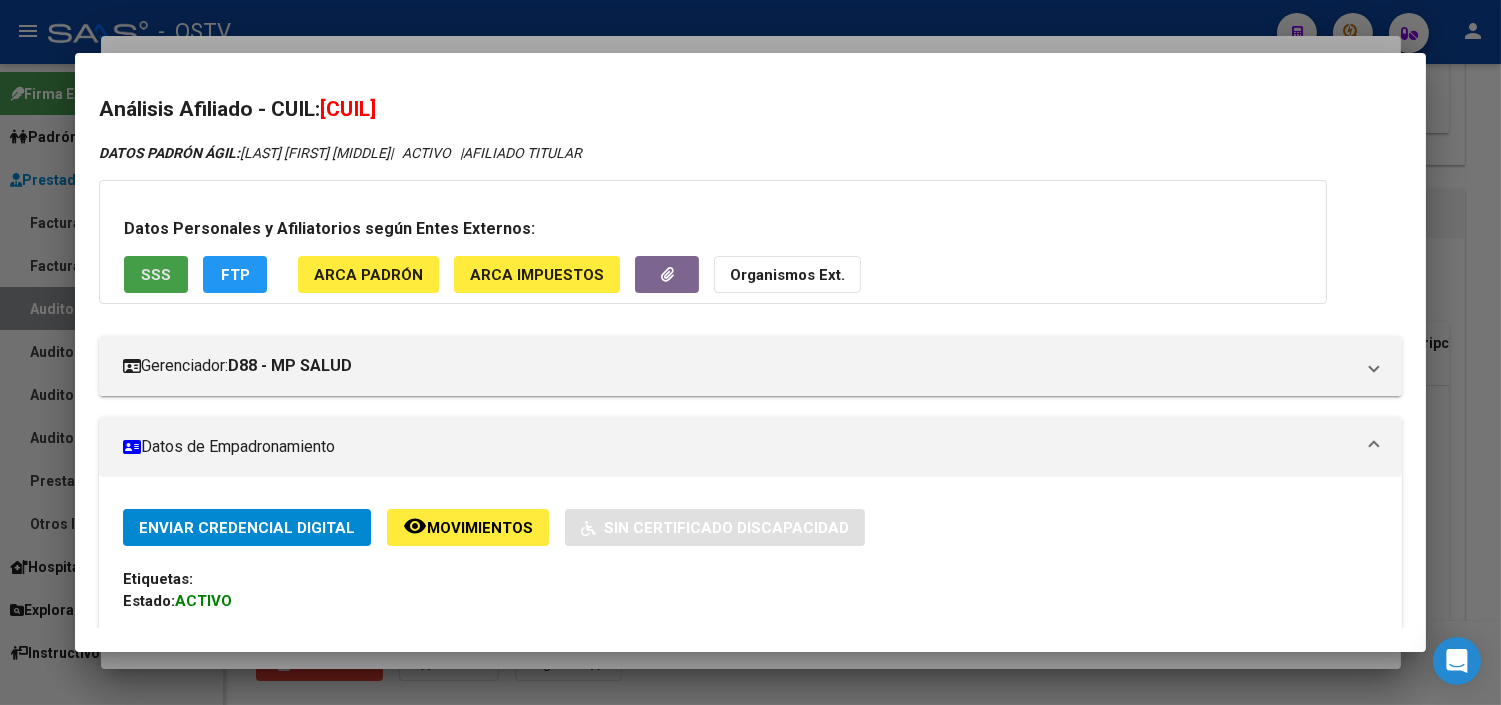 click on "SSS" at bounding box center [156, 274] 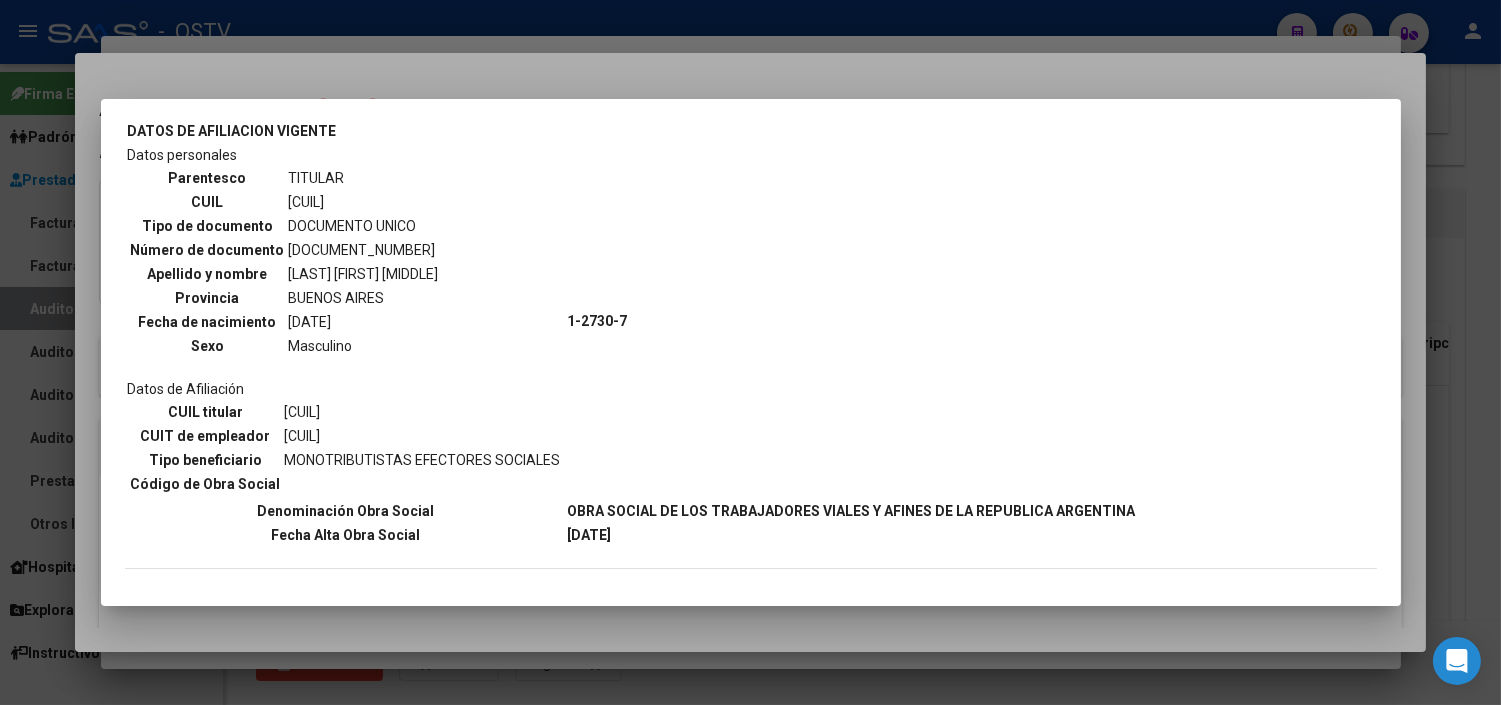 scroll, scrollTop: 182, scrollLeft: 0, axis: vertical 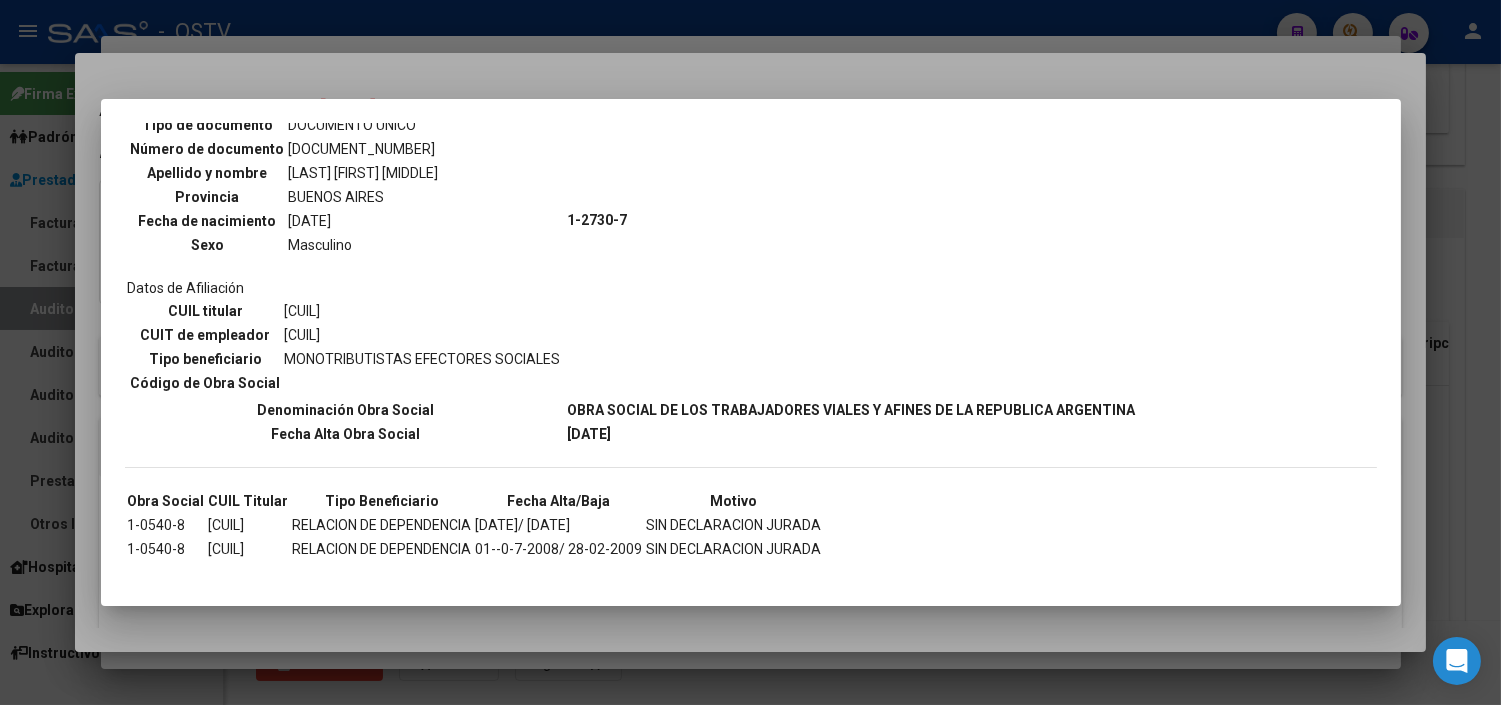 click at bounding box center [750, 352] 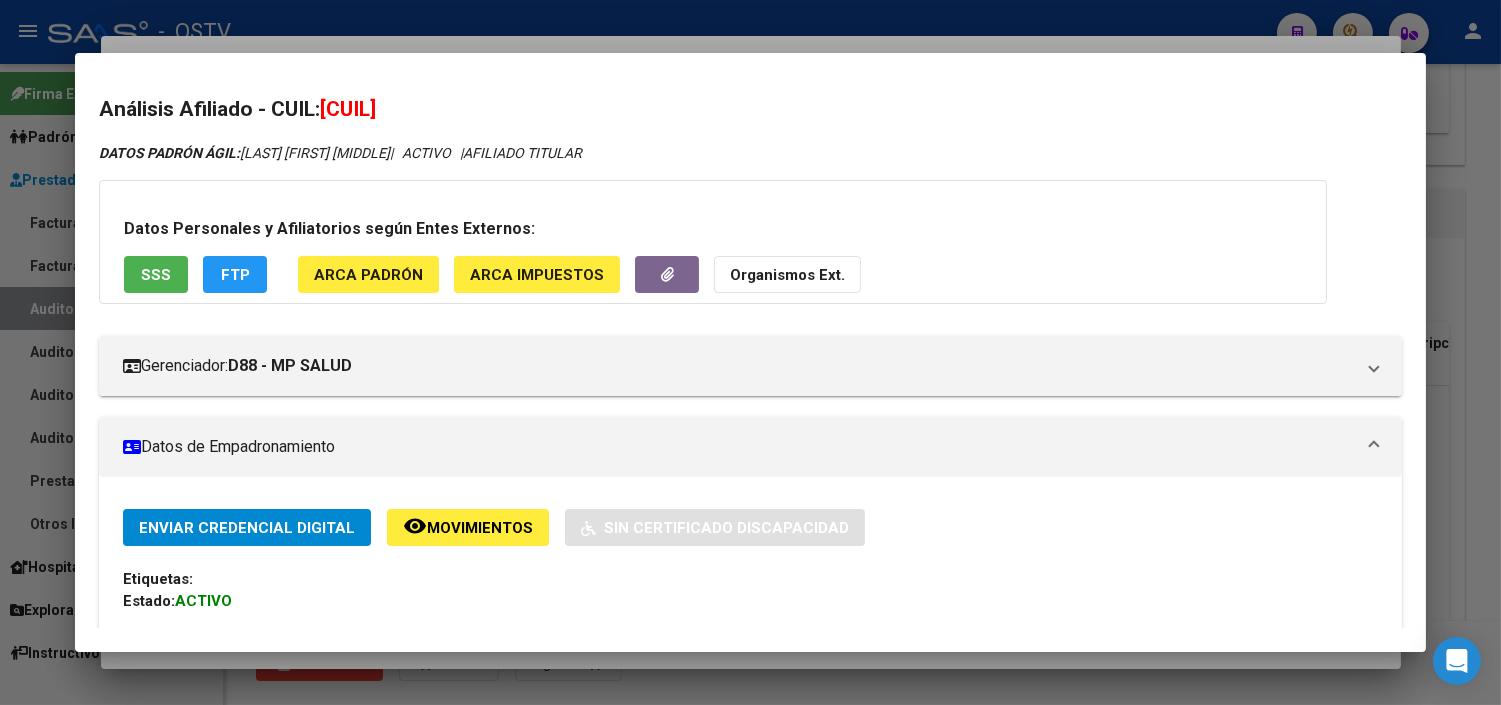 click at bounding box center (750, 352) 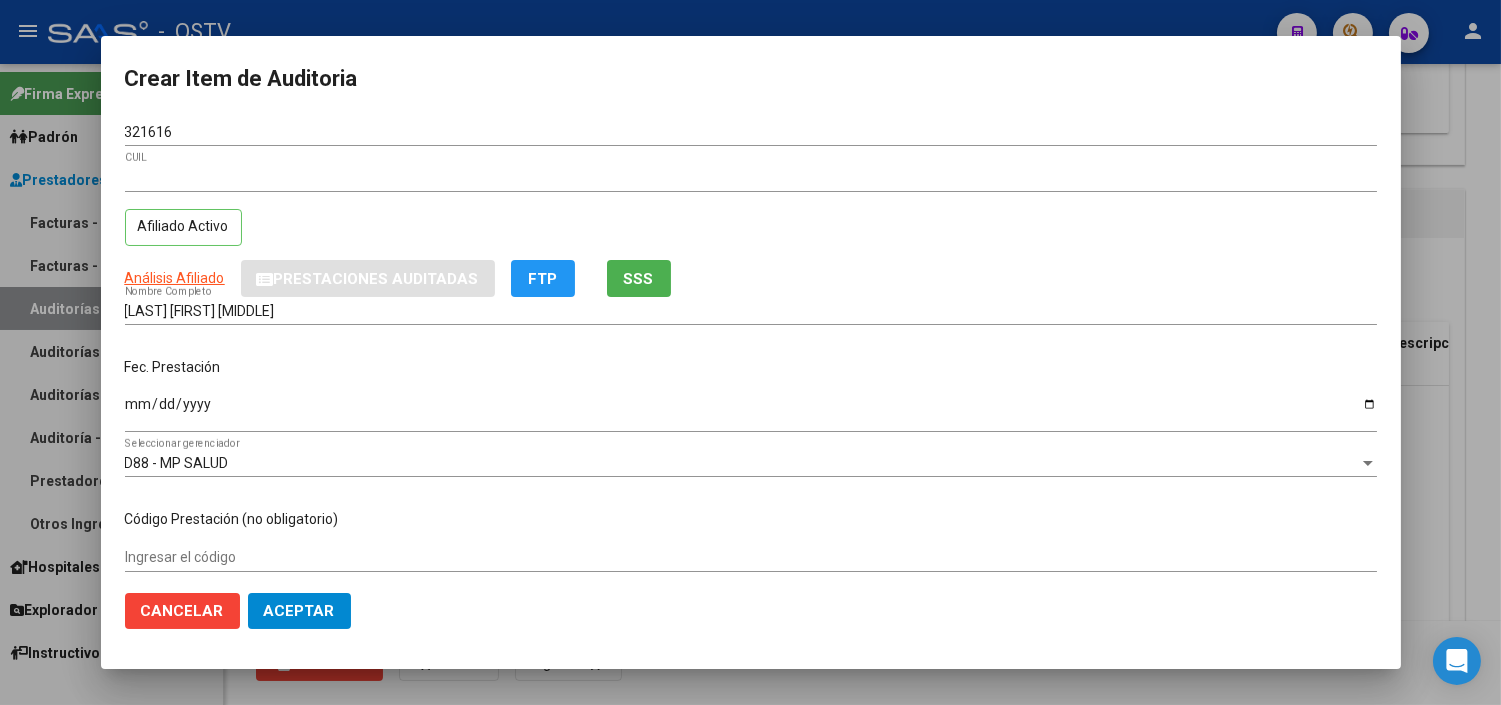 click on "Ingresar la fecha" at bounding box center (751, 411) 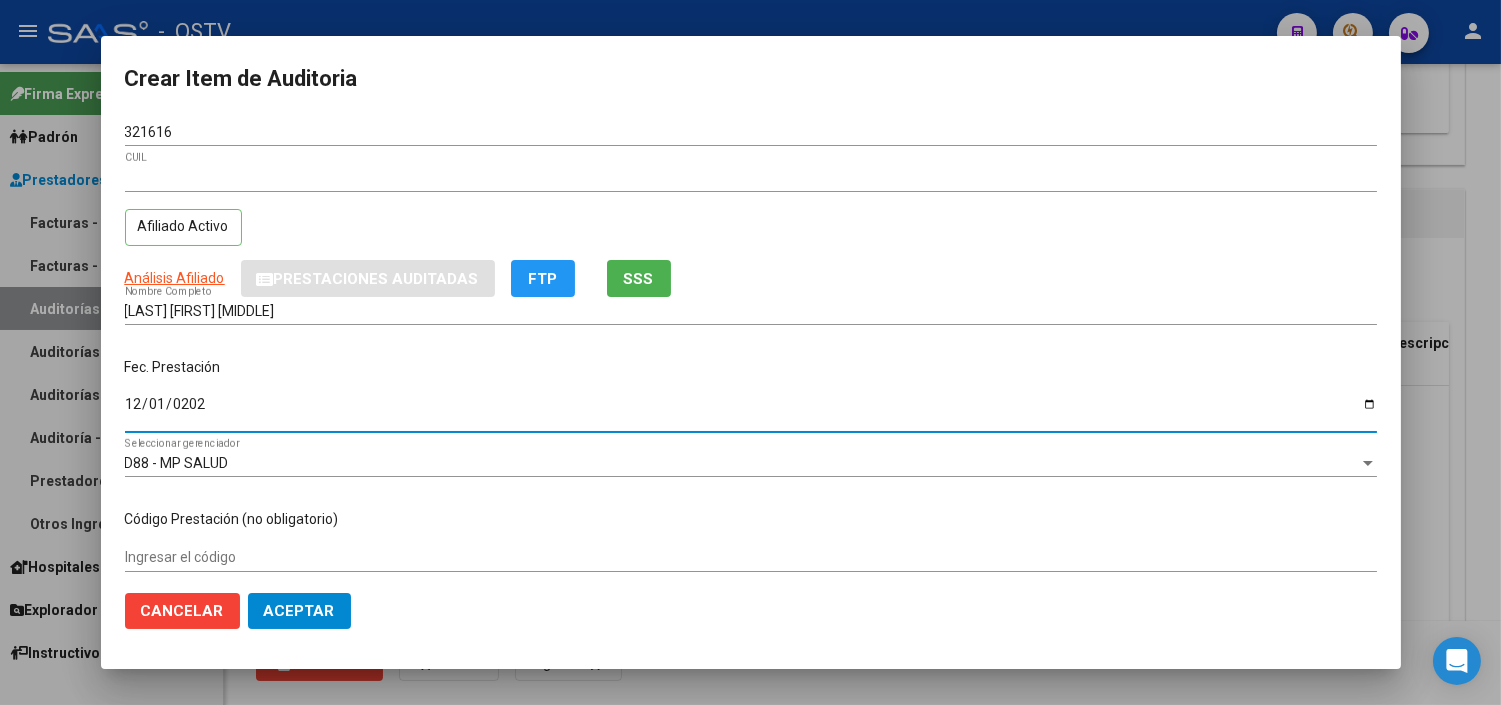 type on "[DATE]" 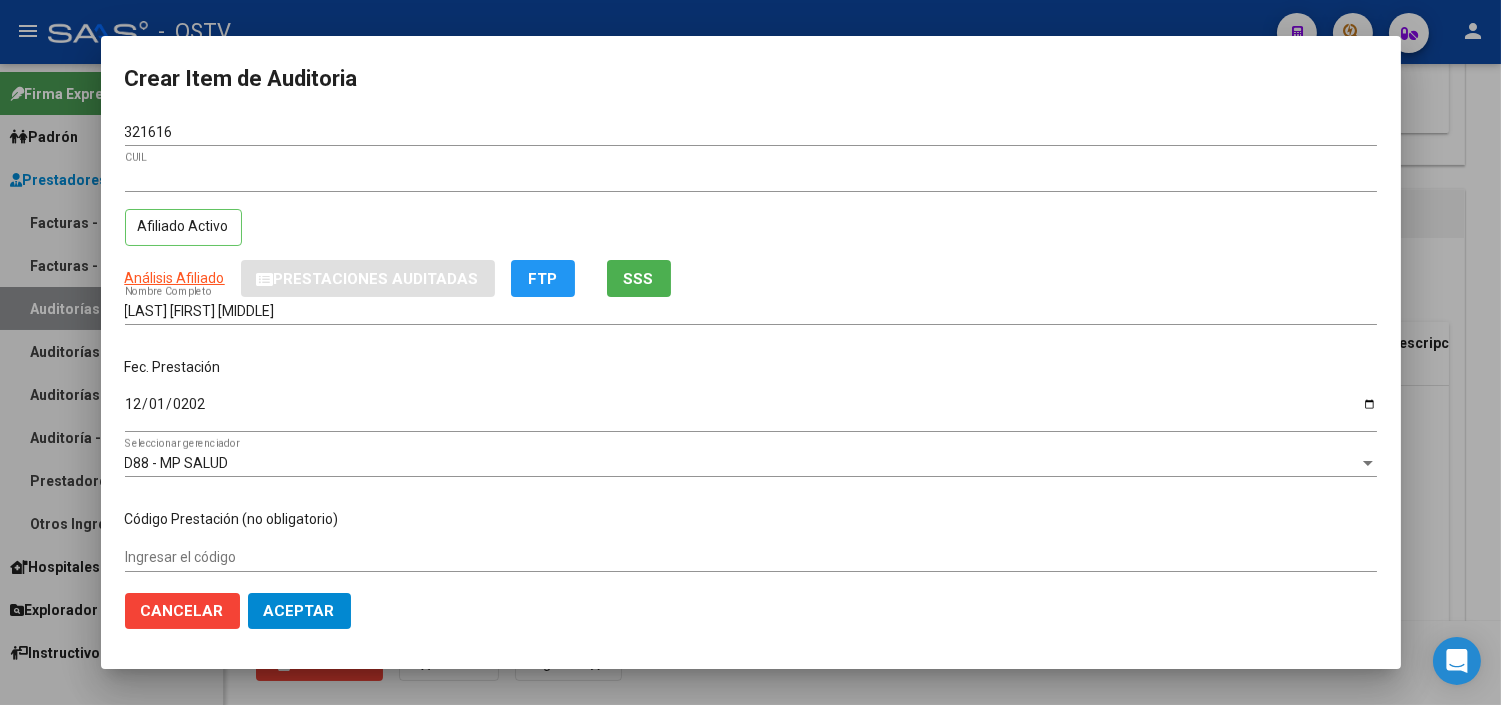 scroll, scrollTop: 304, scrollLeft: 0, axis: vertical 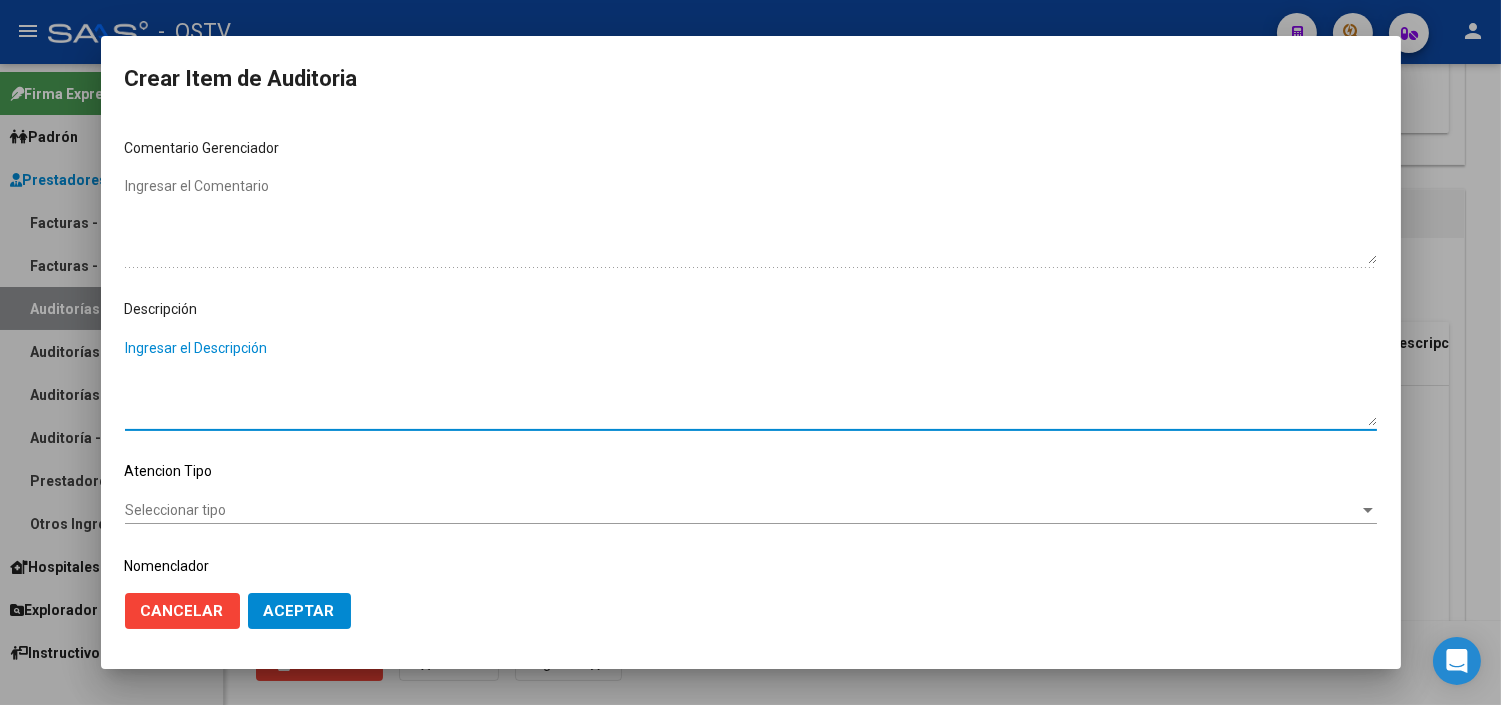 type on "I" 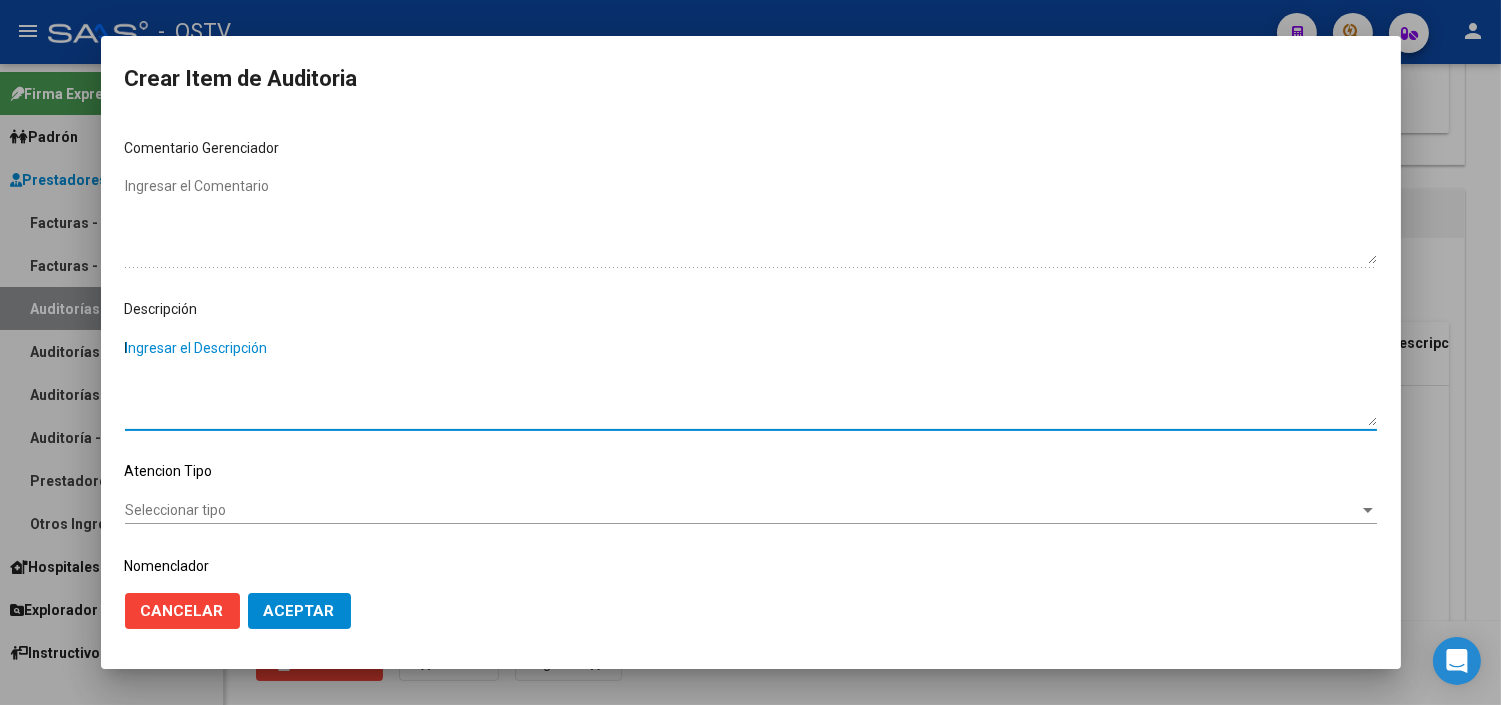 type 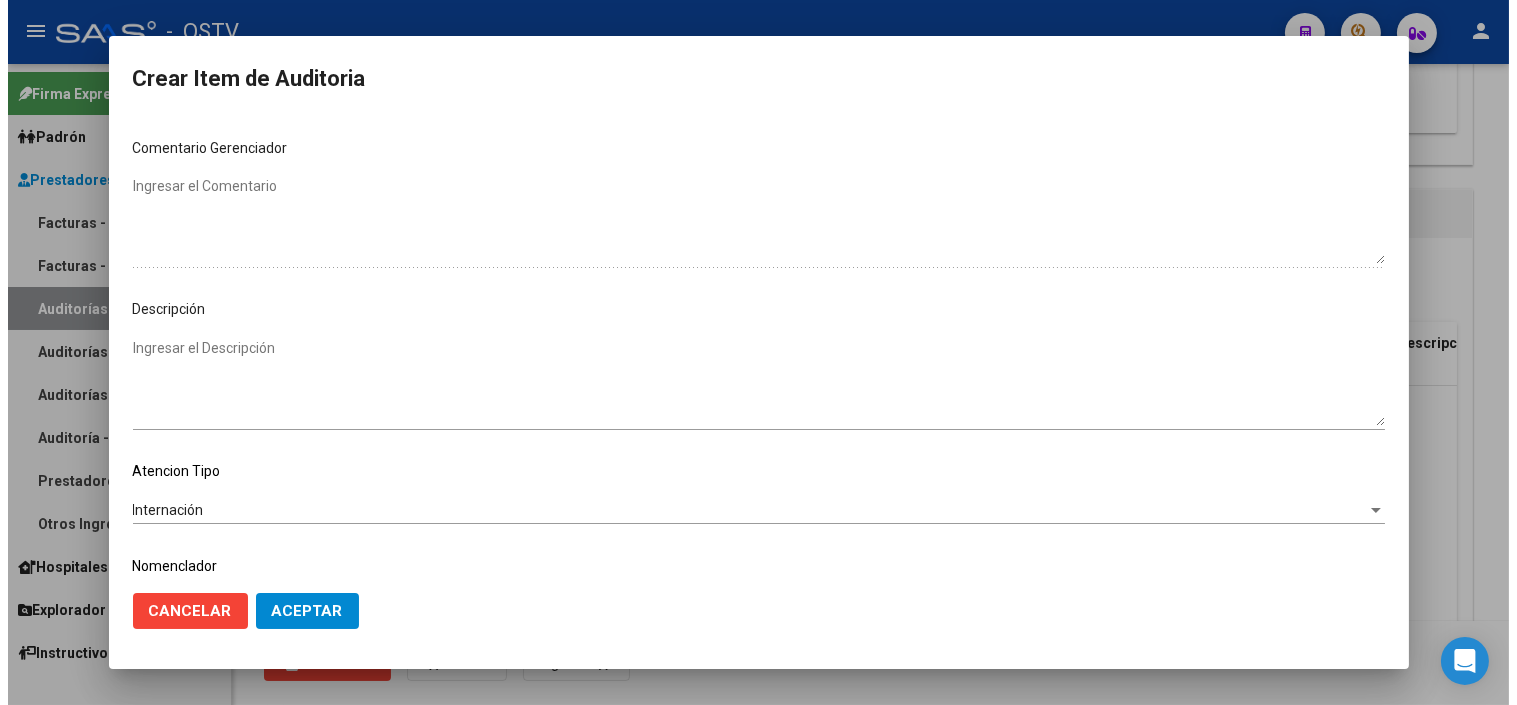 scroll, scrollTop: 1063, scrollLeft: 0, axis: vertical 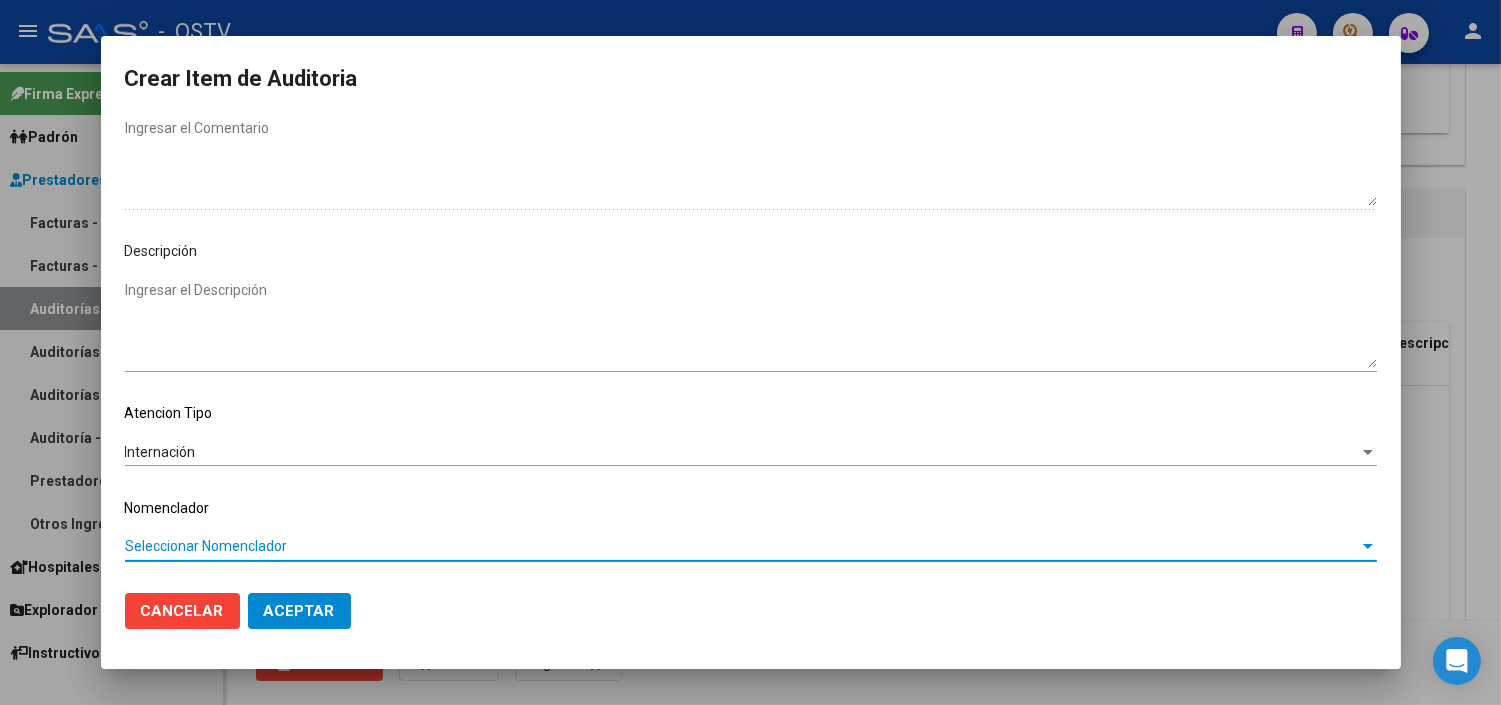 click on "Aceptar" 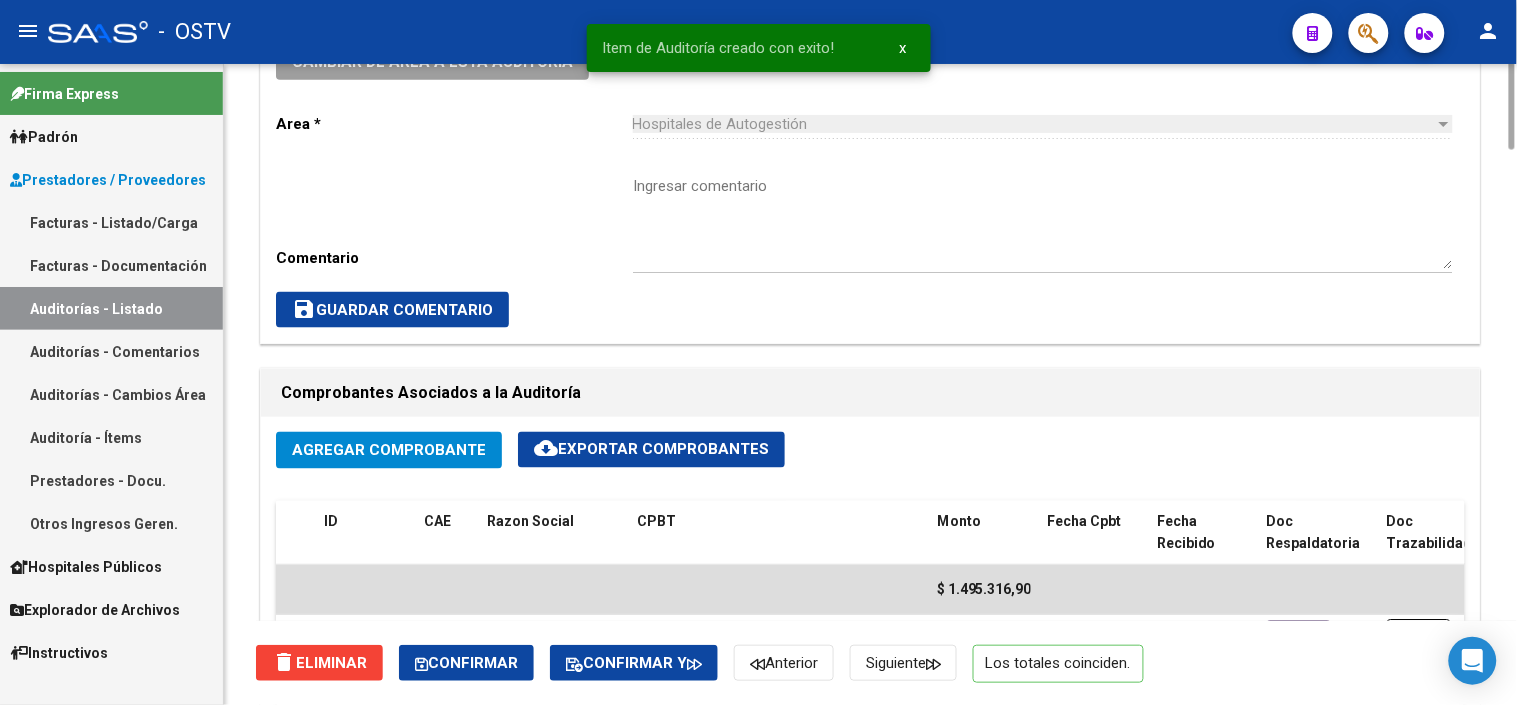 scroll, scrollTop: 444, scrollLeft: 0, axis: vertical 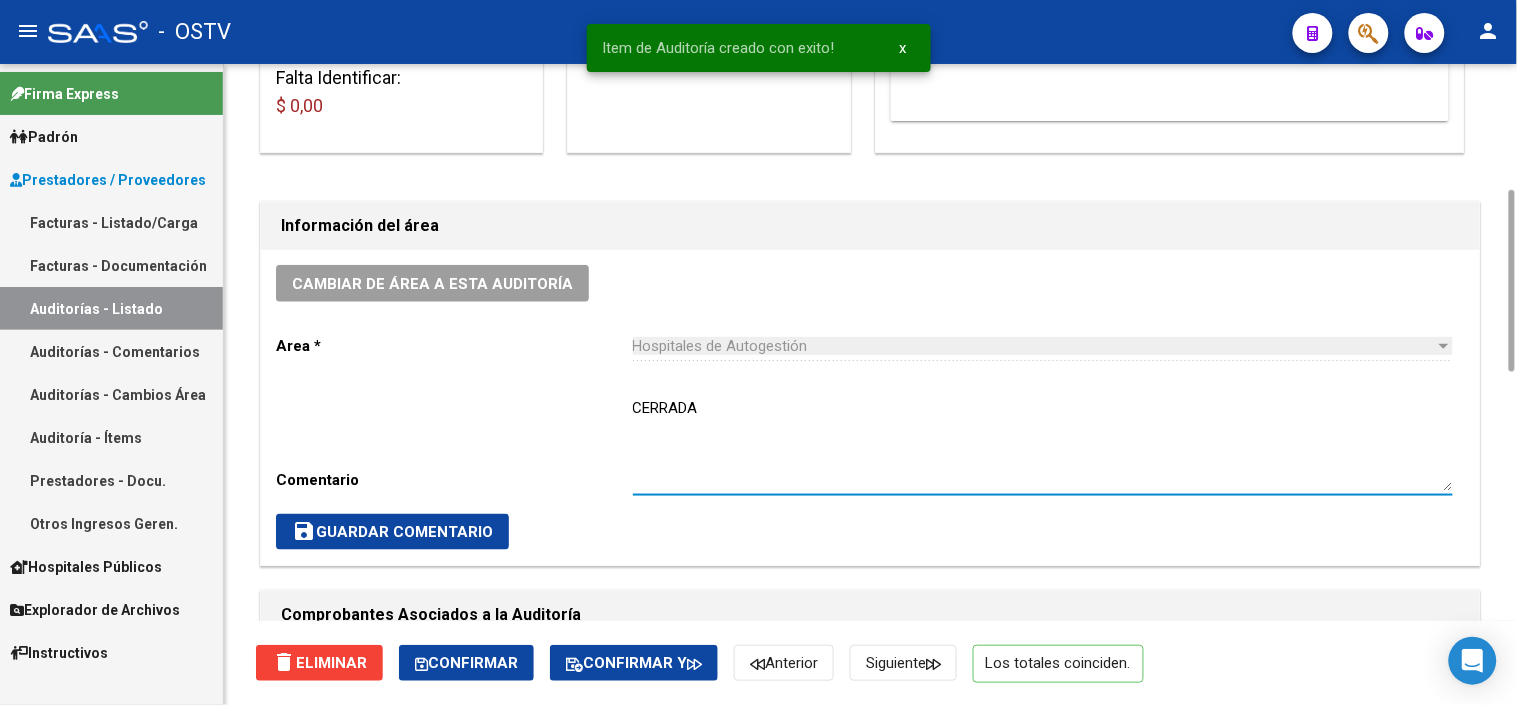click on "CERRADA" at bounding box center (1043, 444) 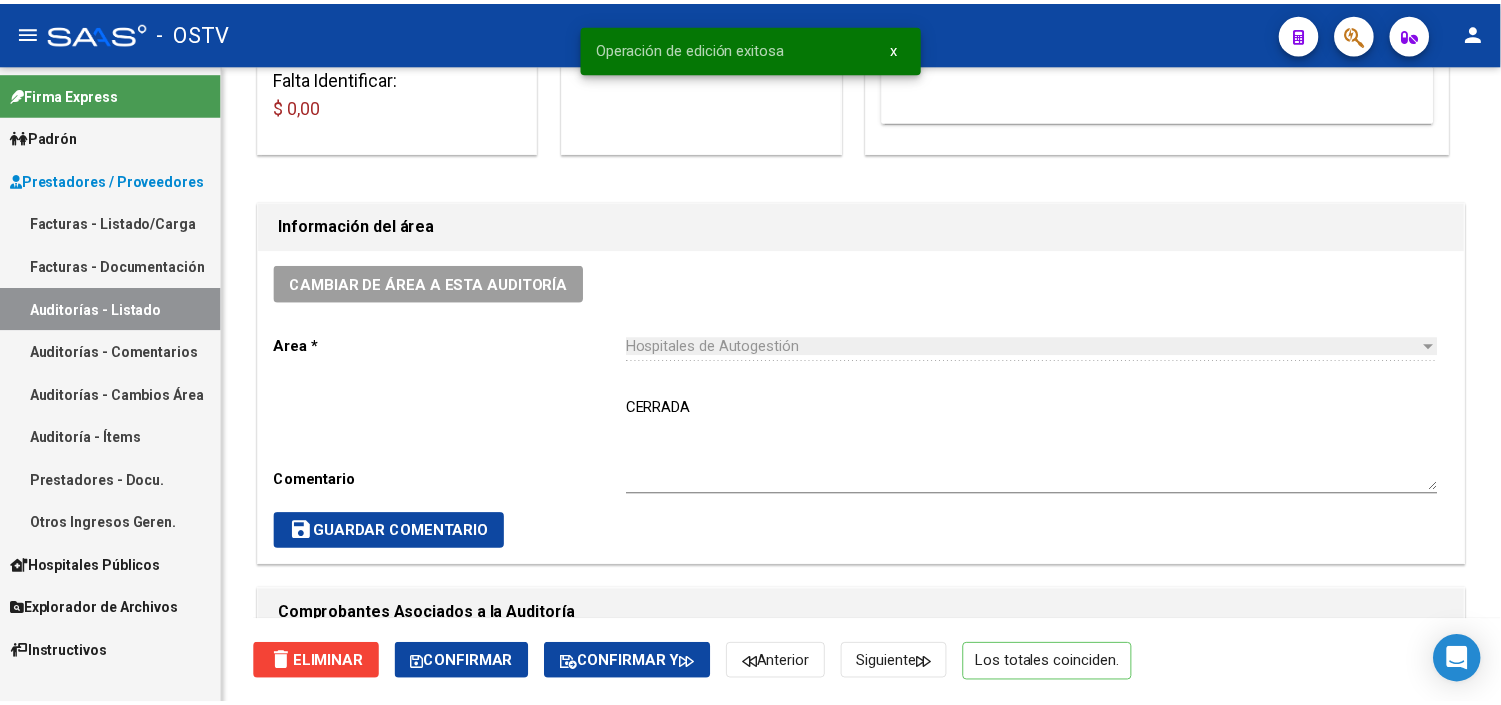 scroll, scrollTop: 0, scrollLeft: 0, axis: both 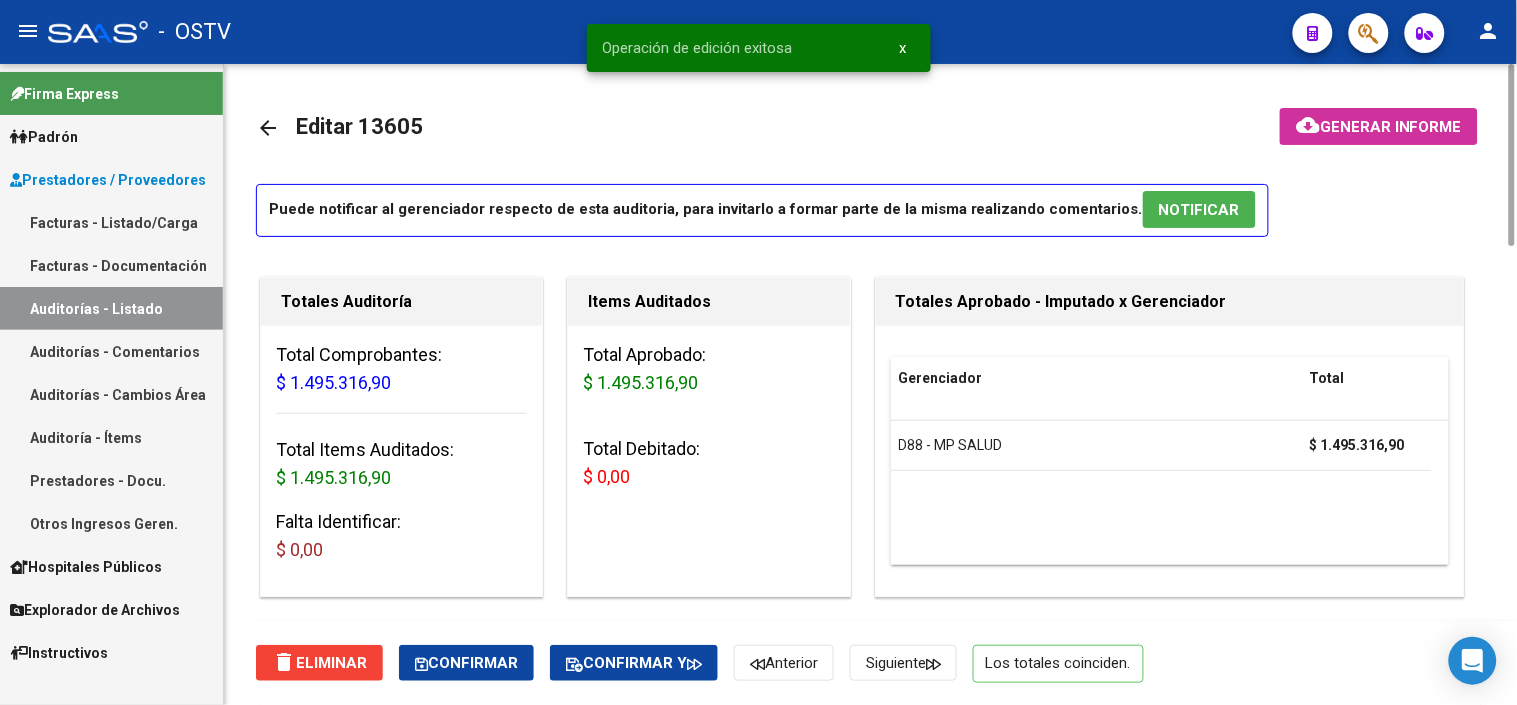 click on "NOTIFICAR" at bounding box center (1199, 209) 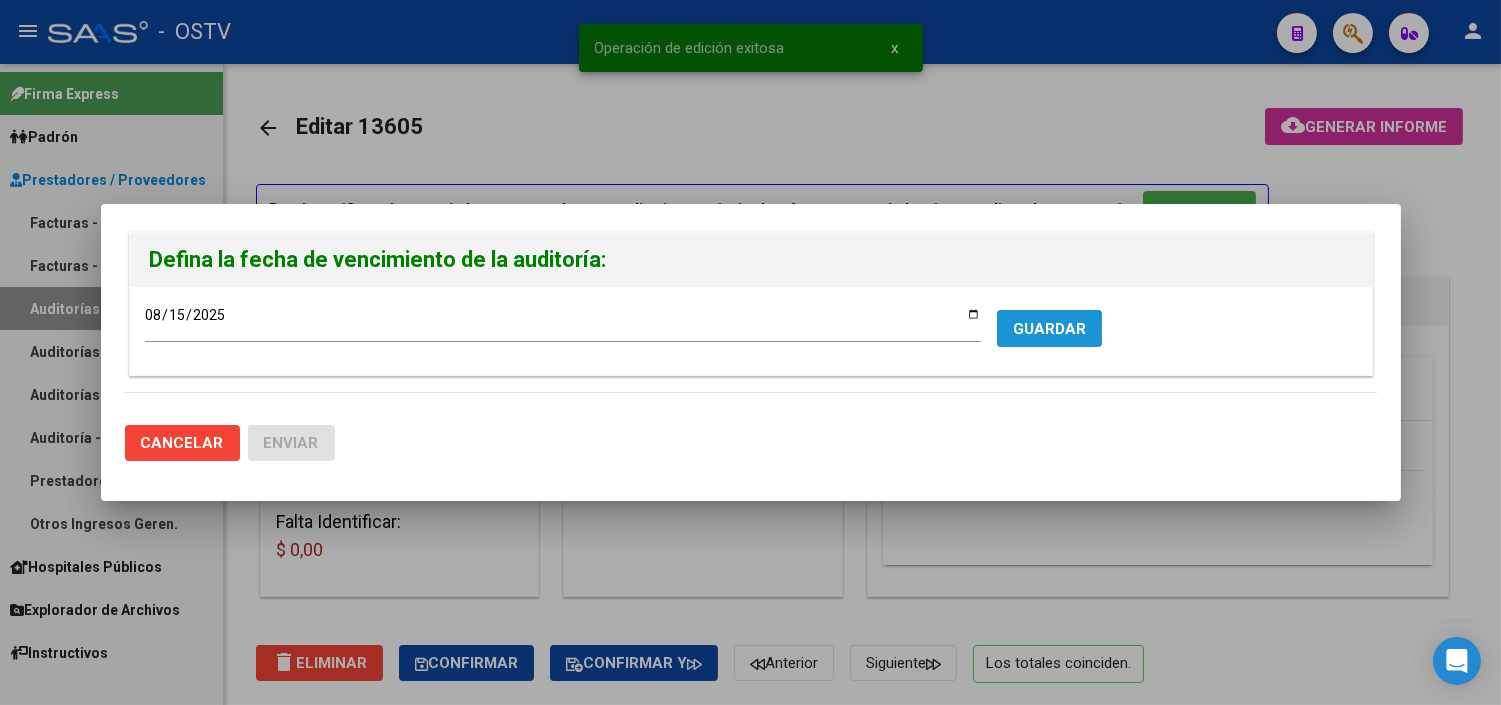 click on "GUARDAR" at bounding box center (1049, 329) 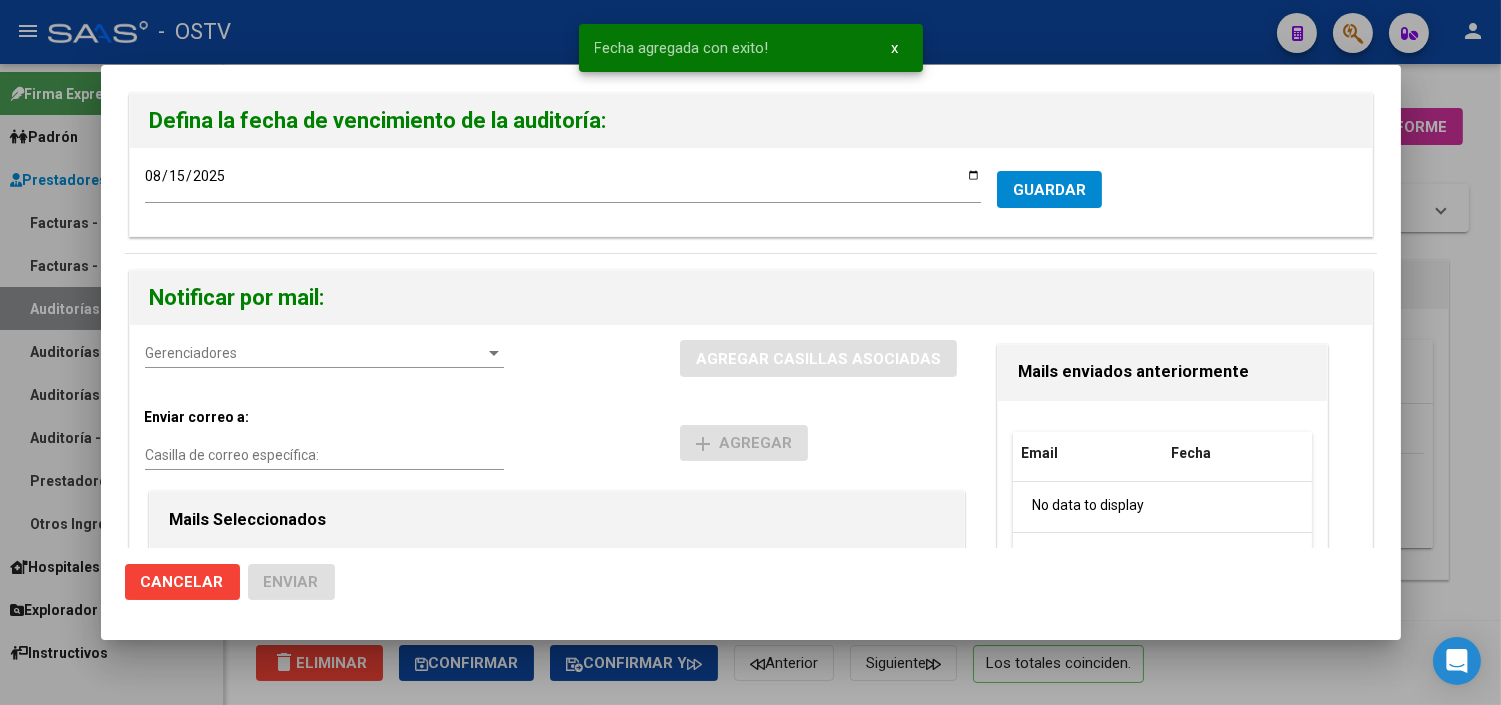 click on "Gerenciadores" at bounding box center (315, 353) 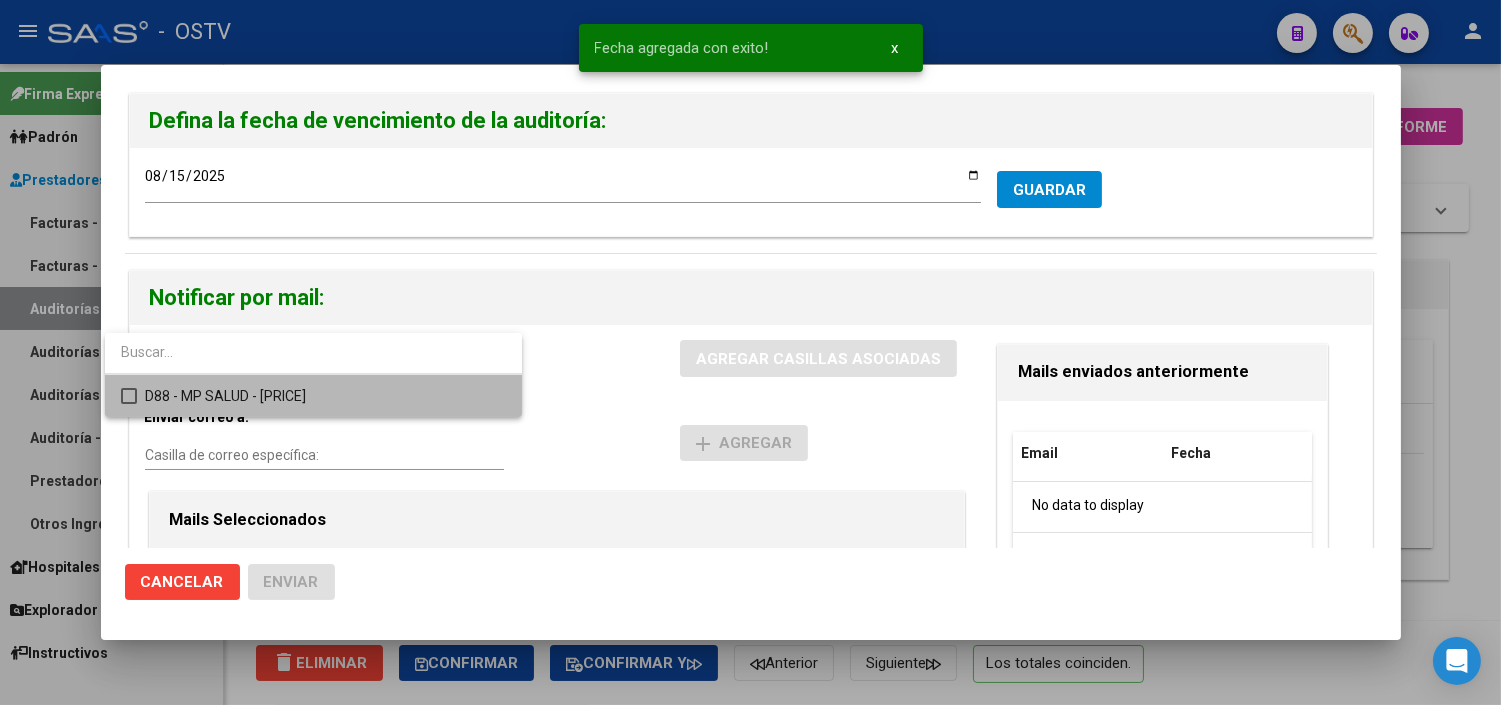 click on "D88 - MP SALUD - [PRICE]" at bounding box center (325, 396) 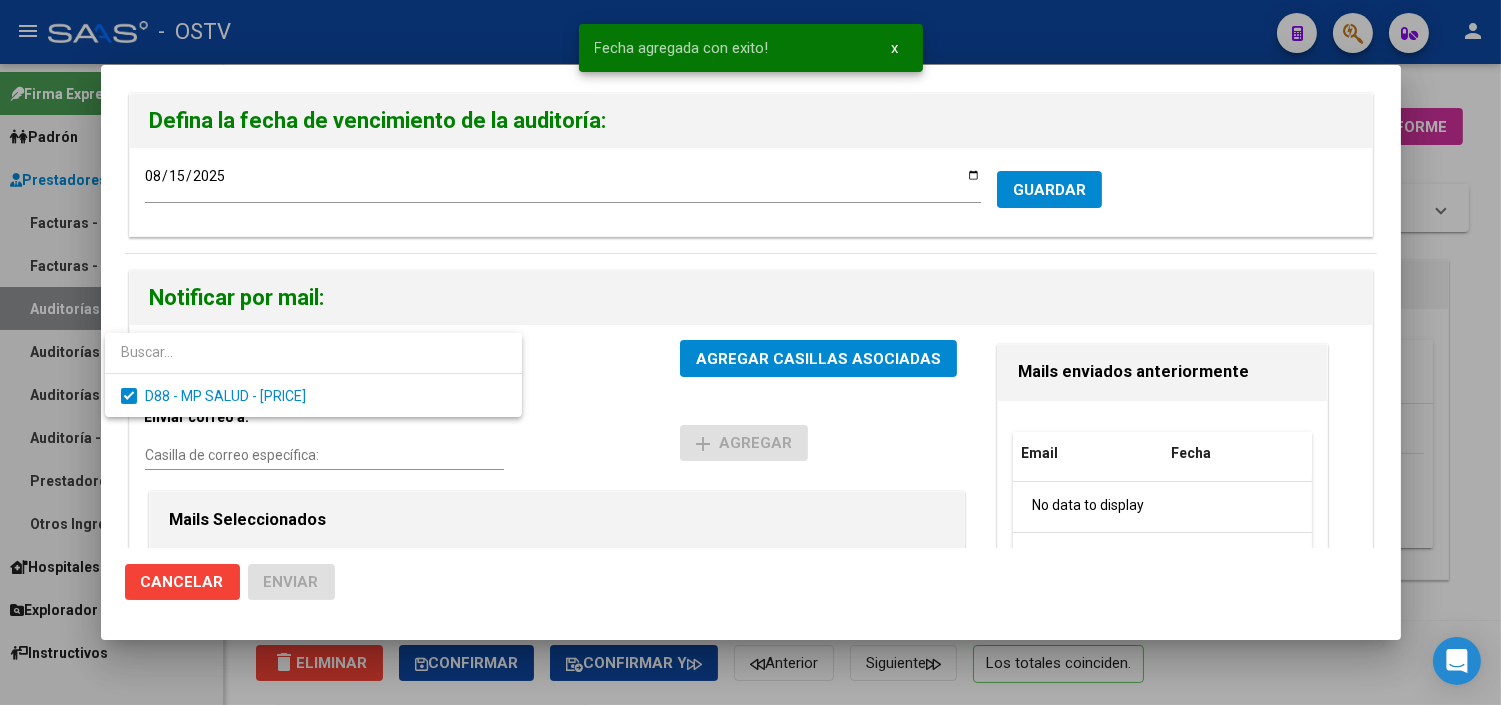 click at bounding box center [750, 352] 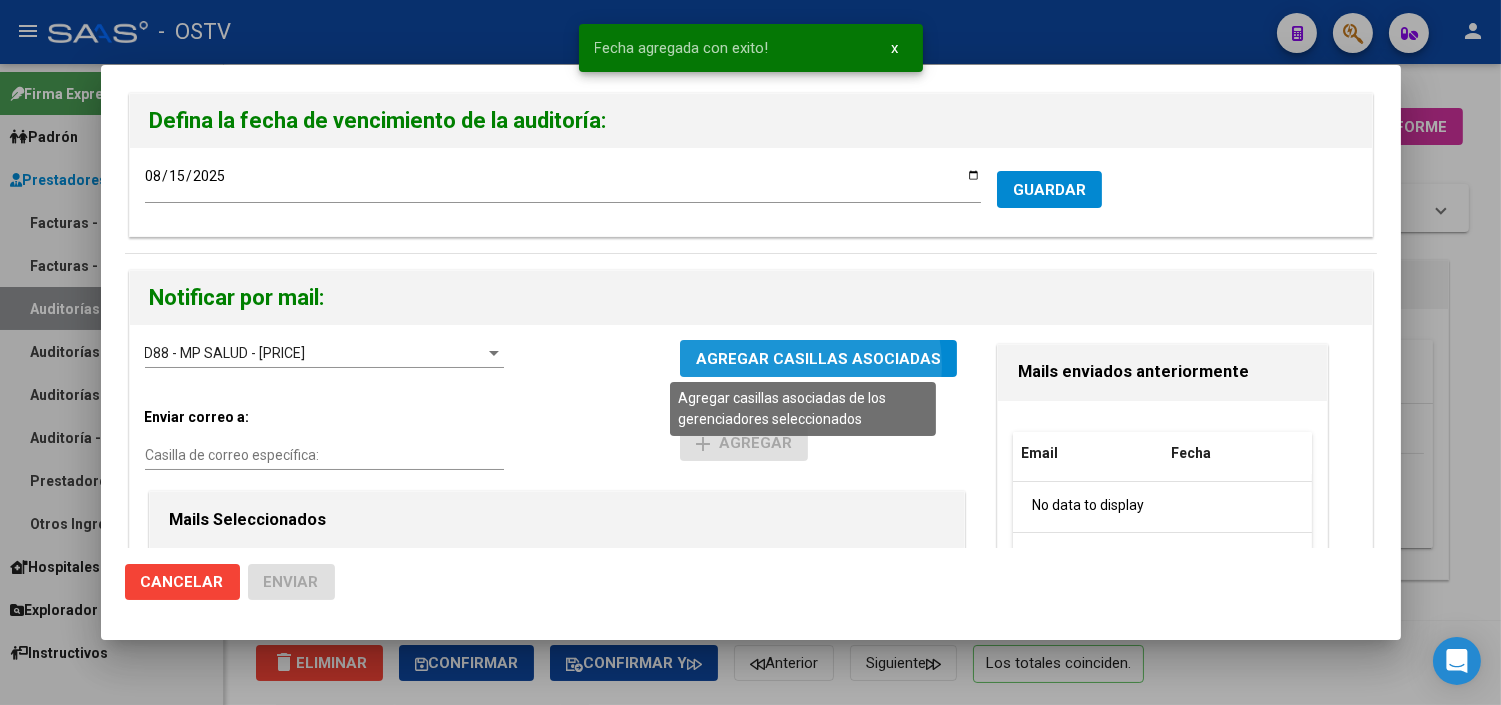 click on "AGREGAR CASILLAS ASOCIADAS" at bounding box center [818, 359] 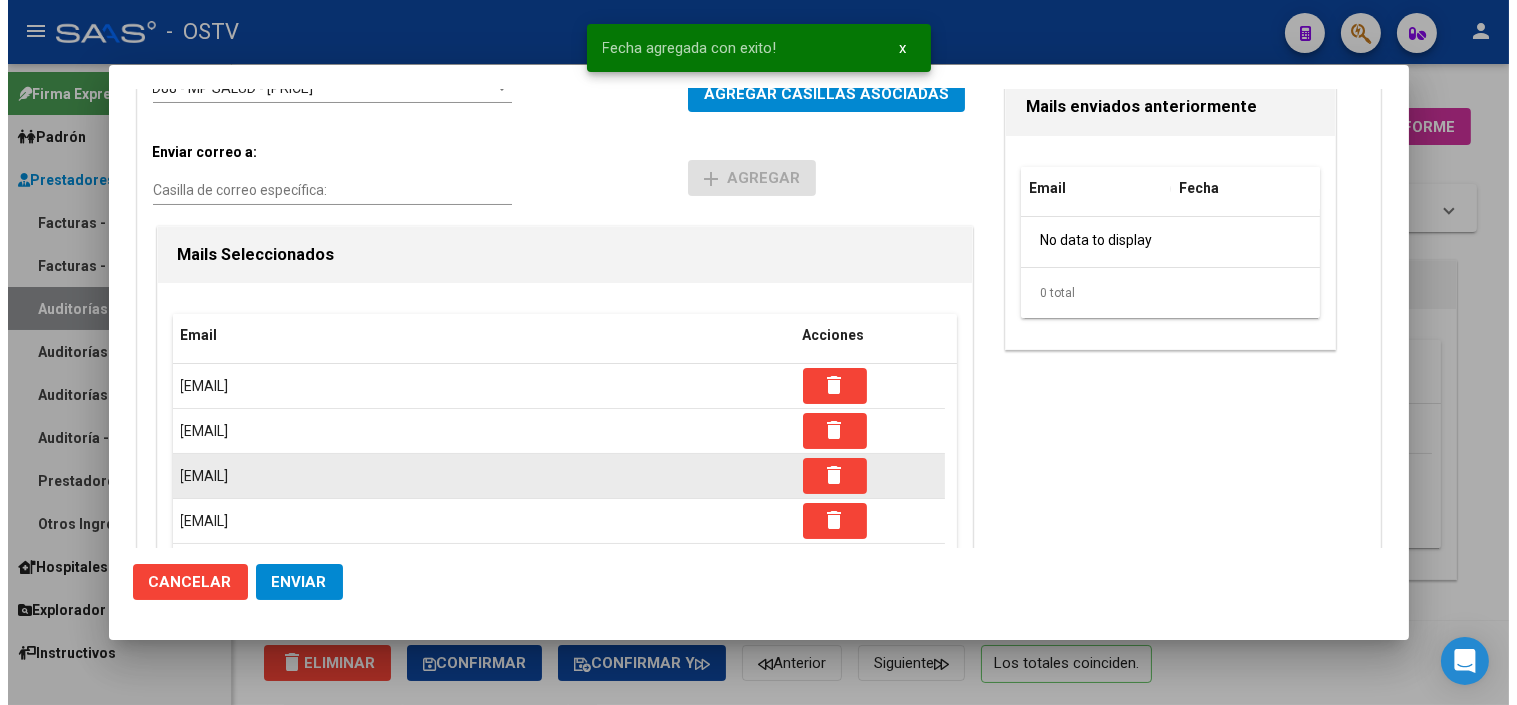 scroll, scrollTop: 333, scrollLeft: 0, axis: vertical 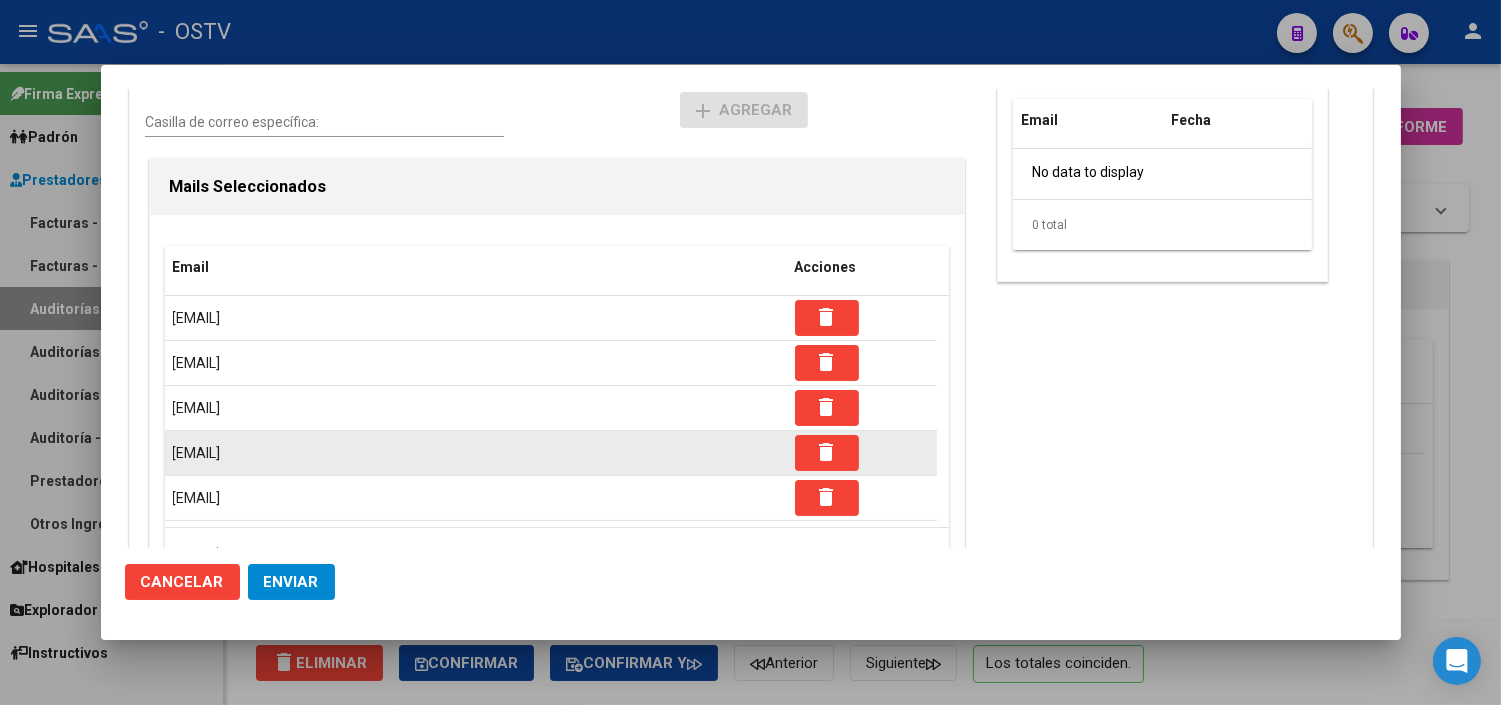 click on "delete" 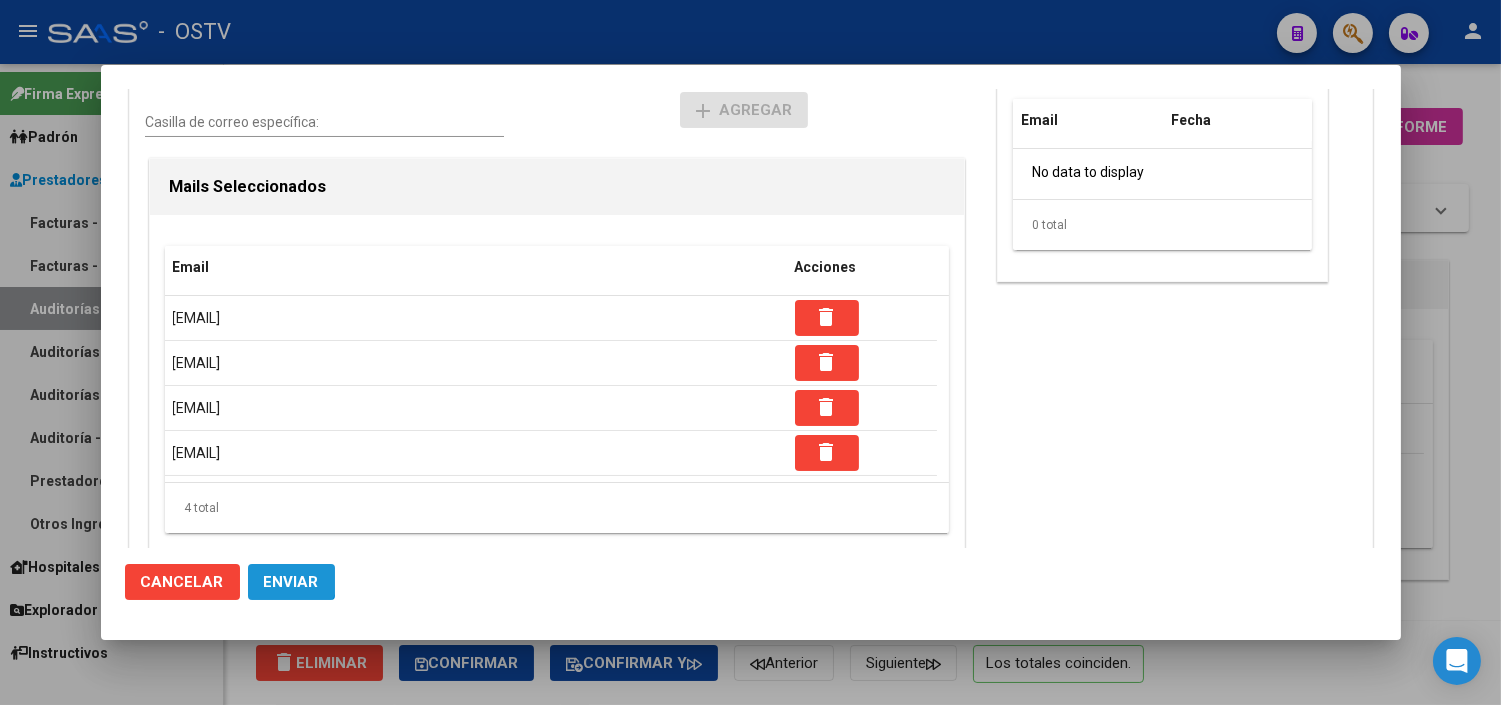 click on "Enviar" 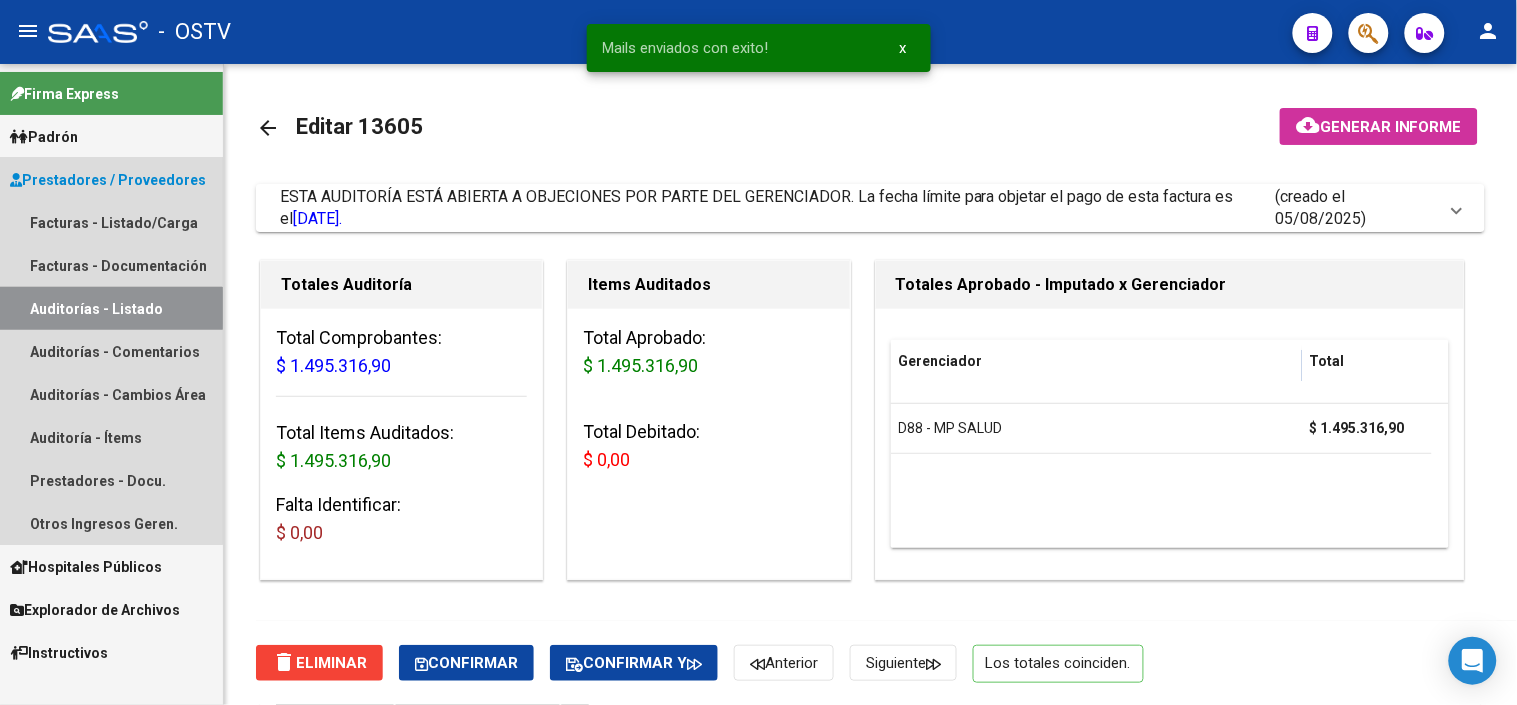 click on "Auditorías - Listado" at bounding box center (111, 308) 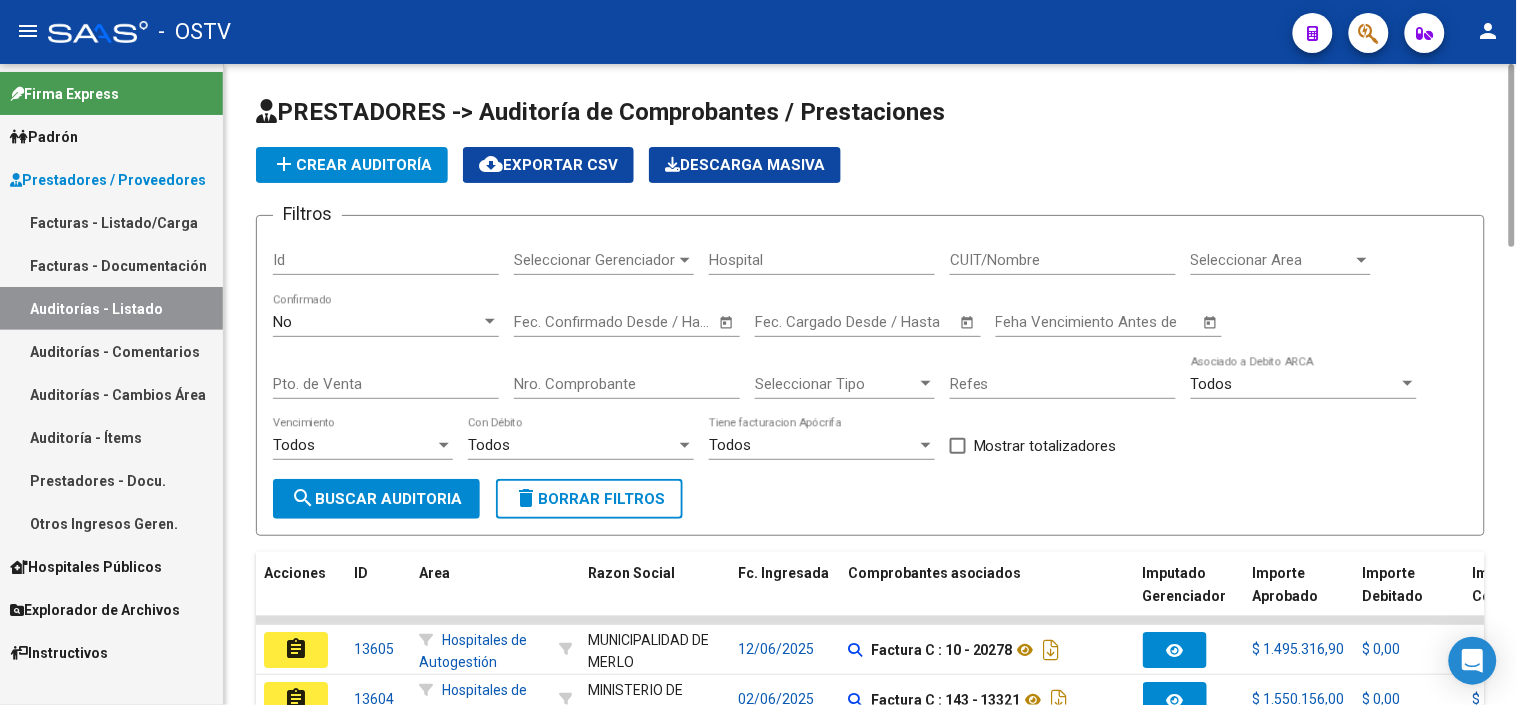 click on "add  Crear Auditoría" 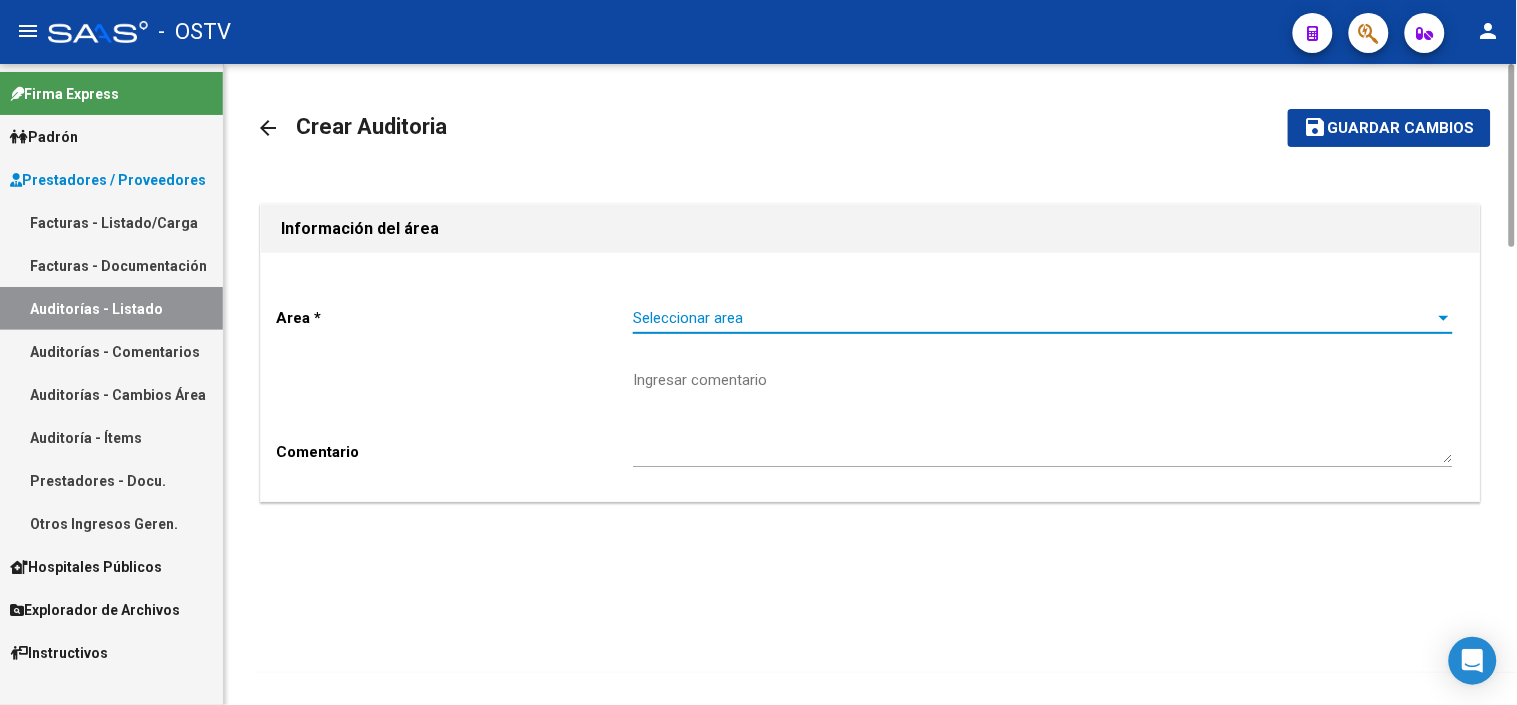 click on "Seleccionar area" at bounding box center (1034, 318) 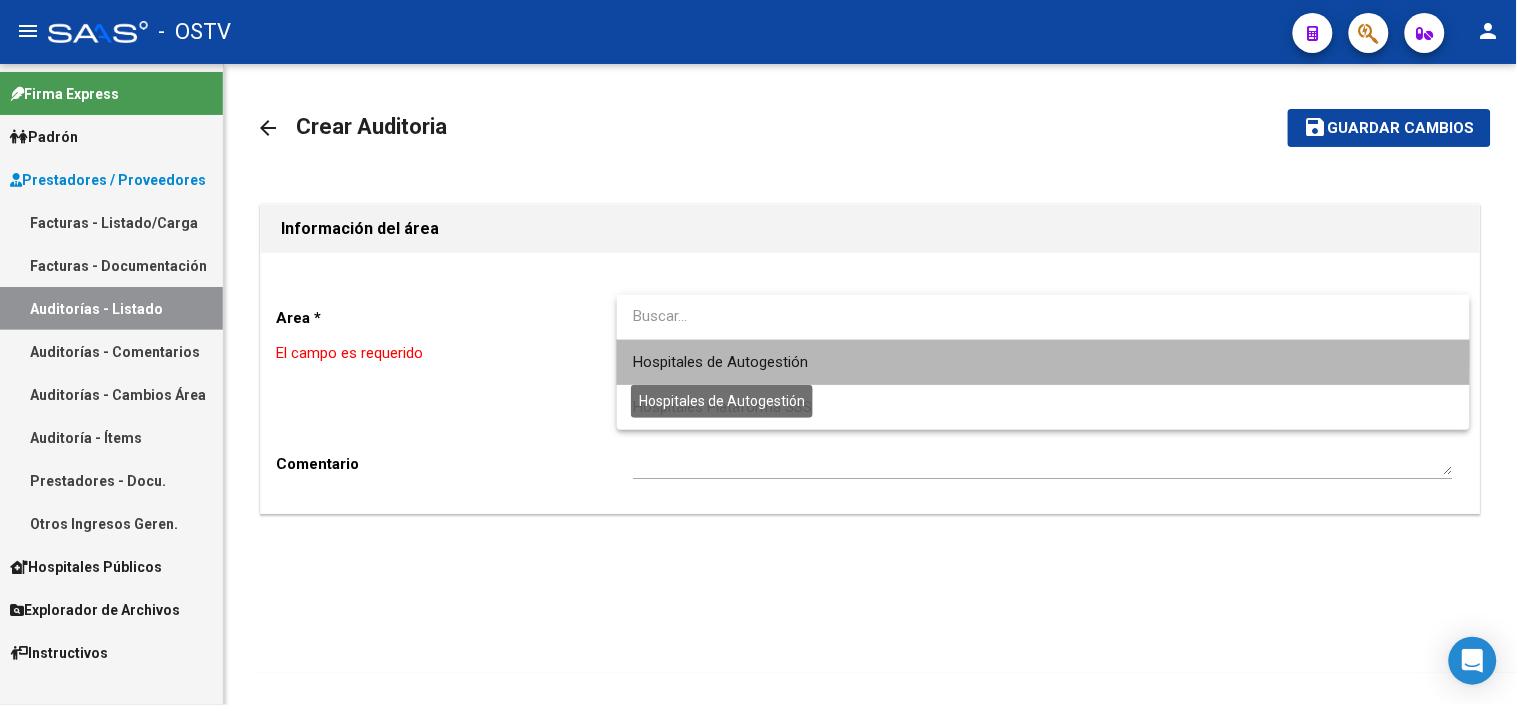 click on "Hospitales de Autogestión" at bounding box center (1043, 362) 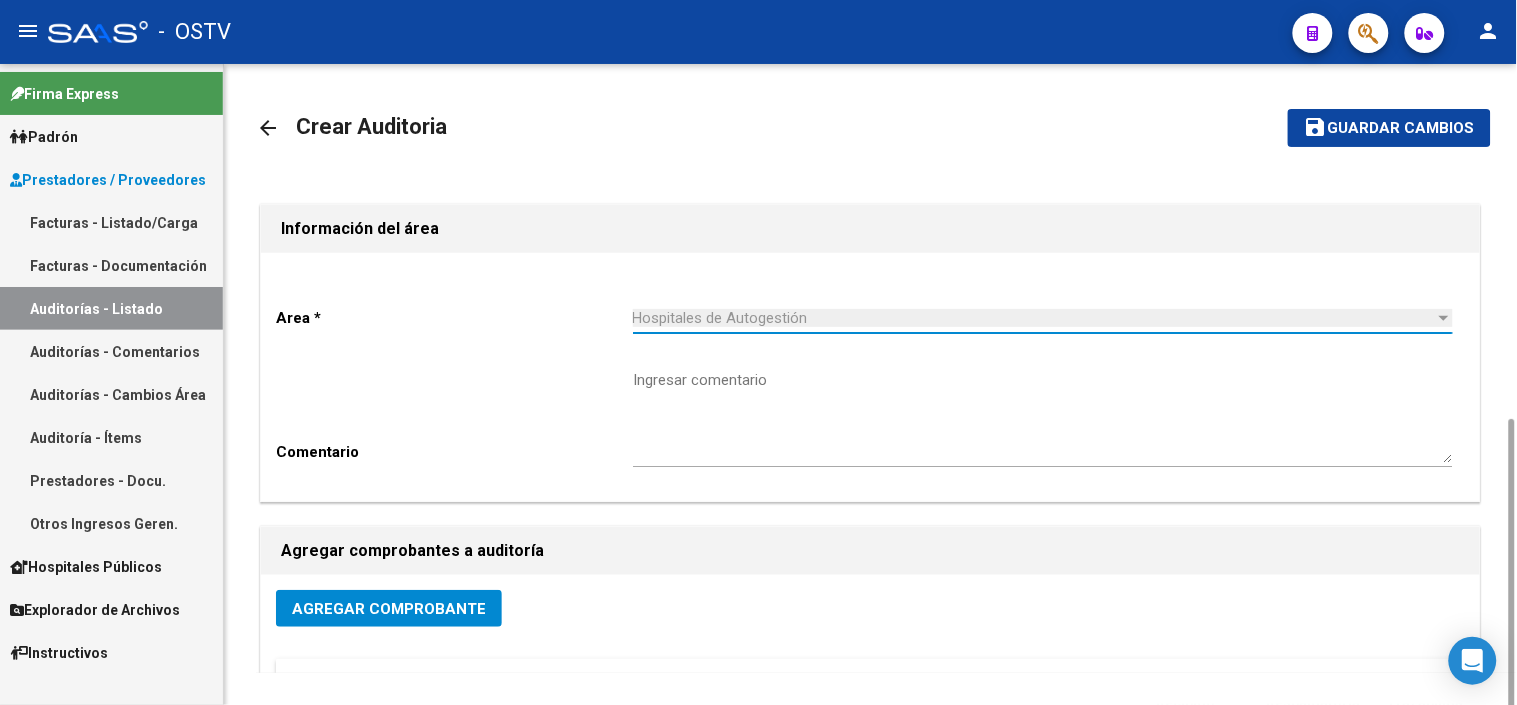scroll, scrollTop: 222, scrollLeft: 0, axis: vertical 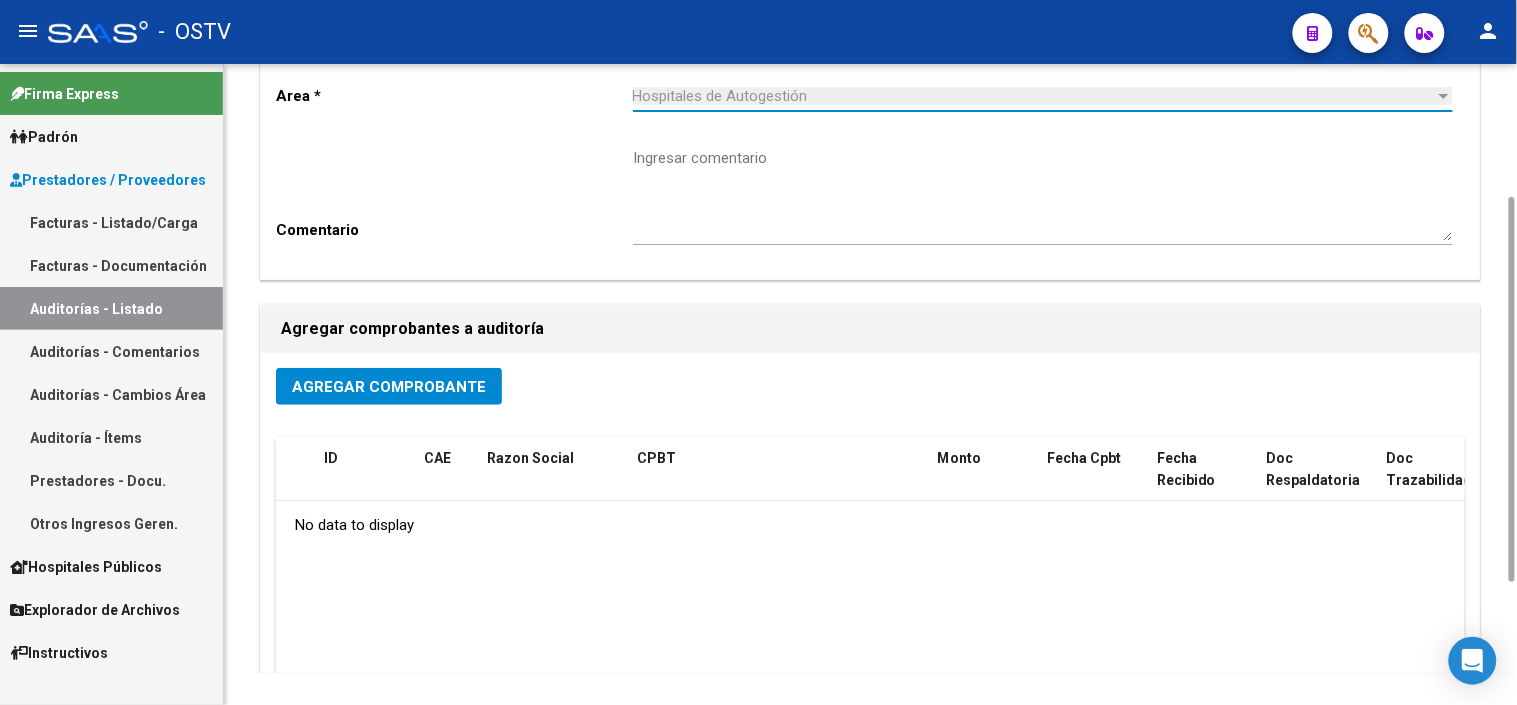 click on "Agregar Comprobante" 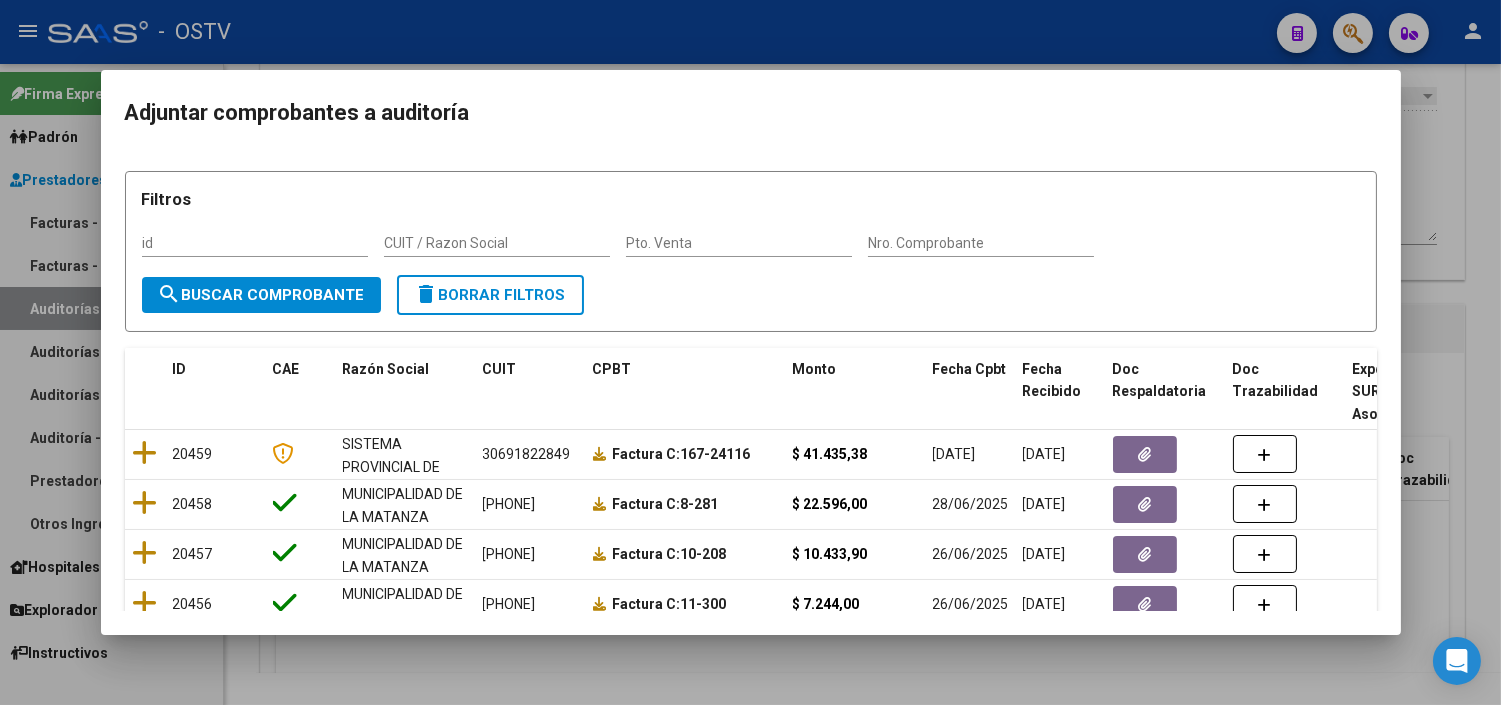click on "Nro. Comprobante" at bounding box center [981, 243] 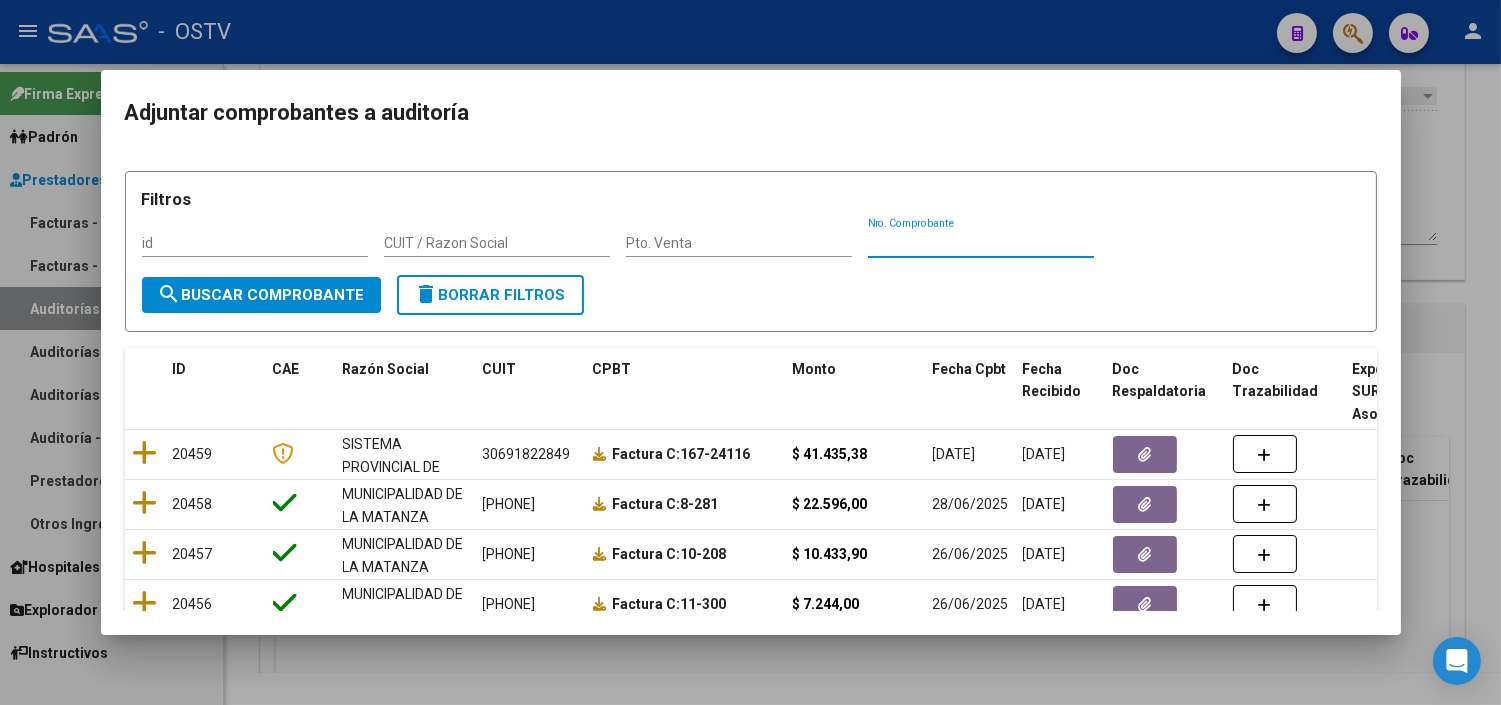 paste on "2522" 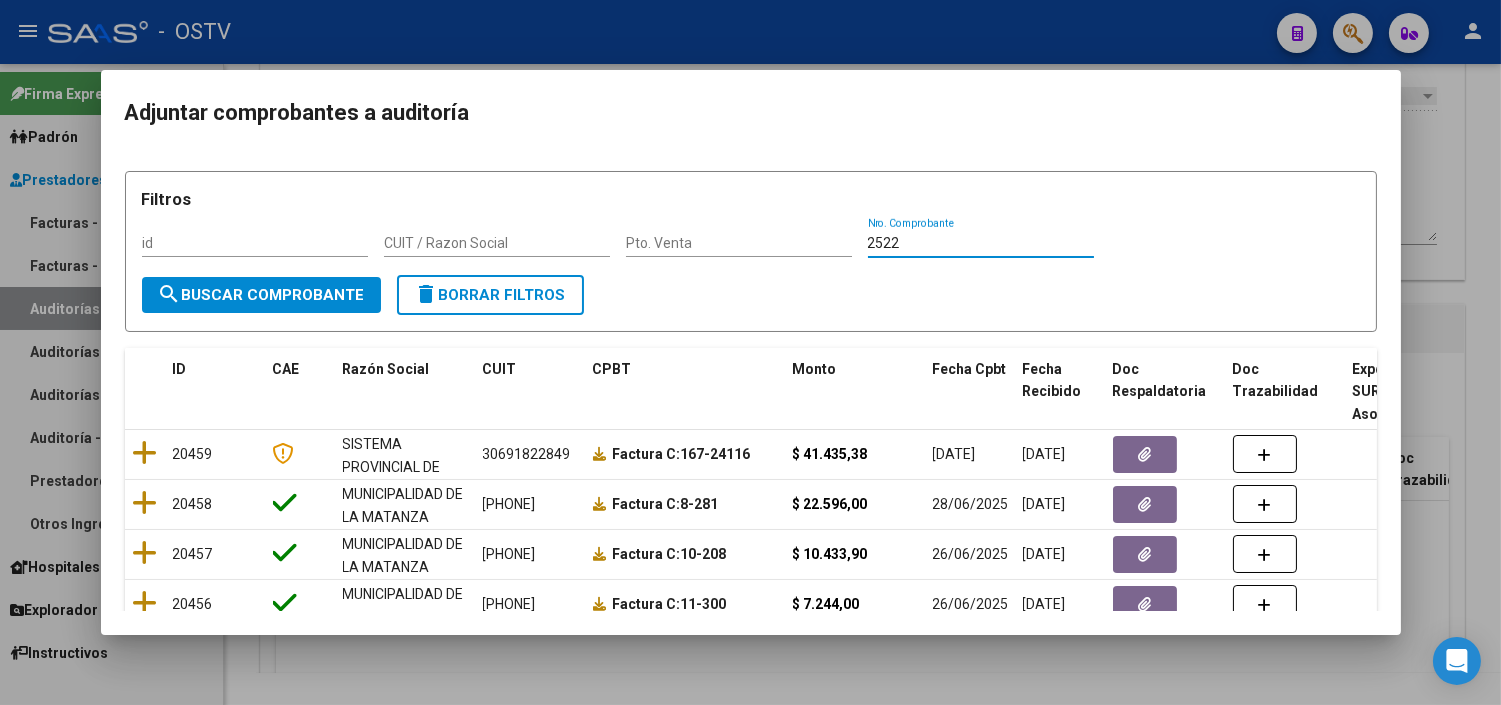 type on "2522" 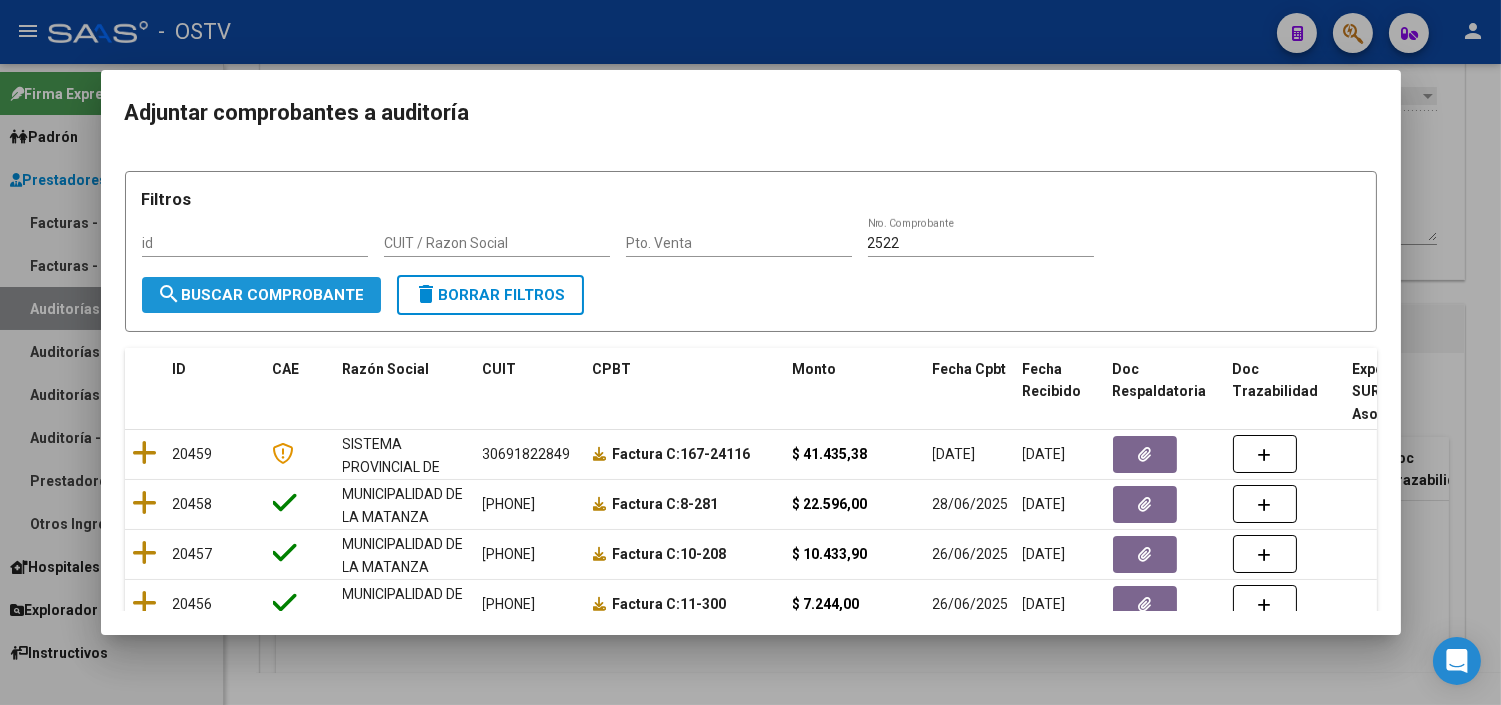 click on "search  Buscar Comprobante" at bounding box center (261, 295) 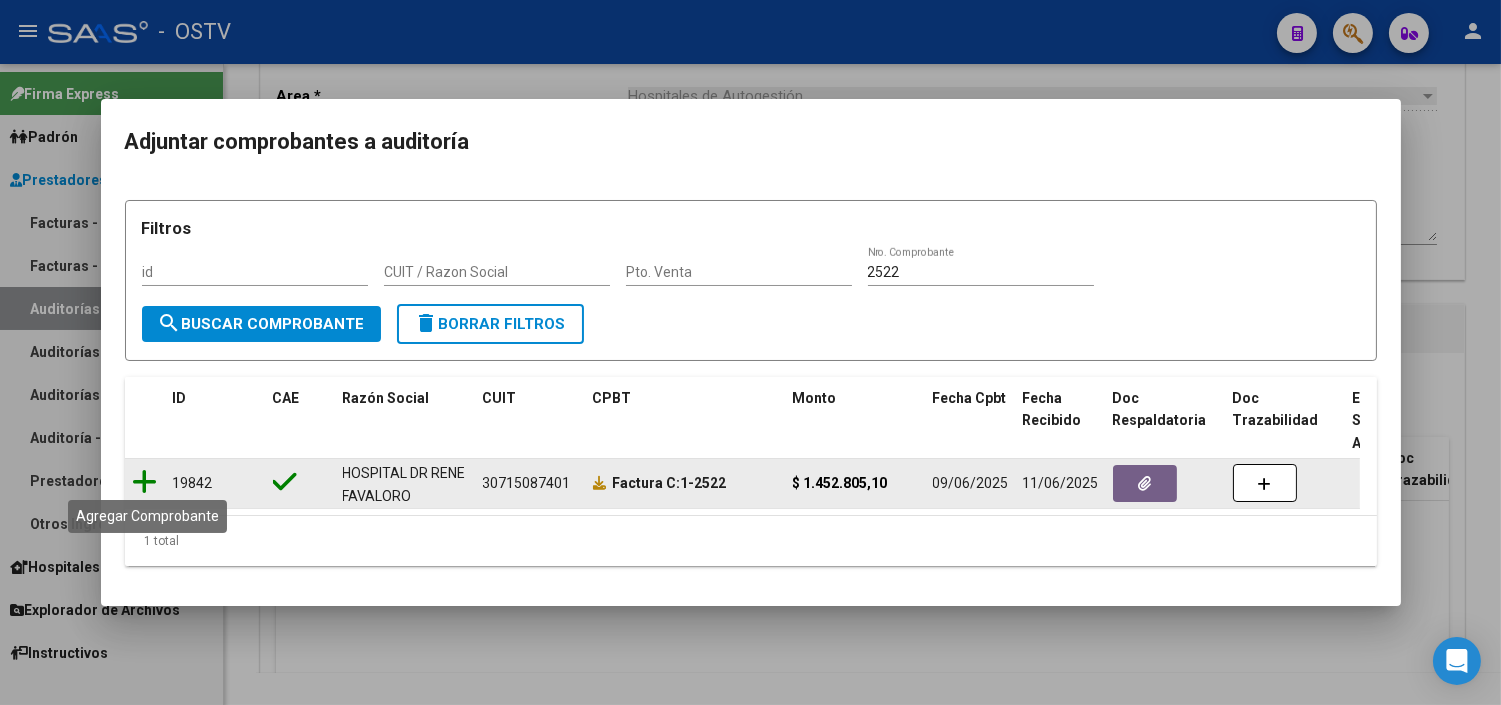click 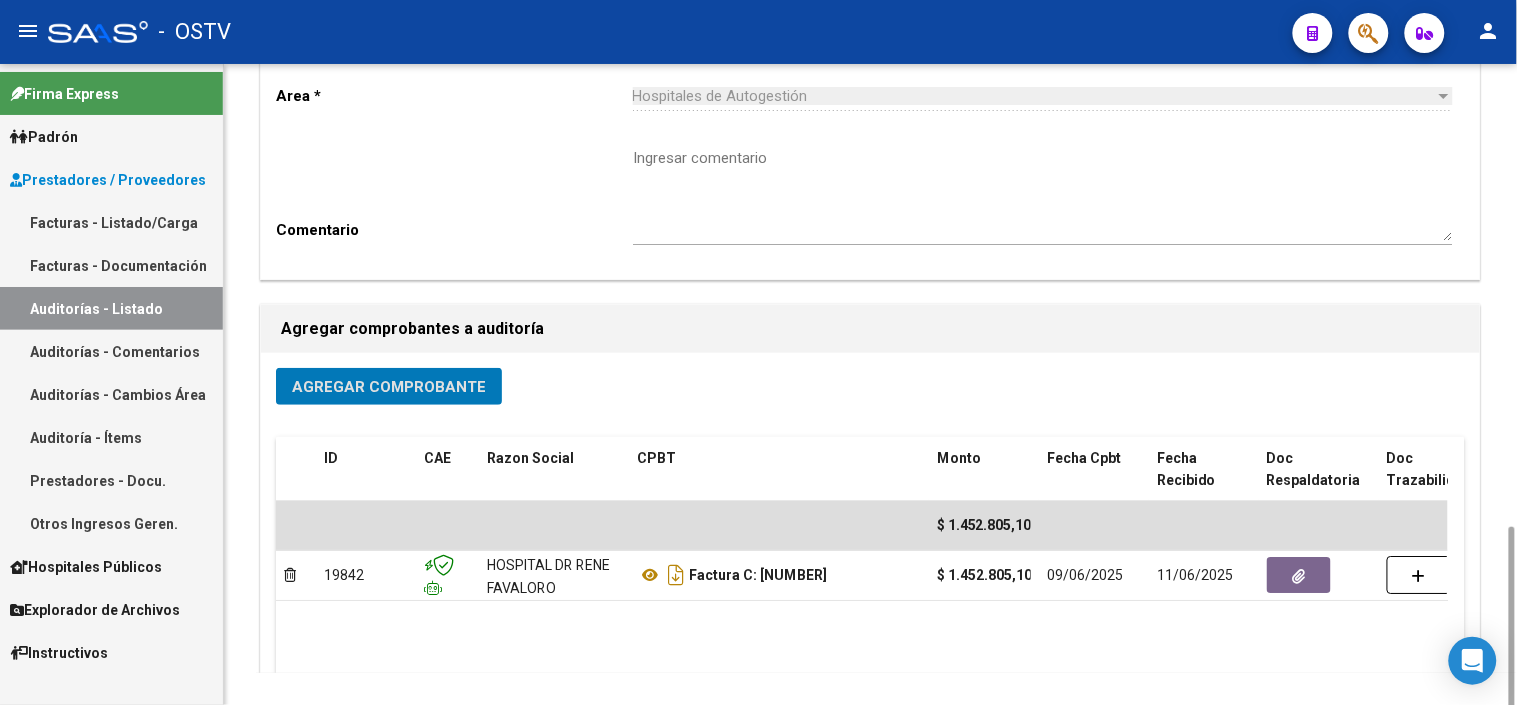 scroll, scrollTop: 428, scrollLeft: 0, axis: vertical 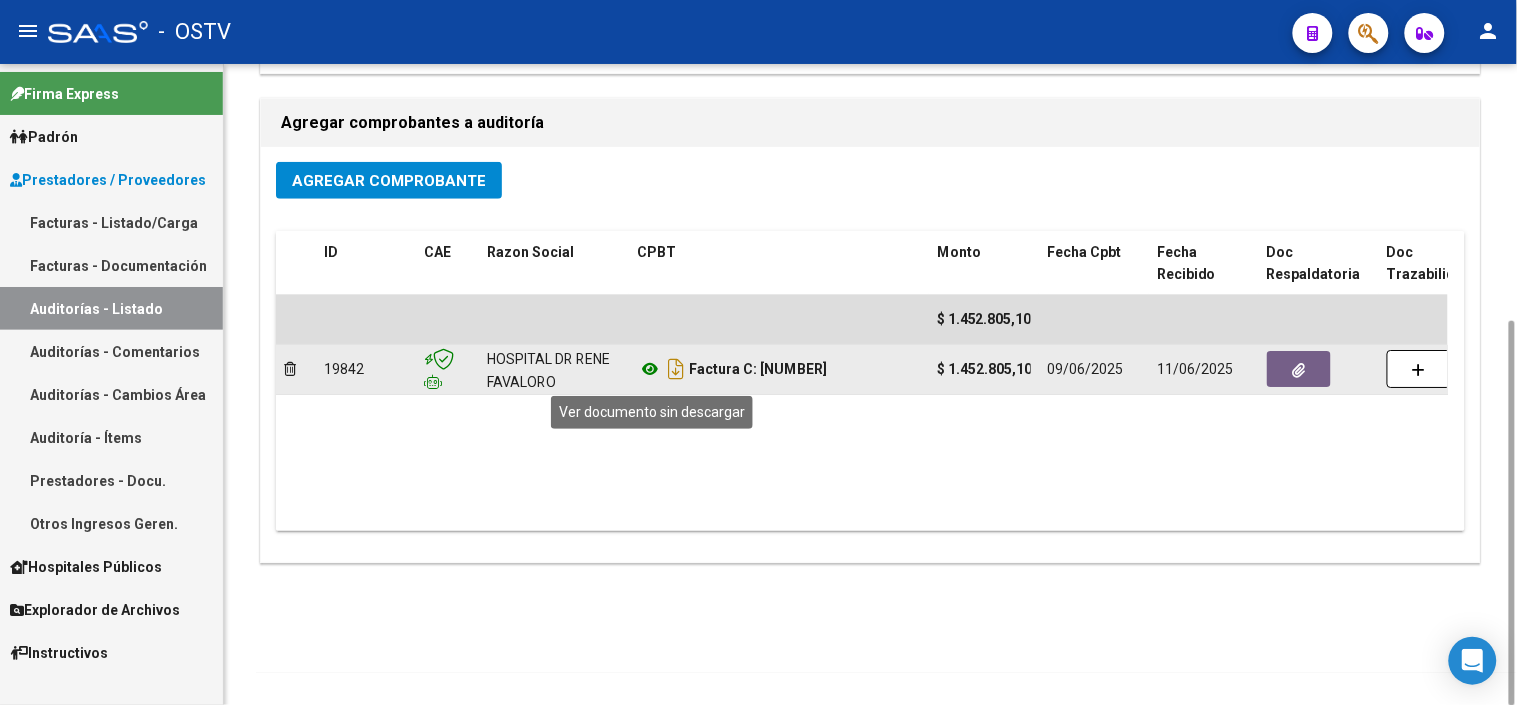 click 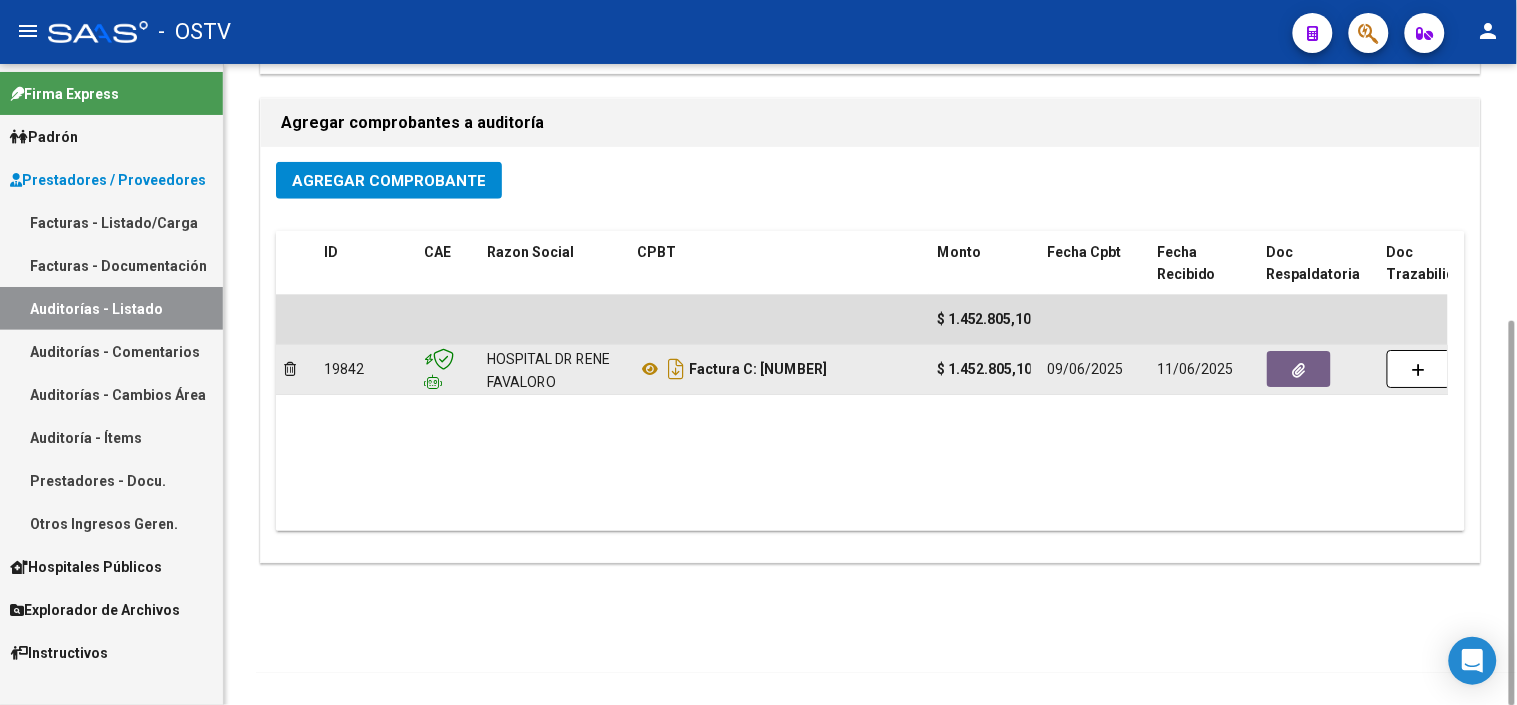 click 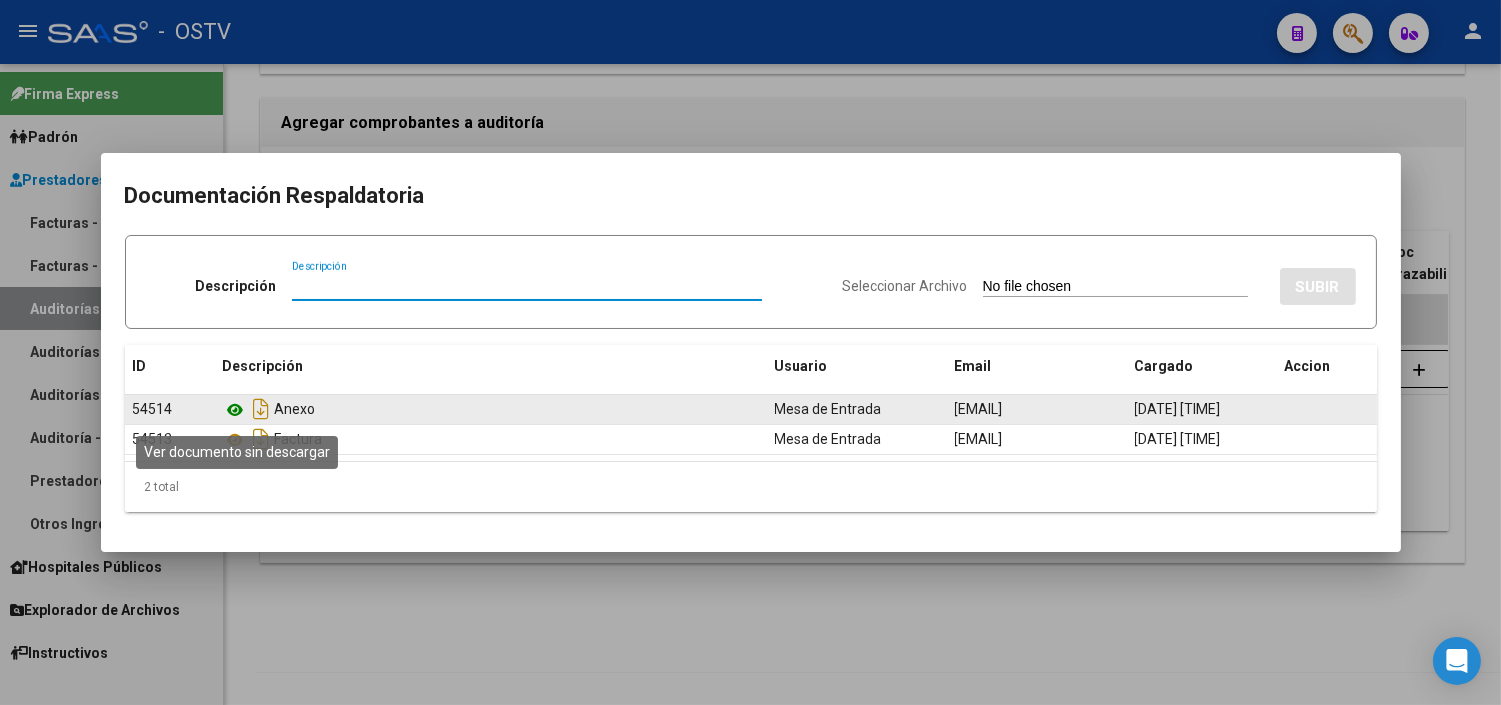 click 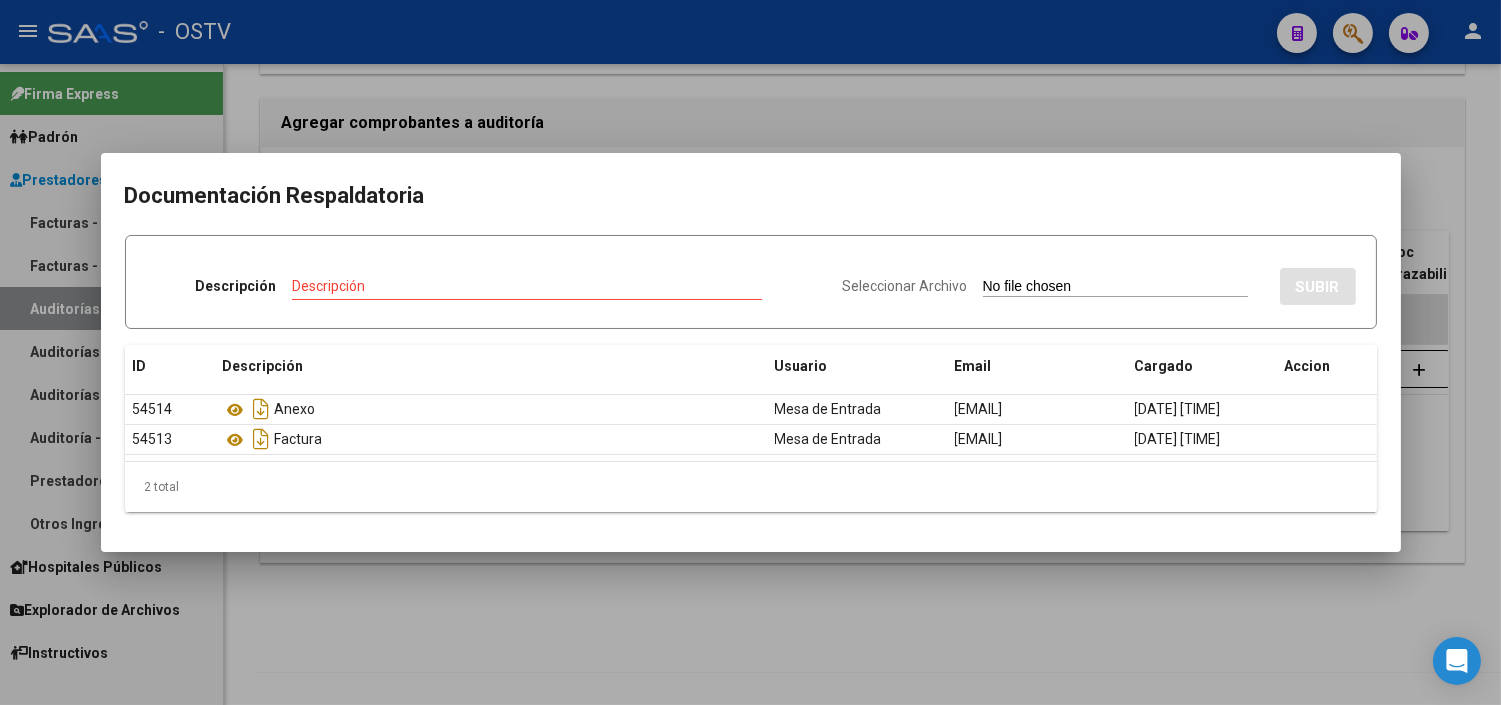 click at bounding box center (750, 352) 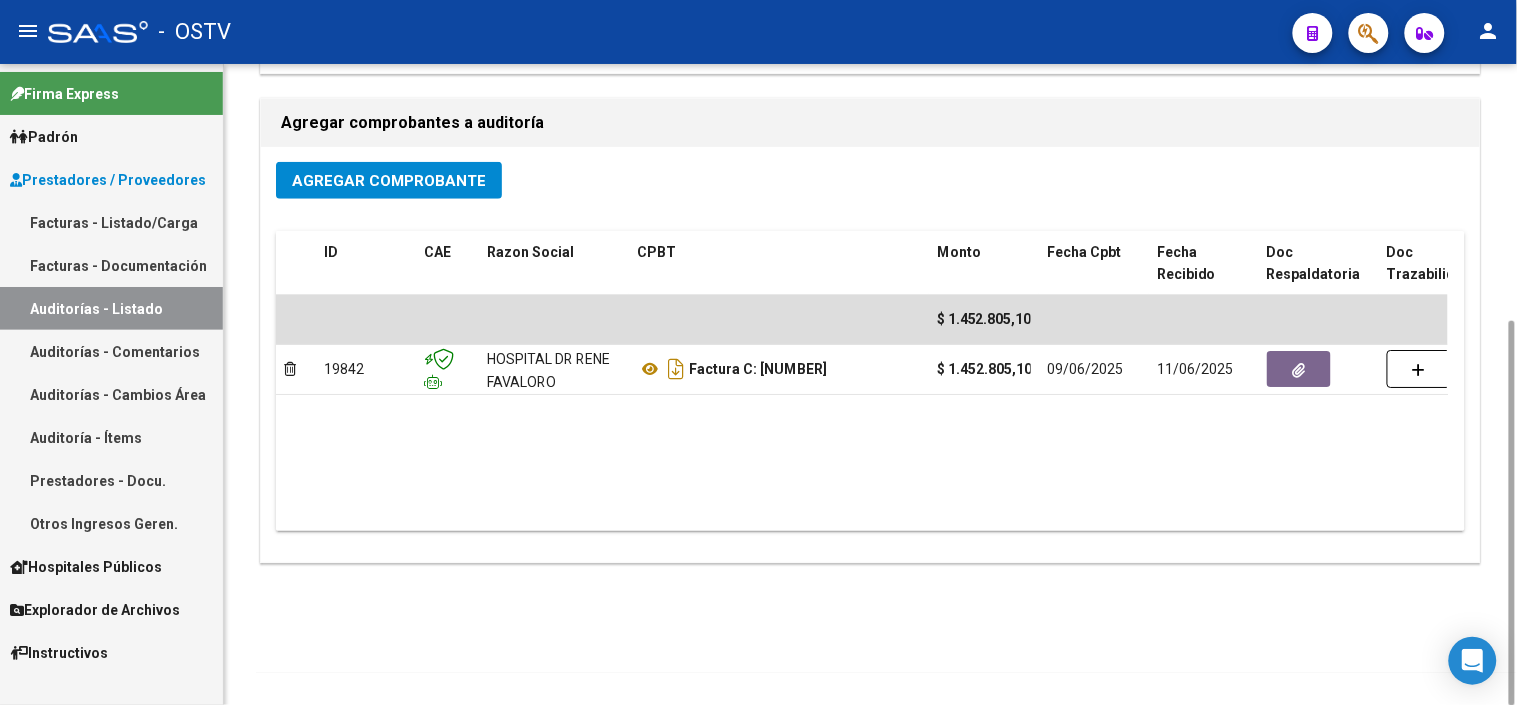 scroll, scrollTop: 0, scrollLeft: 0, axis: both 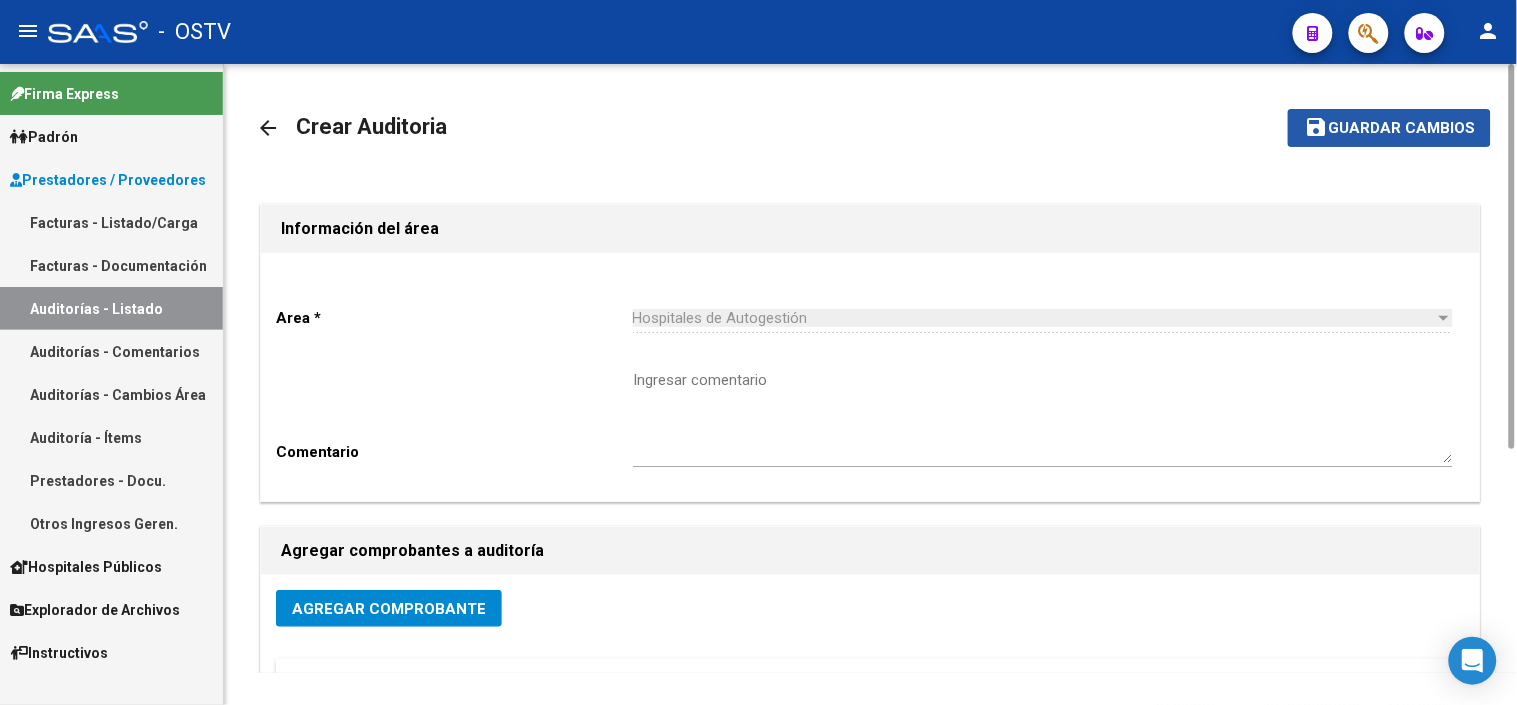 click on "Guardar cambios" 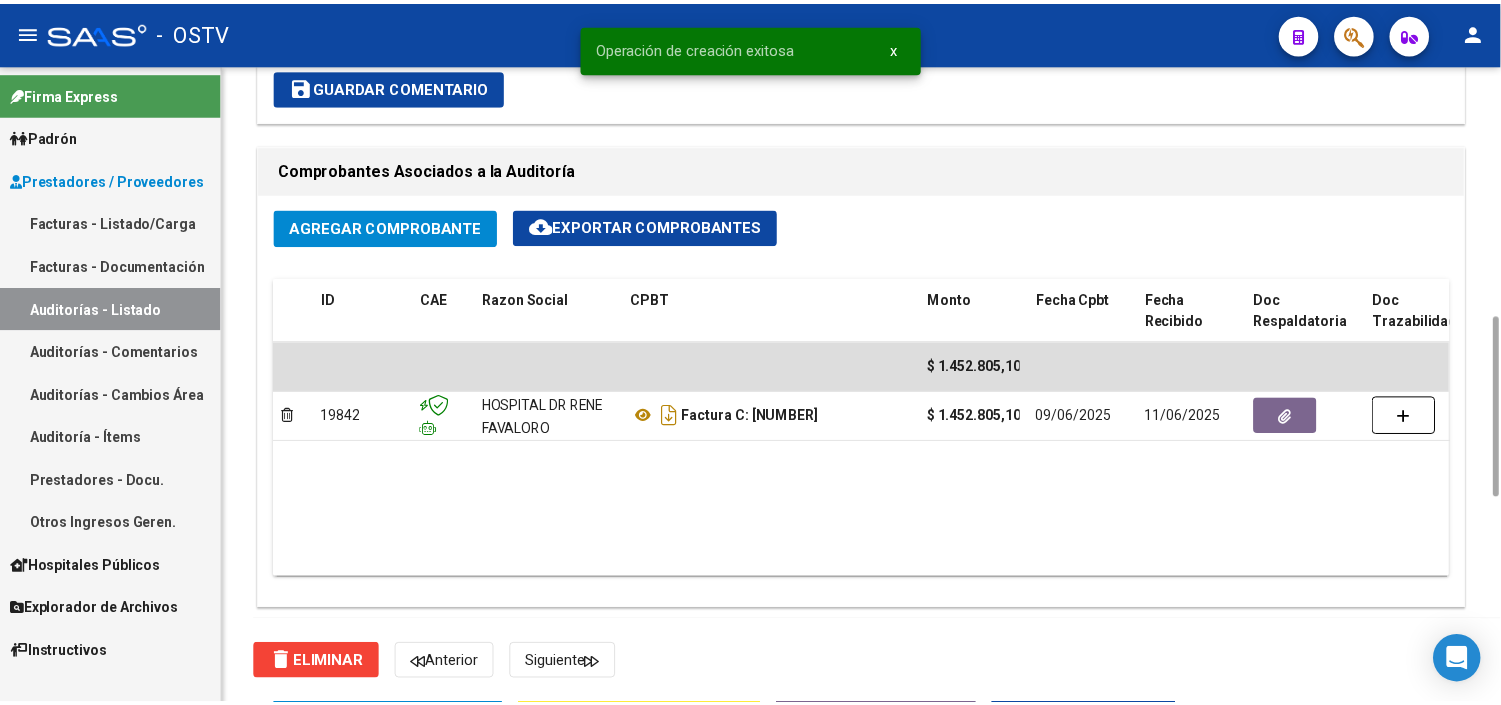 scroll, scrollTop: 1333, scrollLeft: 0, axis: vertical 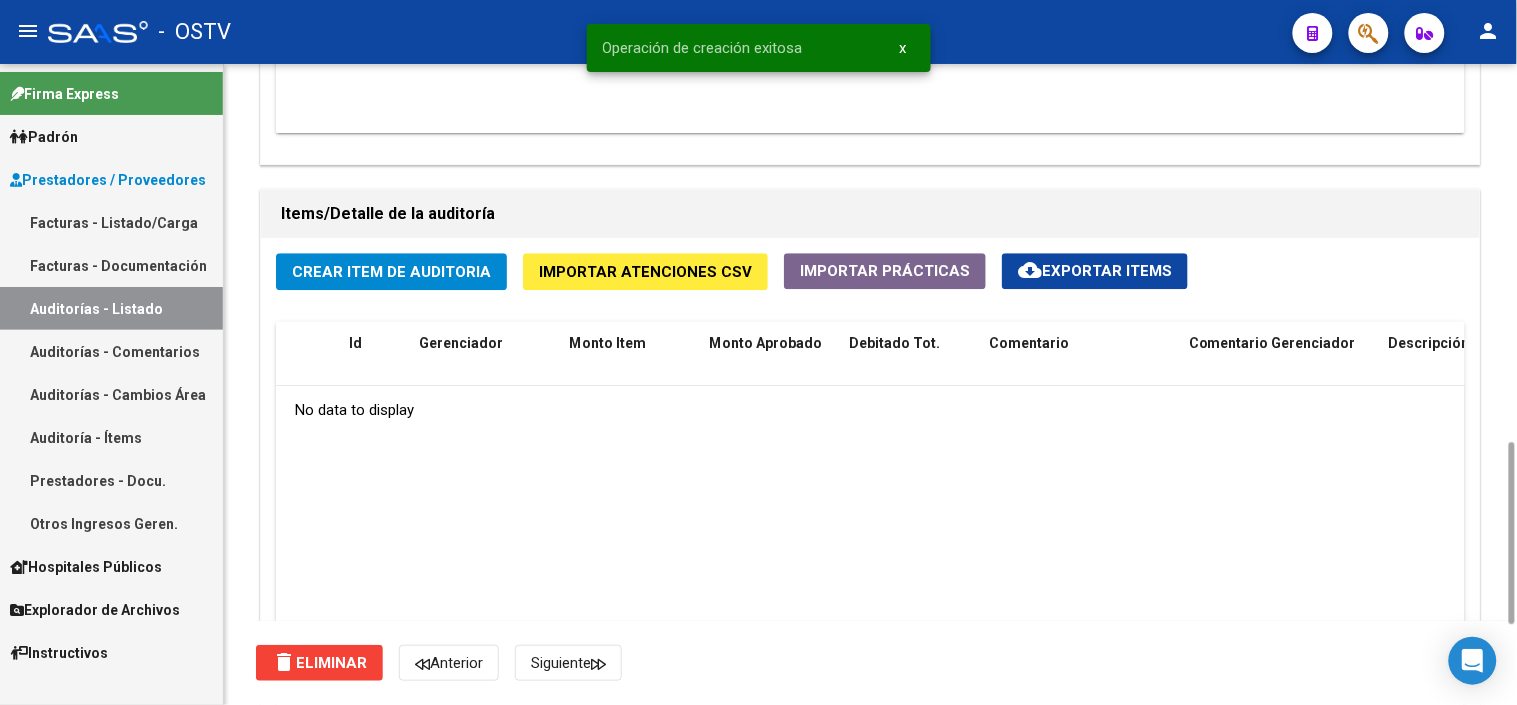 click on "Crear Item de Auditoria" 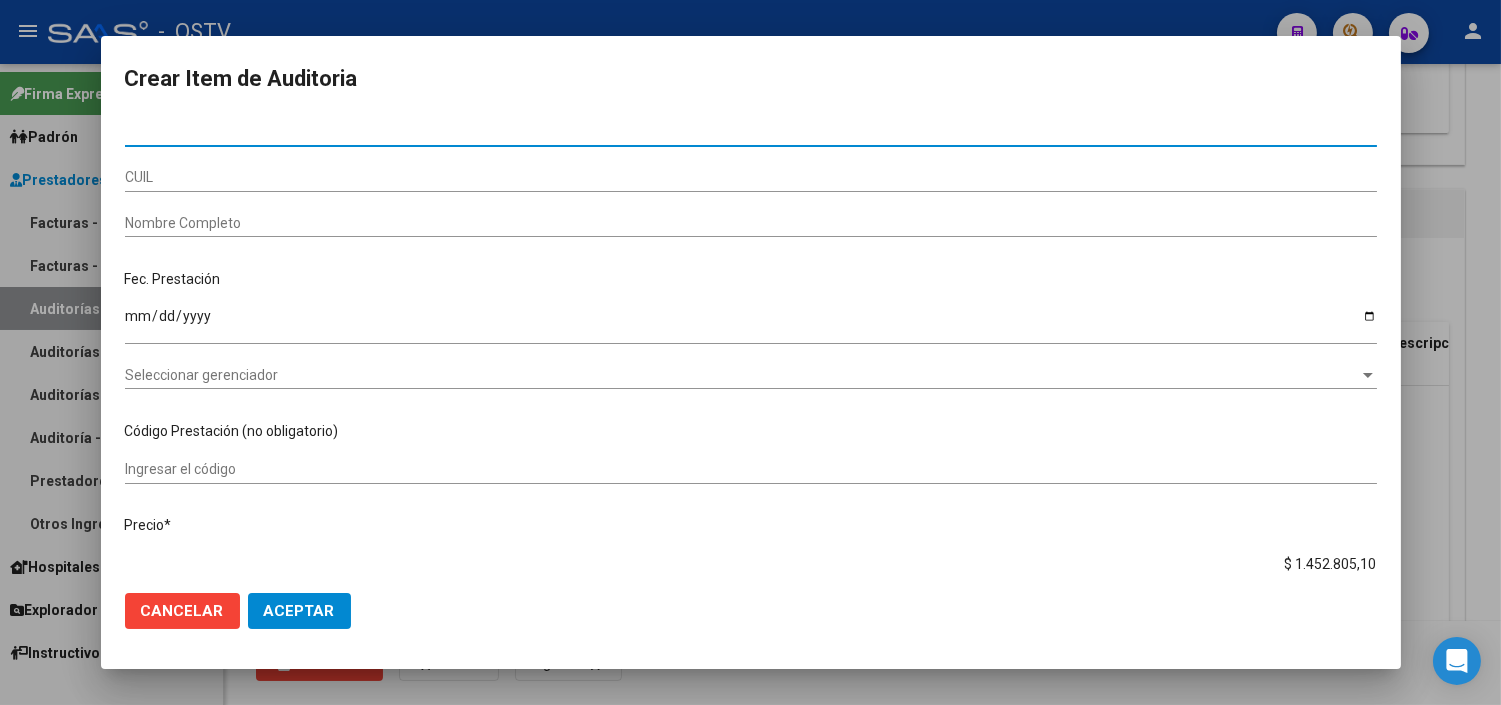 paste on "[NUMBER]" 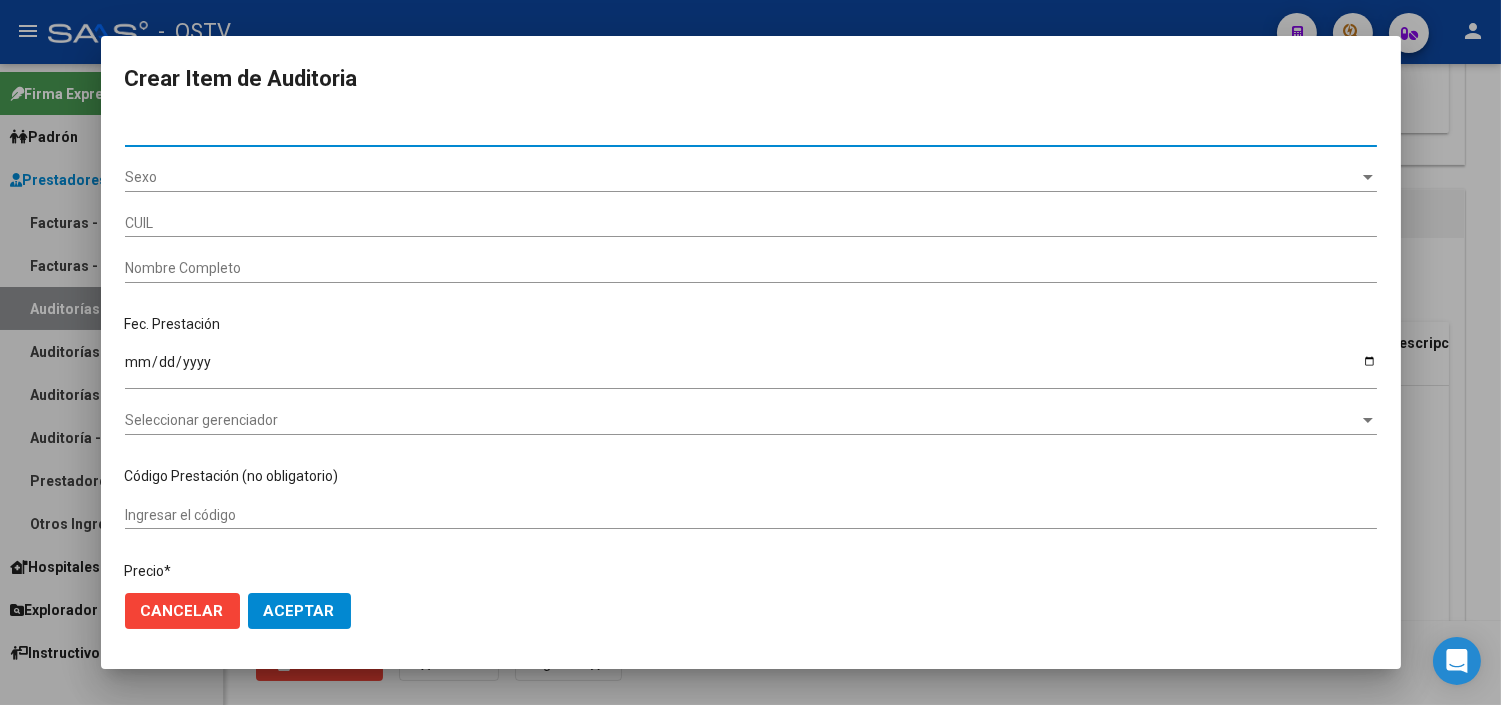 type on "[PHONE]" 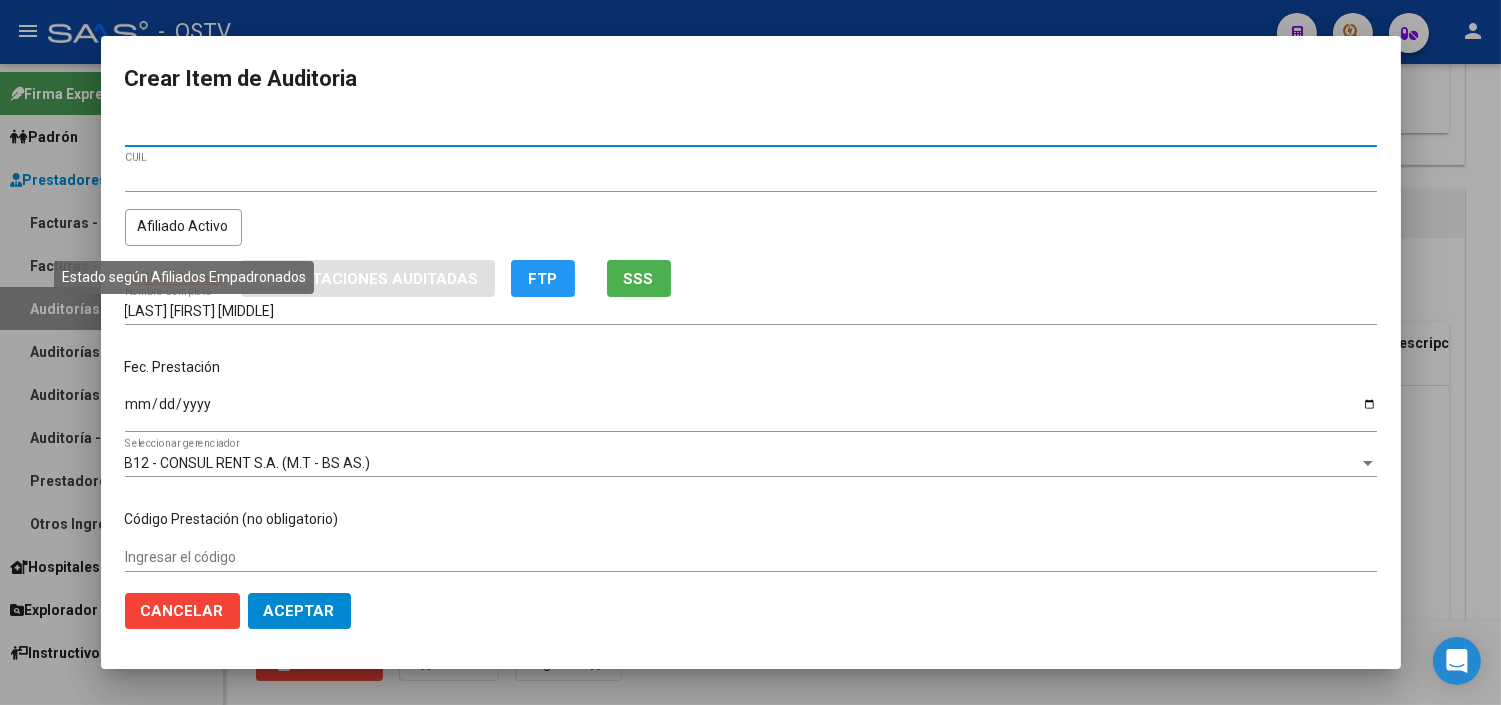 type on "[NUMBER]" 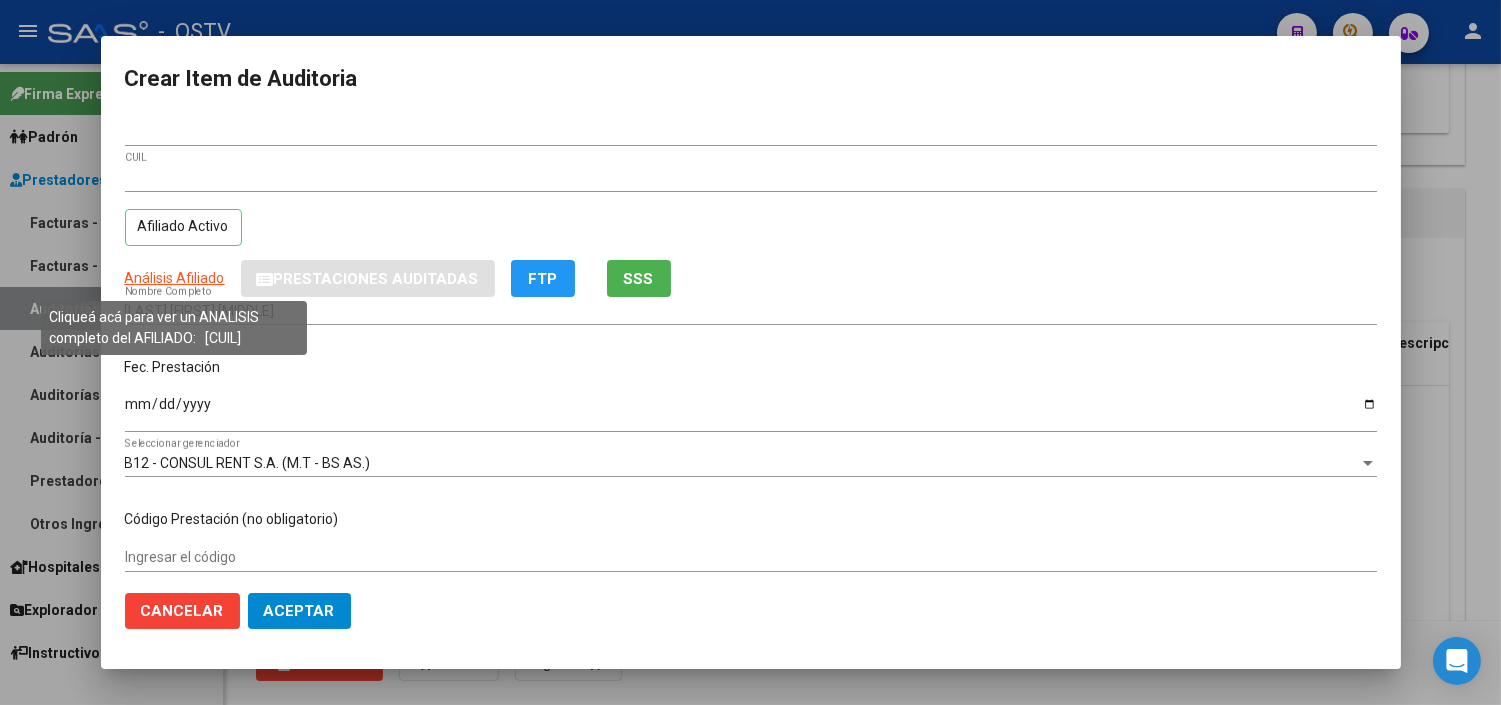 click on "Análisis Afiliado" at bounding box center [175, 278] 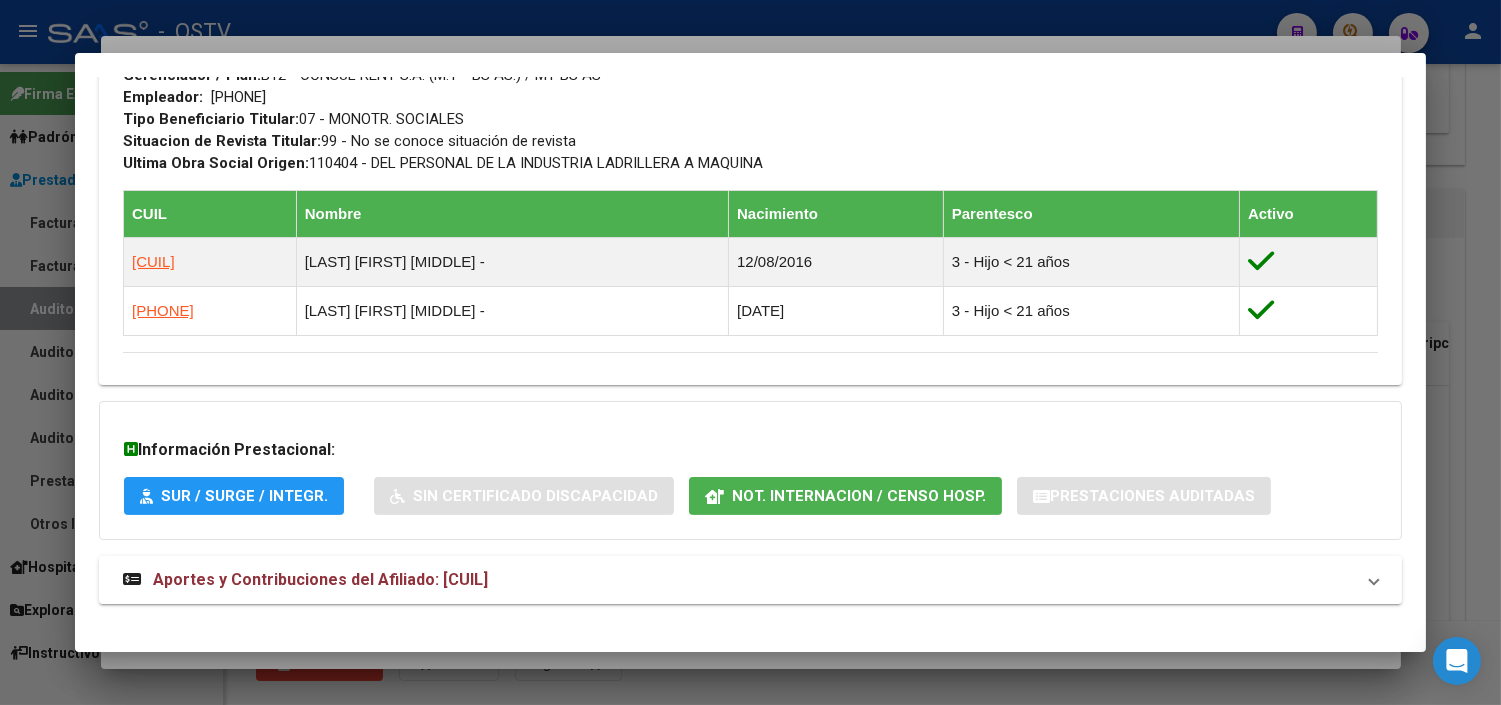 scroll, scrollTop: 1038, scrollLeft: 0, axis: vertical 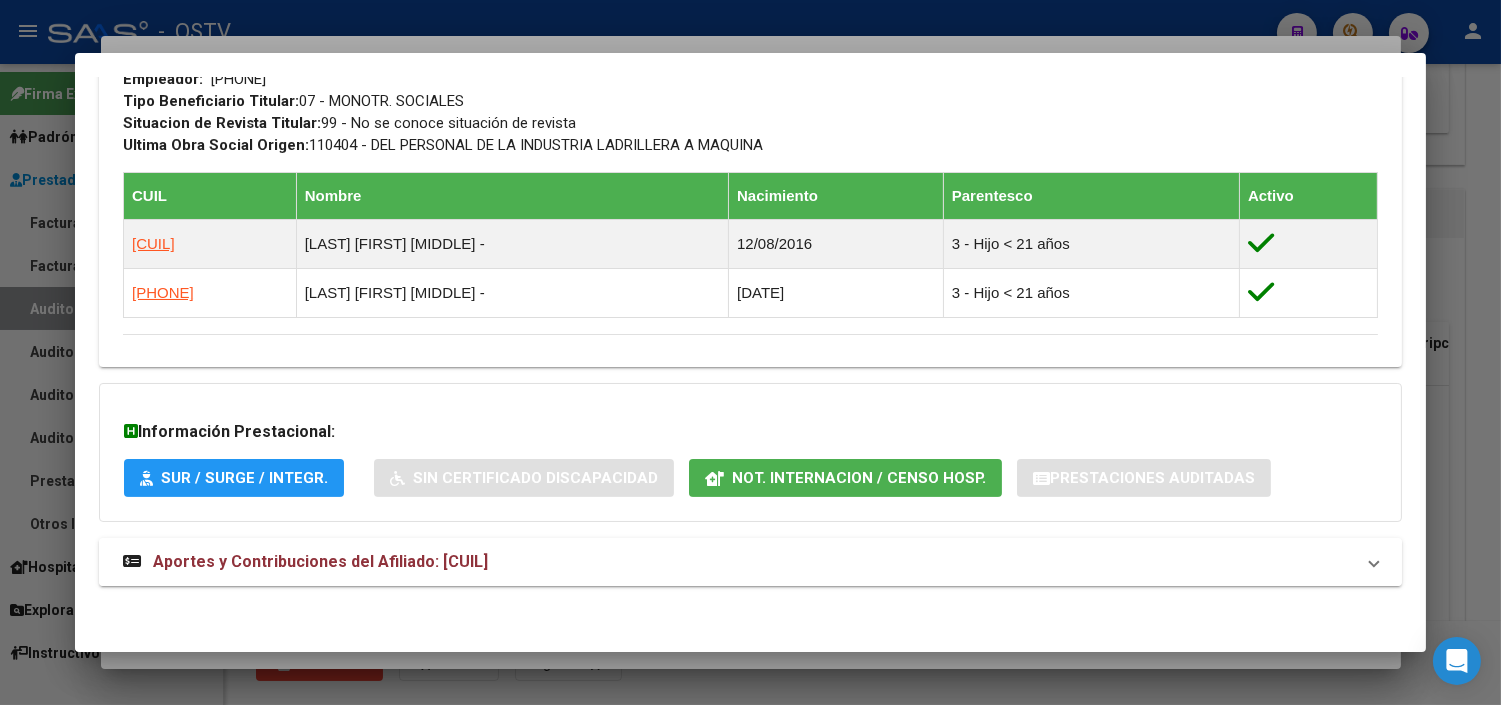 click on "Aportes y Contribuciones del Afiliado: [CUIL]" at bounding box center (750, 562) 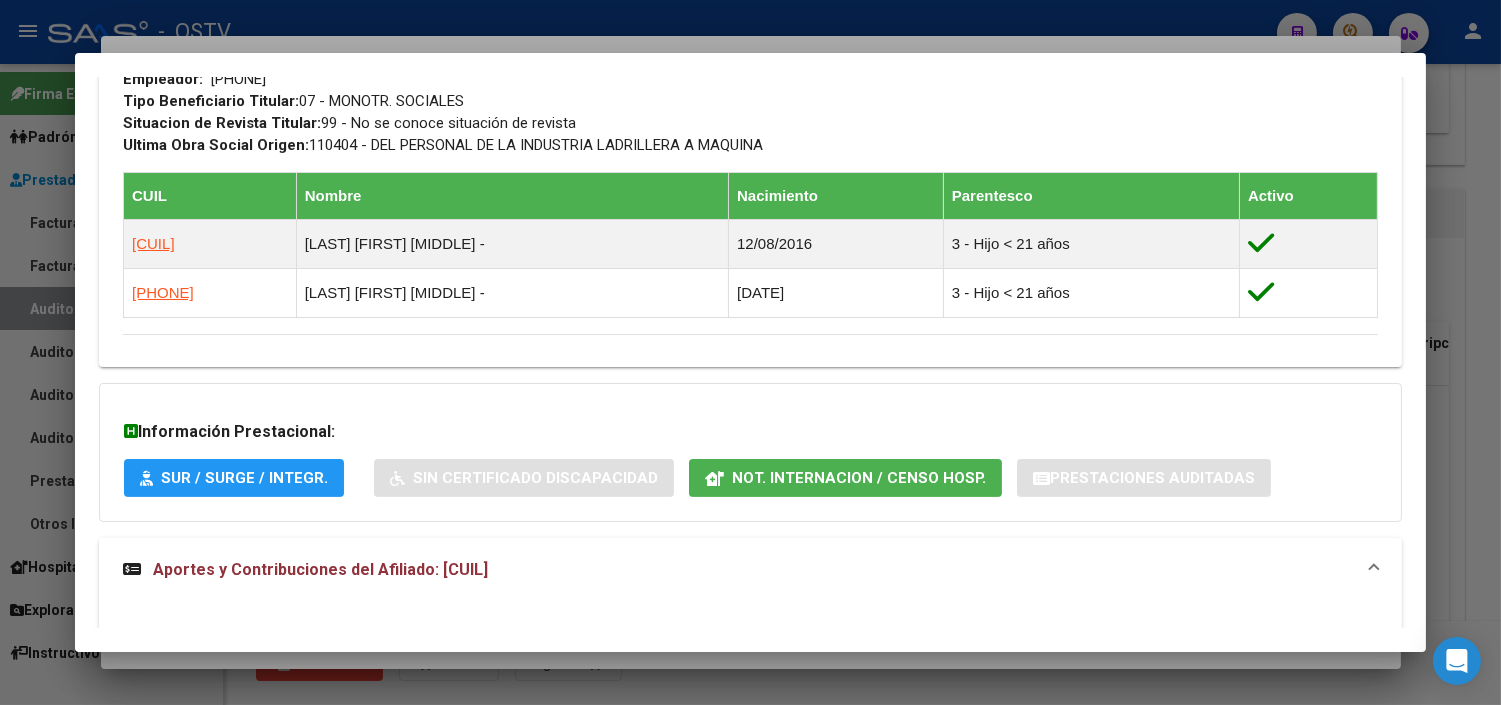 click on "Not. Internacion / Censo Hosp." 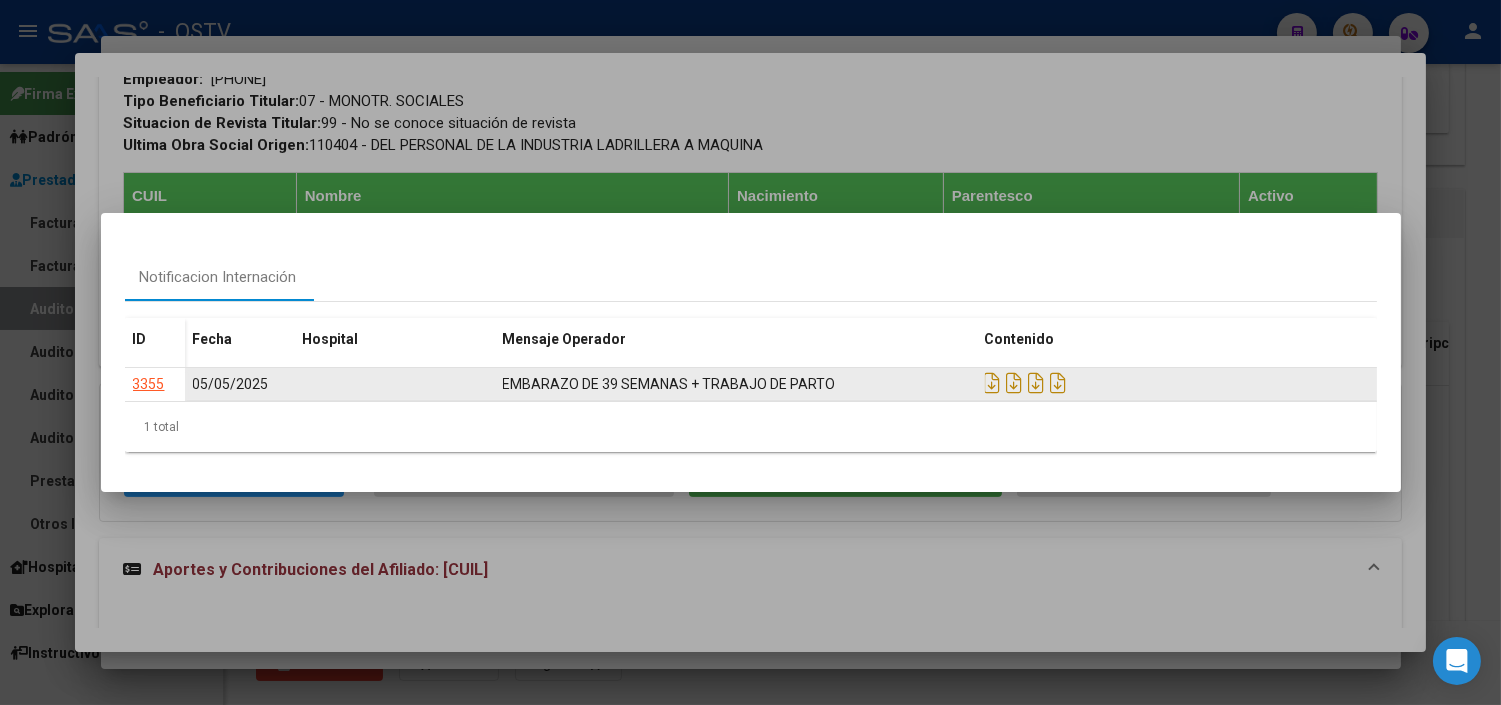 click on "3355" 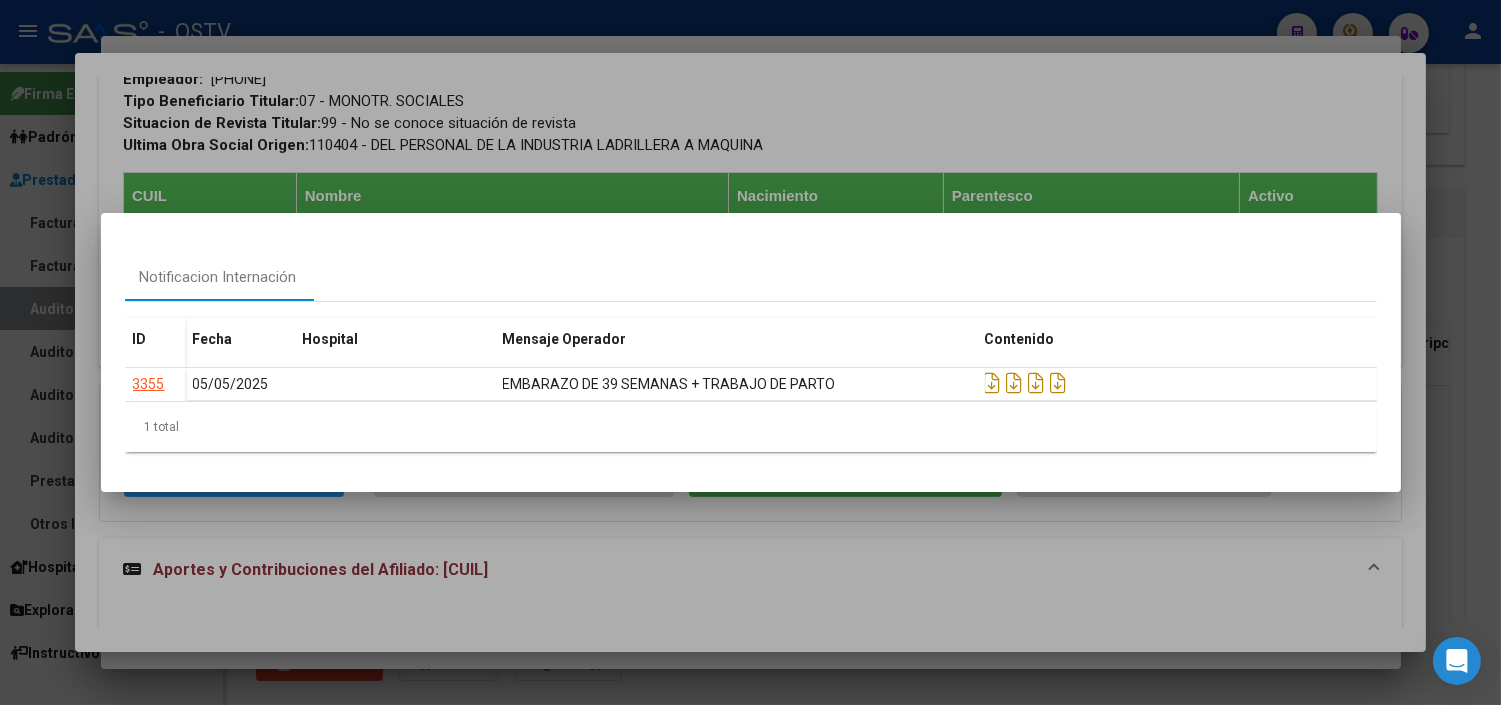 click at bounding box center (750, 352) 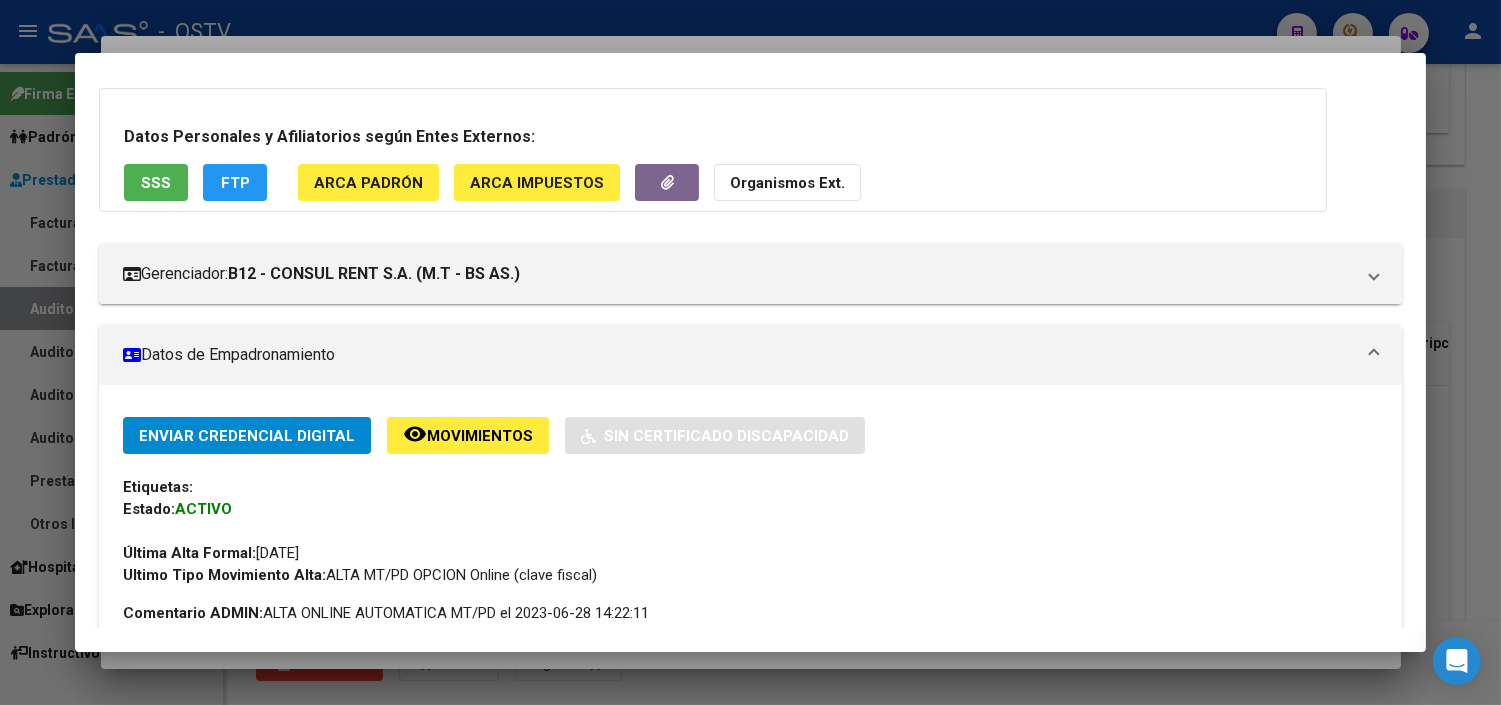 scroll, scrollTop: 0, scrollLeft: 0, axis: both 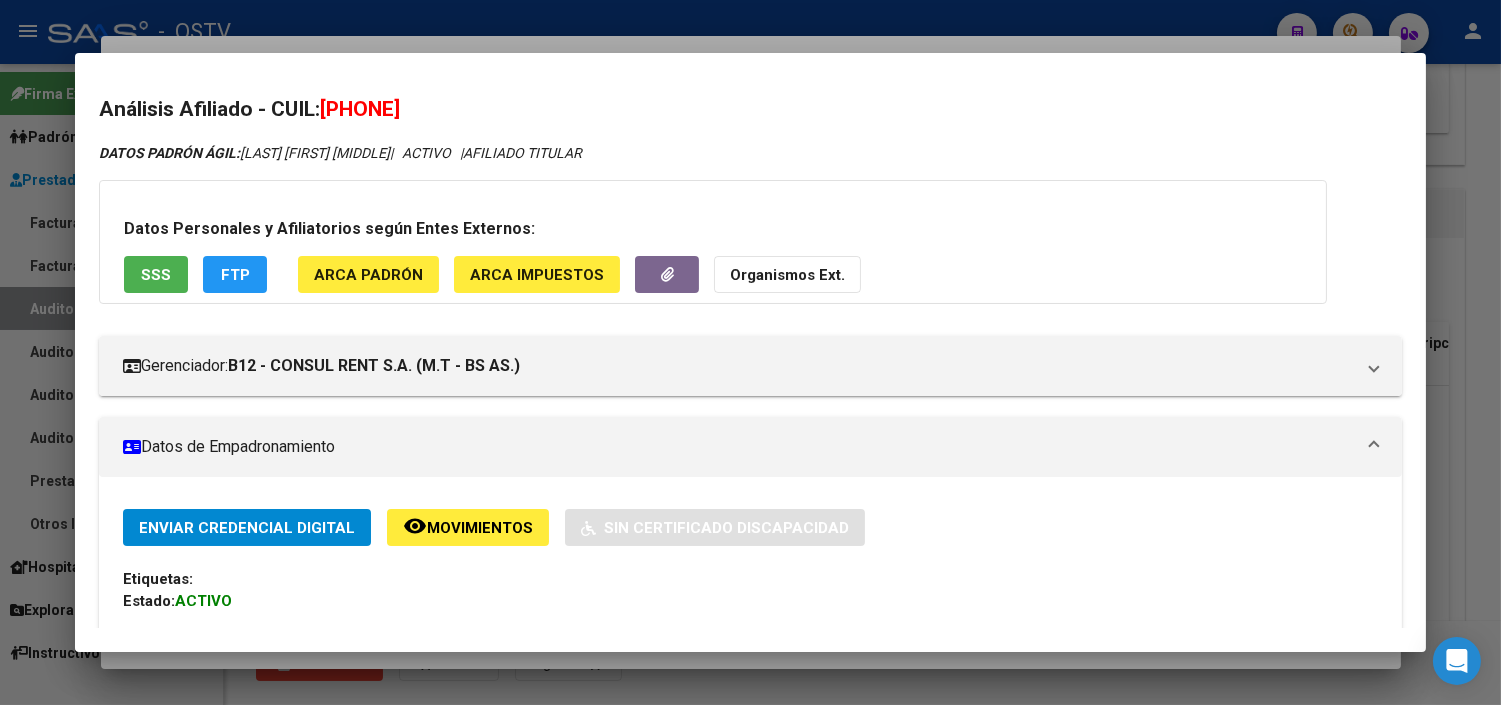 click on "SSS" at bounding box center [156, 274] 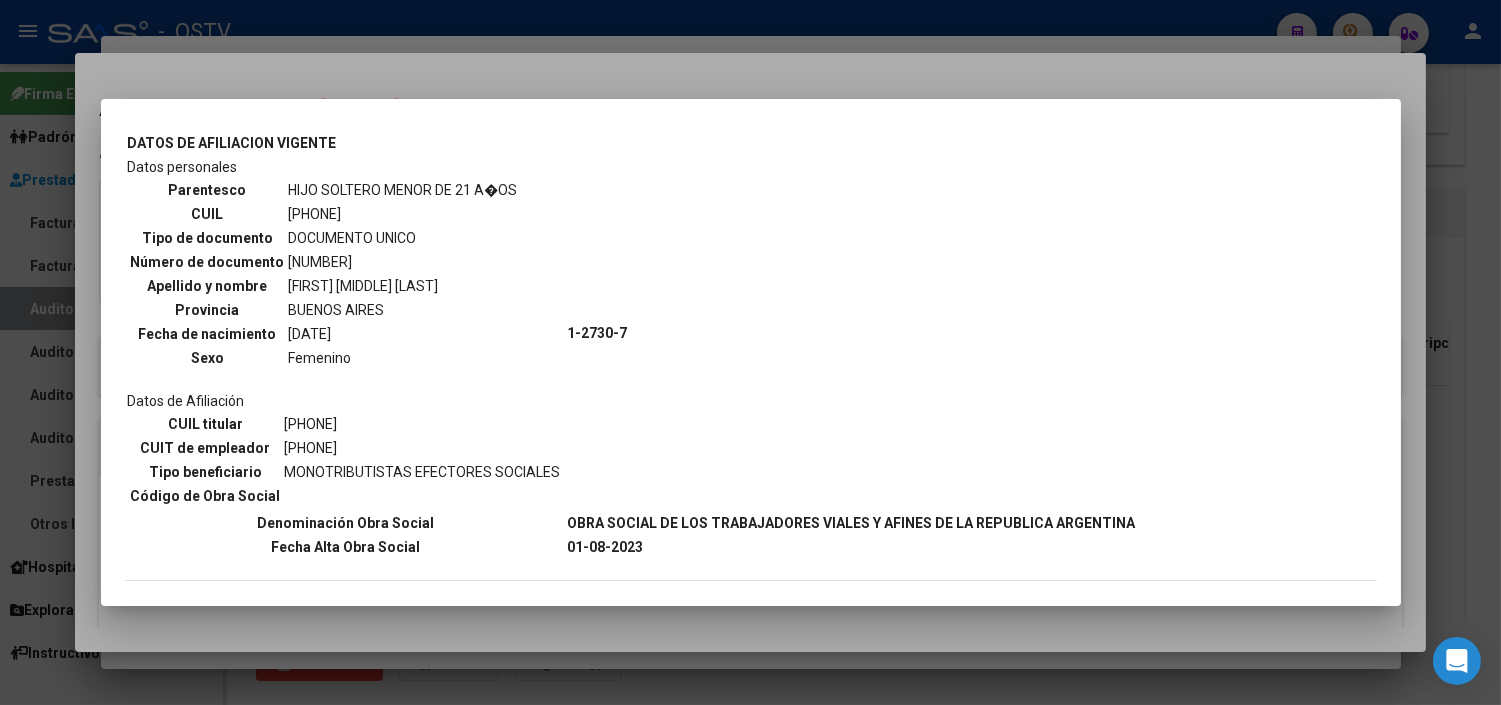 scroll, scrollTop: 1113, scrollLeft: 0, axis: vertical 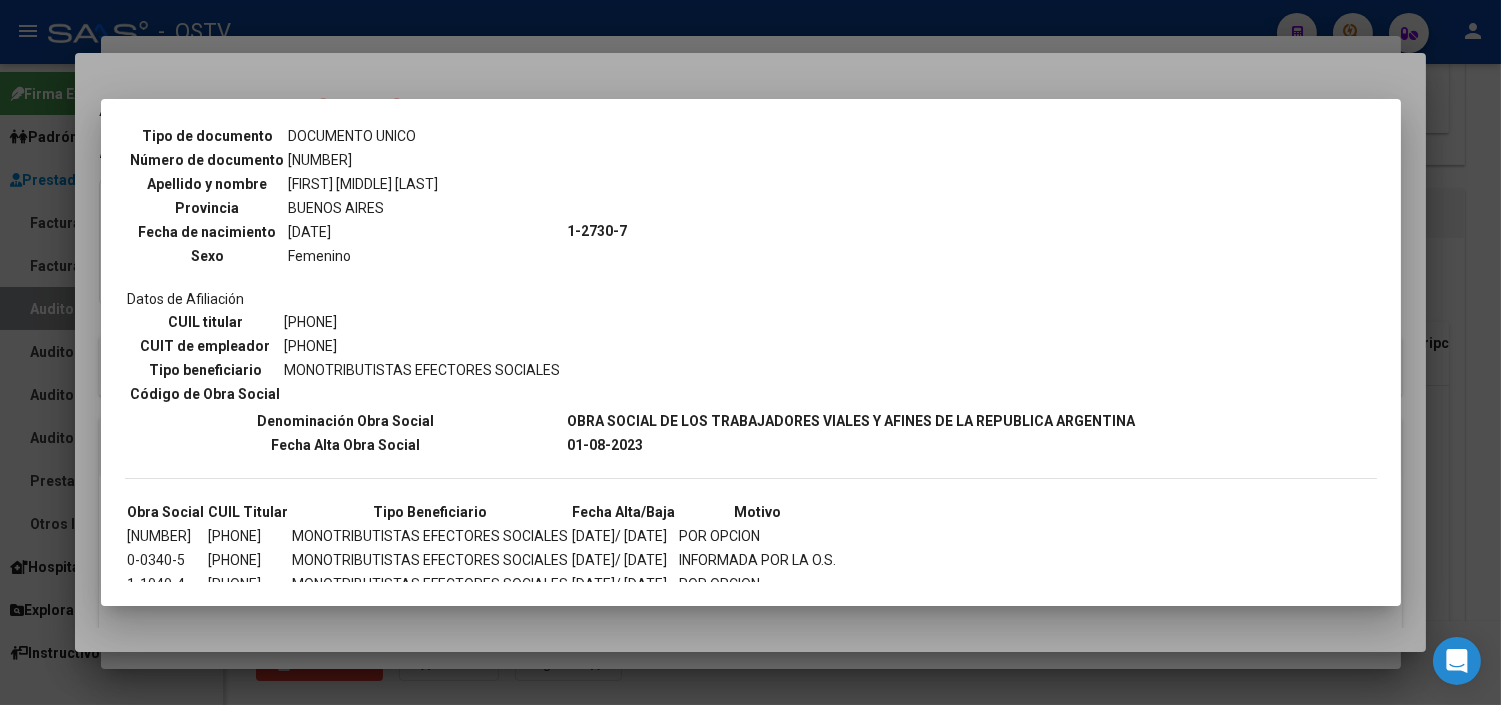 click at bounding box center (750, 352) 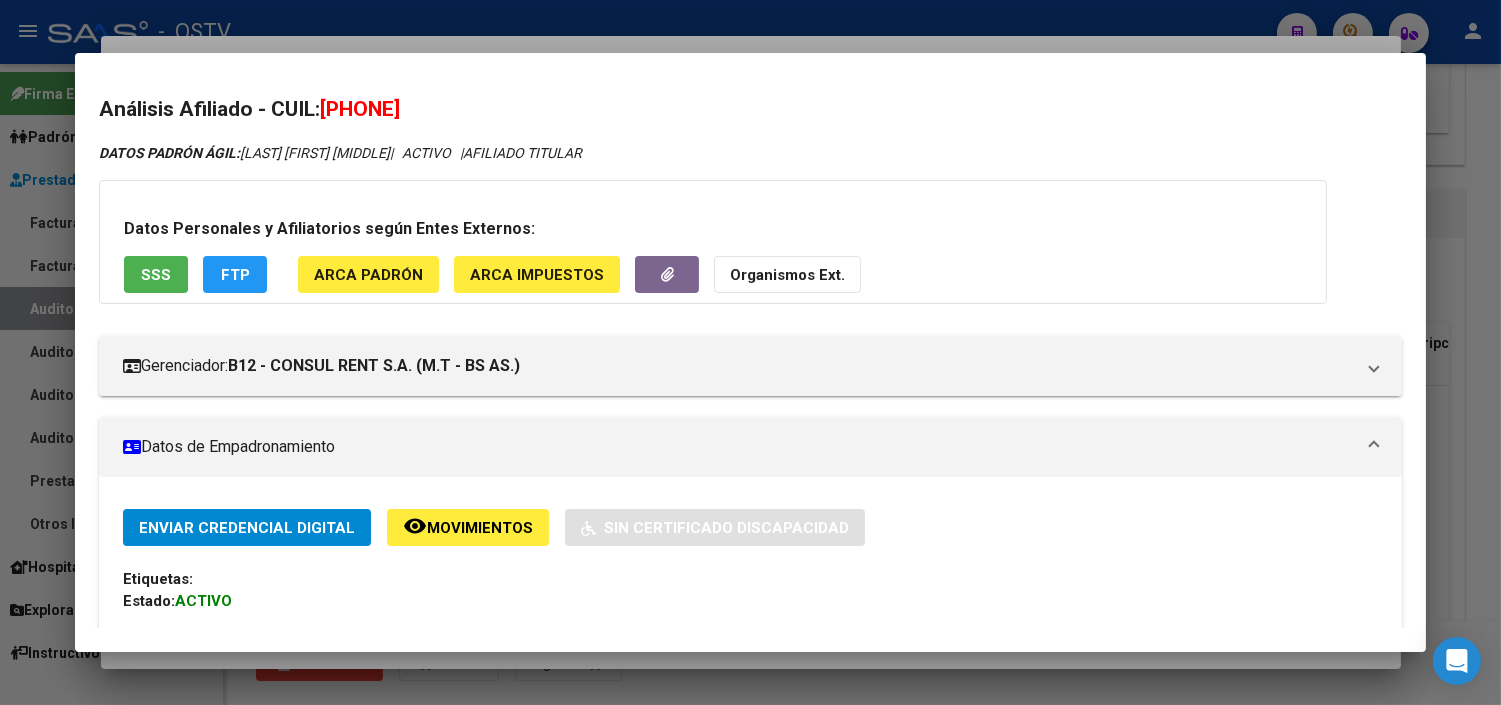 click at bounding box center [750, 352] 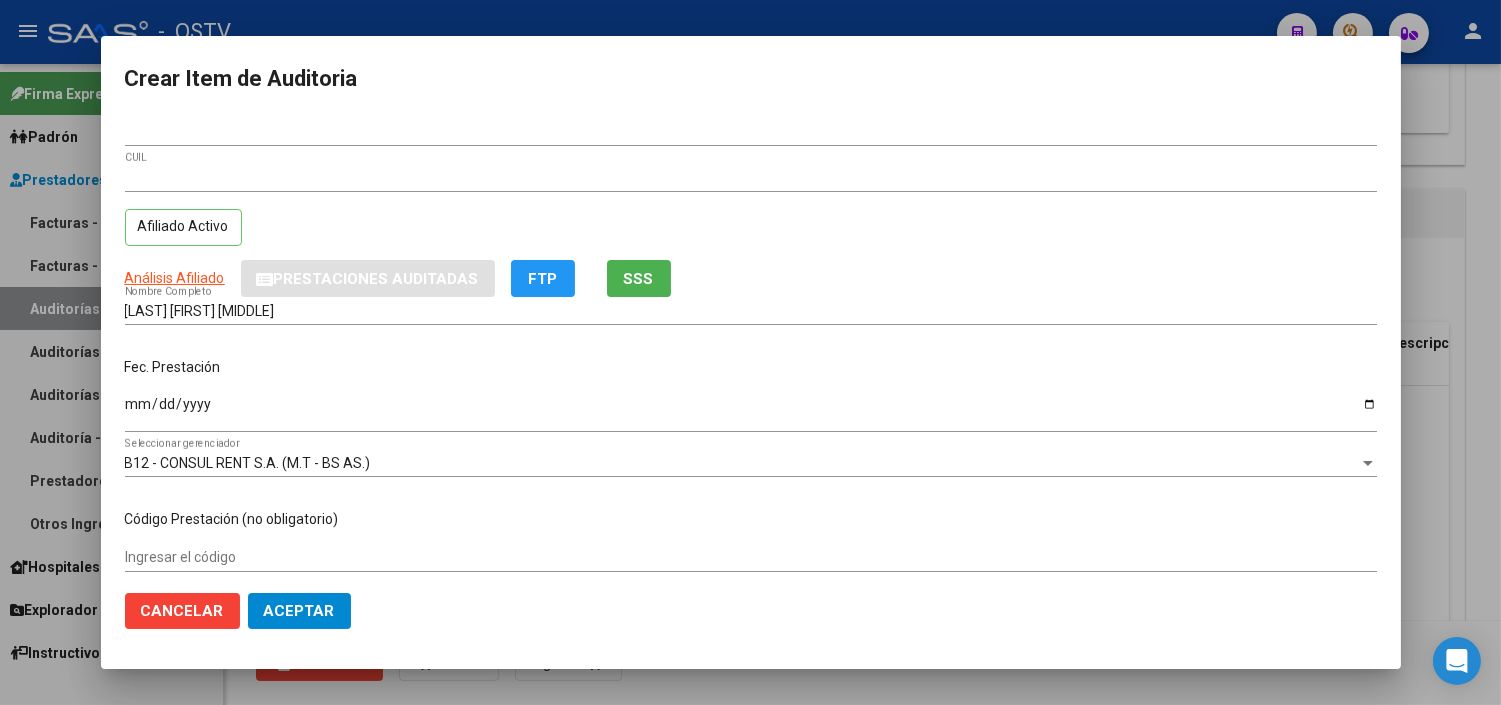 click on "Ingresar la fecha" at bounding box center (751, 411) 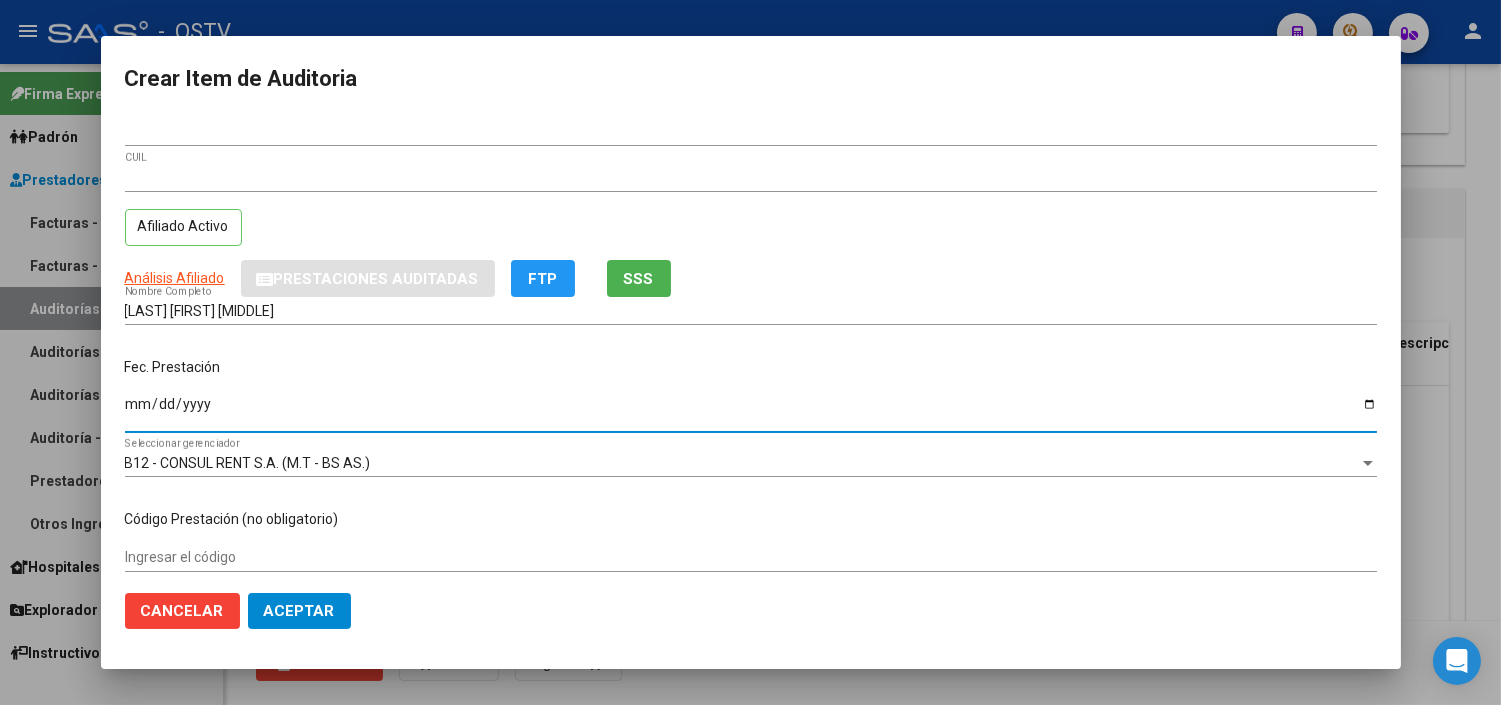 type on "2025-05-05" 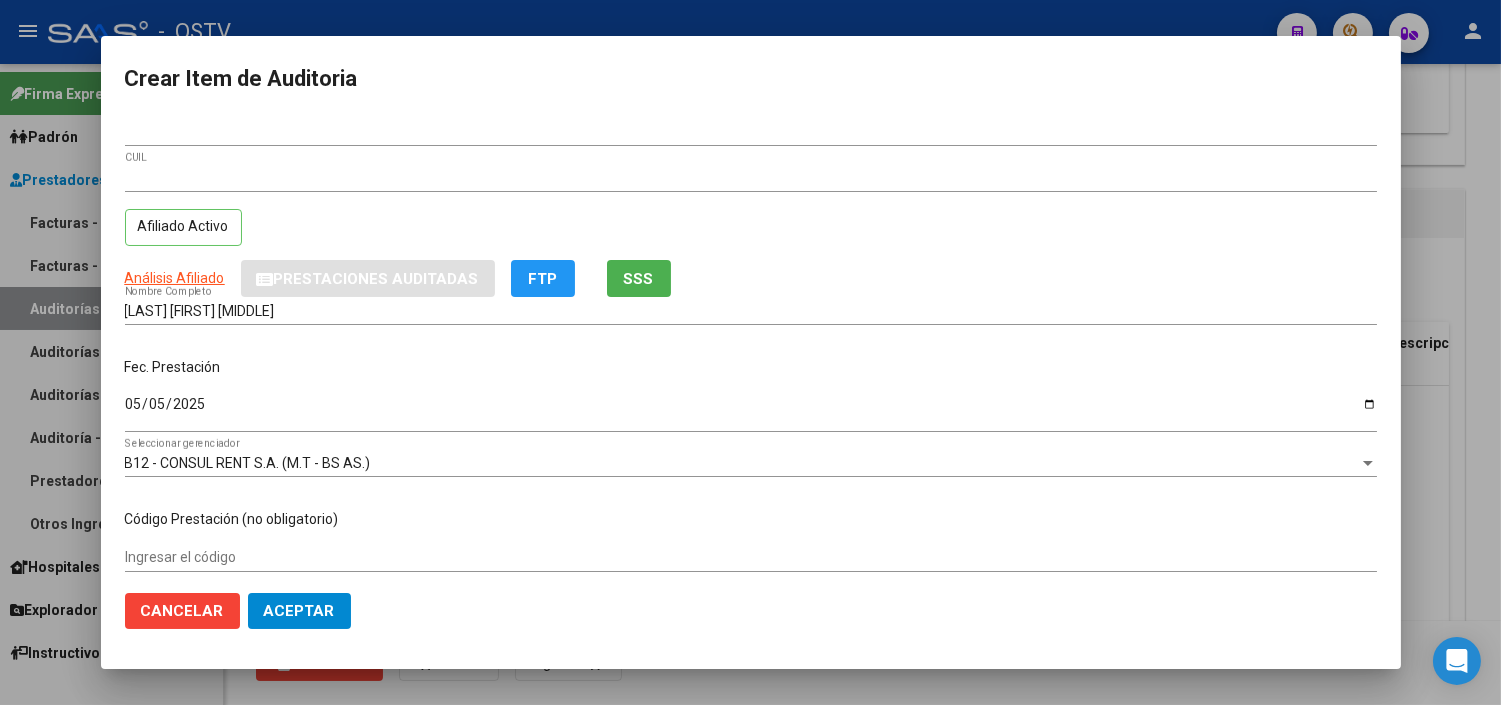 scroll, scrollTop: 304, scrollLeft: 0, axis: vertical 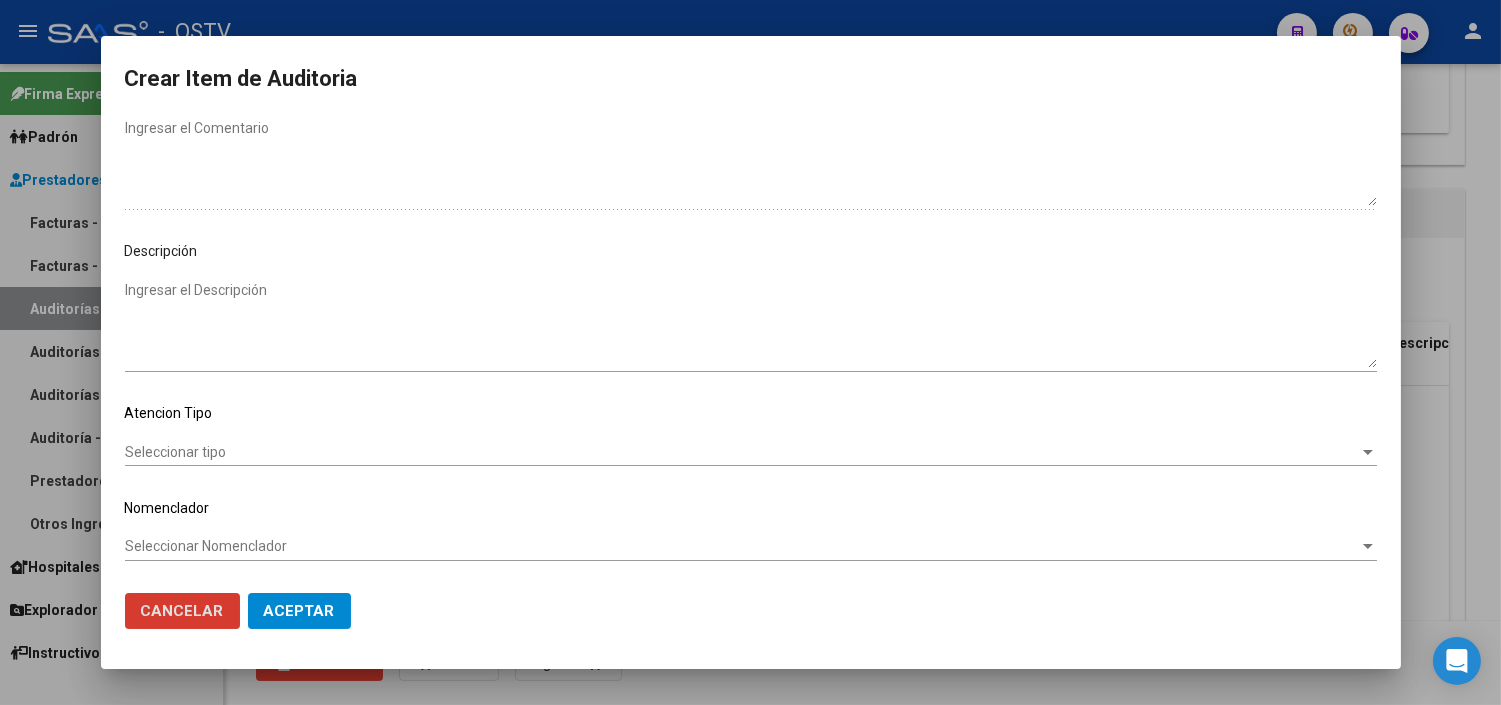 type 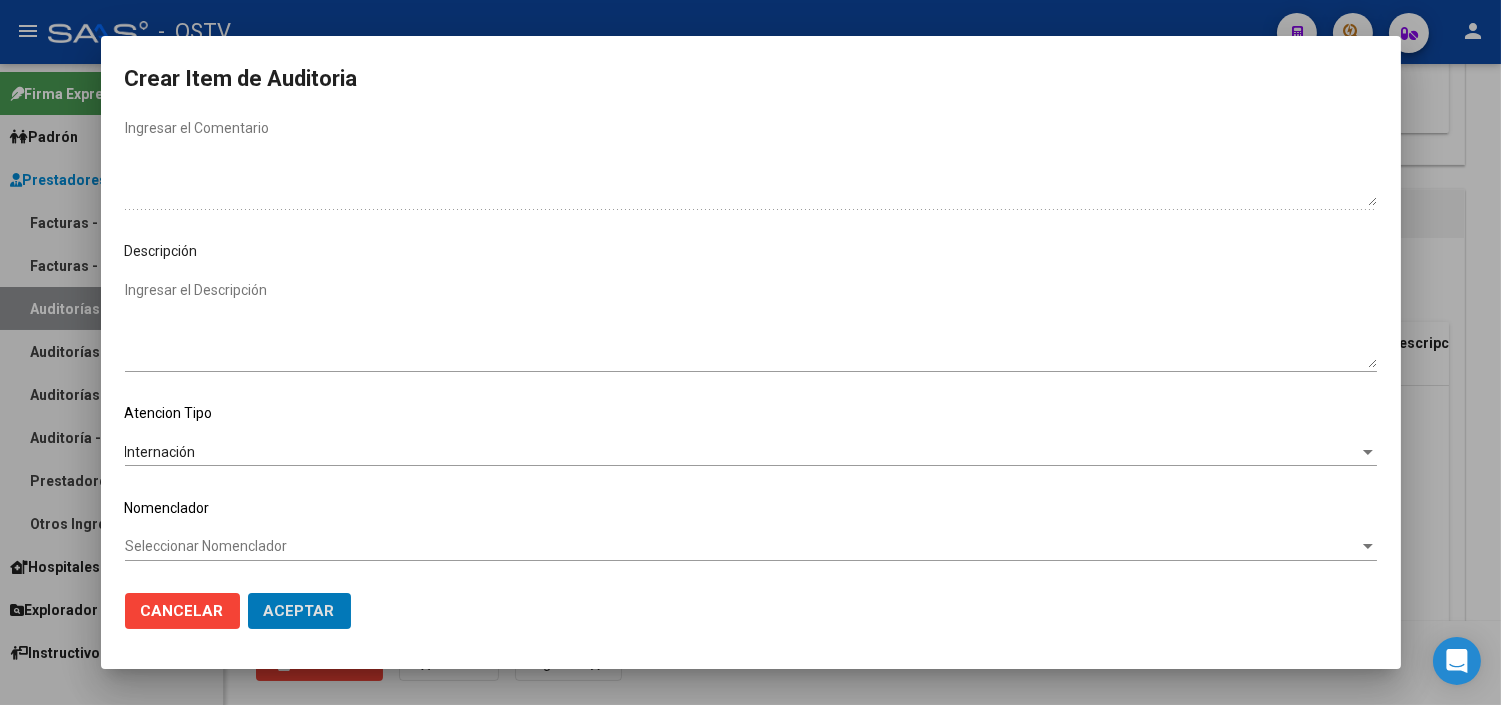 click on "Aceptar" 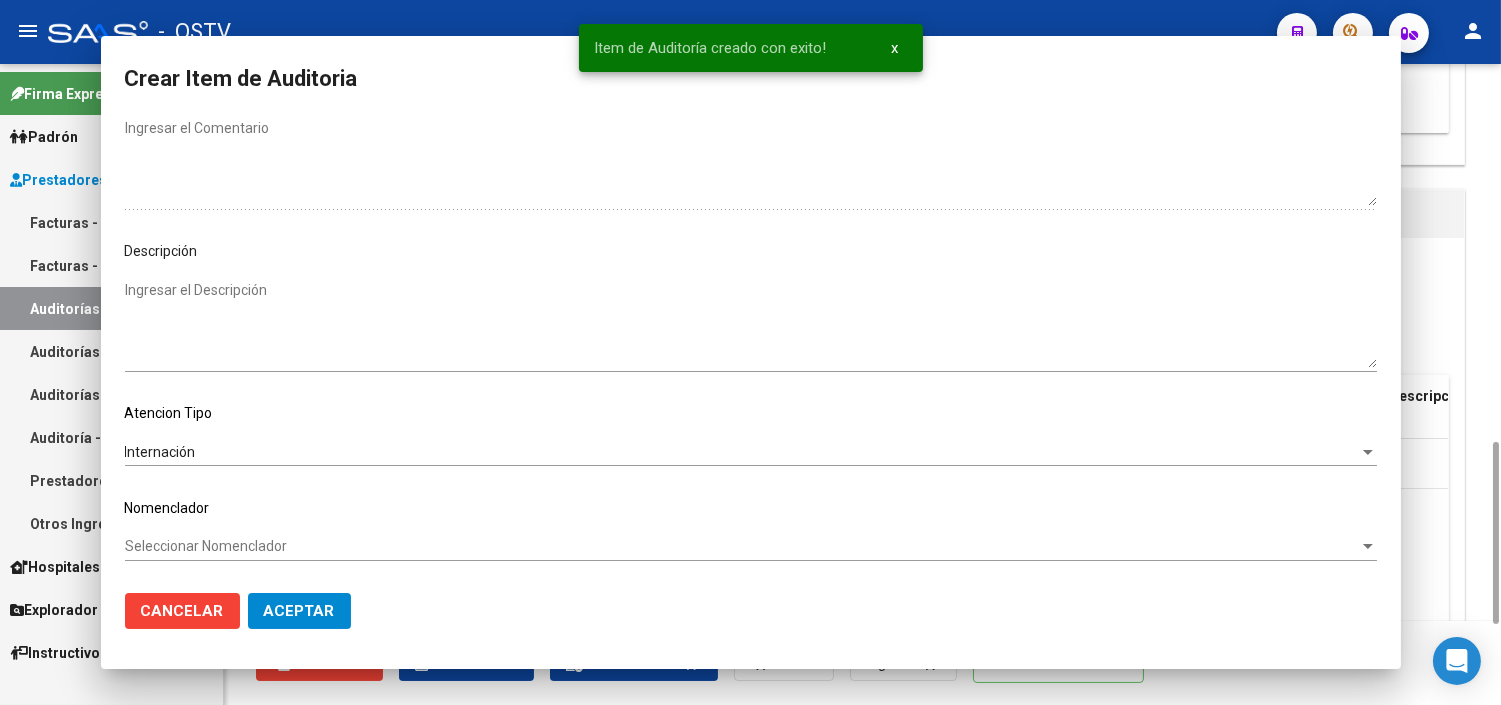 drag, startPoint x: 170, startPoint y: 293, endPoint x: 403, endPoint y: 272, distance: 233.94444 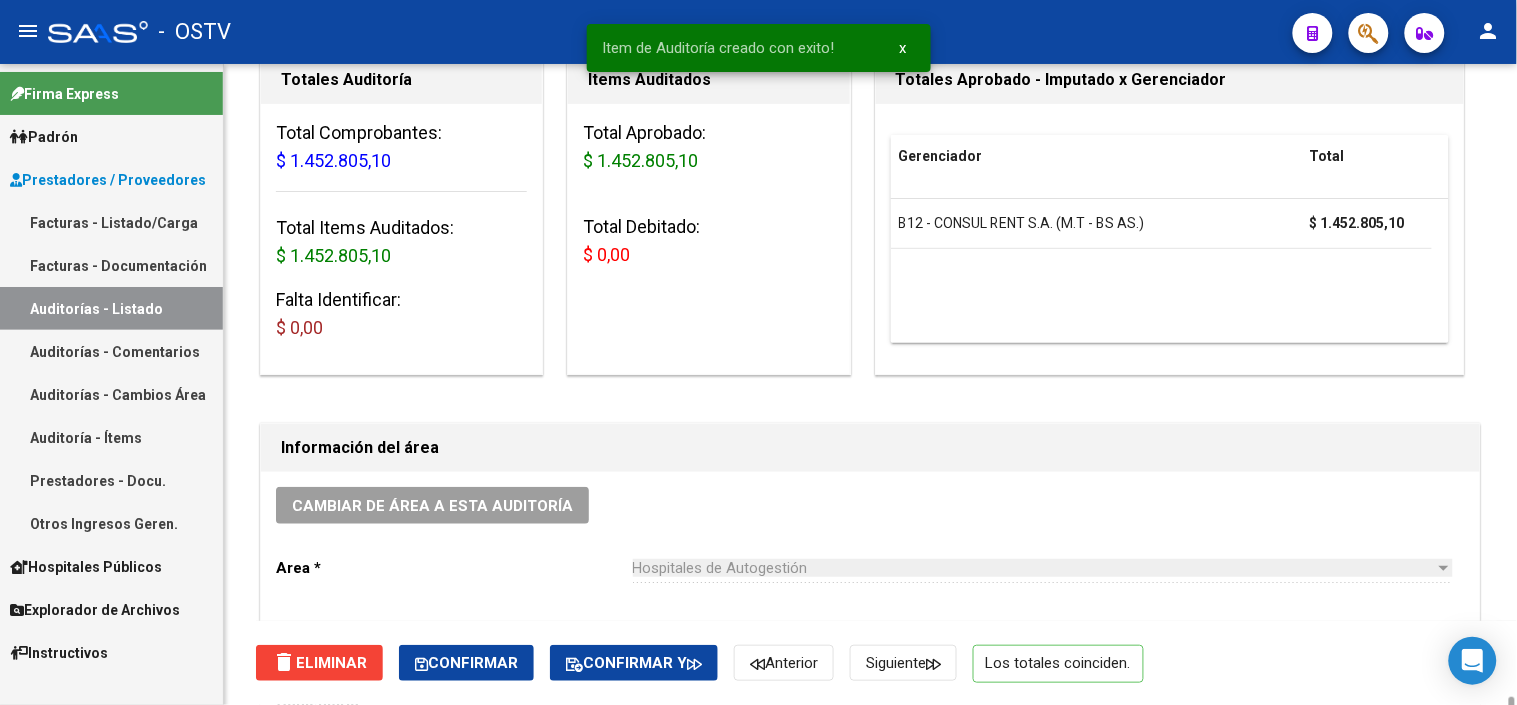 scroll, scrollTop: 666, scrollLeft: 0, axis: vertical 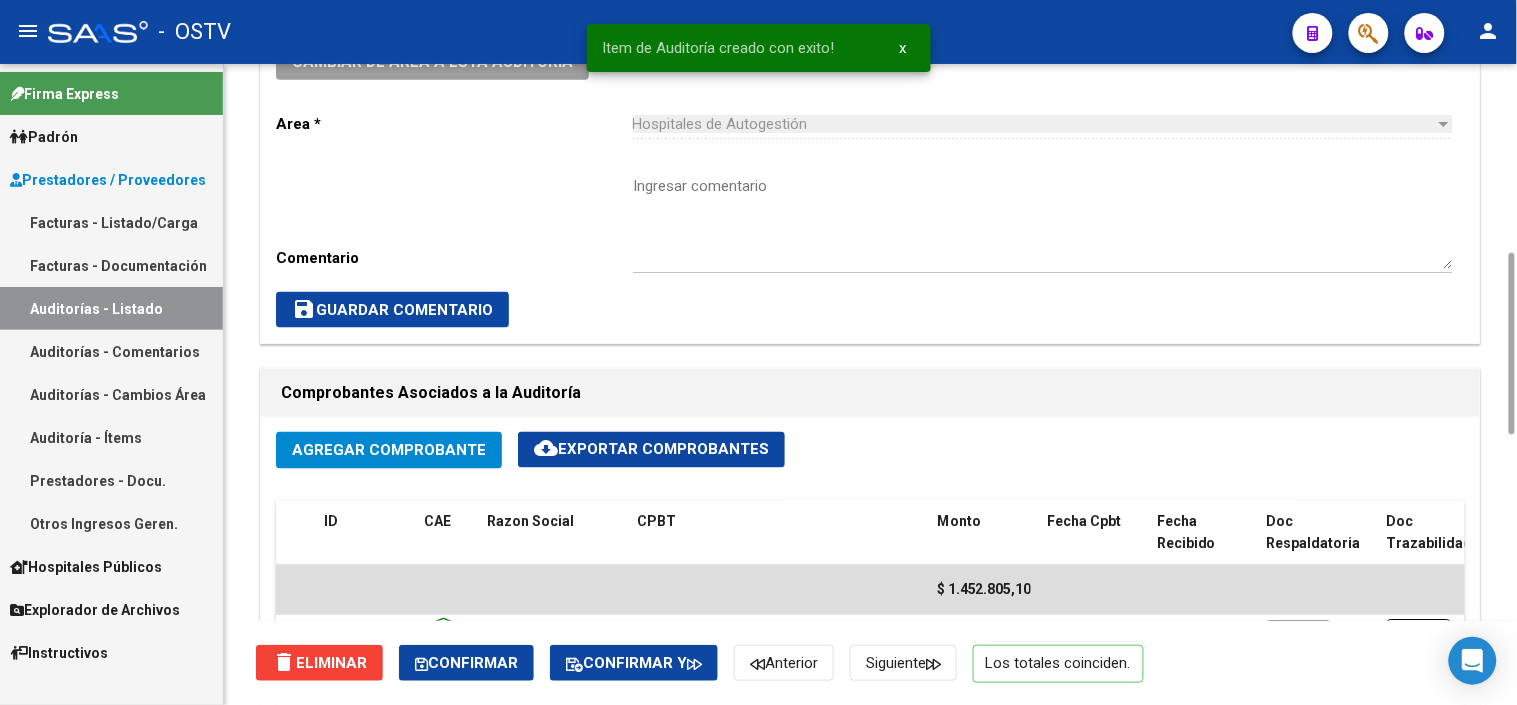 click on "Ingresar comentario" at bounding box center [1043, 222] 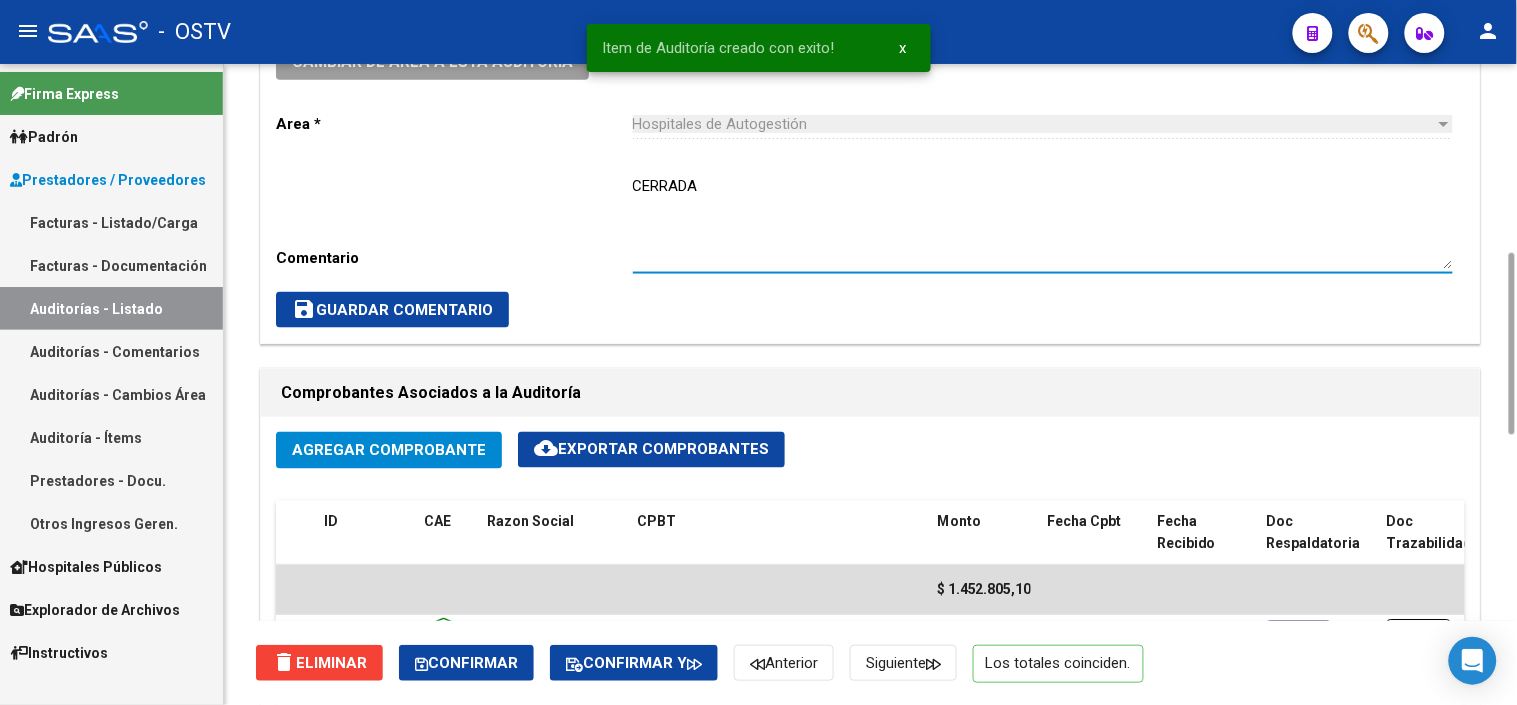 type on "CERRADA" 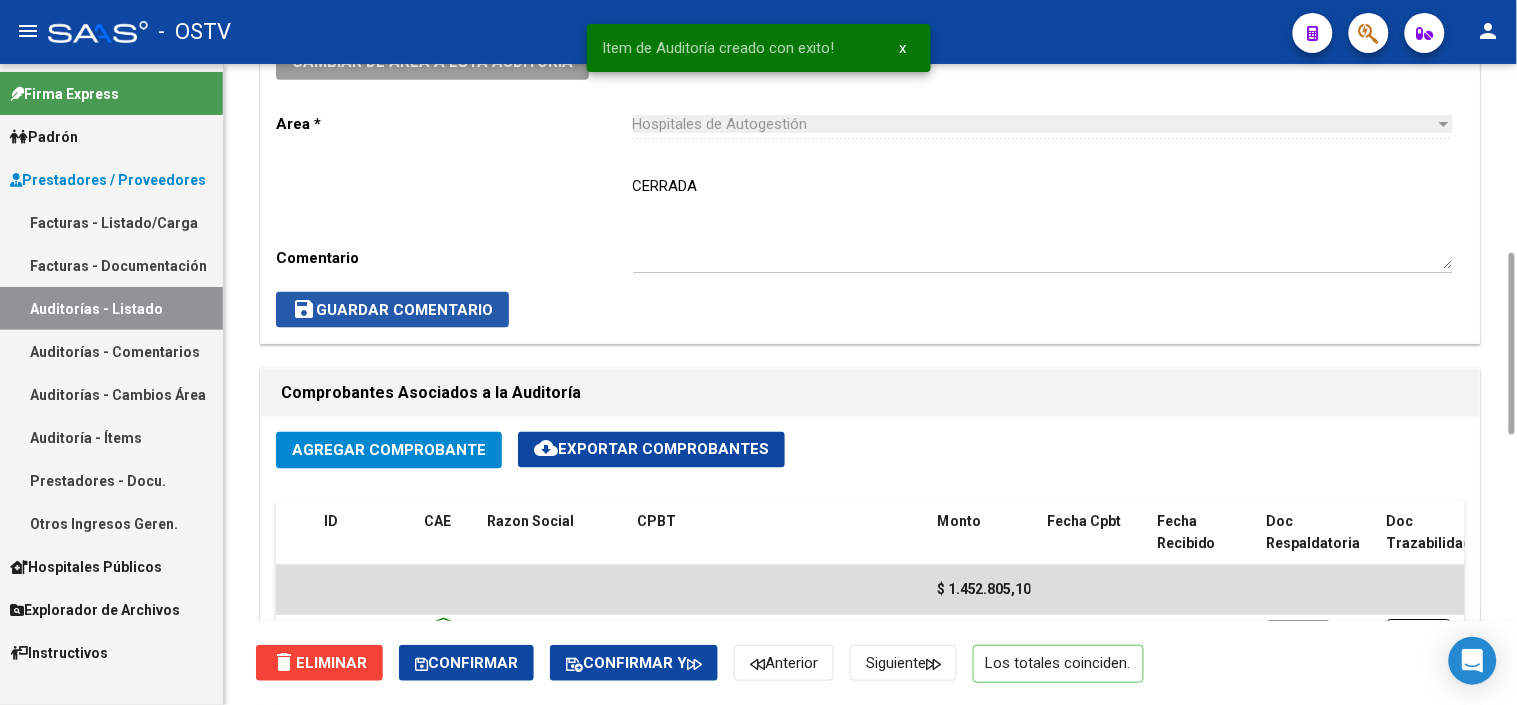 click on "save  Guardar Comentario" 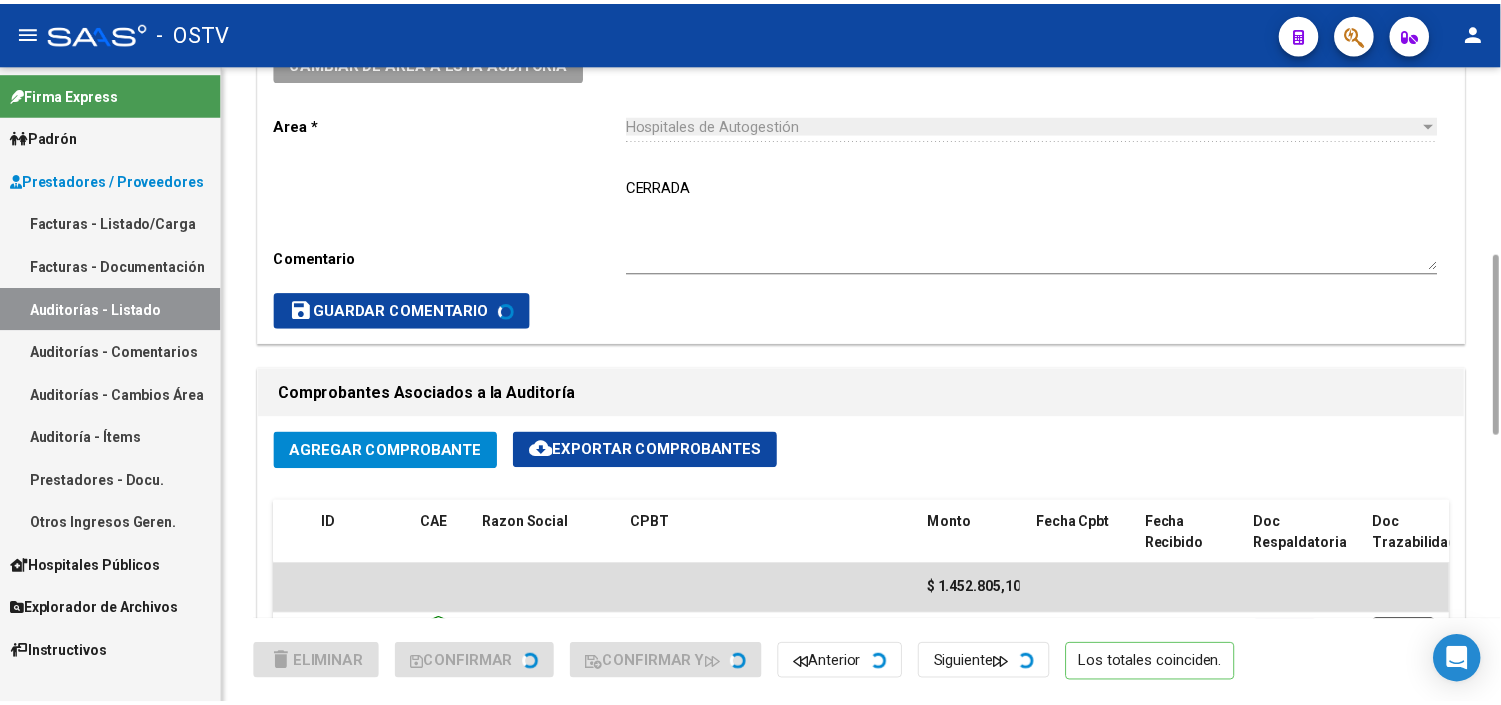 scroll, scrollTop: 0, scrollLeft: 0, axis: both 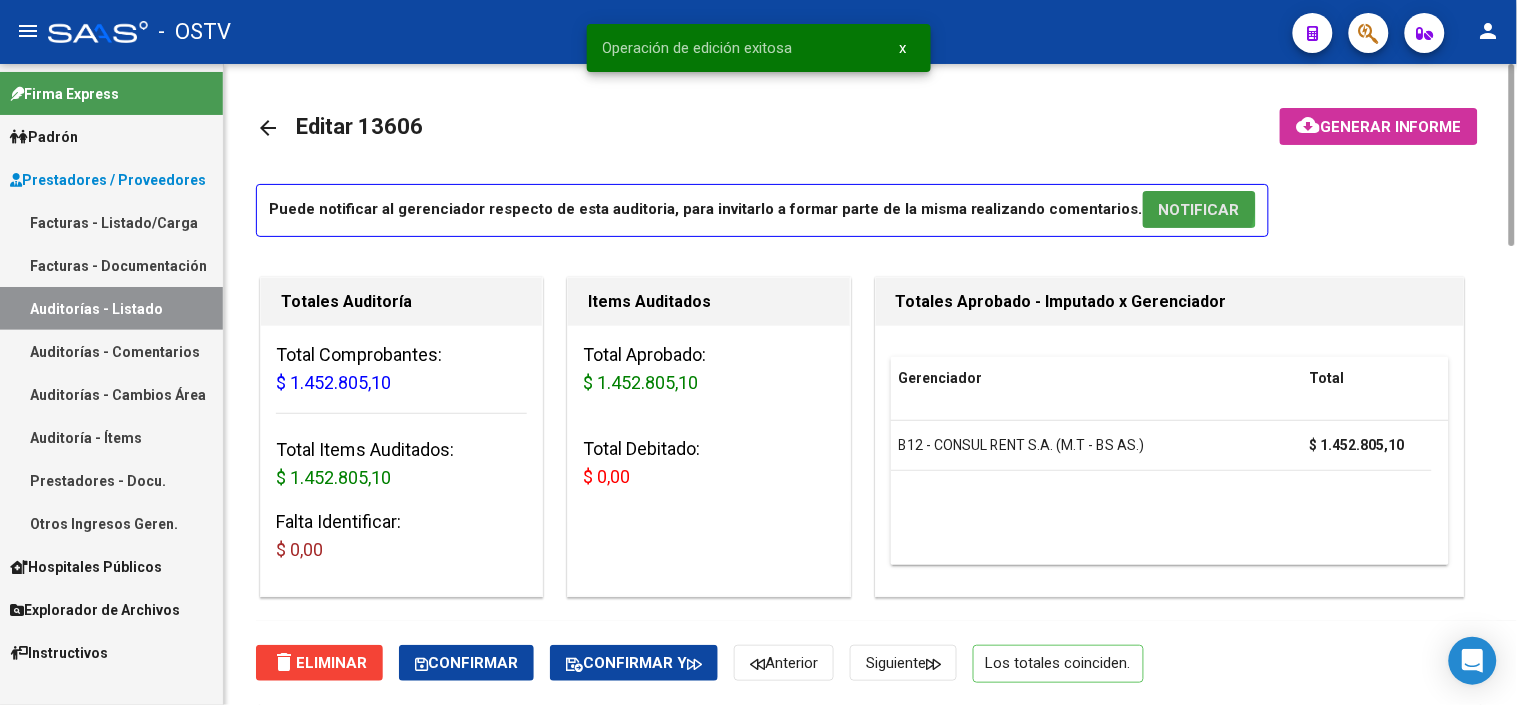 click on "NOTIFICAR" at bounding box center [1199, 210] 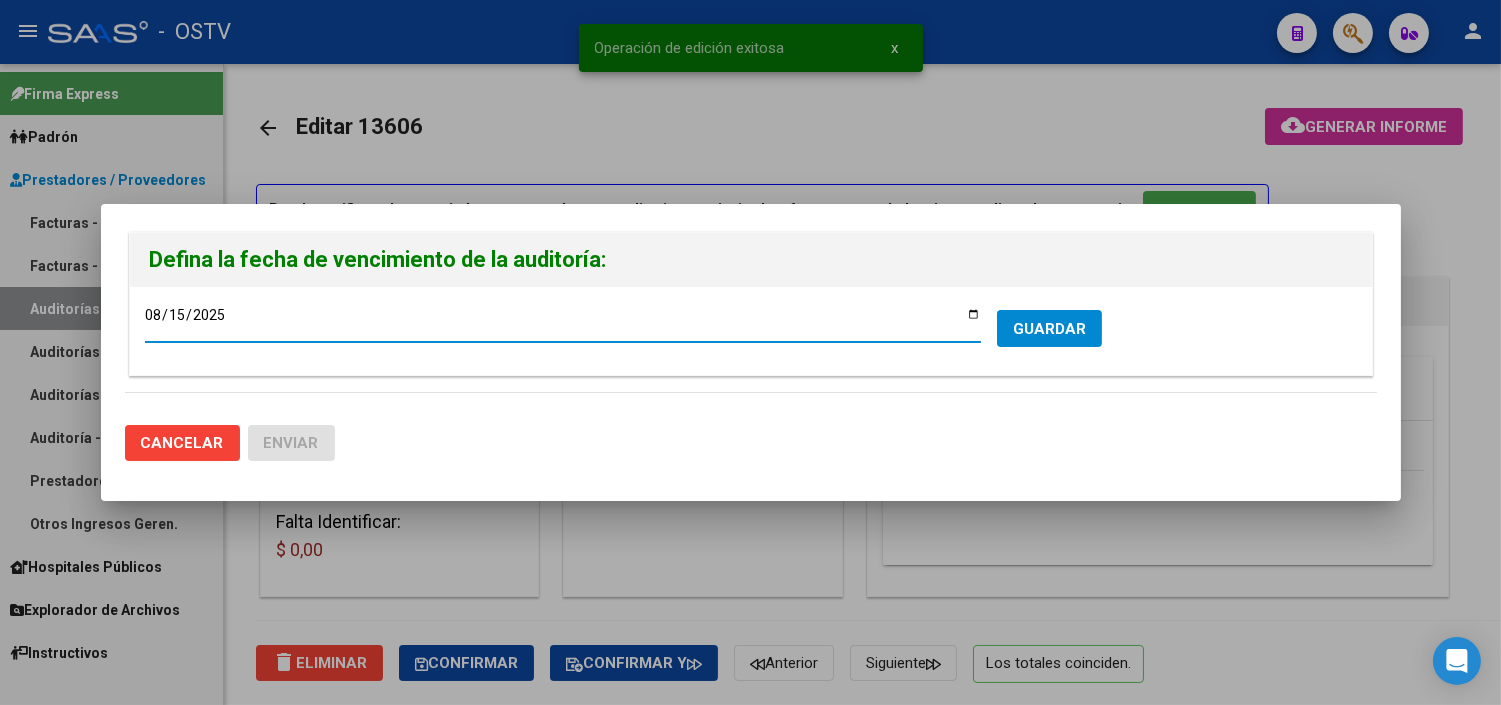 click on "GUARDAR" at bounding box center [1049, 329] 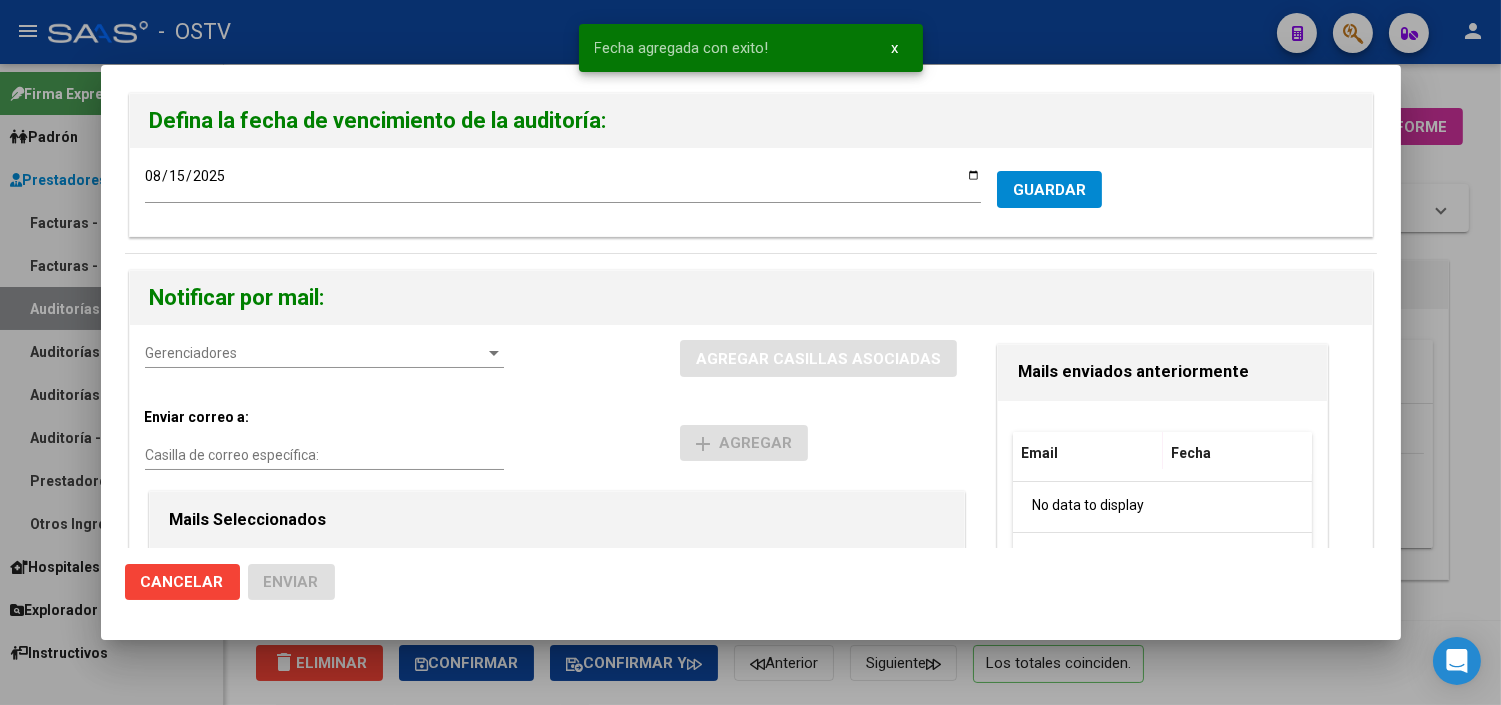 click on "Gerenciadores" at bounding box center [315, 353] 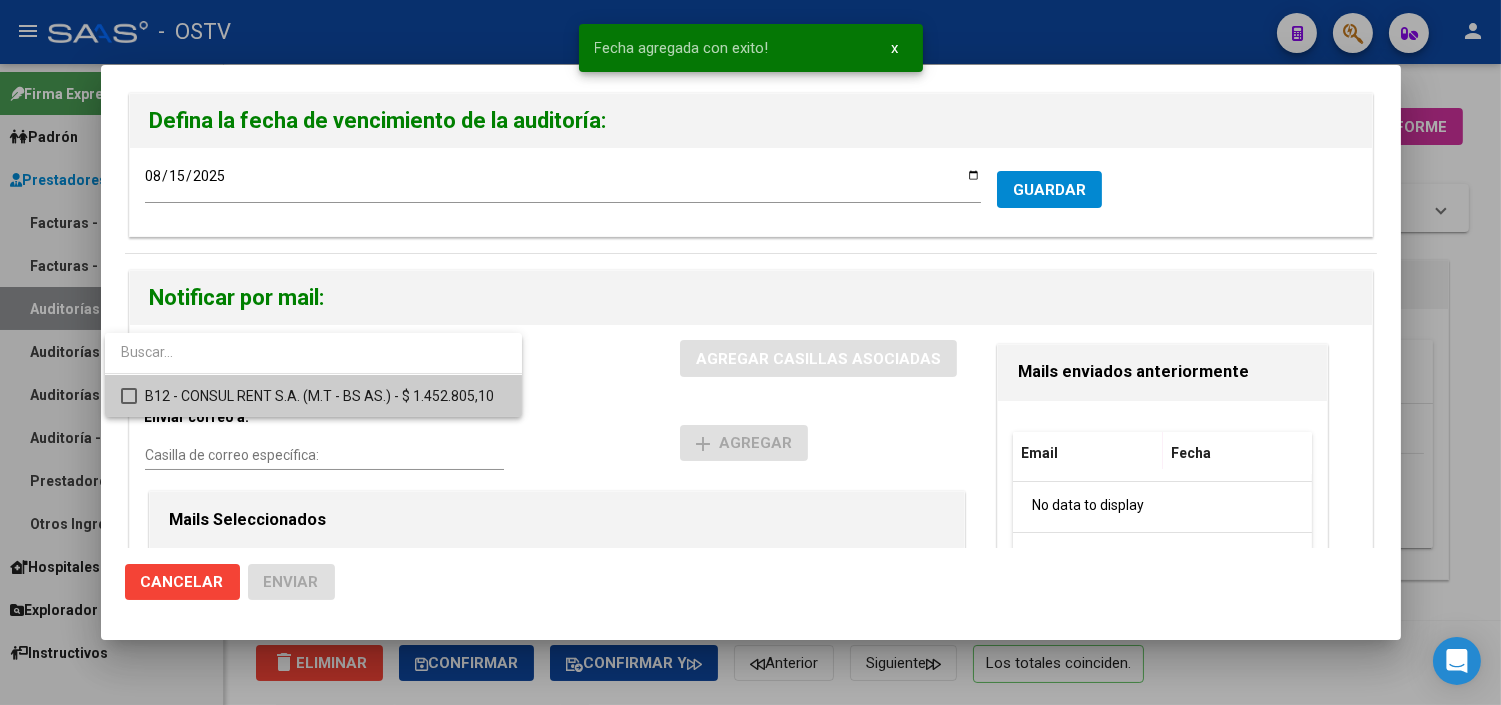 click on "B12 - CONSUL RENT S.A. (M.T - BS AS.) - $ 1.452.805,10" at bounding box center (325, 396) 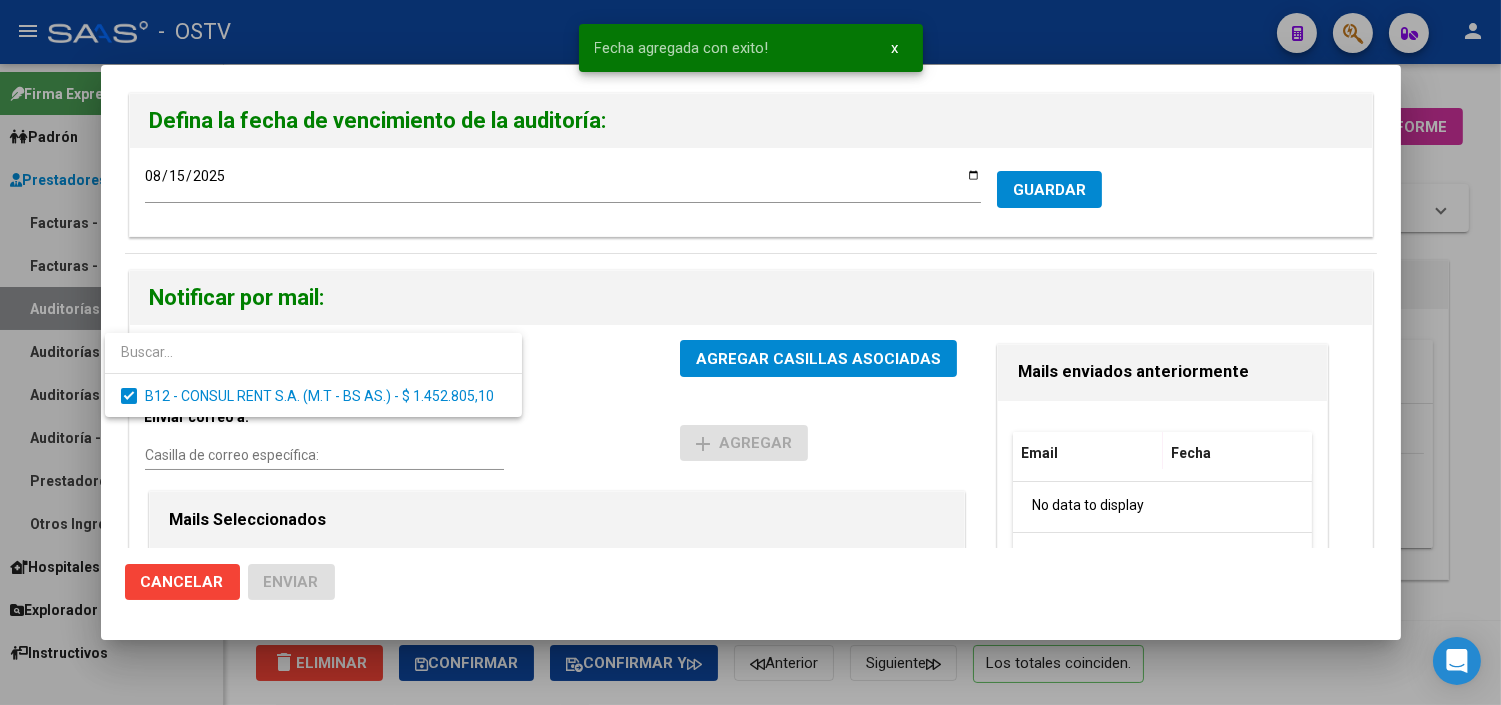 click at bounding box center [750, 352] 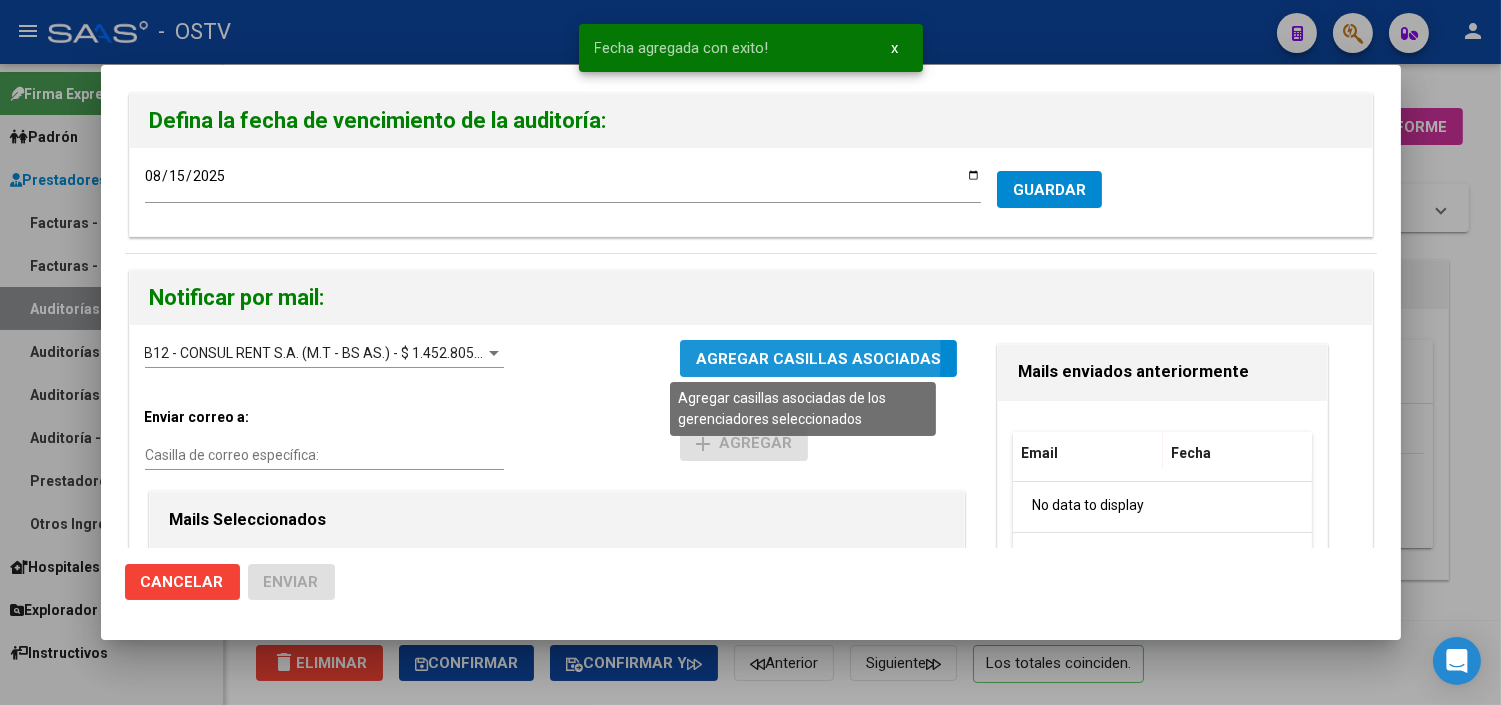 click on "AGREGAR CASILLAS ASOCIADAS" at bounding box center (818, 359) 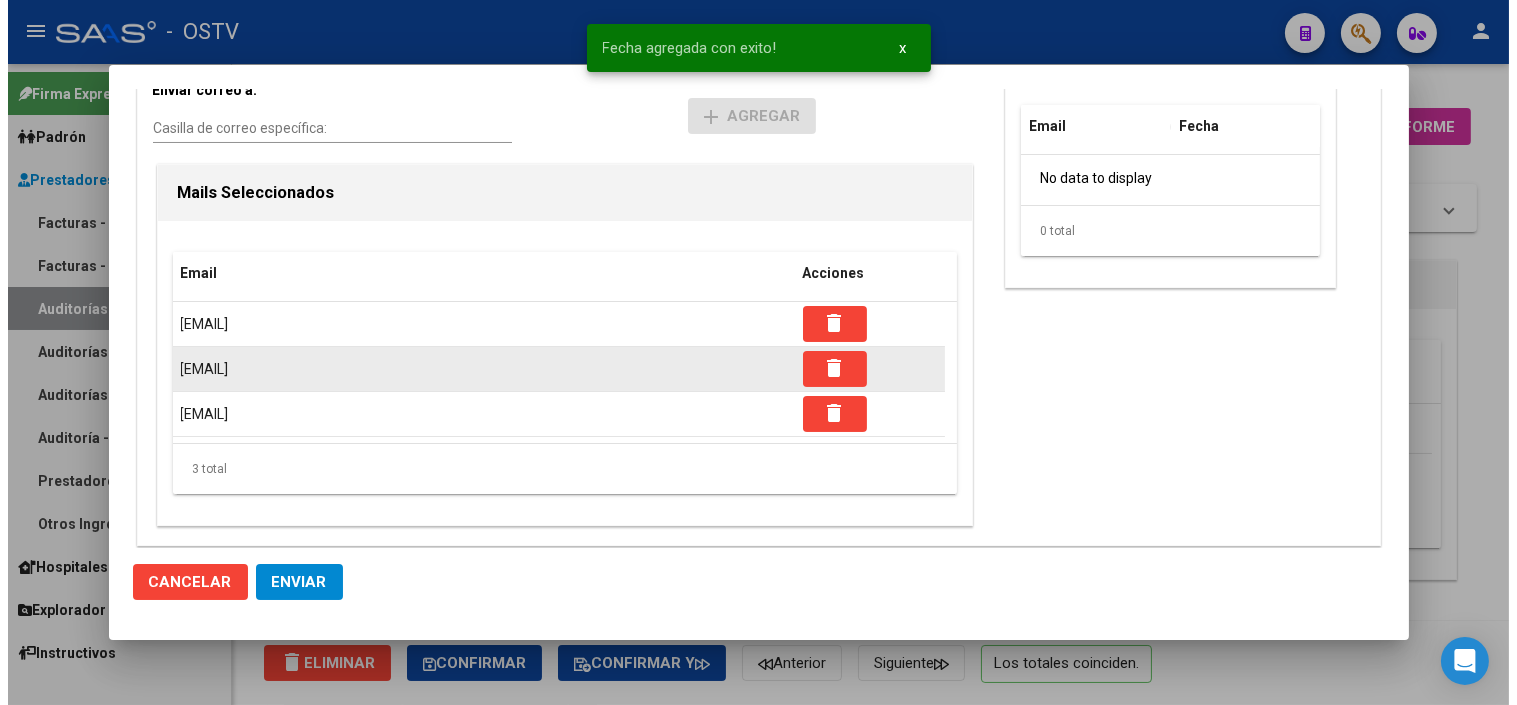 scroll, scrollTop: 331, scrollLeft: 0, axis: vertical 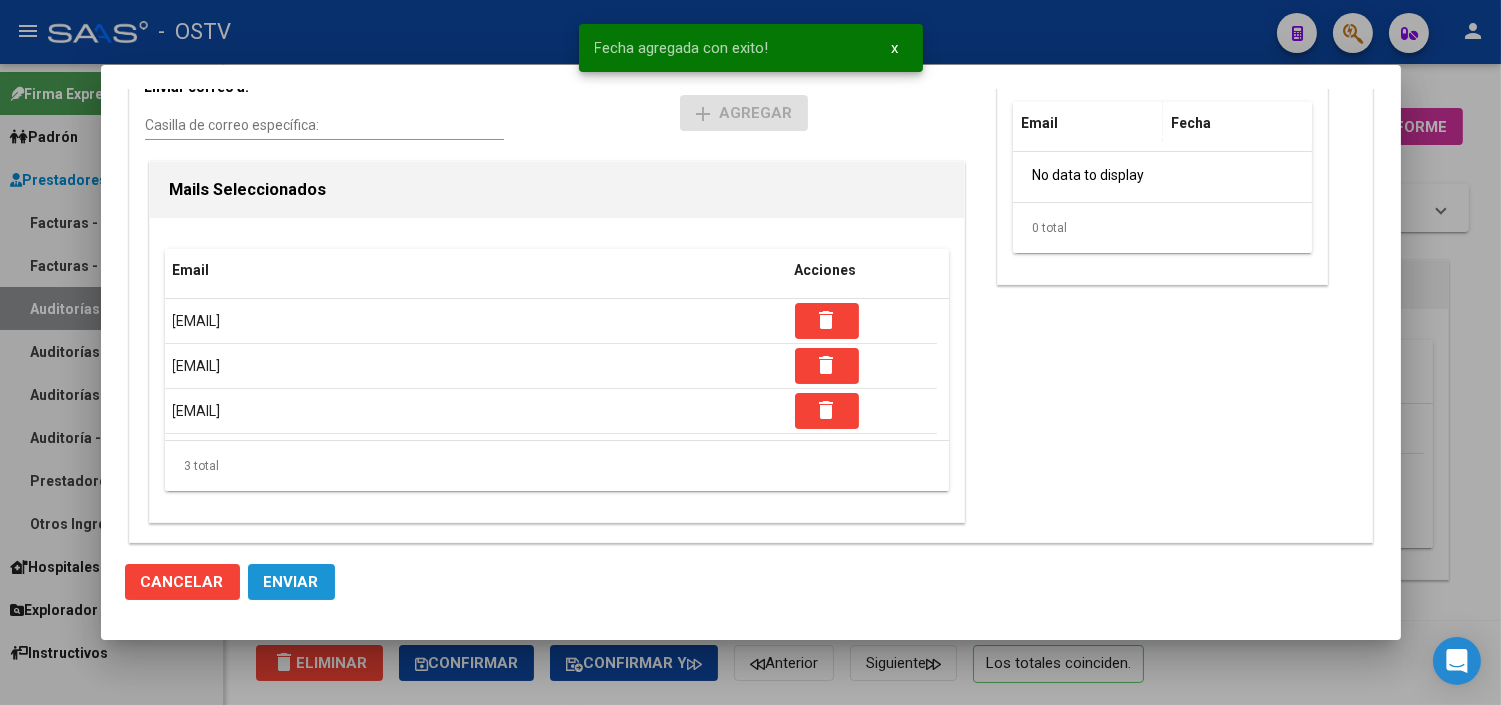 click on "Enviar" 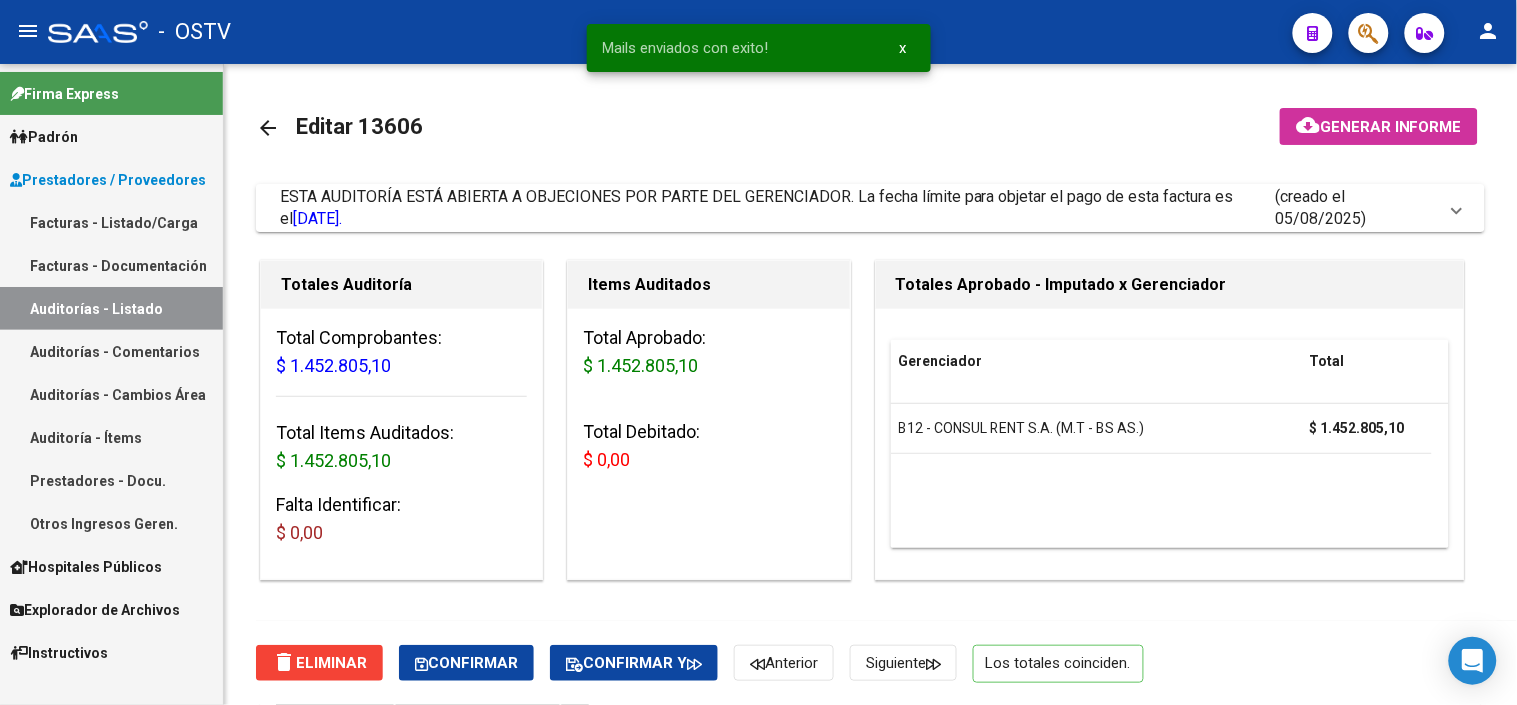 click on "Auditorías - Listado" at bounding box center [111, 308] 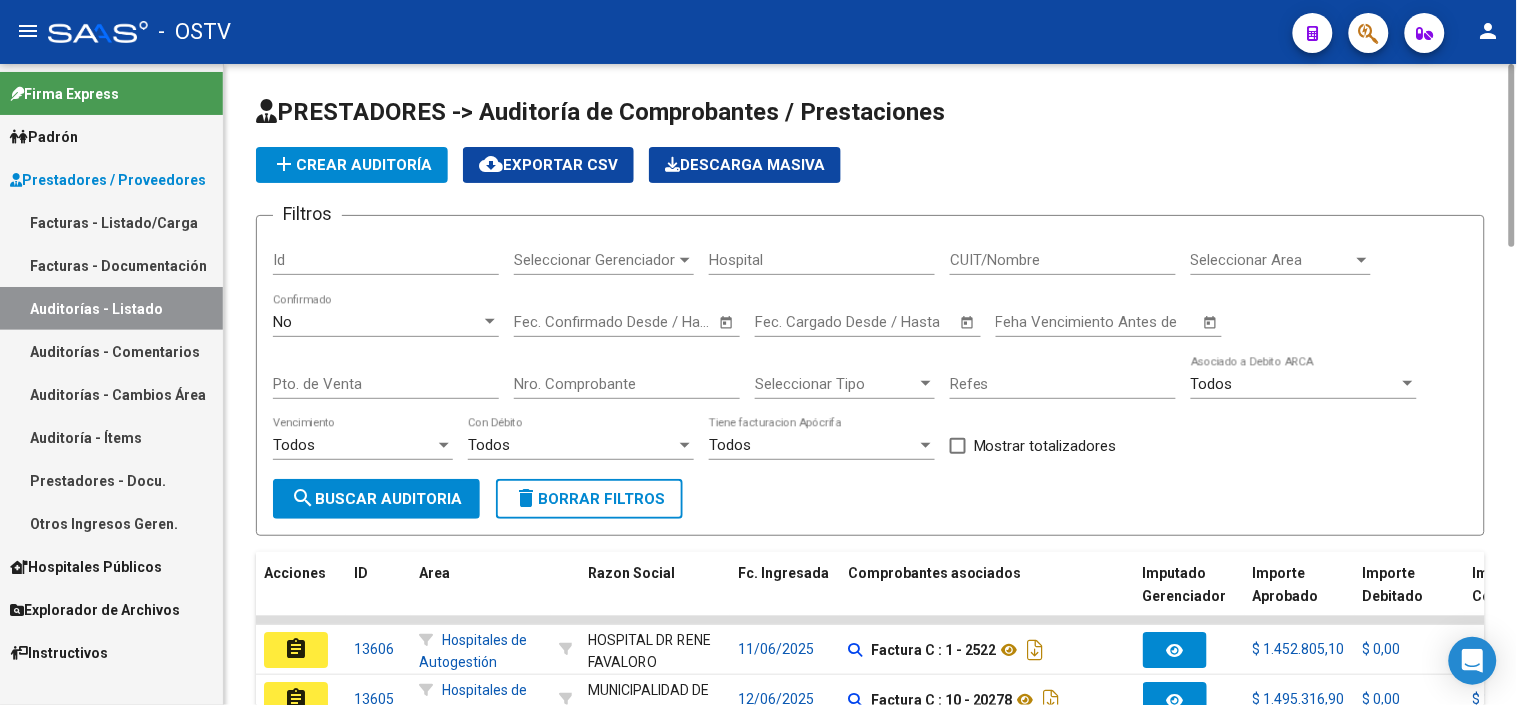 click on "add  Crear Auditoría" 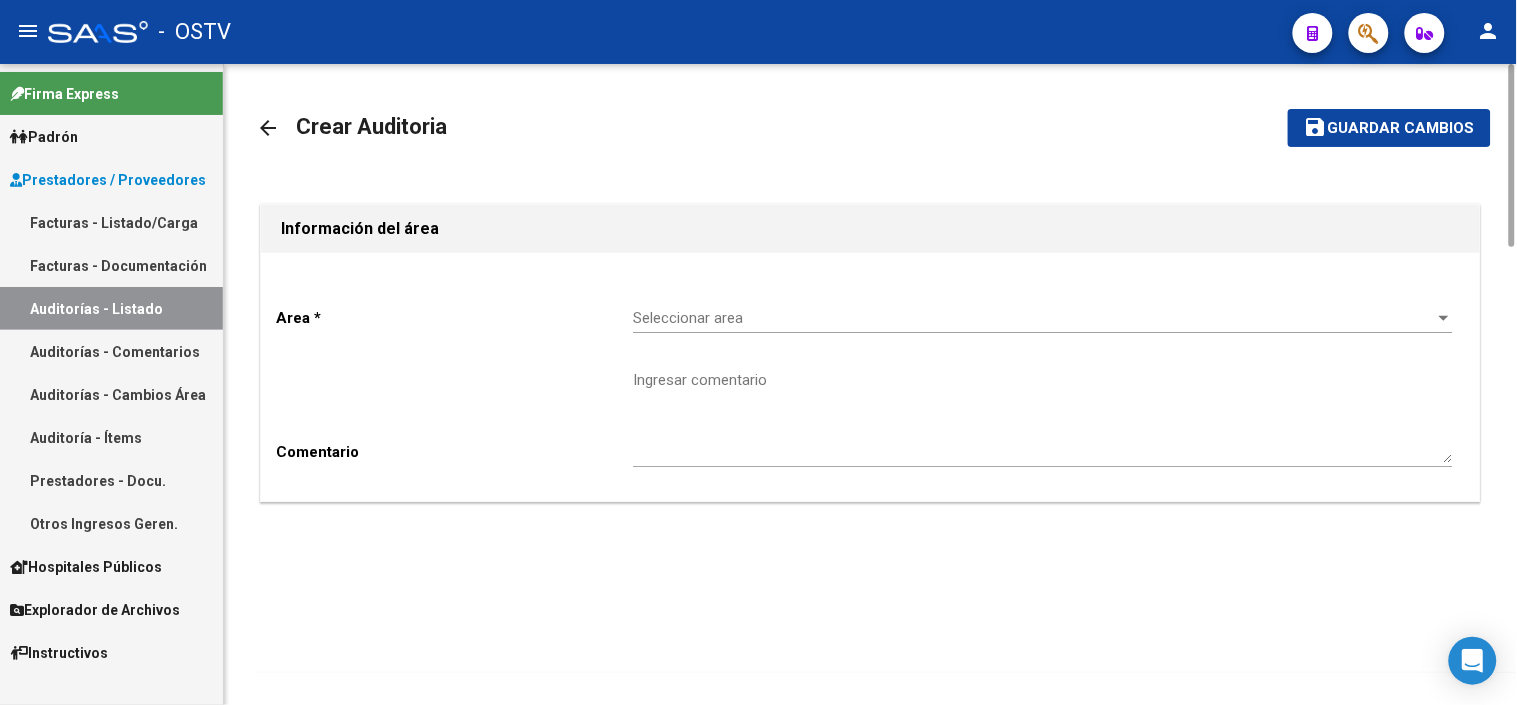 click on "Seleccionar area" at bounding box center (1034, 318) 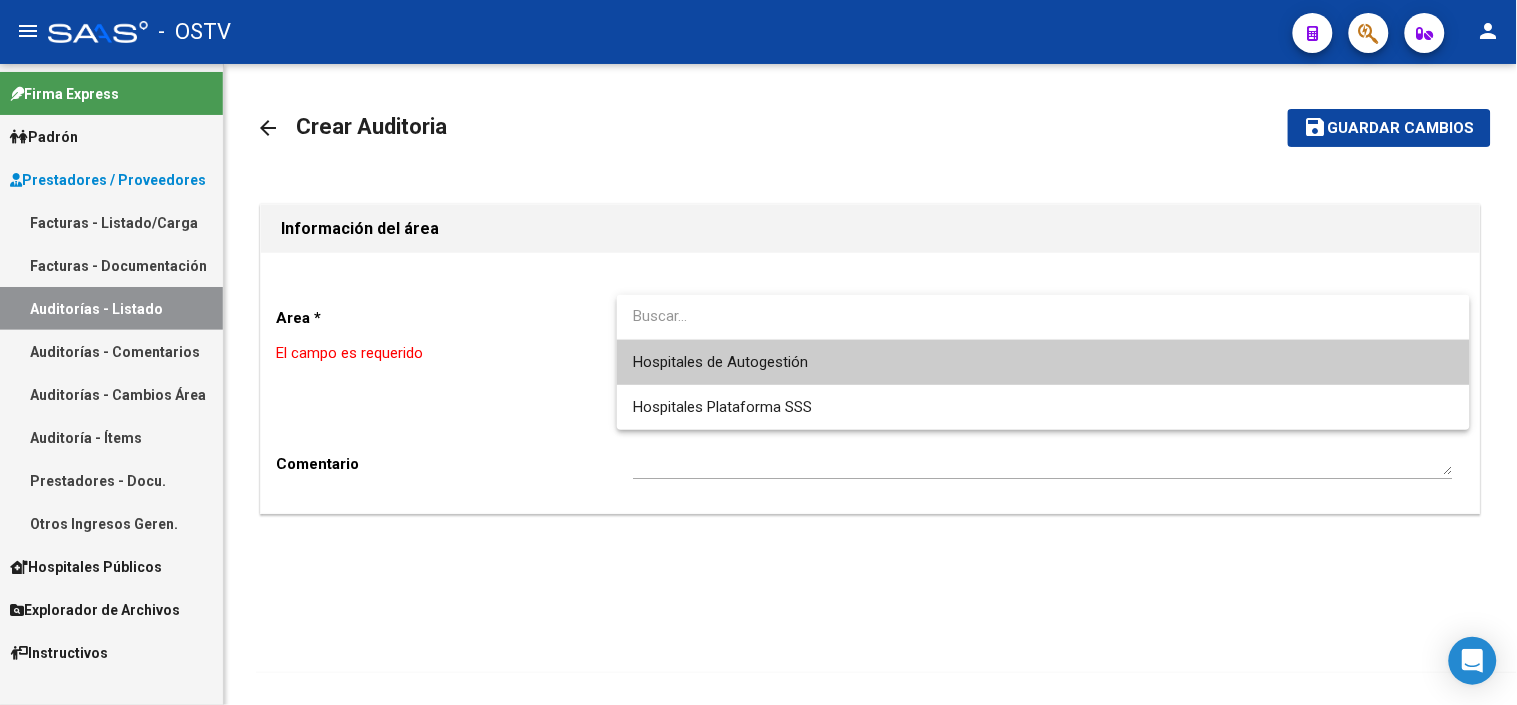 click on "Hospitales de Autogestión" at bounding box center (720, 362) 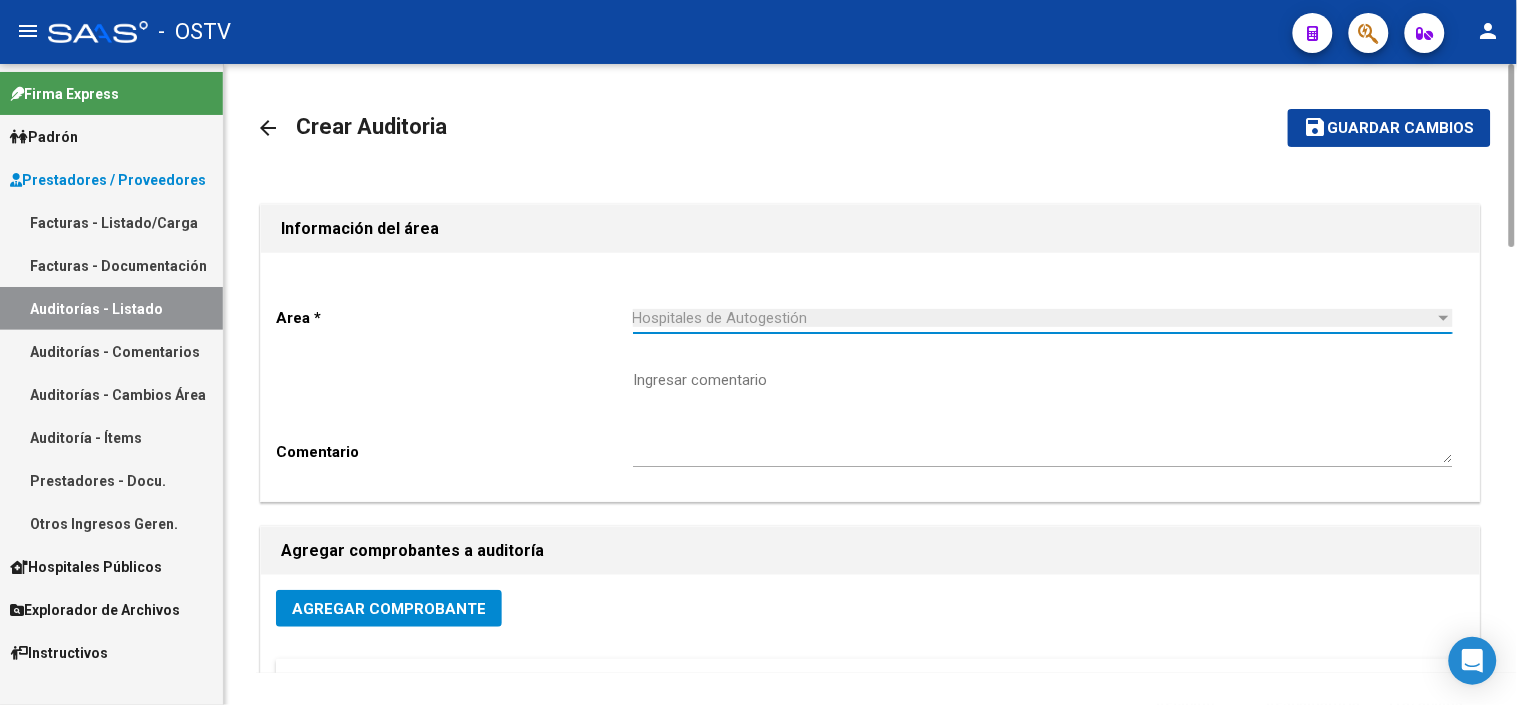 scroll, scrollTop: 428, scrollLeft: 0, axis: vertical 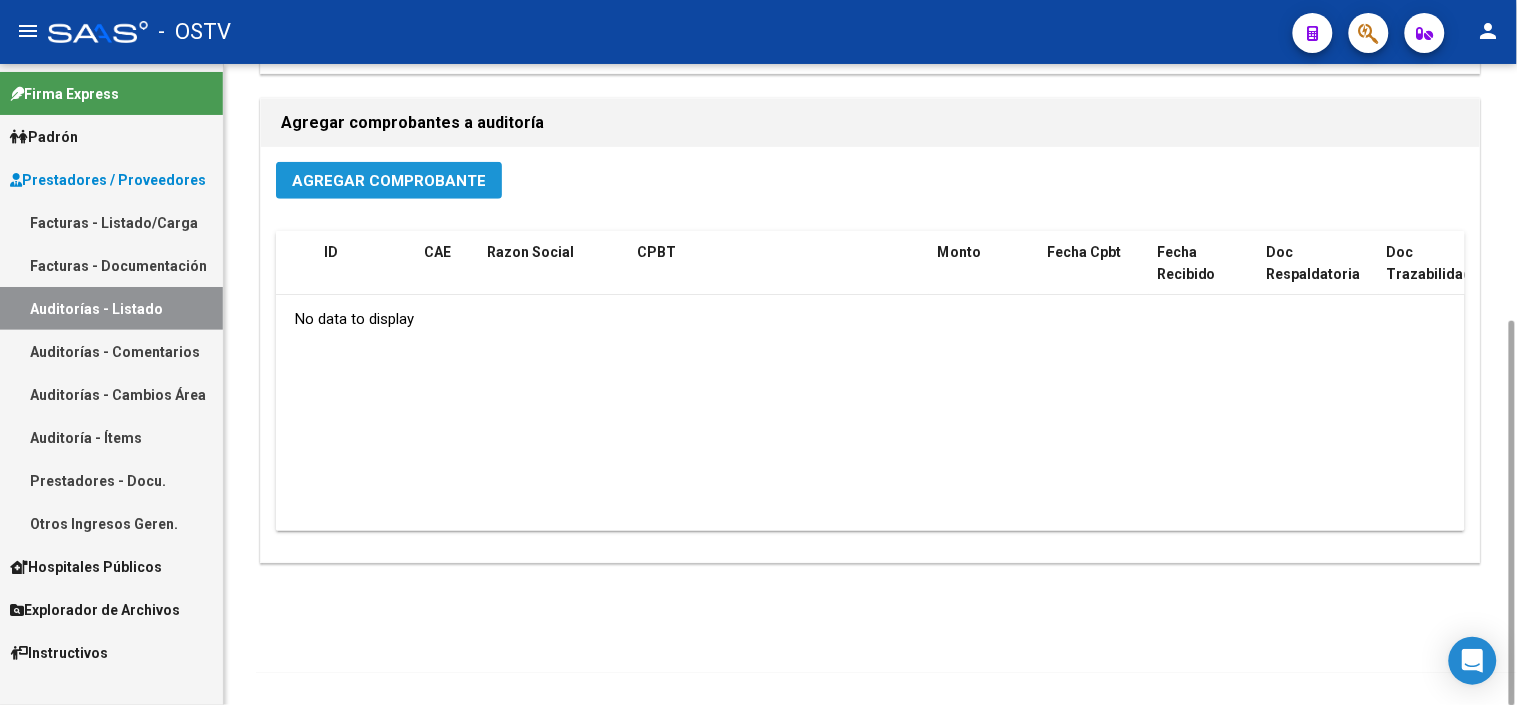 click on "Agregar Comprobante" 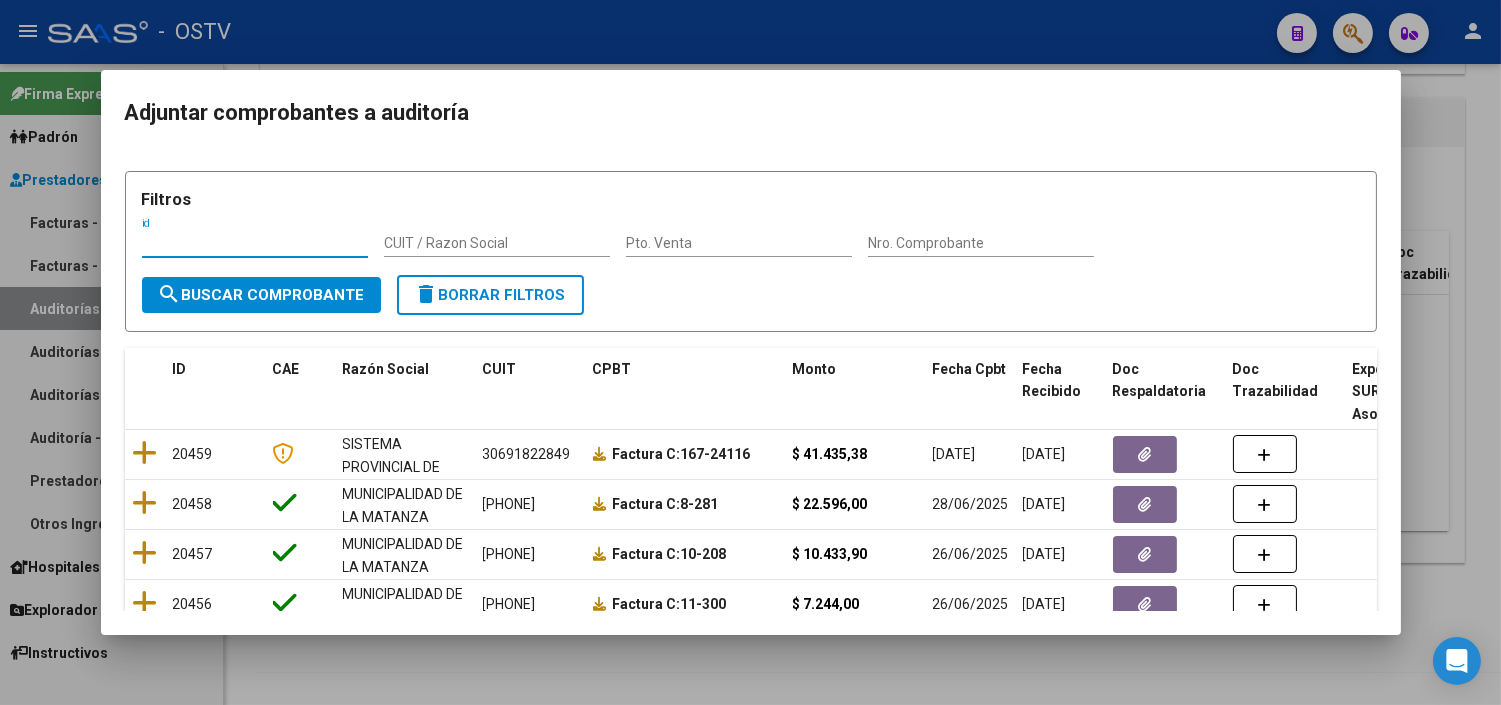 click on "Nro. Comprobante" at bounding box center (981, 243) 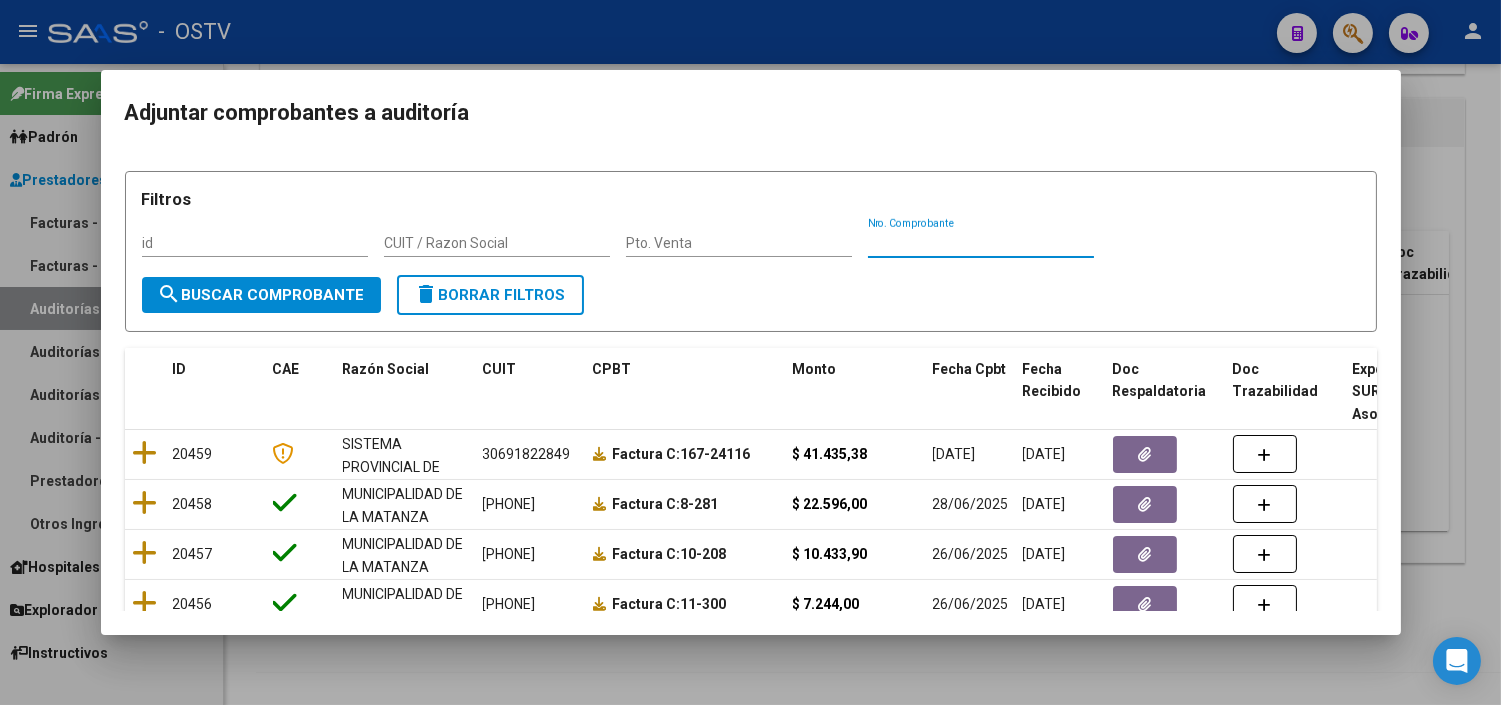 paste on "1040" 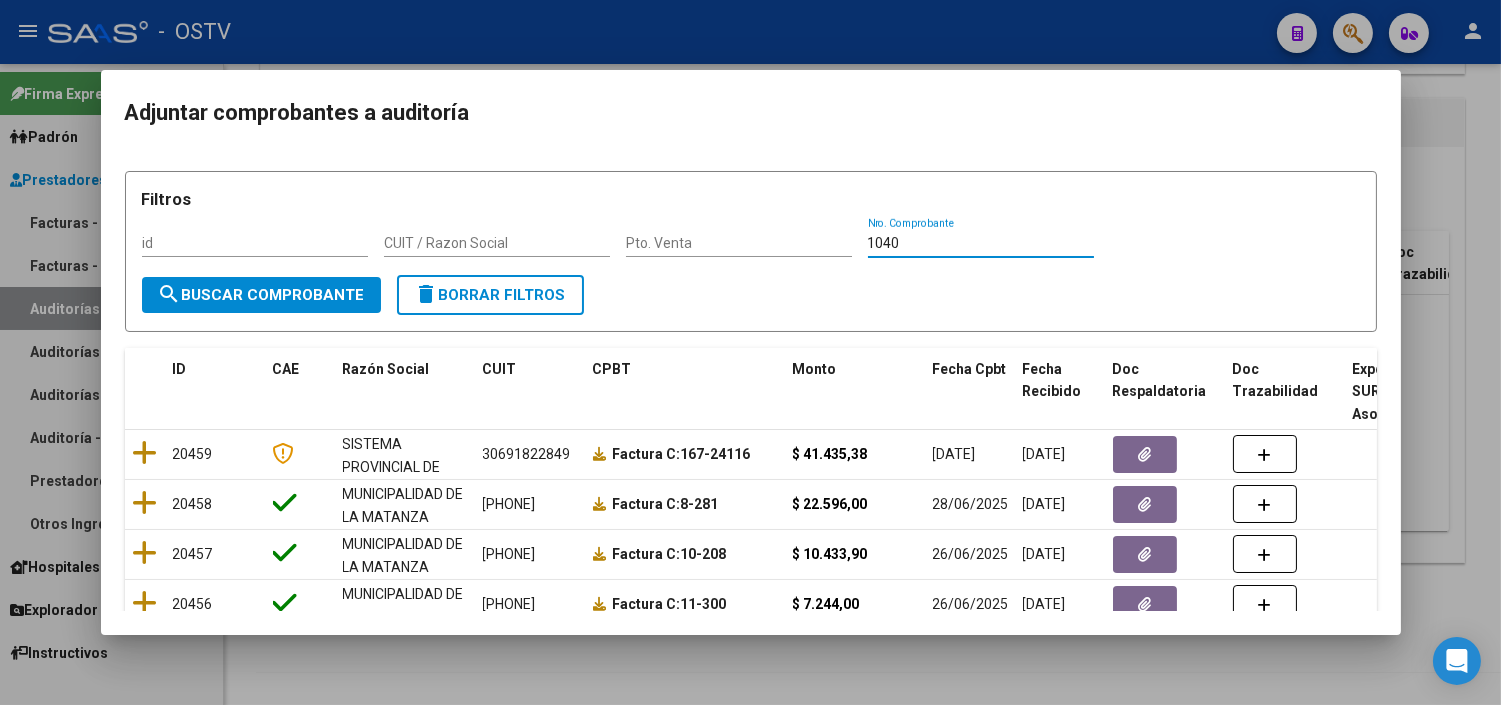 type on "1040" 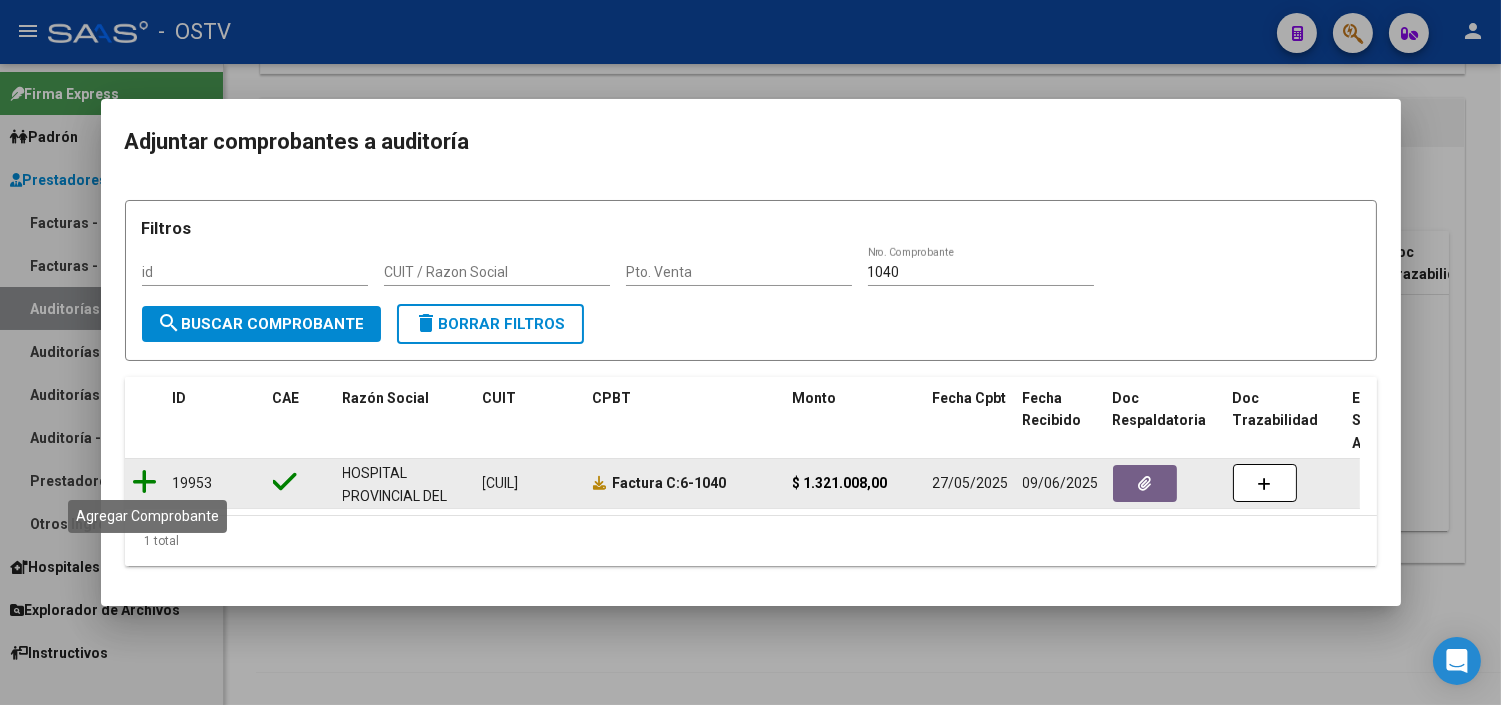 click 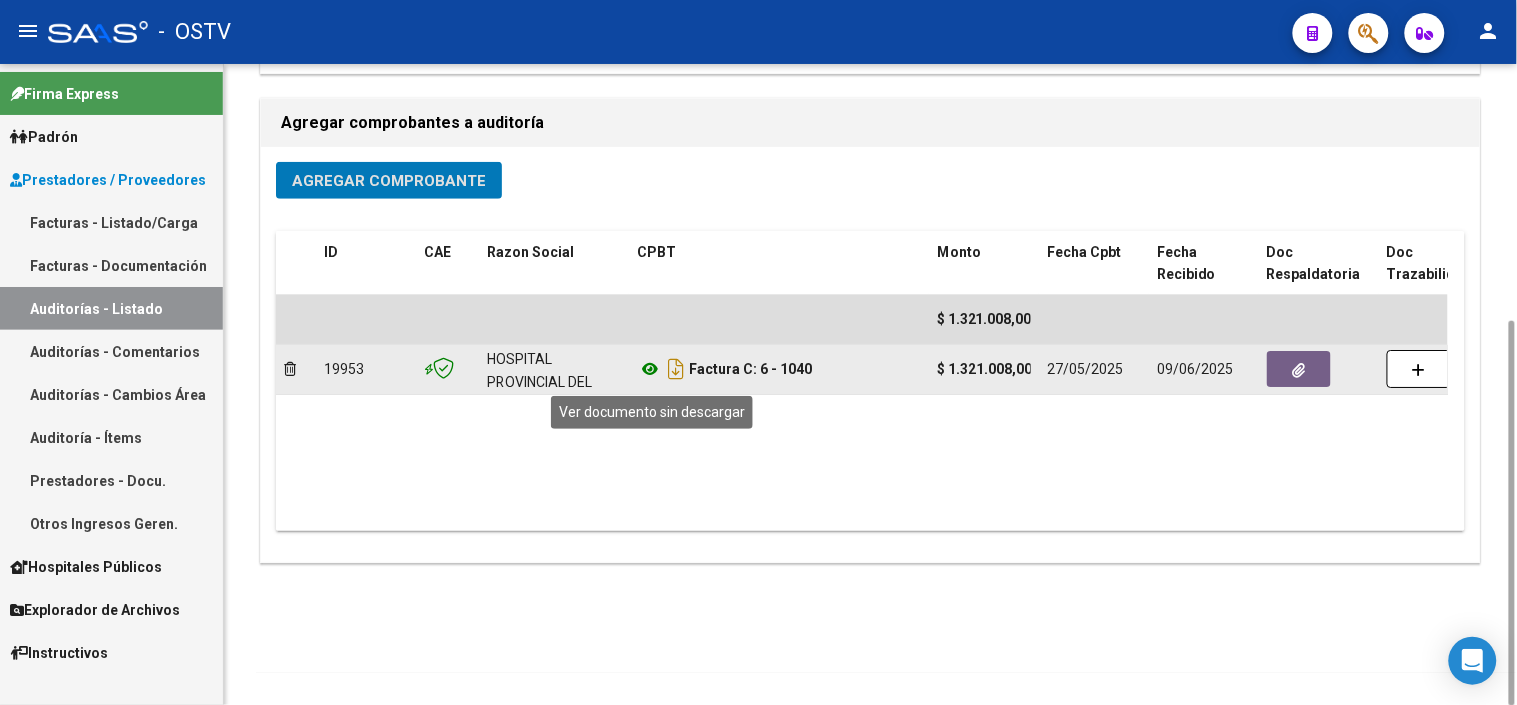 click 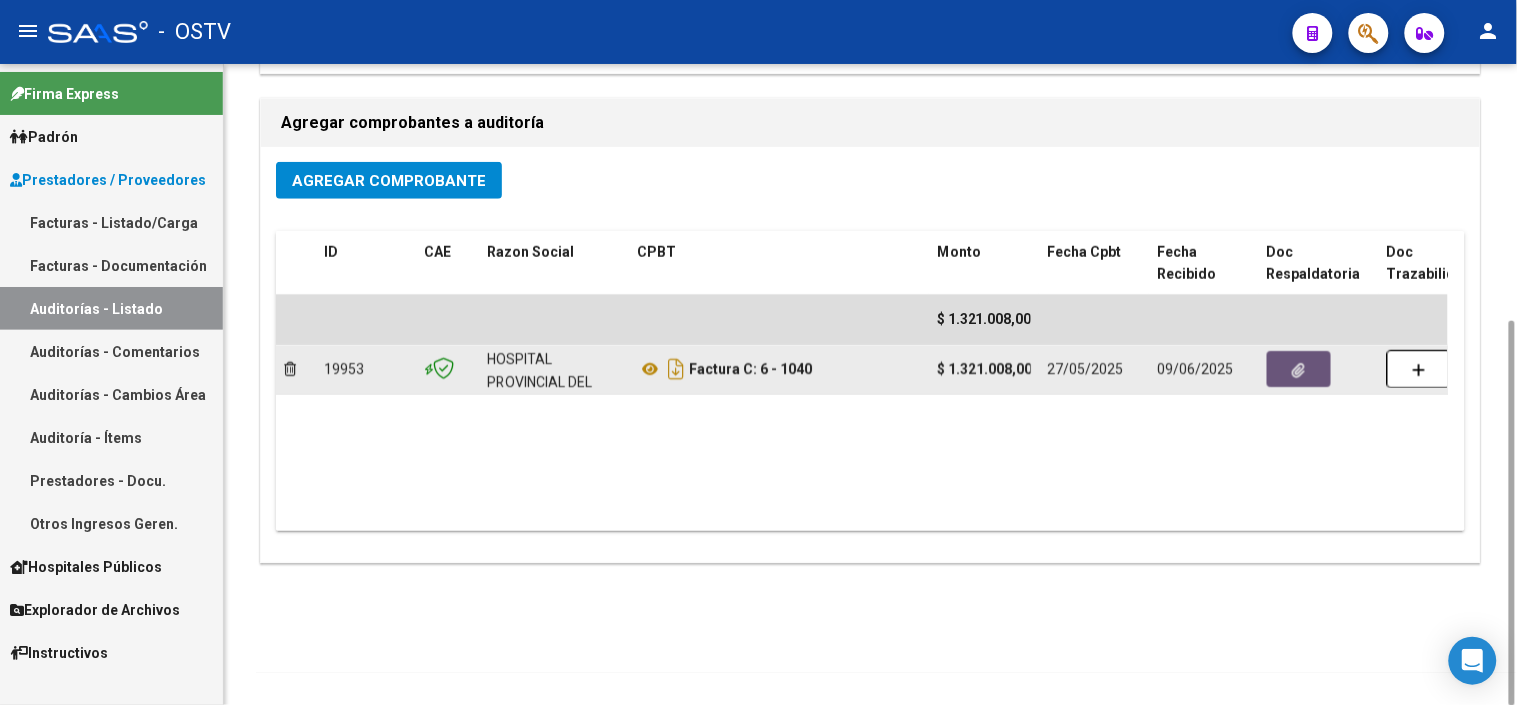 click 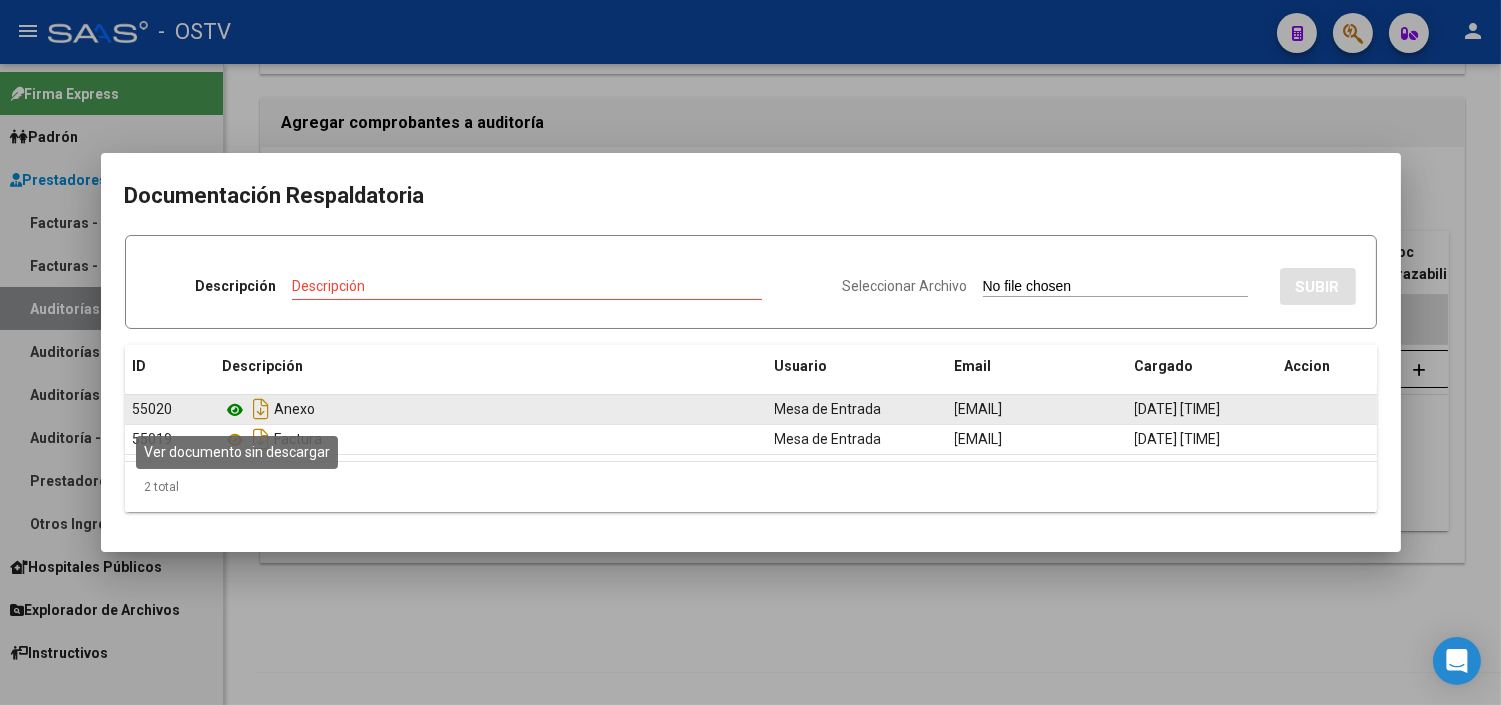 click 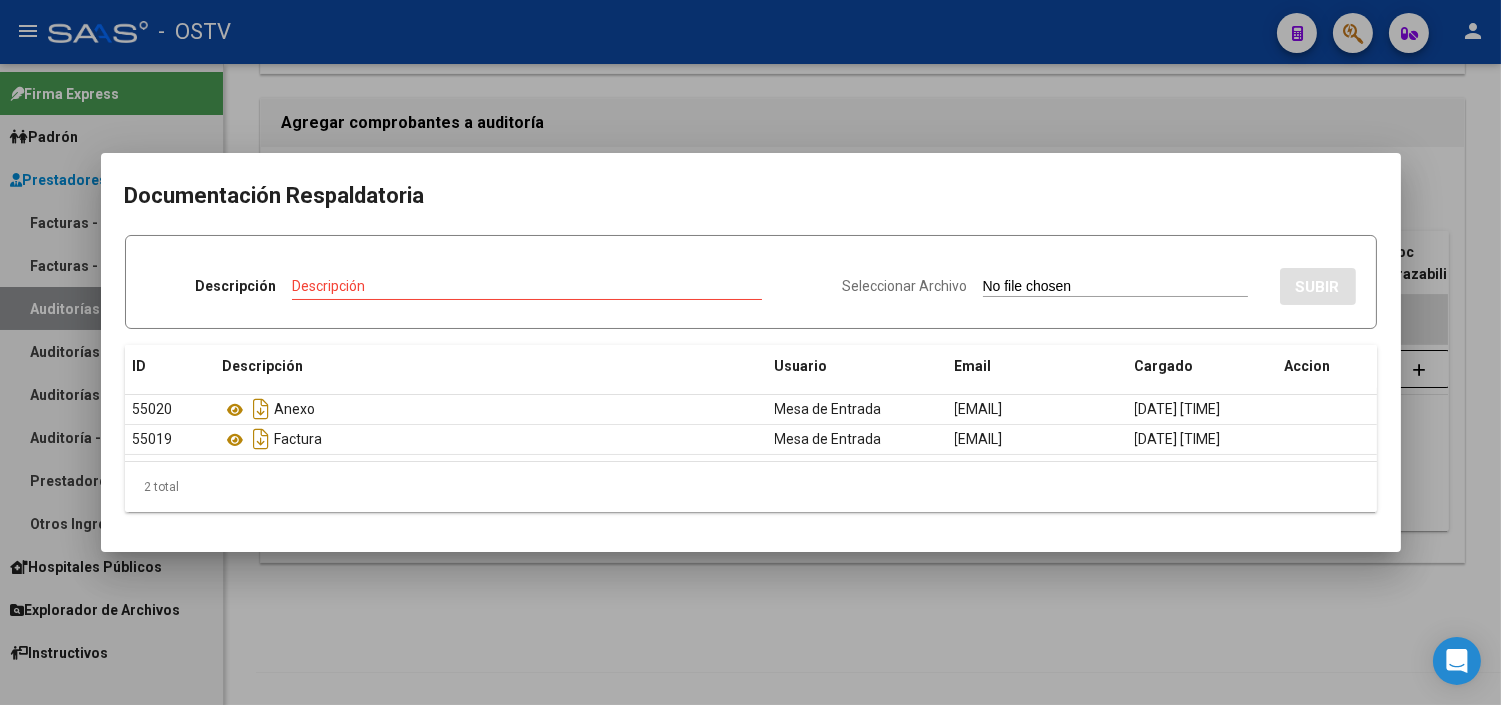 click at bounding box center [750, 352] 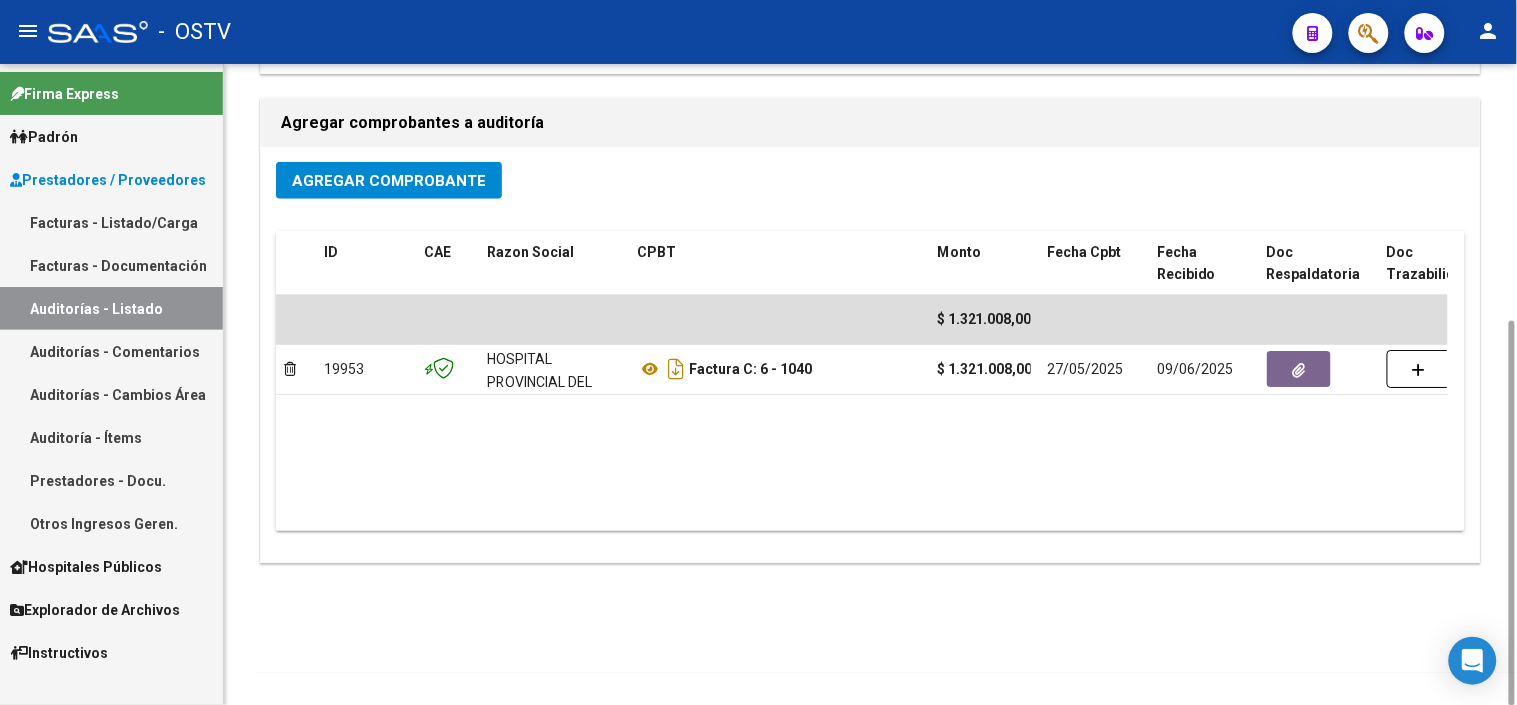 scroll, scrollTop: 0, scrollLeft: 0, axis: both 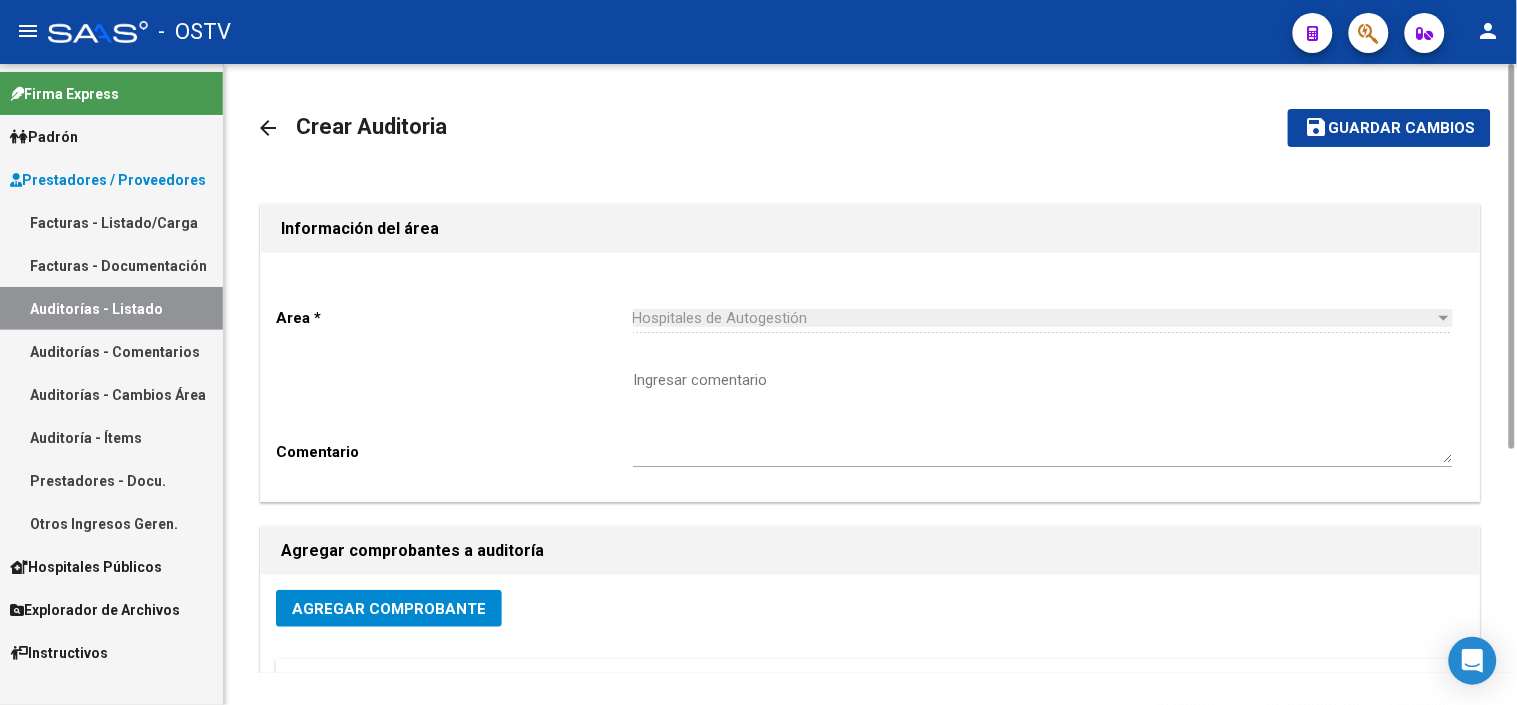 click on "Guardar cambios" 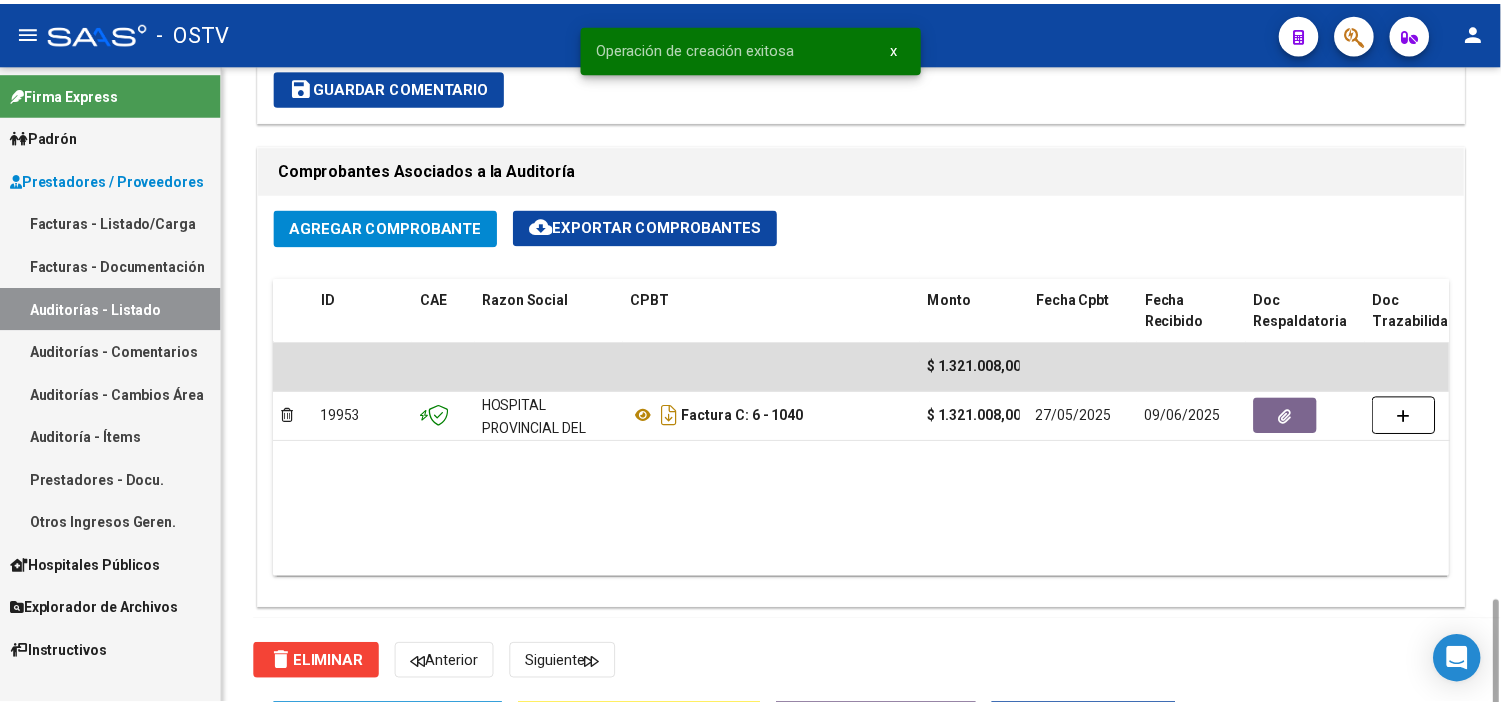 scroll, scrollTop: 1333, scrollLeft: 0, axis: vertical 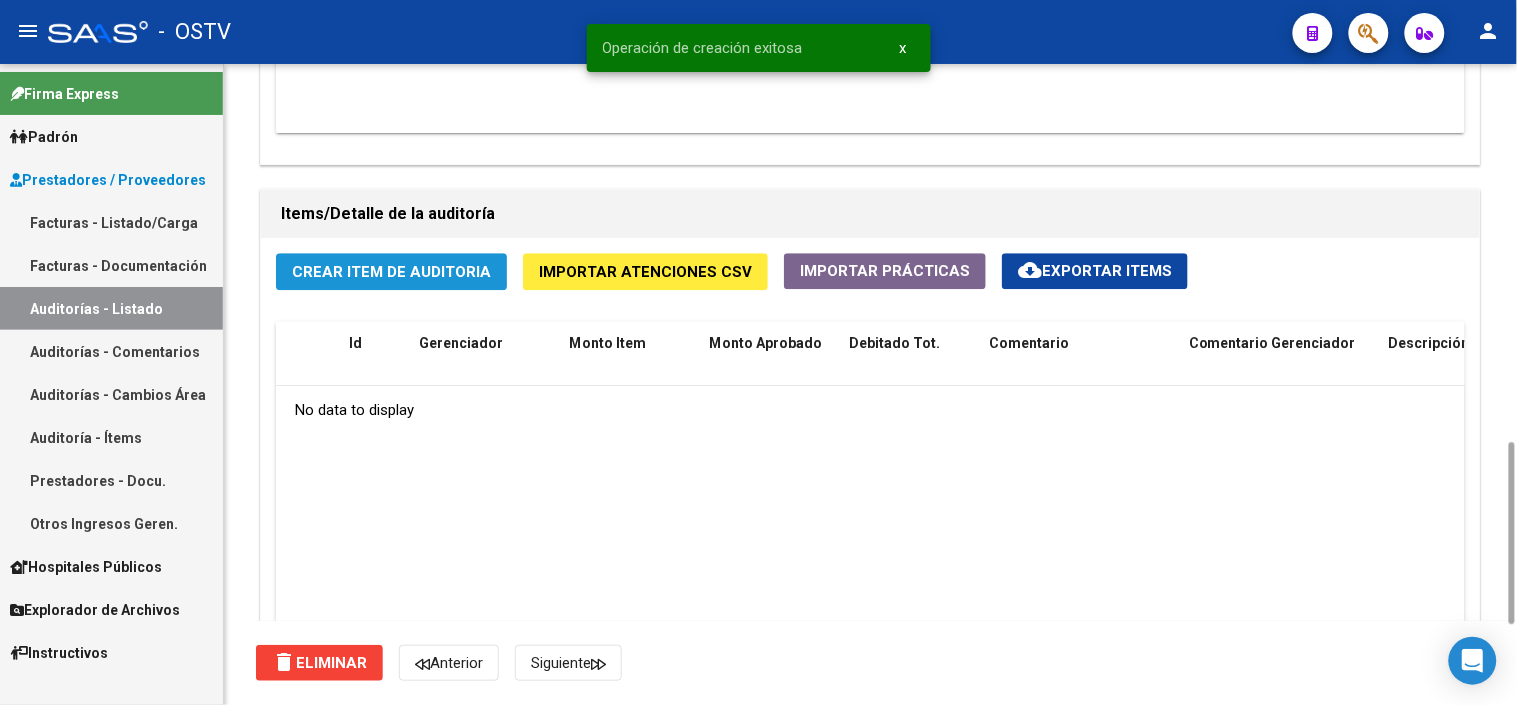 click on "Crear Item de Auditoria" 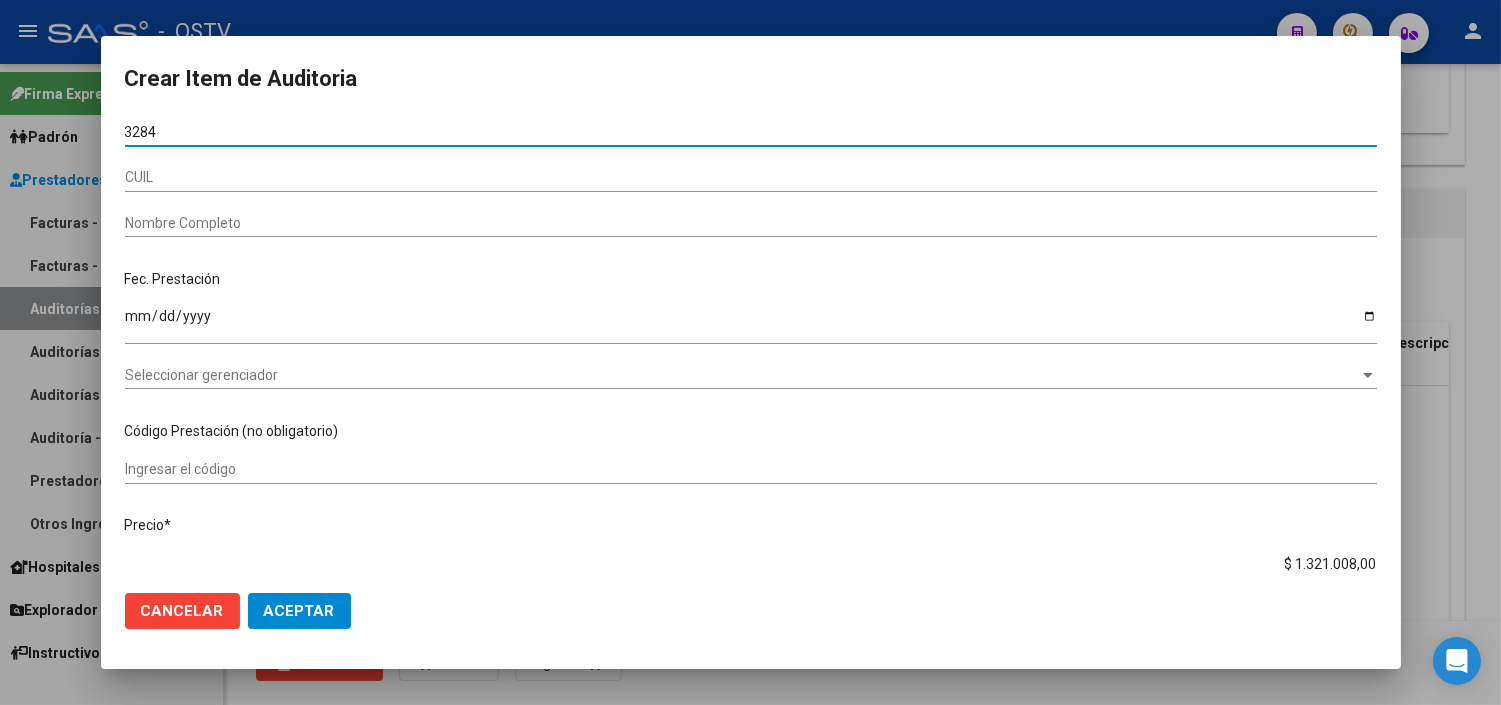 type on "[NUMBER]" 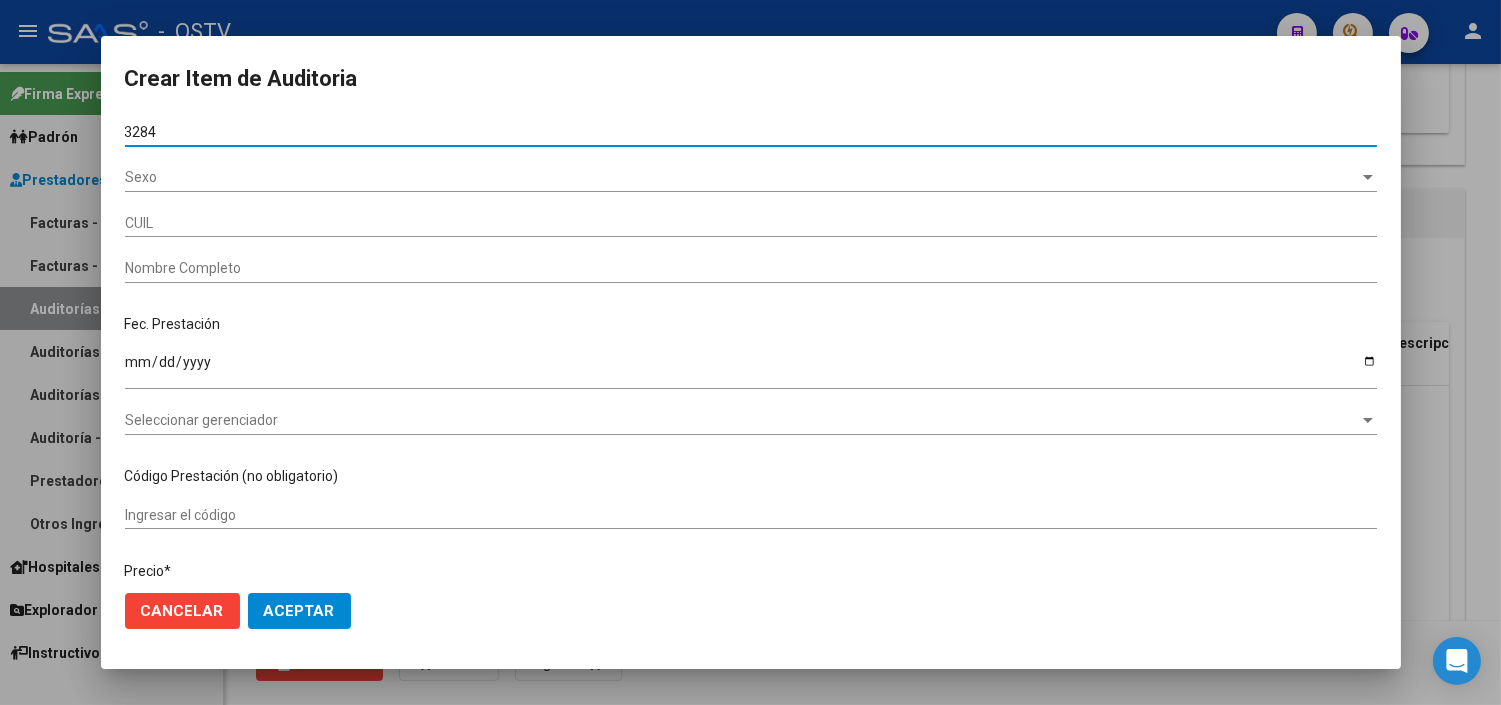 type on "[PHONE]" 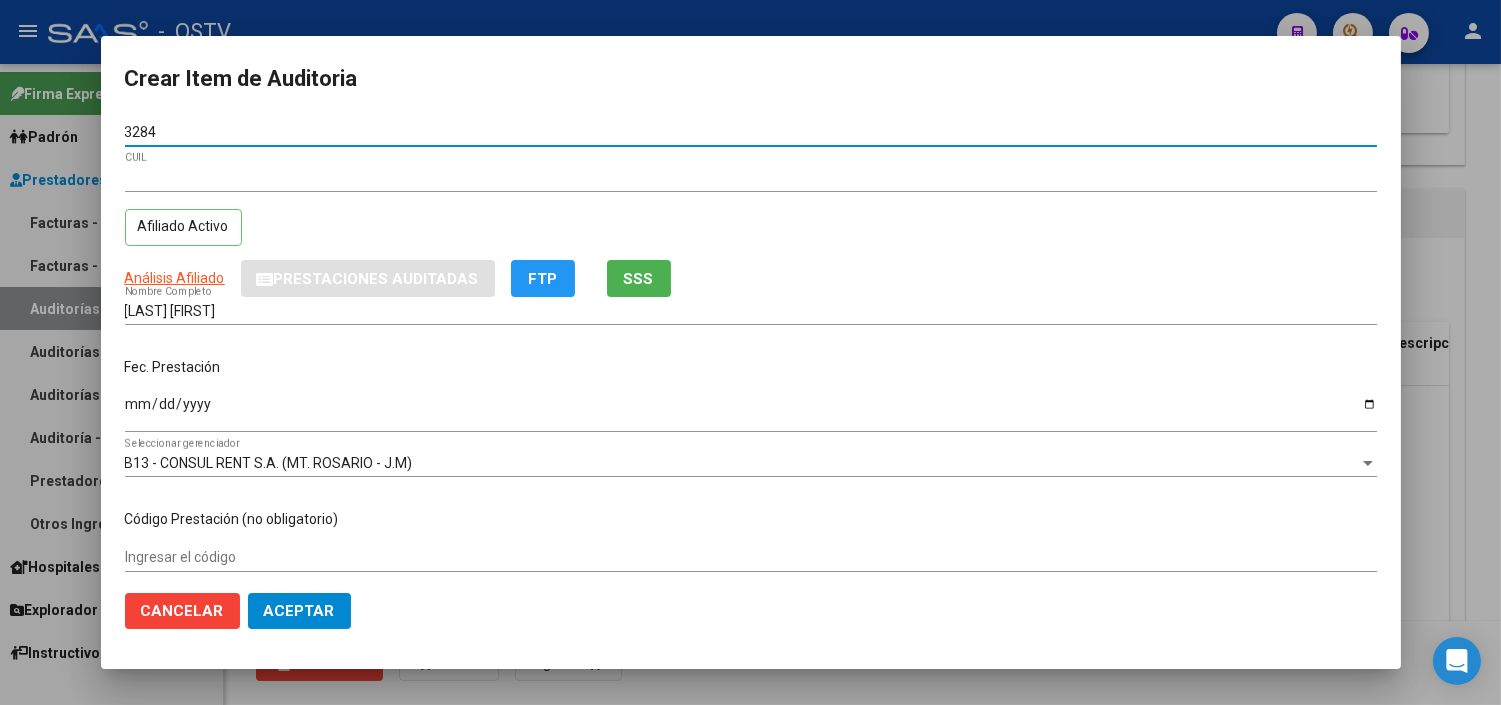 type on "[NUMBER]" 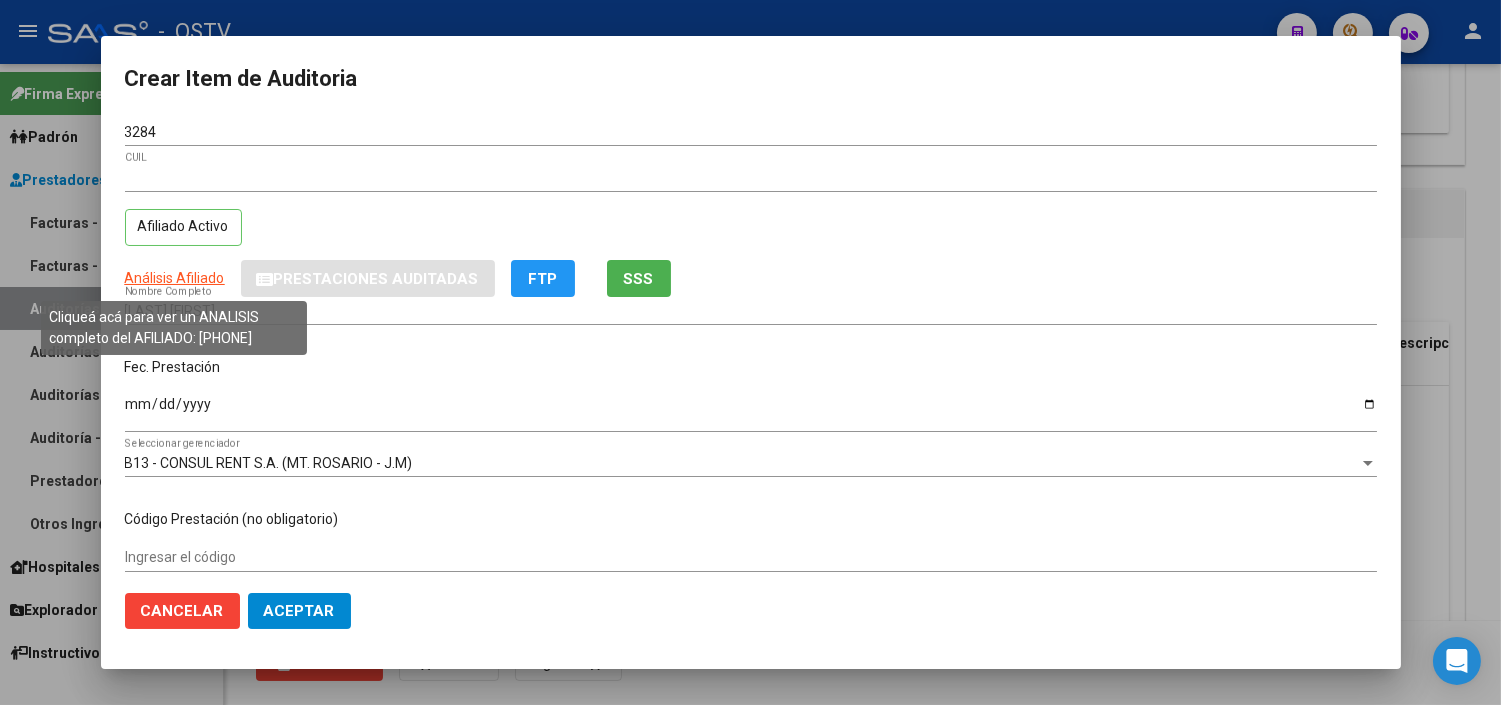 click on "Análisis Afiliado" at bounding box center [175, 278] 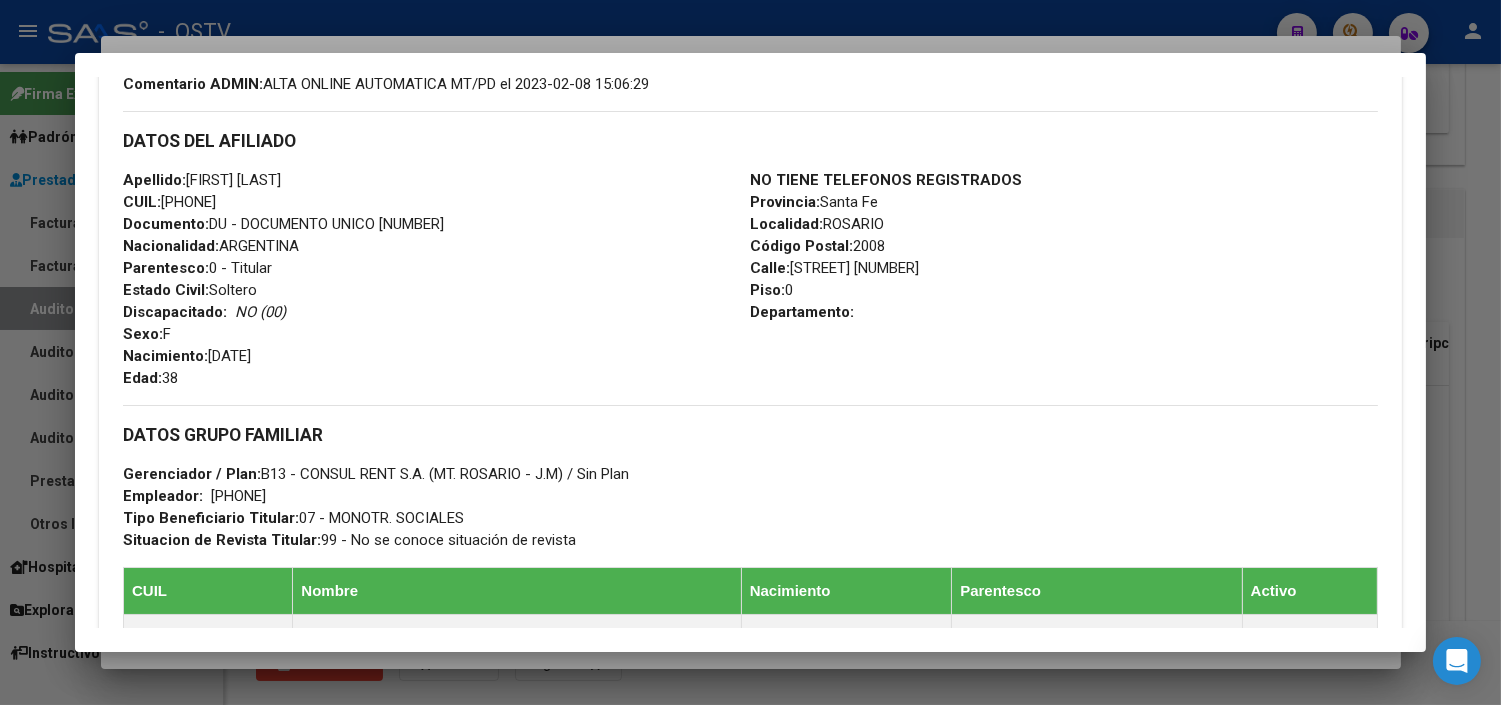 scroll, scrollTop: 1106, scrollLeft: 0, axis: vertical 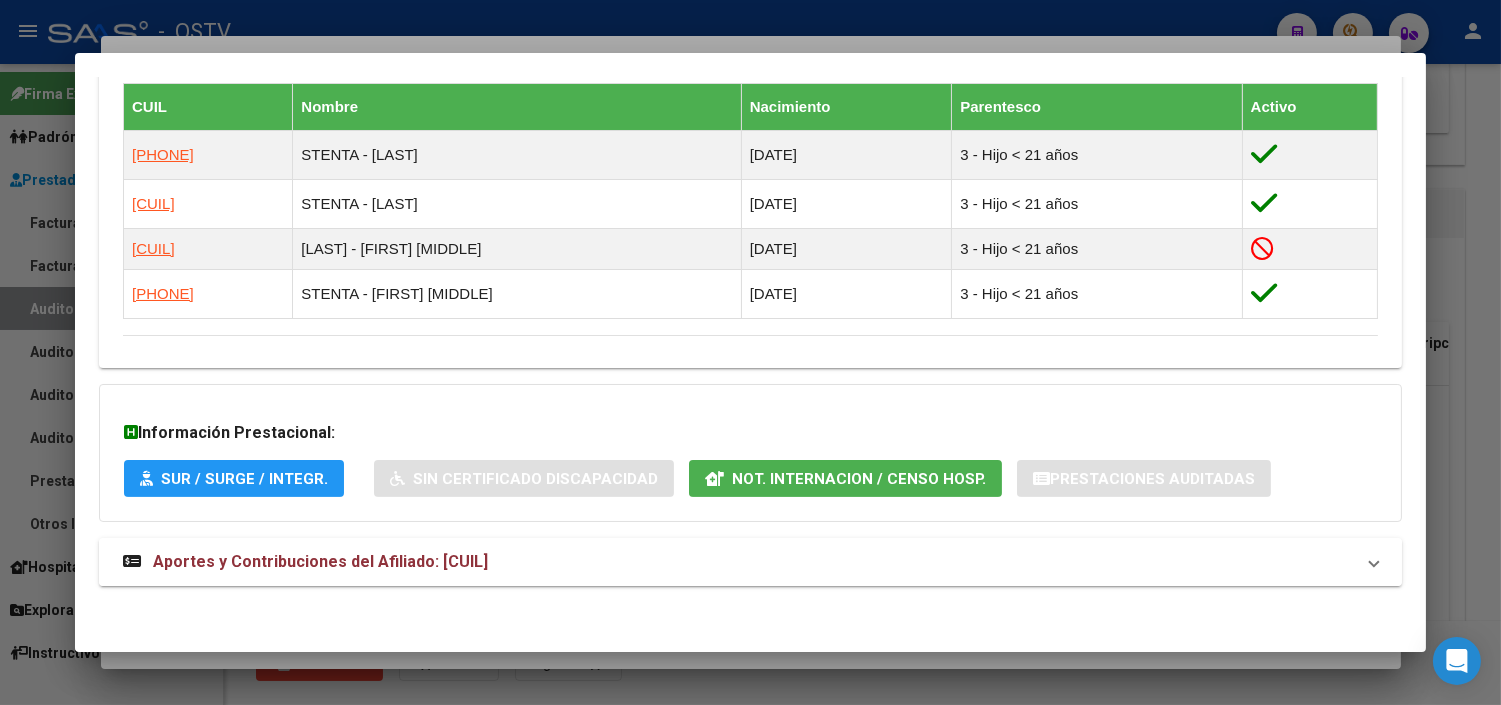 click on "Aportes y Contribuciones del Afiliado: [CUIL]" at bounding box center (320, 561) 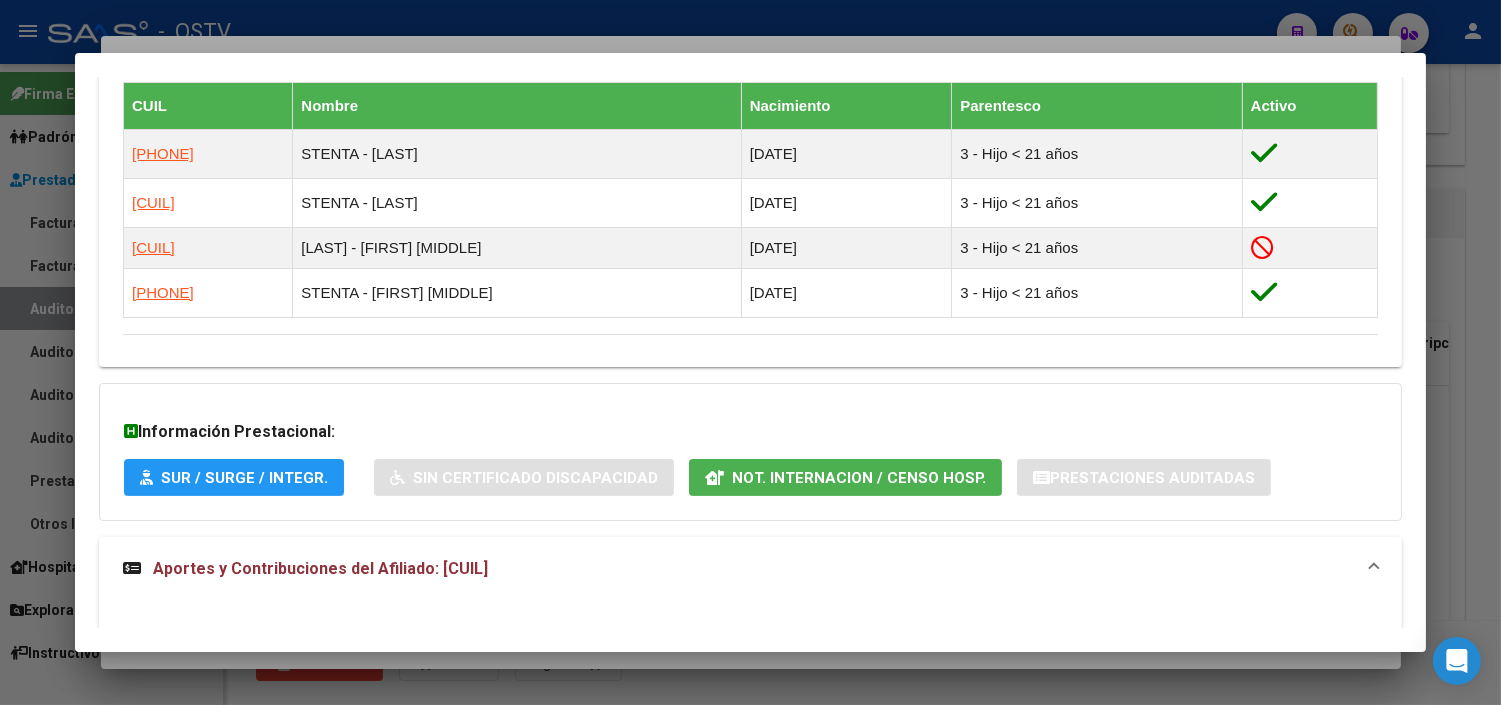 click on "Not. Internacion / Censo Hosp." 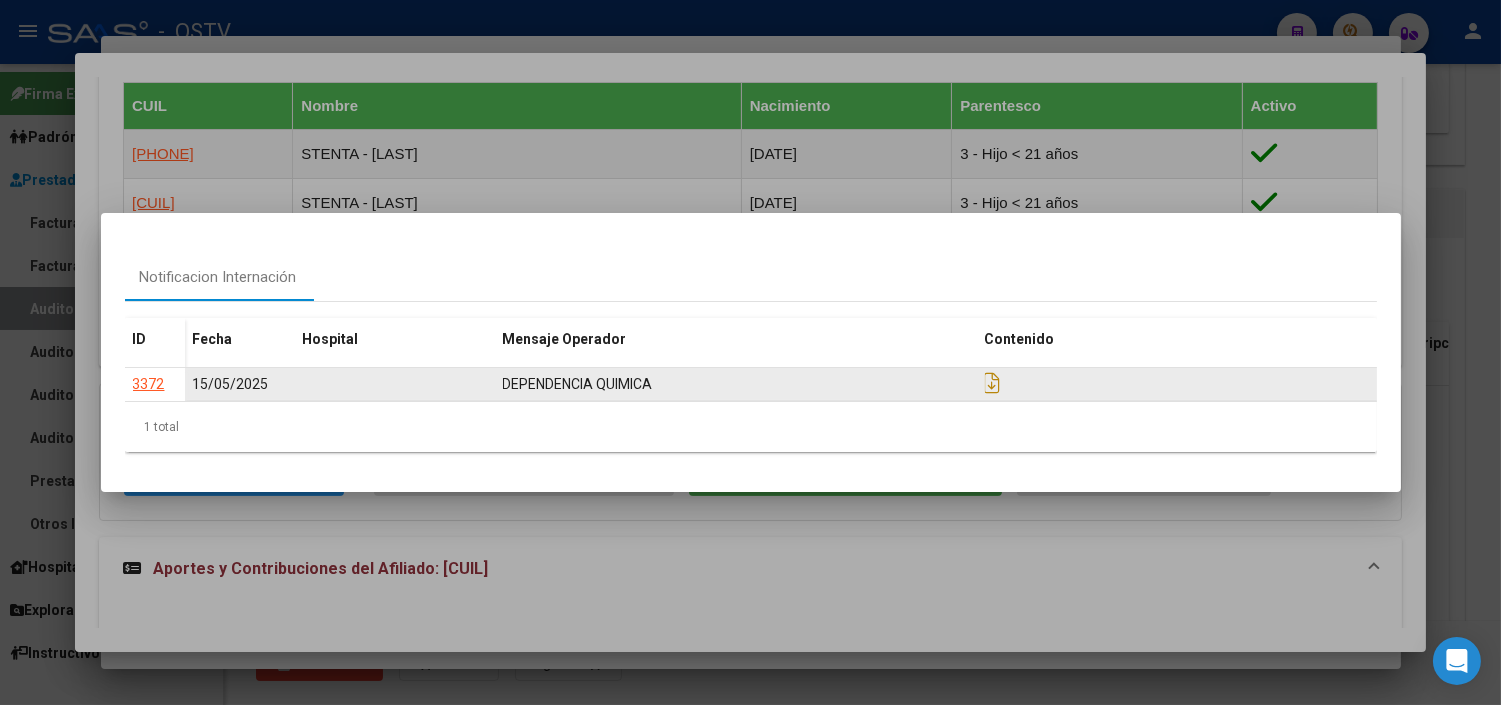 click on "3372" 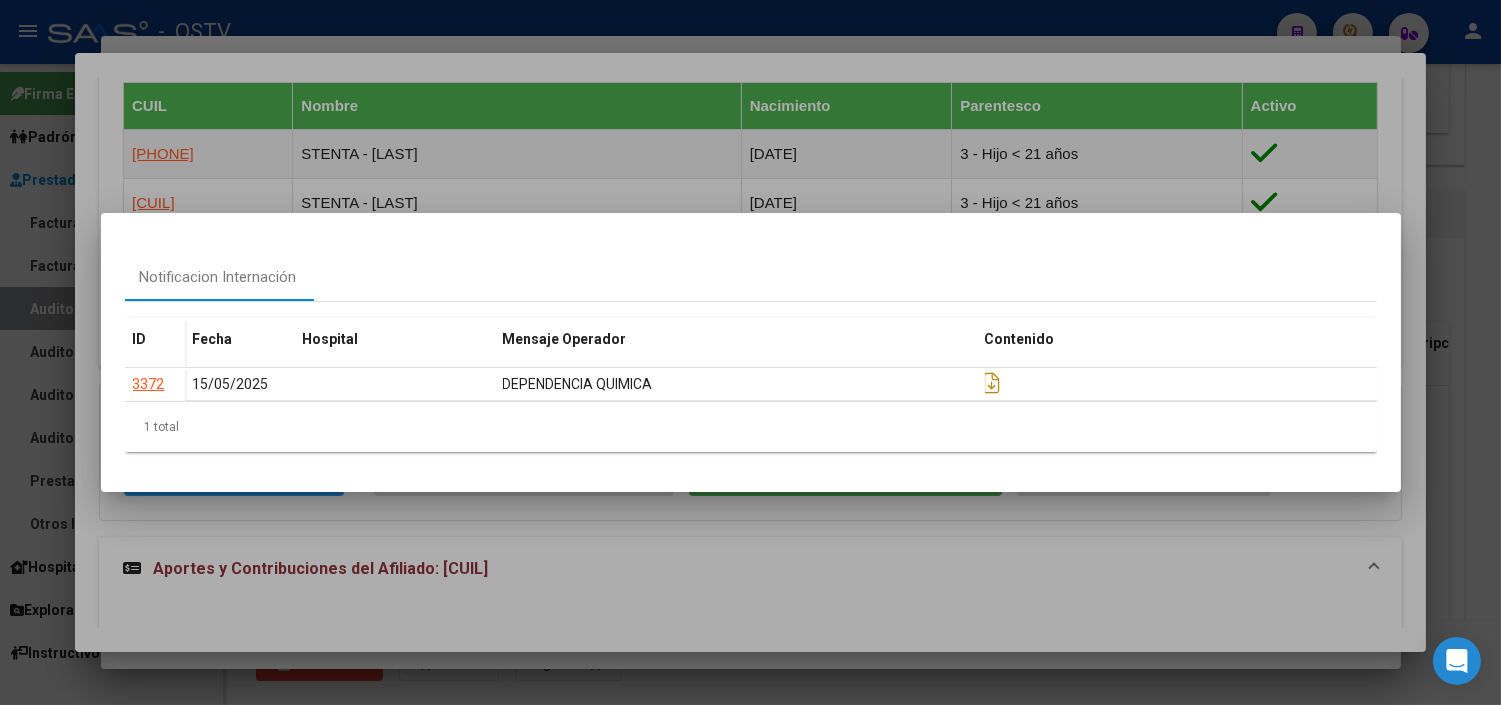 click at bounding box center (750, 352) 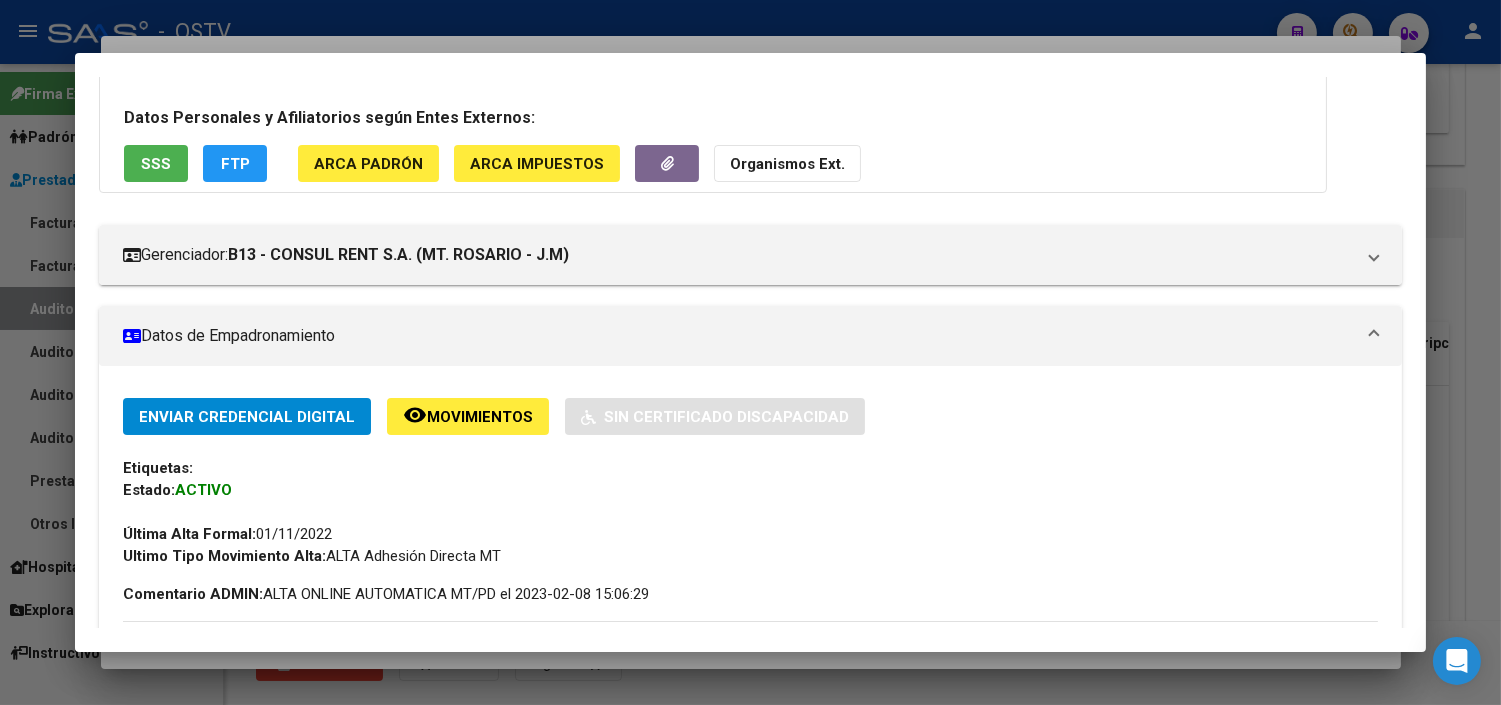 scroll, scrollTop: 0, scrollLeft: 0, axis: both 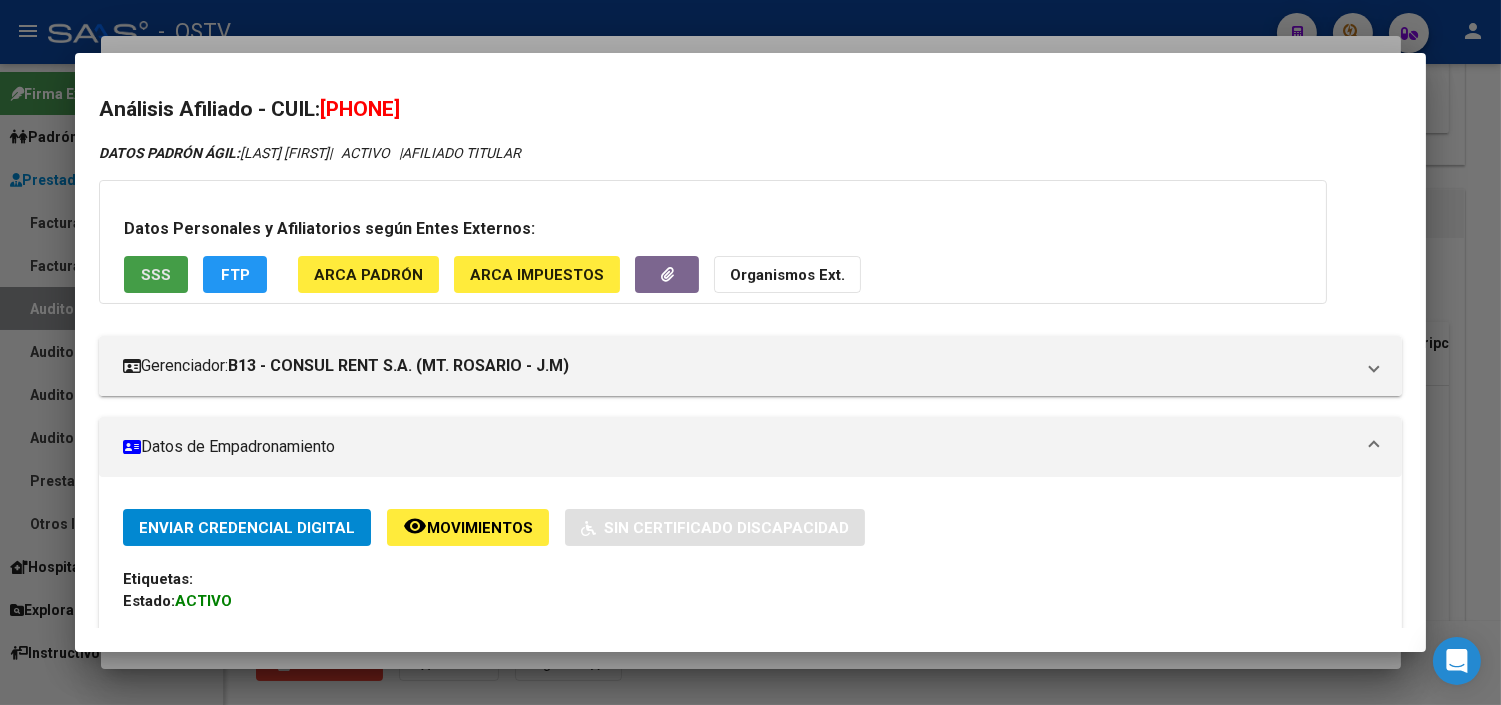 click on "SSS" at bounding box center (156, 275) 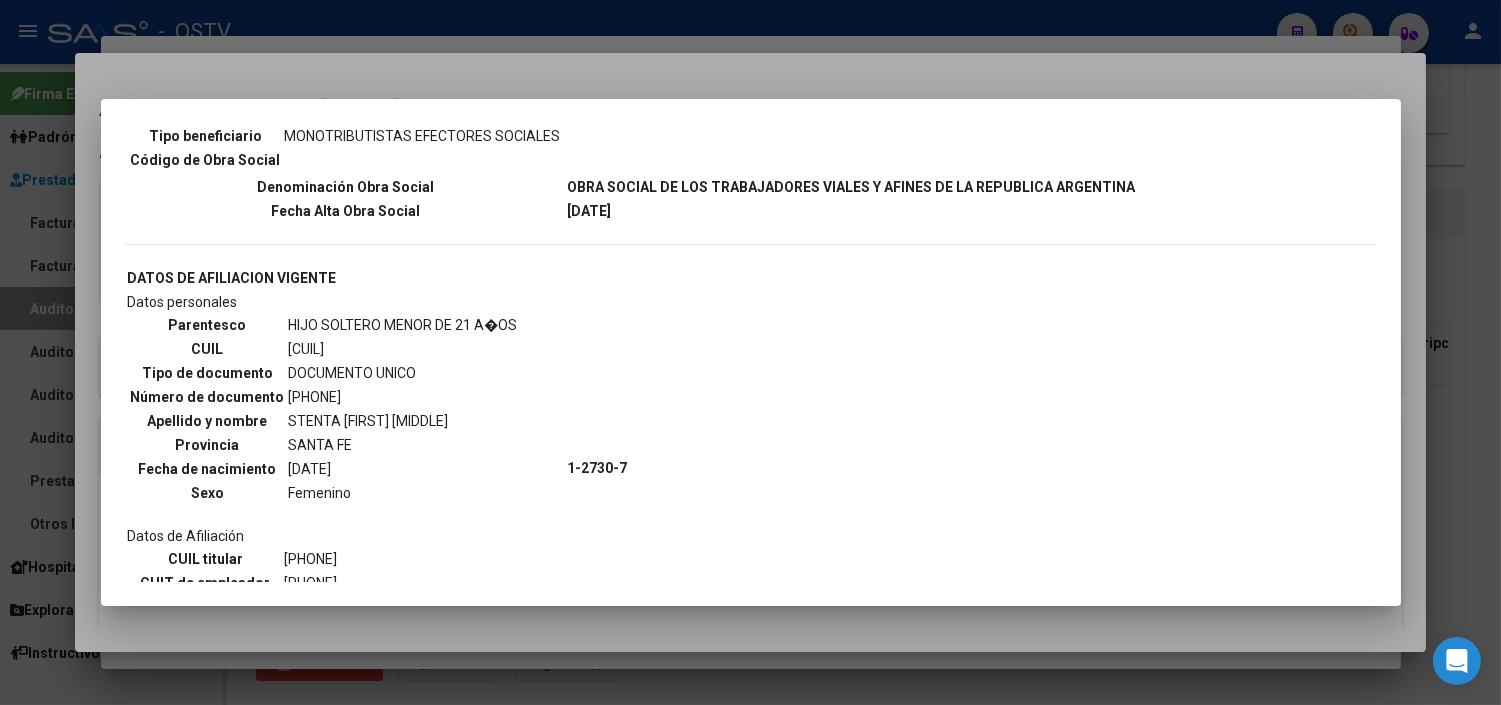 scroll, scrollTop: 1432, scrollLeft: 0, axis: vertical 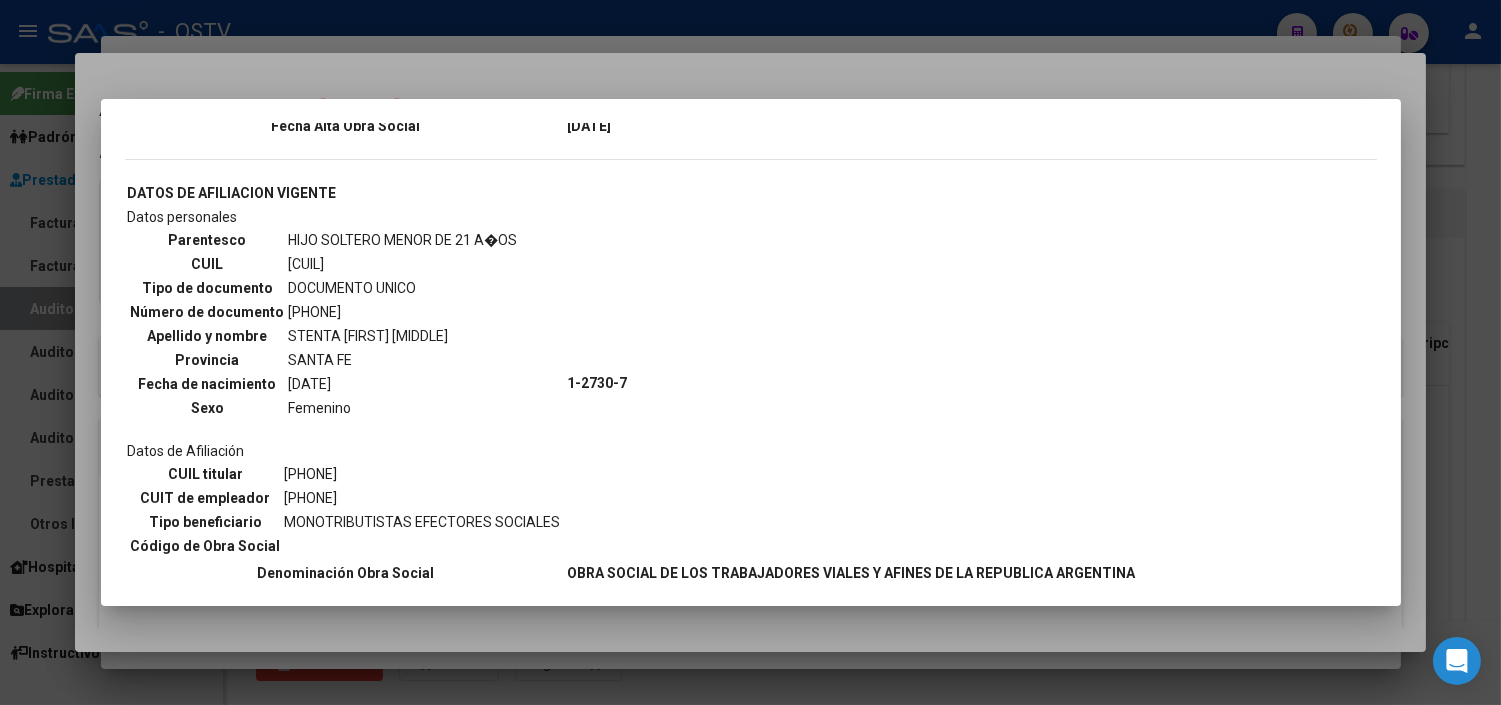 click at bounding box center (750, 352) 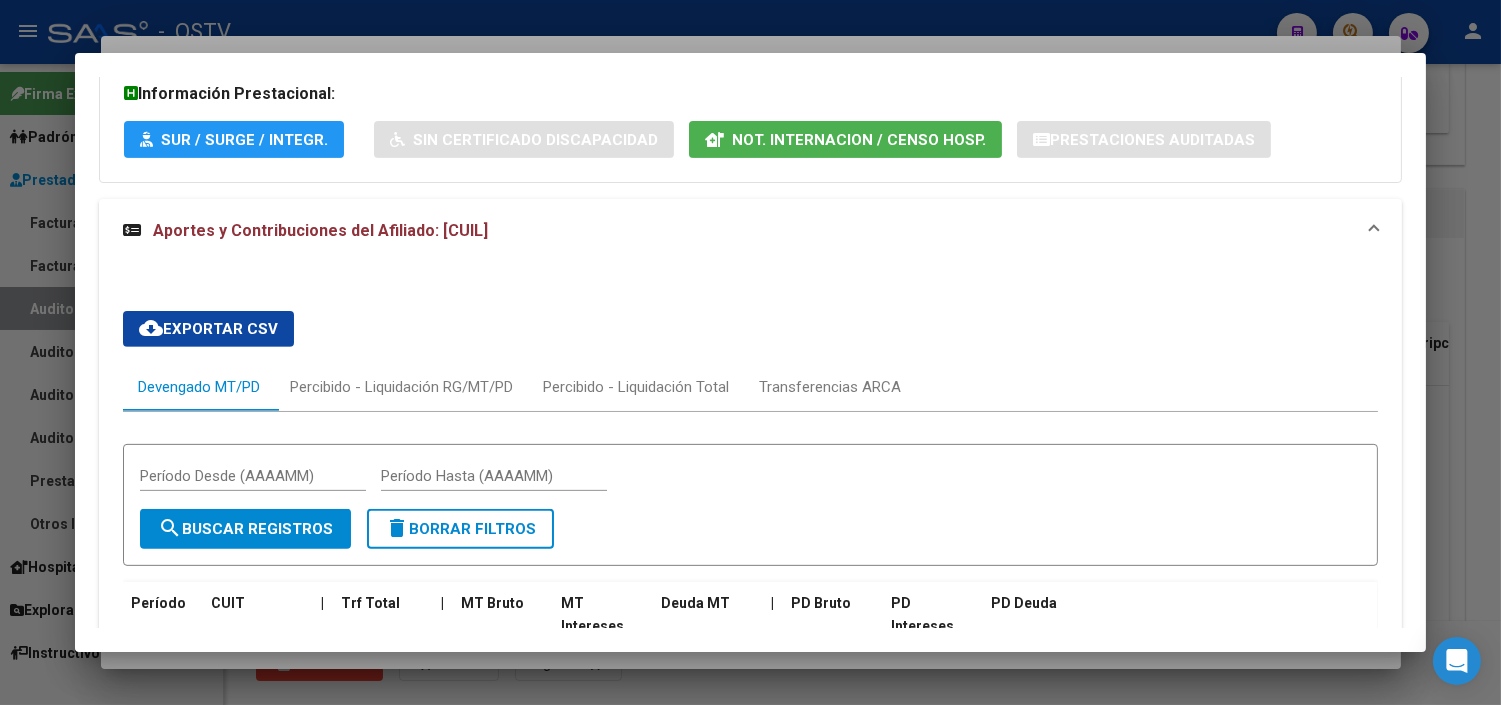 scroll, scrollTop: 1980, scrollLeft: 0, axis: vertical 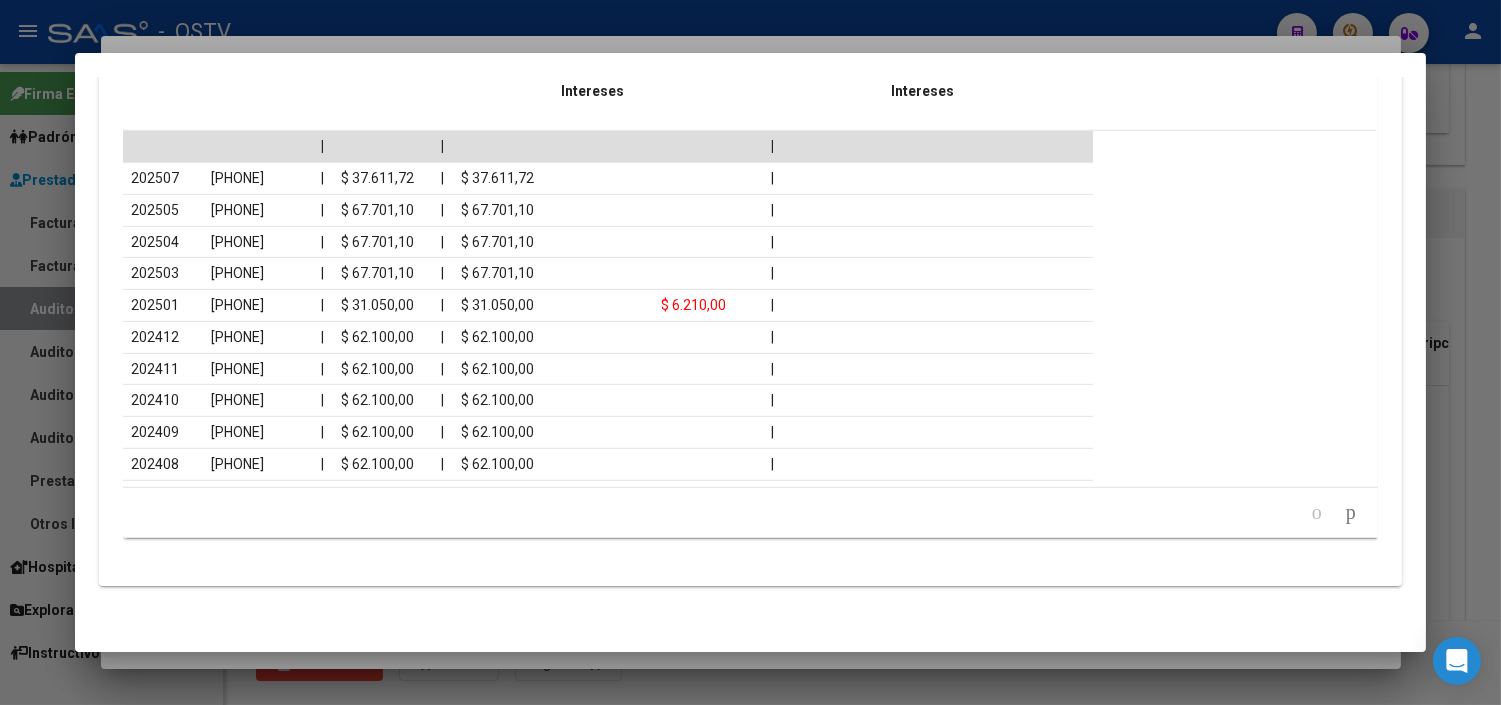 click at bounding box center (750, 352) 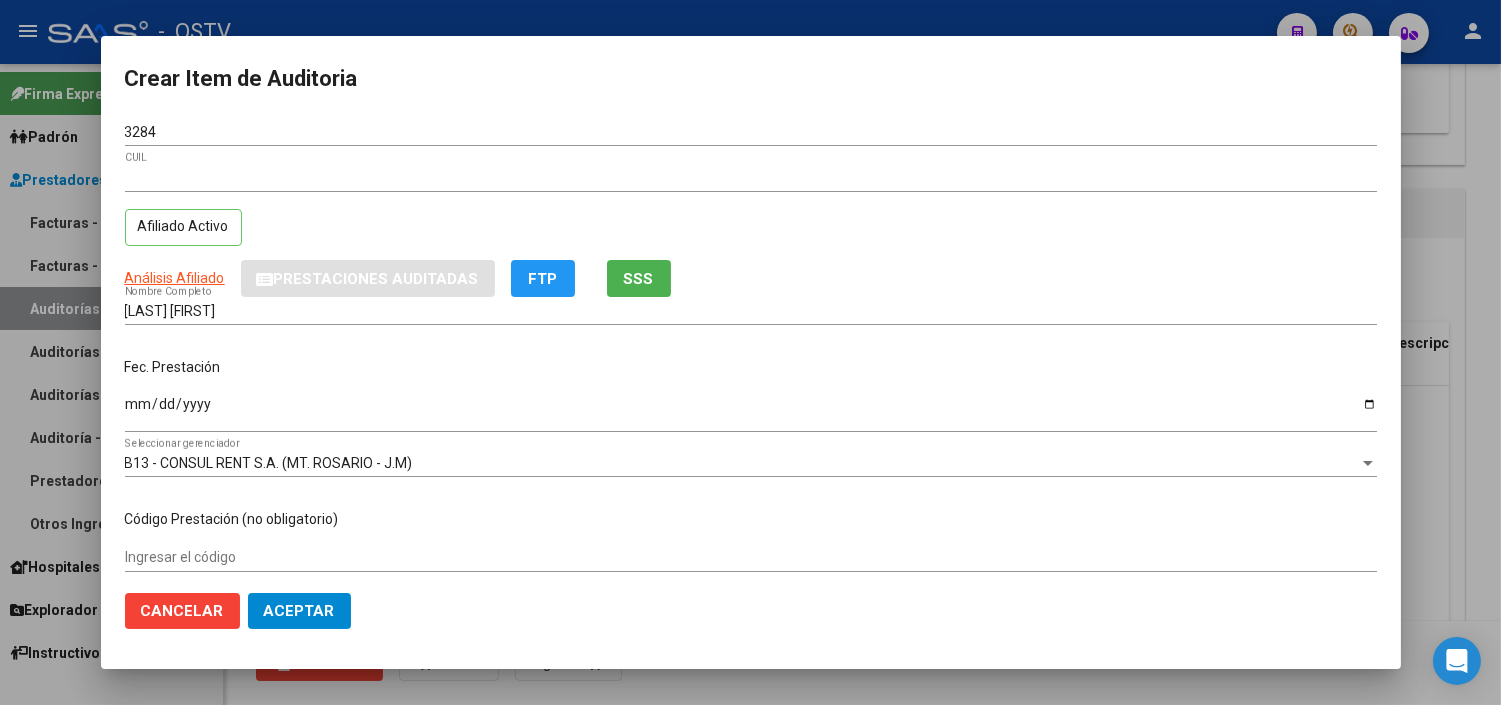 click on "Ingresar la fecha" at bounding box center [751, 411] 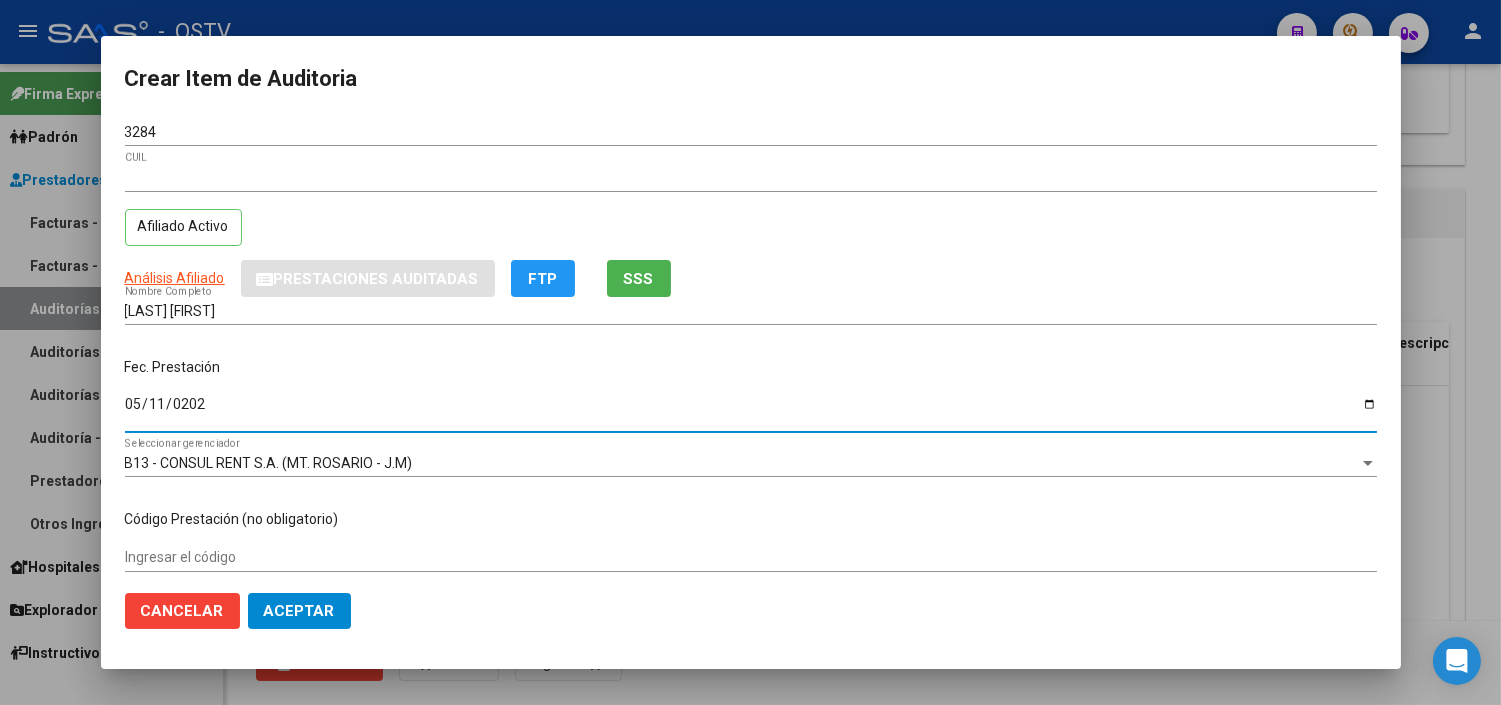 type on "2025-05-11" 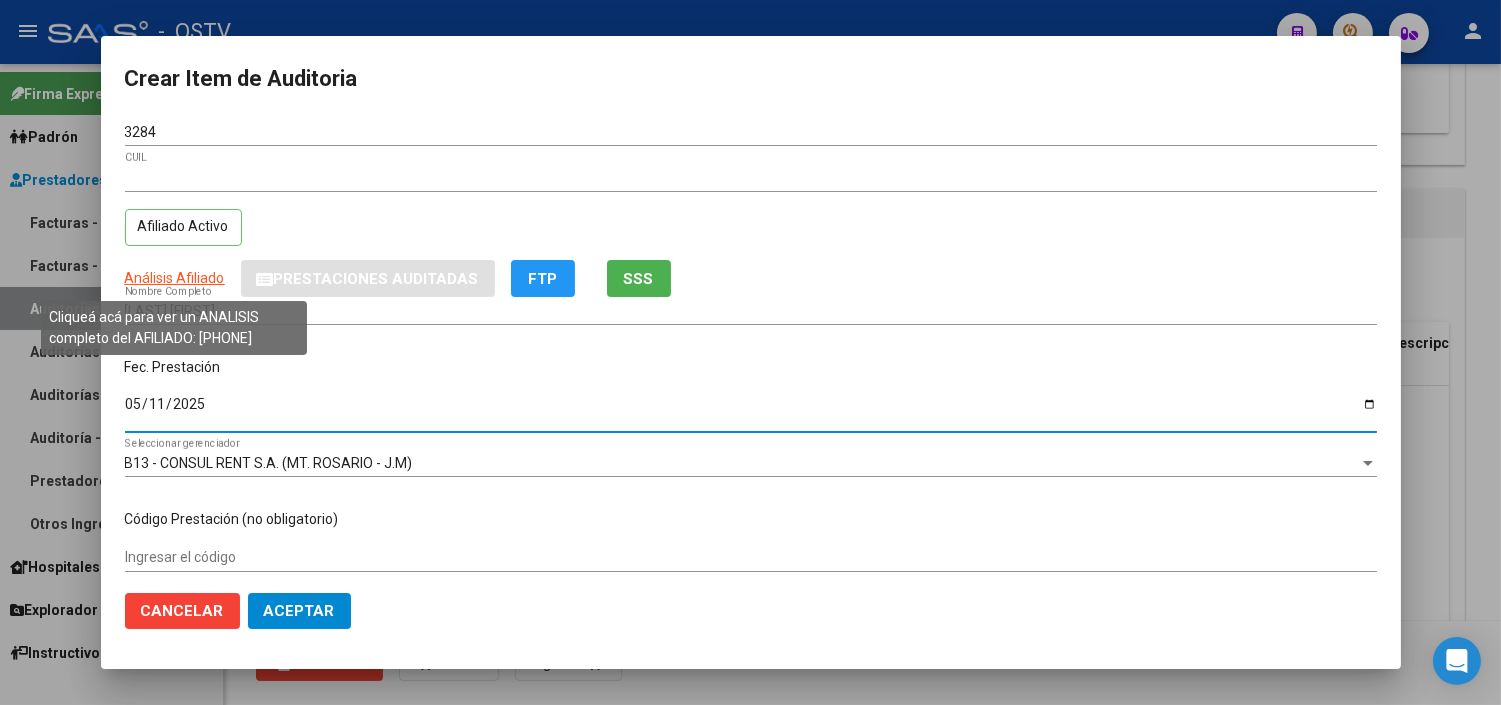 click on "Análisis Afiliado" at bounding box center [175, 278] 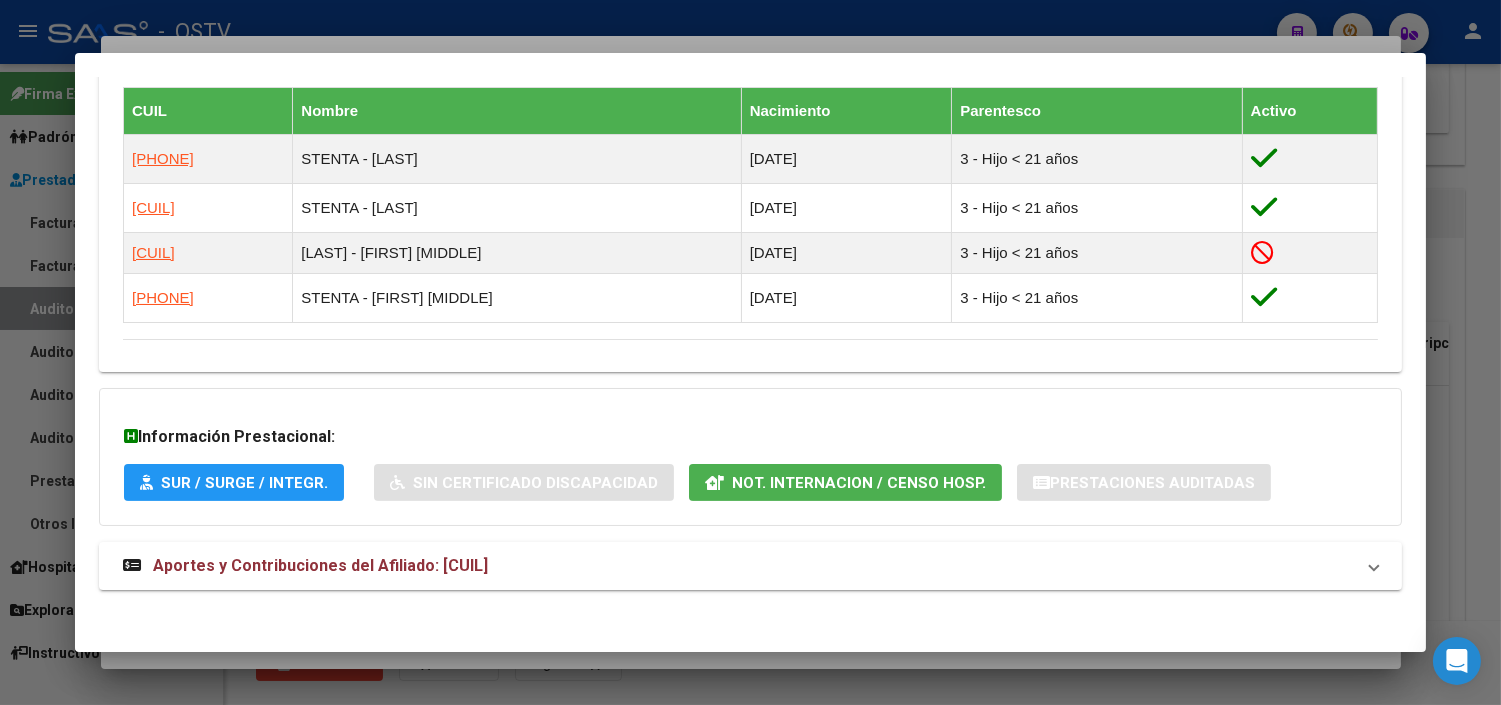 scroll, scrollTop: 1106, scrollLeft: 0, axis: vertical 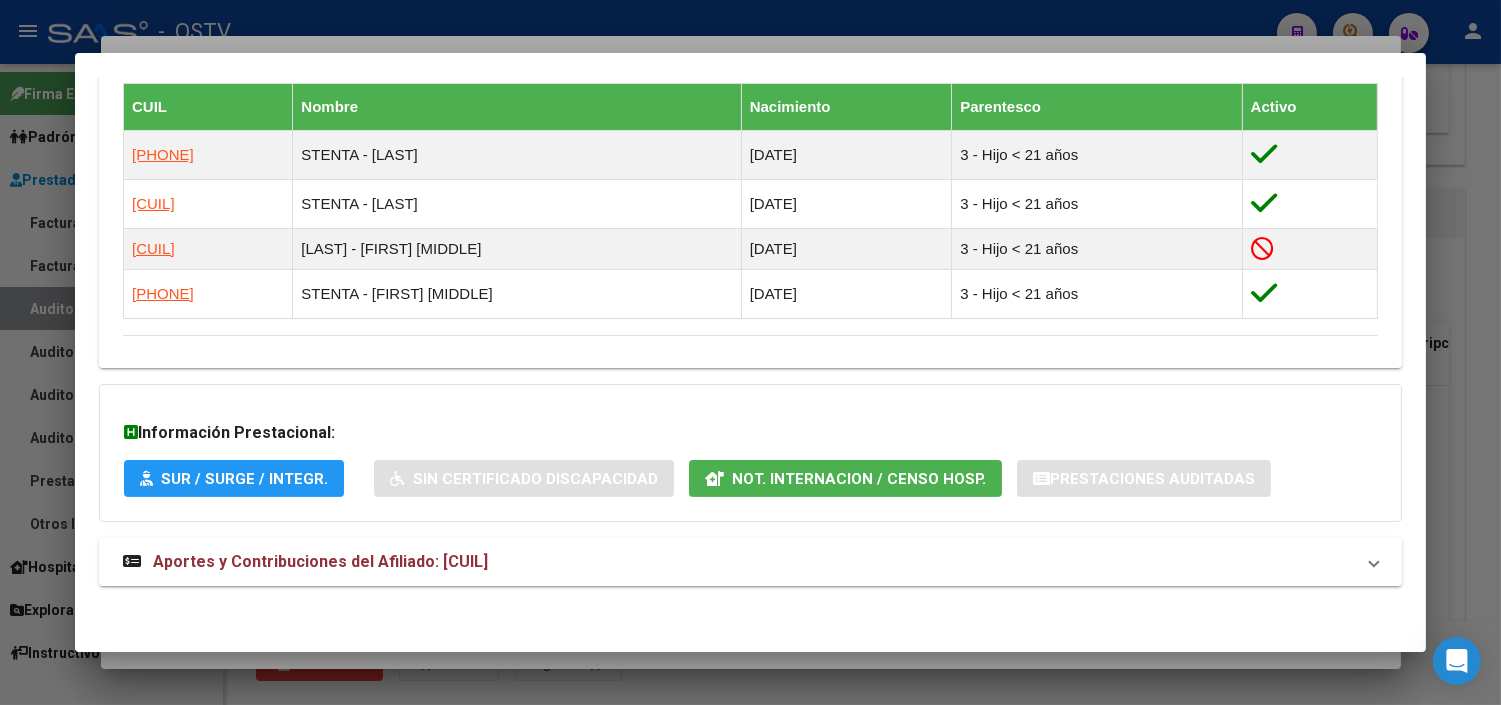 drag, startPoint x: 390, startPoint y: 565, endPoint x: 396, endPoint y: 546, distance: 19.924858 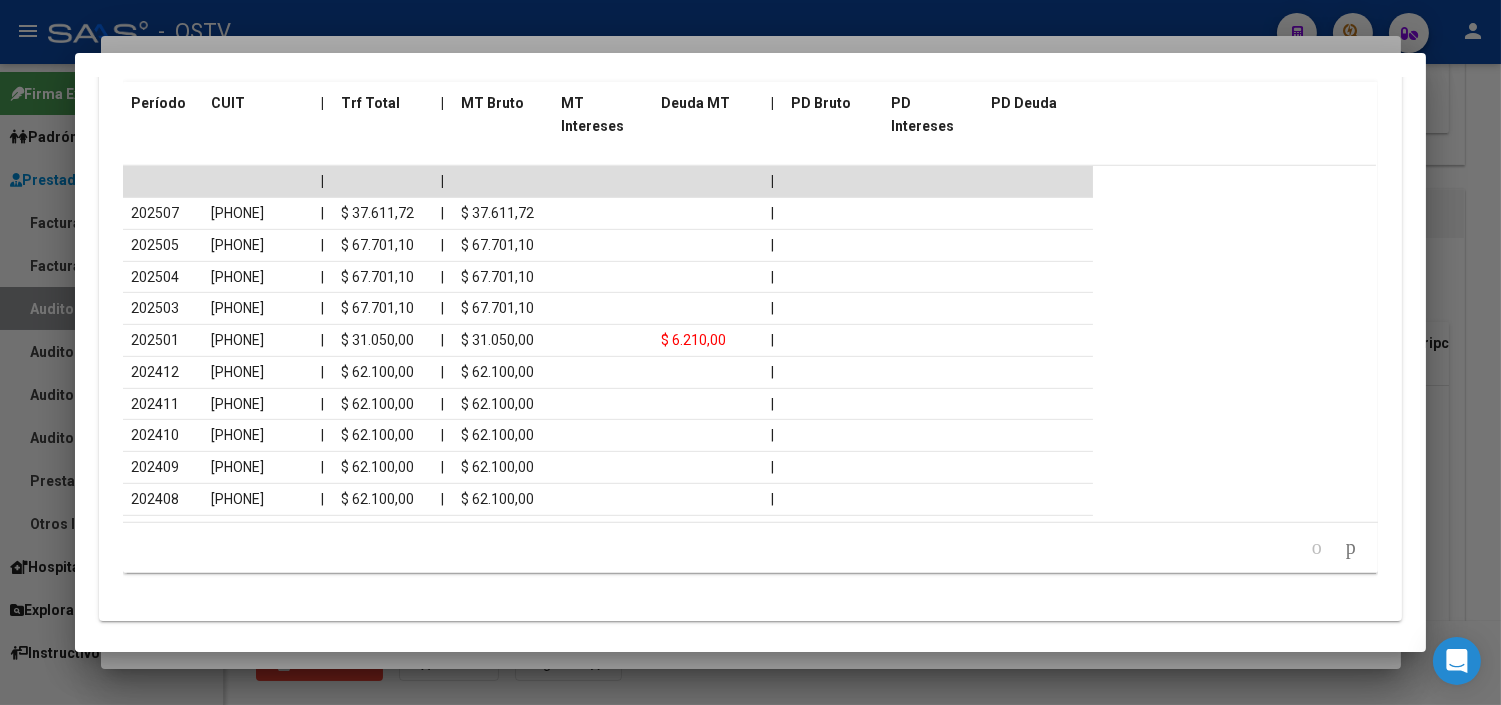 scroll, scrollTop: 1980, scrollLeft: 0, axis: vertical 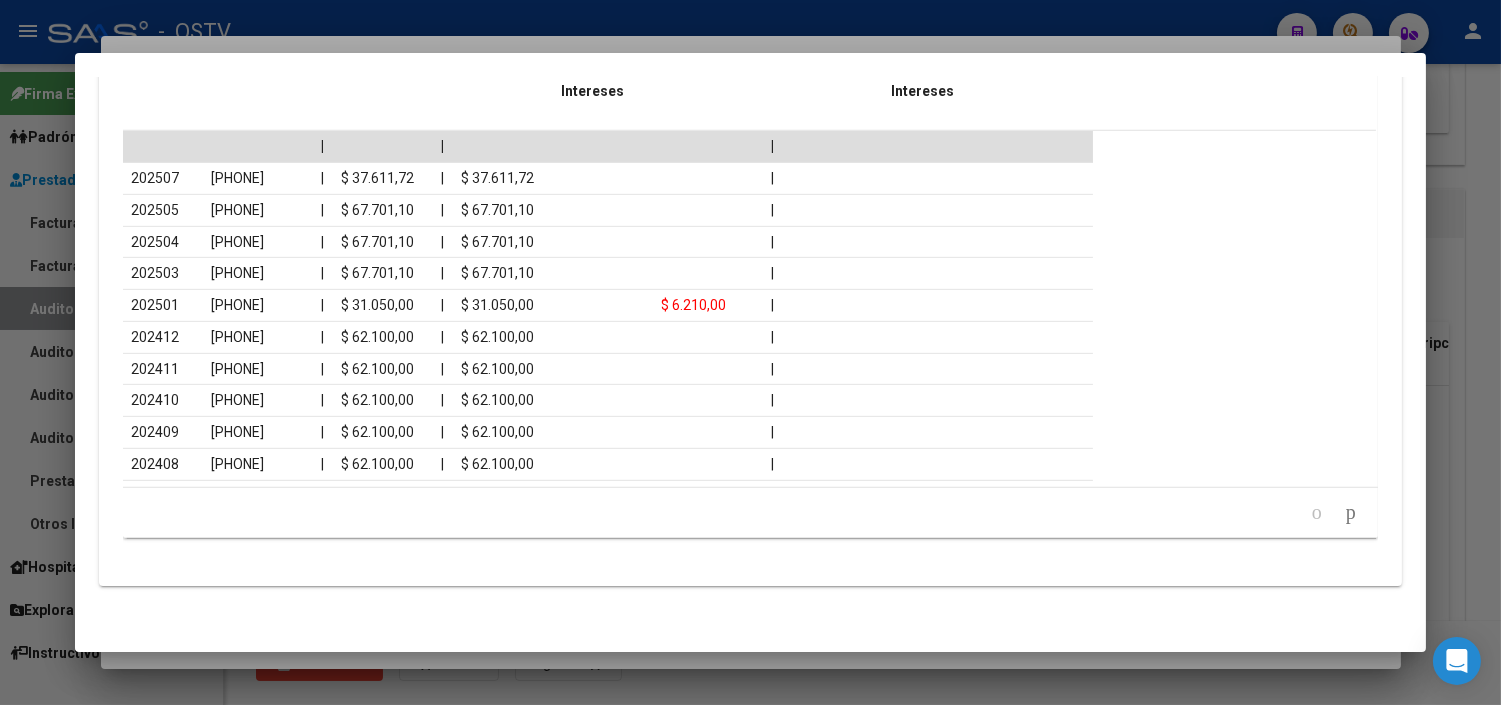 click at bounding box center (750, 352) 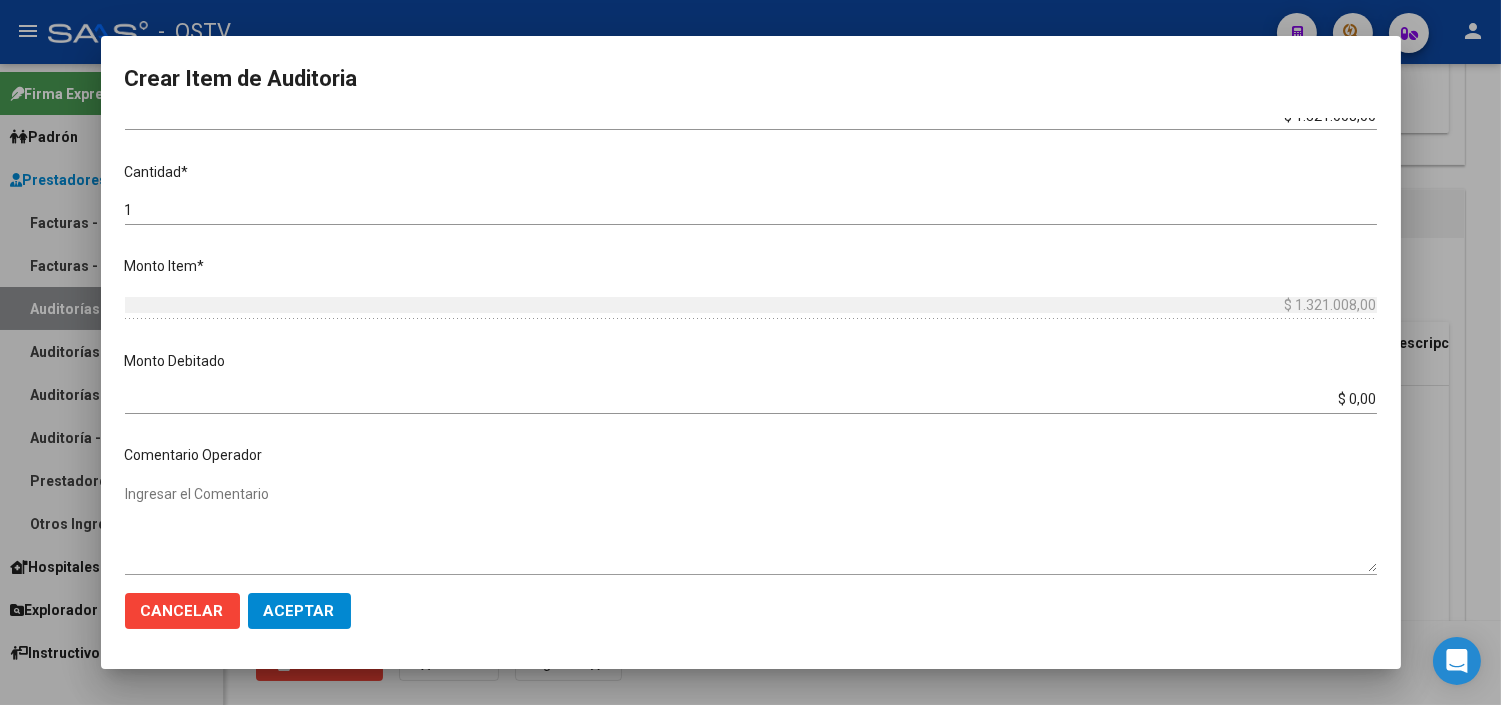 scroll, scrollTop: 555, scrollLeft: 0, axis: vertical 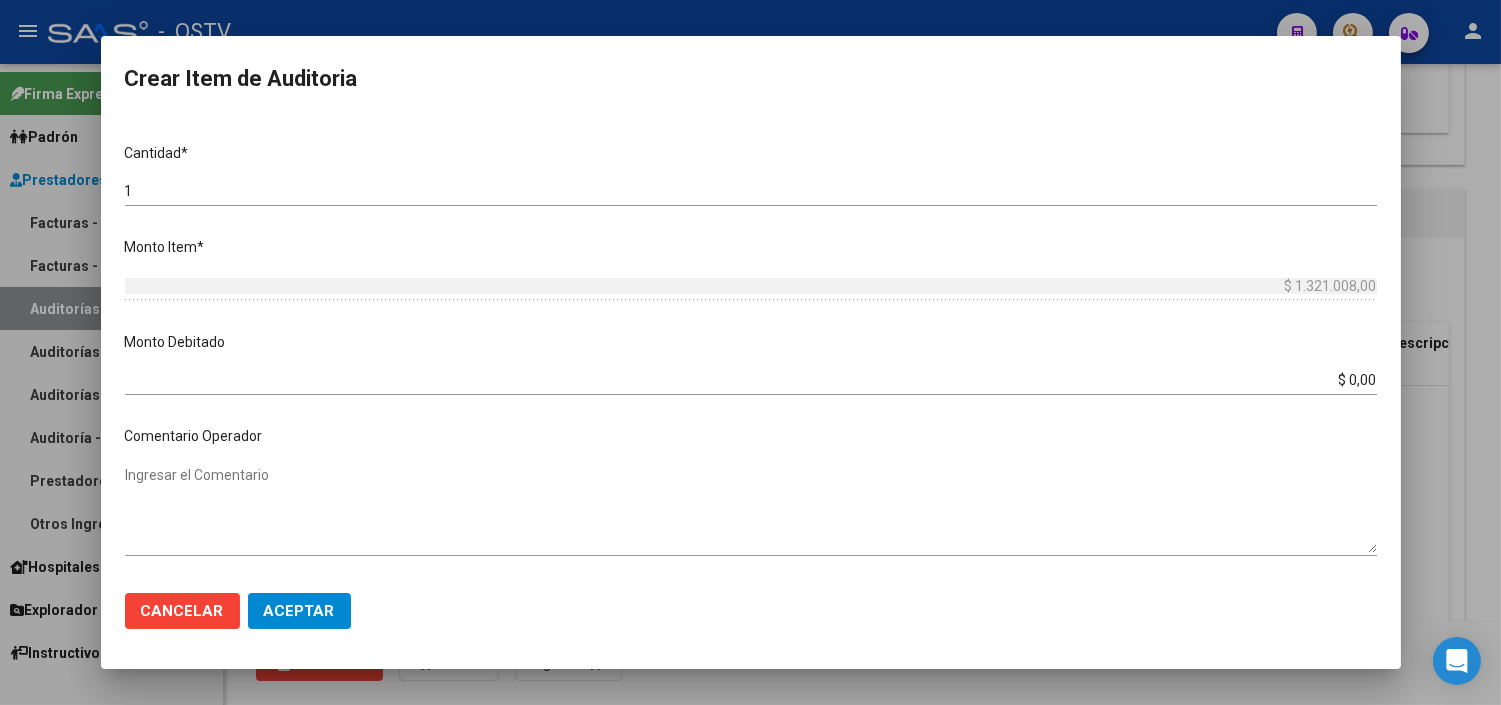 click on "Ingresar el Comentario" at bounding box center [751, 509] 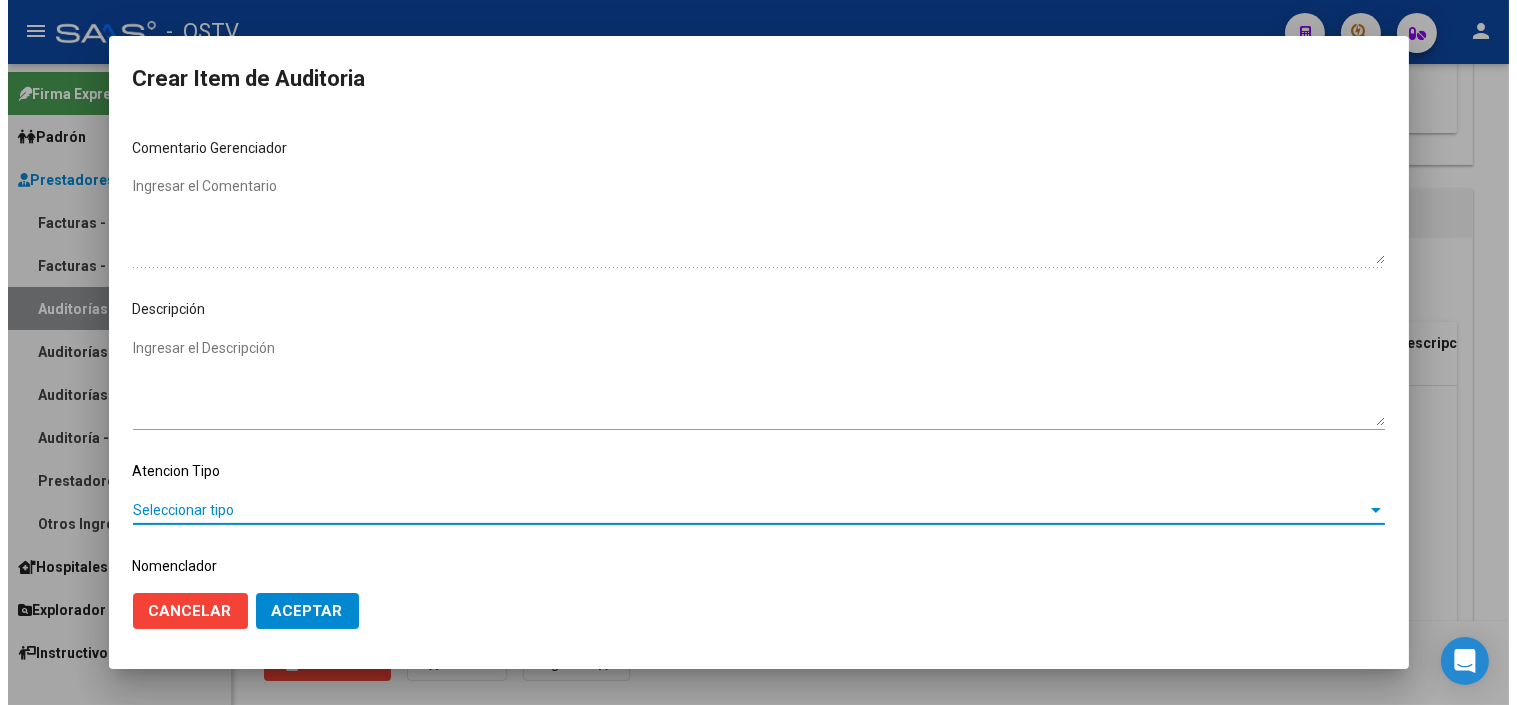 scroll, scrollTop: 1063, scrollLeft: 0, axis: vertical 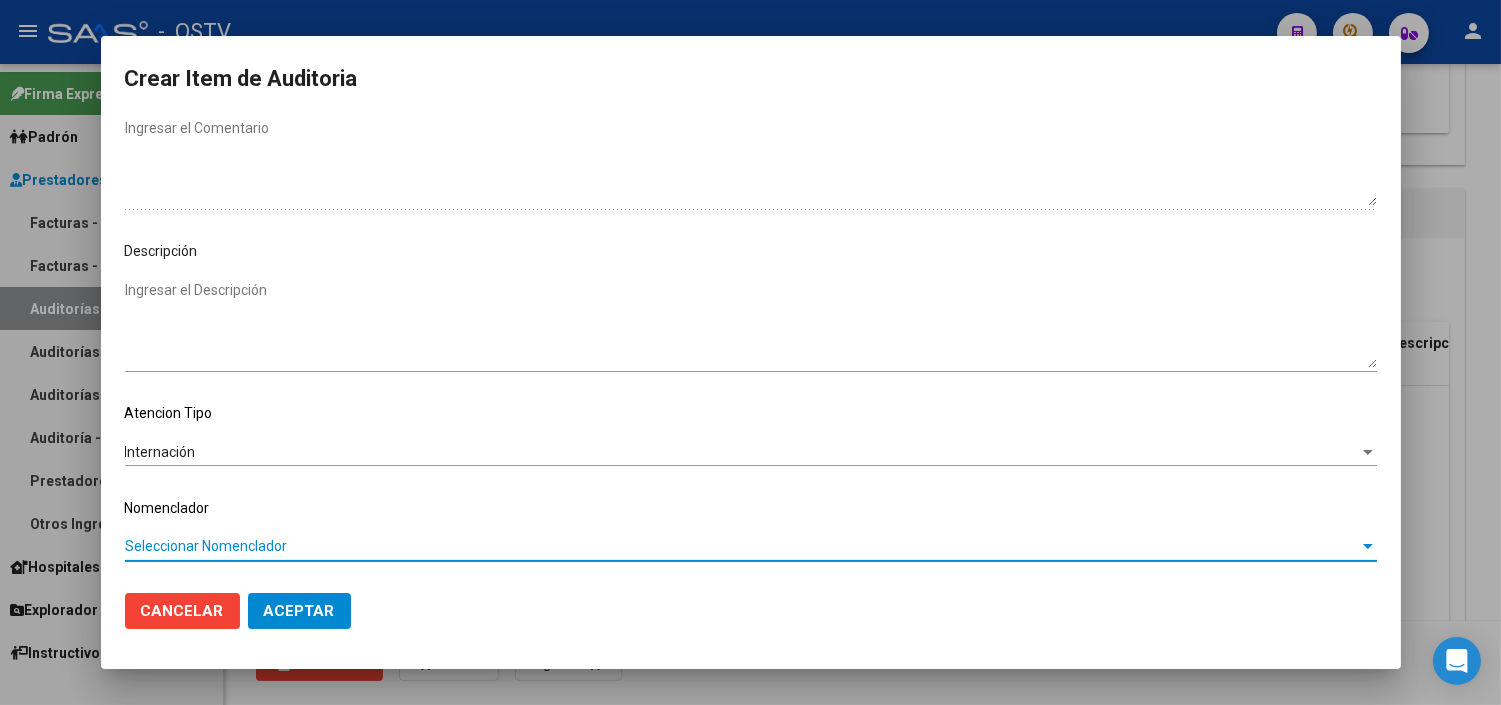 type 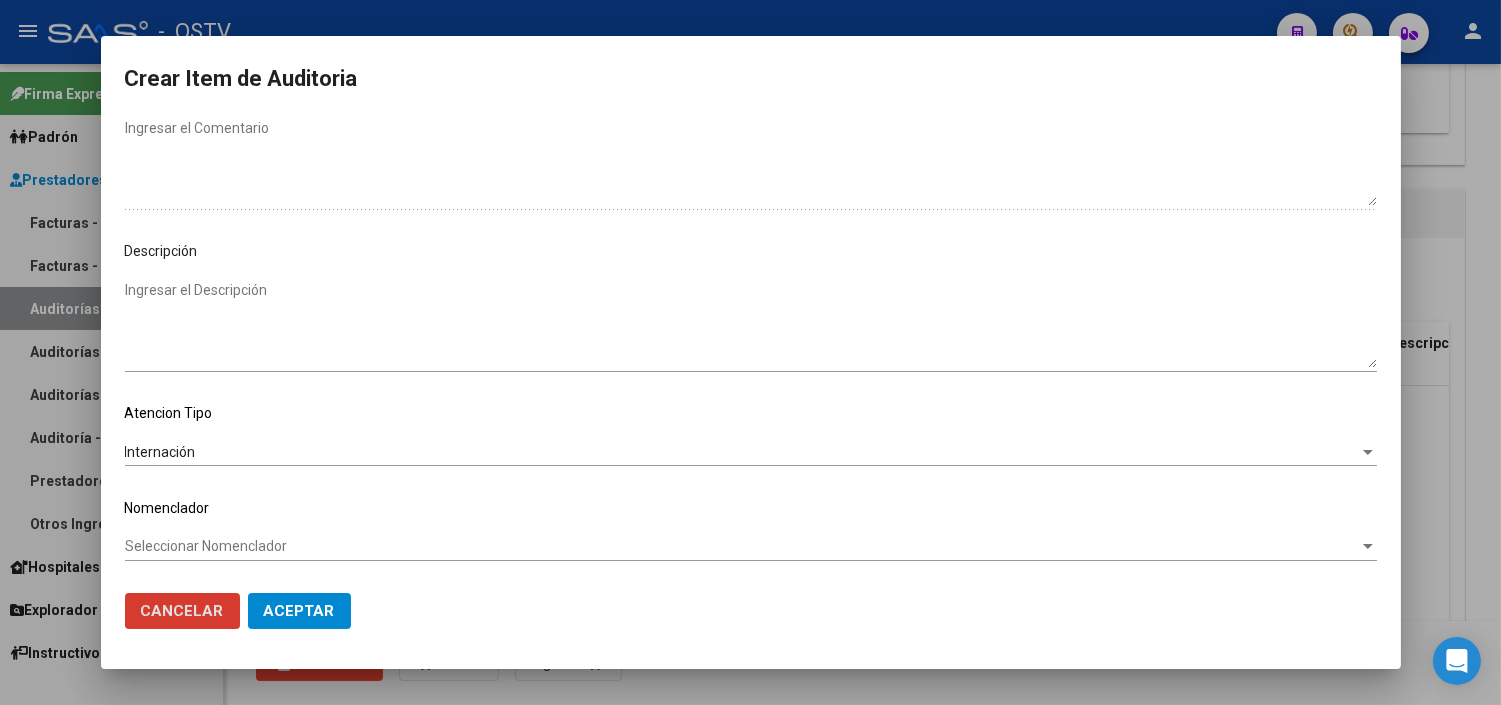 type 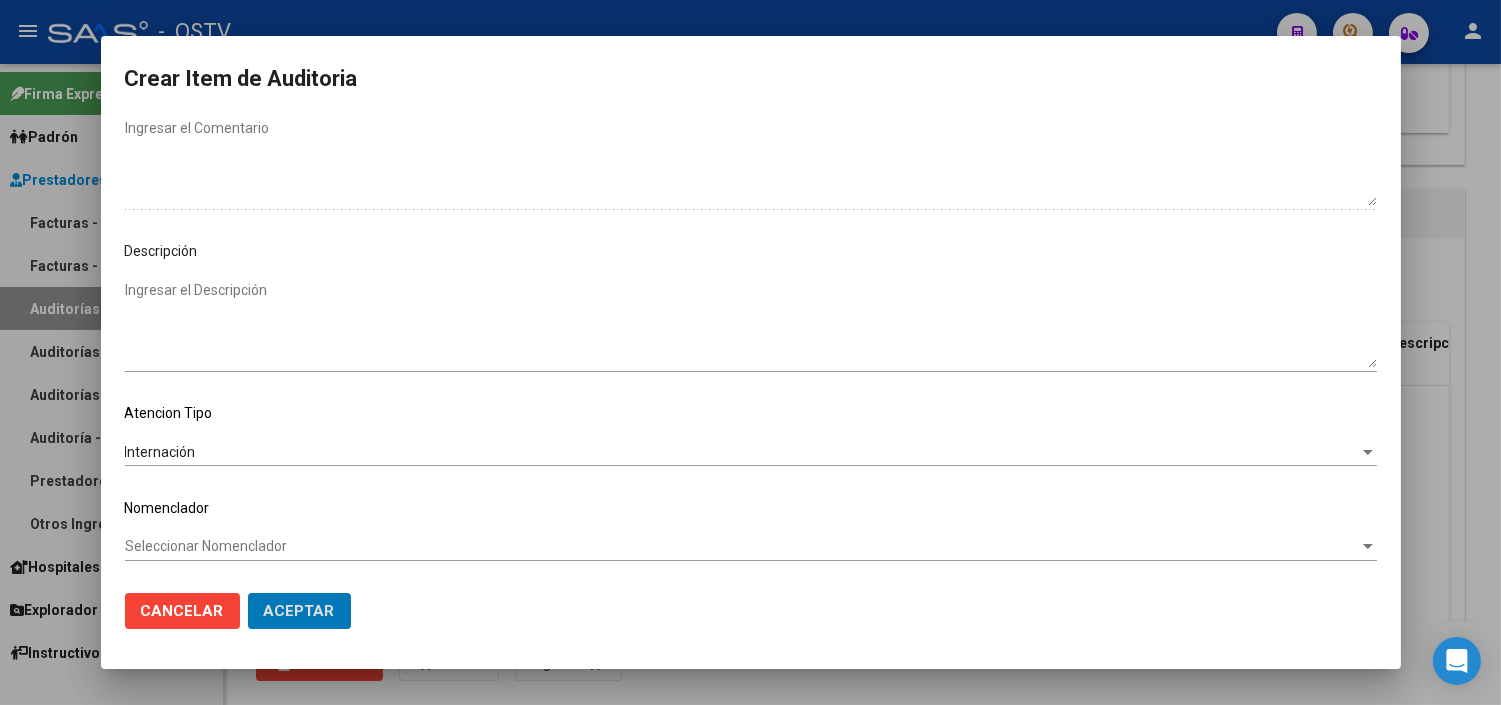 click on "Aceptar" 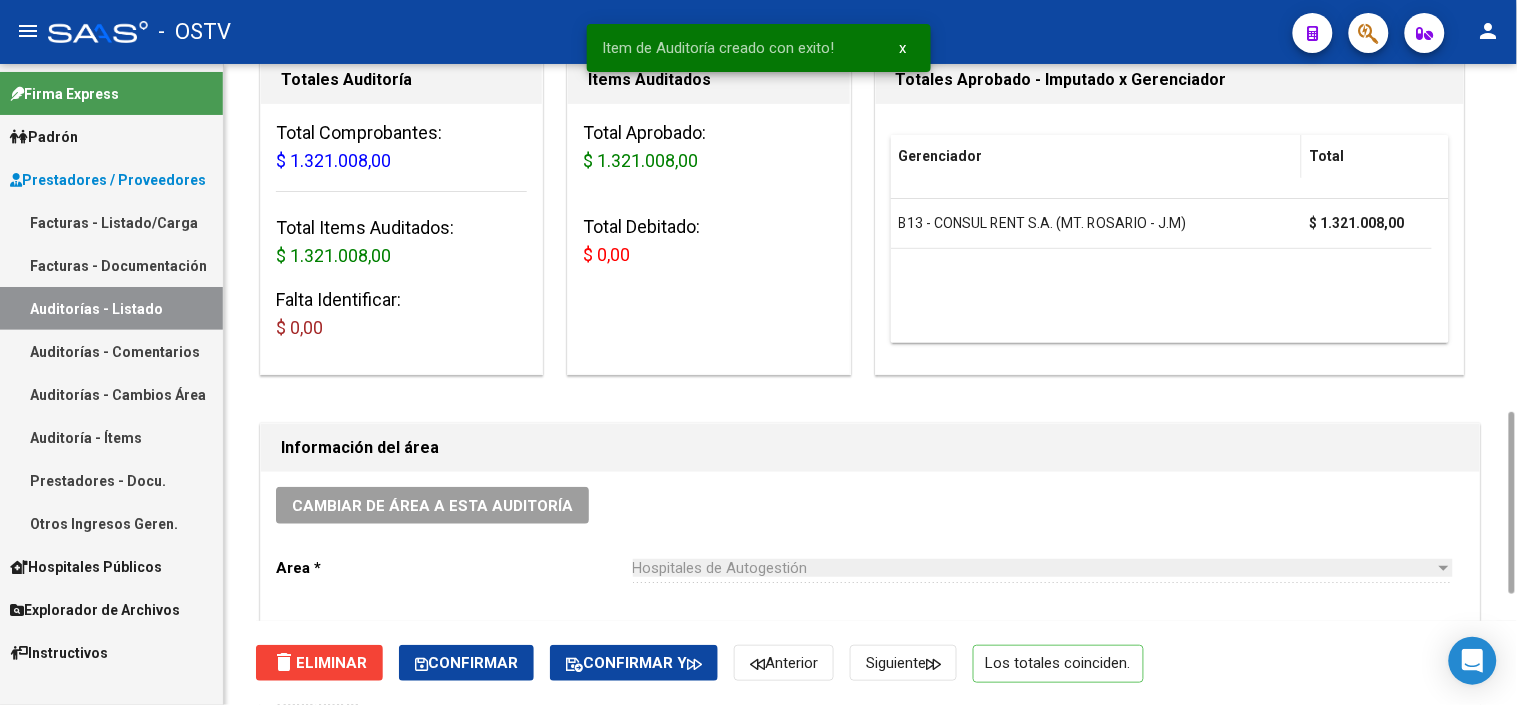 scroll, scrollTop: 0, scrollLeft: 0, axis: both 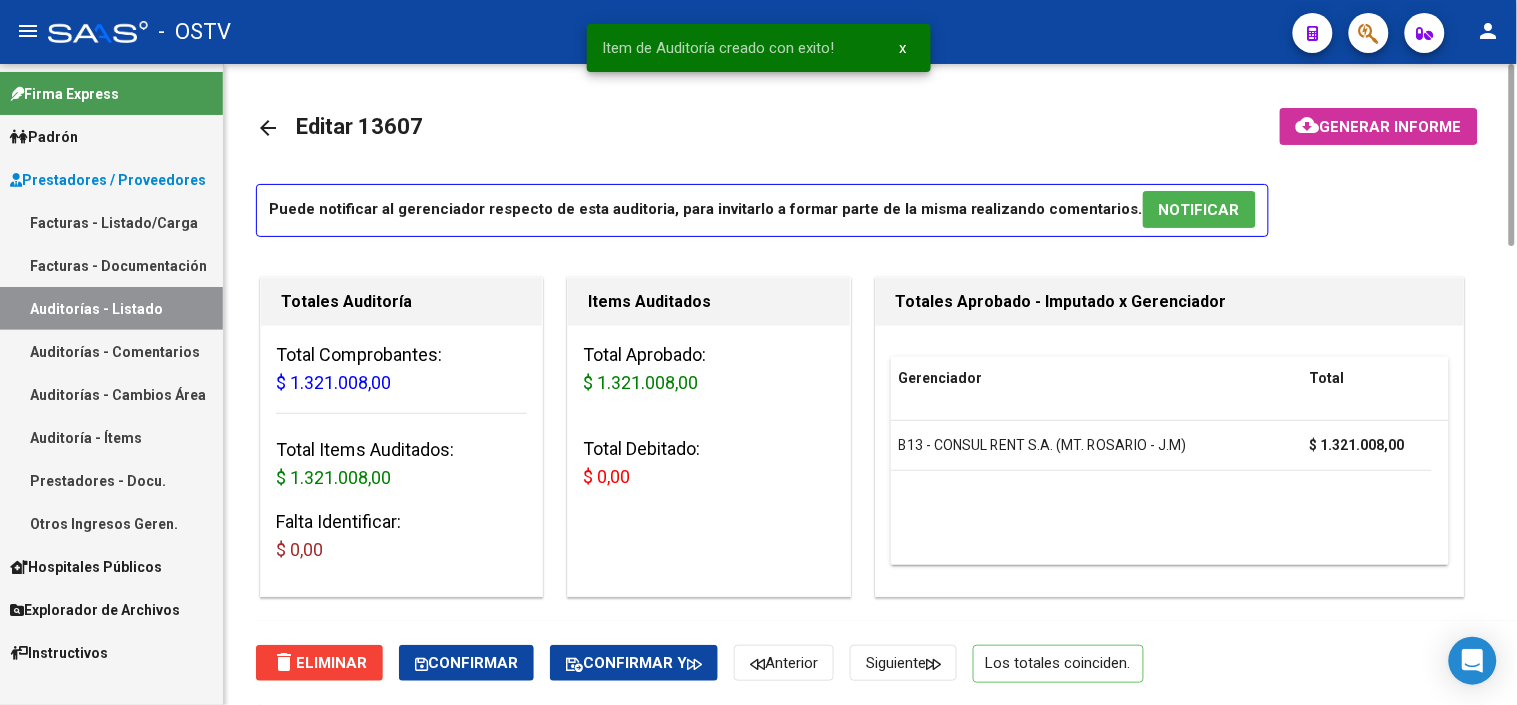 click on "NOTIFICAR" at bounding box center (1199, 210) 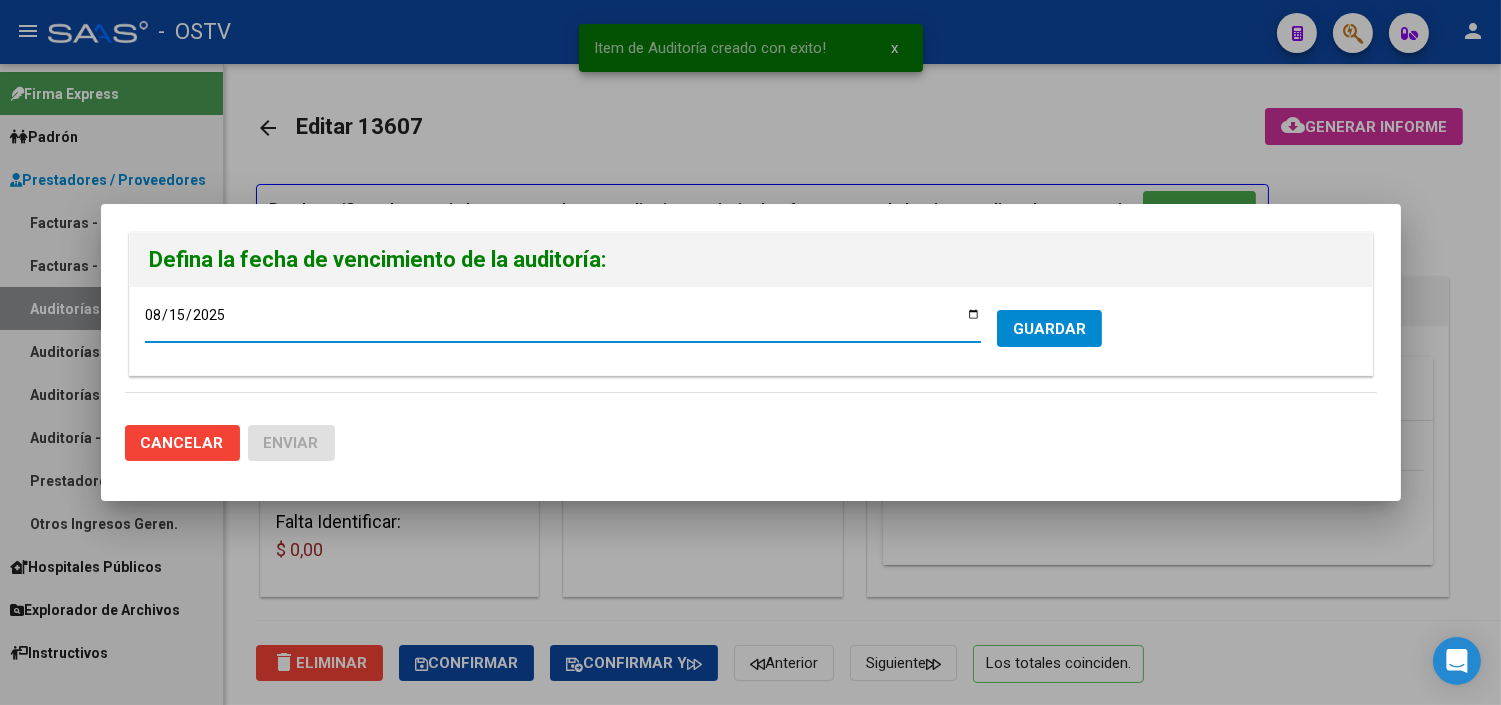 click on "GUARDAR" at bounding box center [1049, 329] 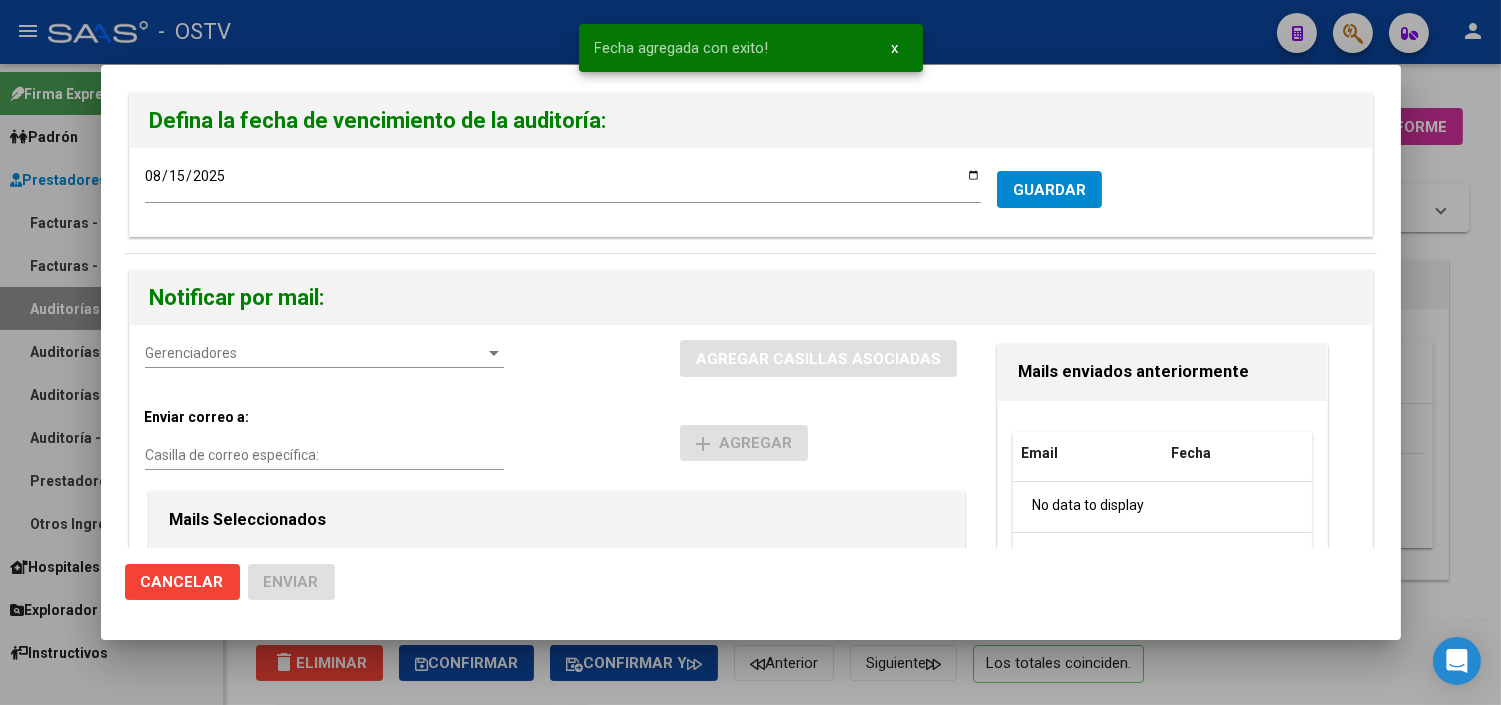 click on "Gerenciadores Gerenciadores" at bounding box center (324, 362) 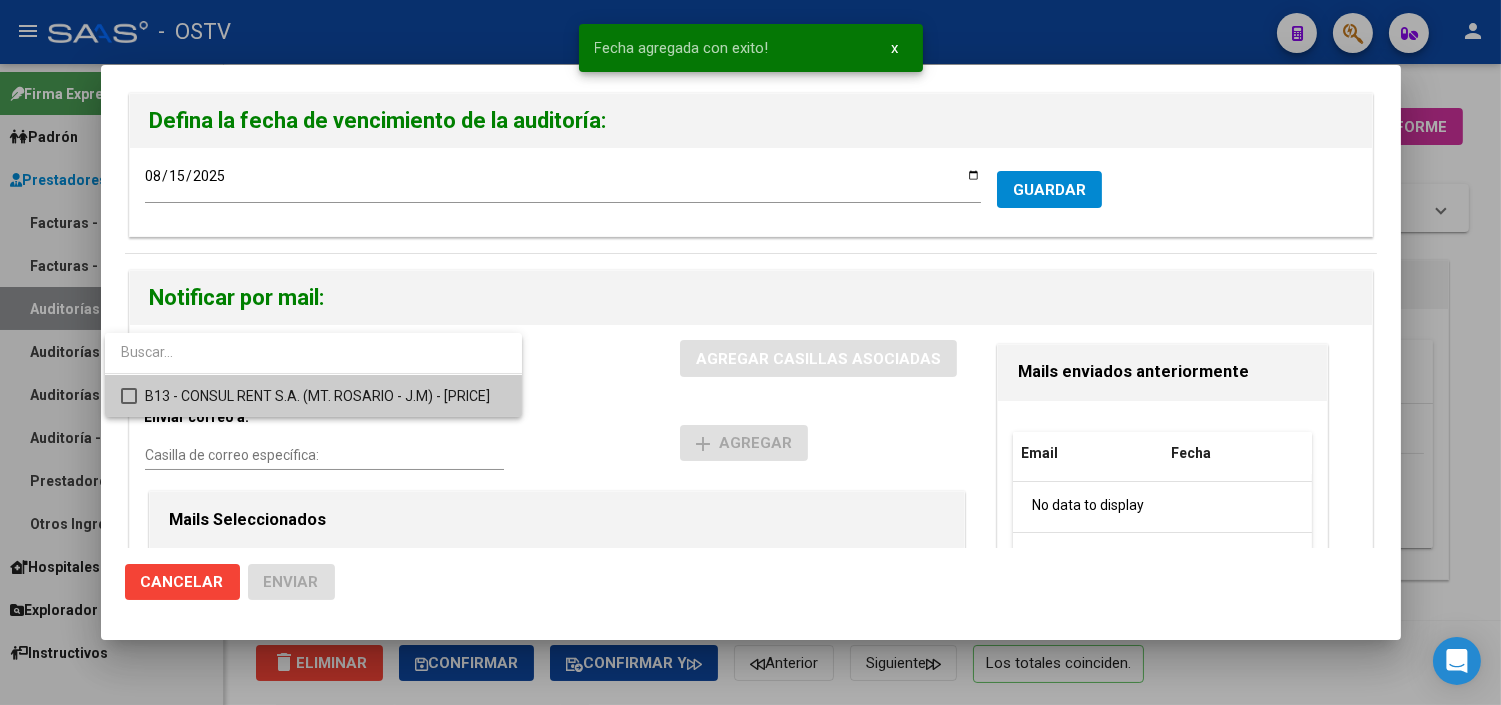 click on "B13 - CONSUL RENT S.A. (MT. ROSARIO - J.M) - [PRICE]" at bounding box center (325, 396) 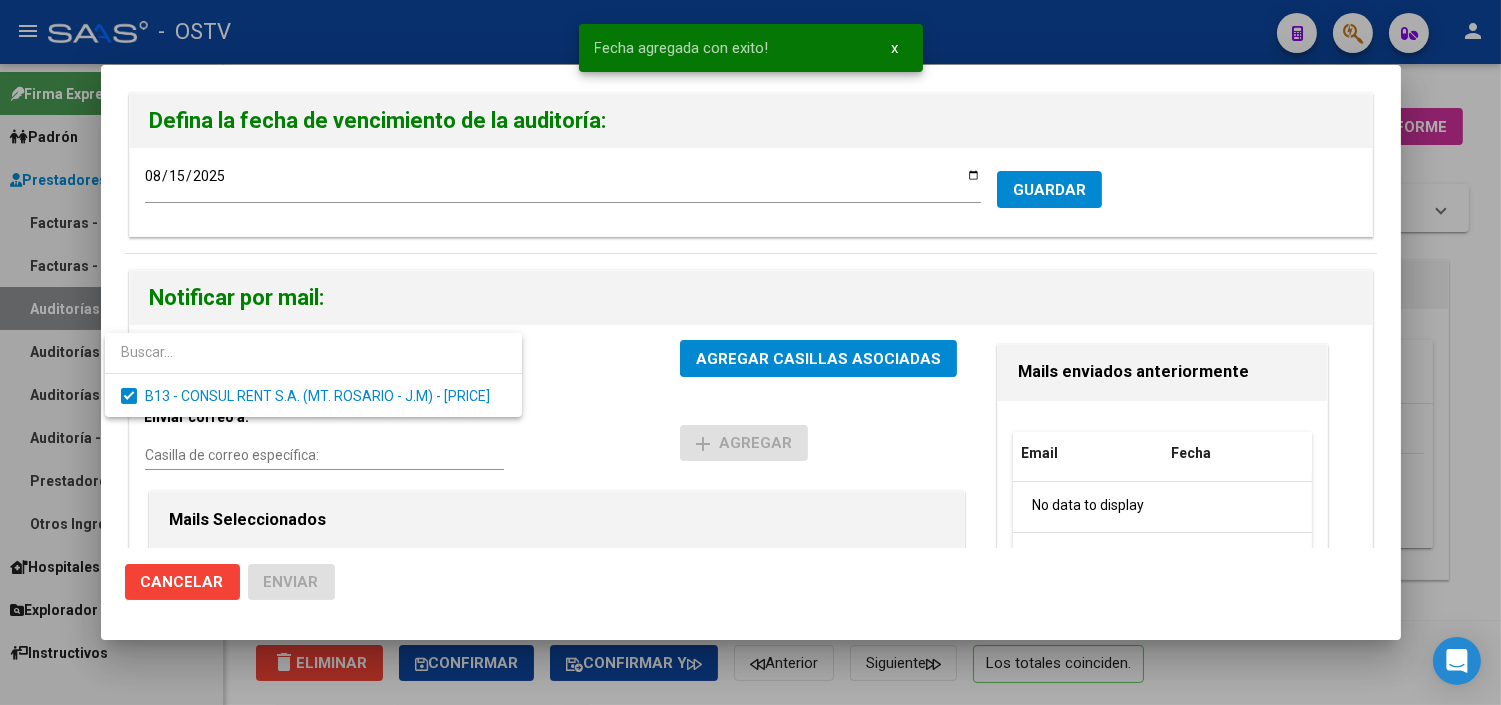 click at bounding box center [750, 352] 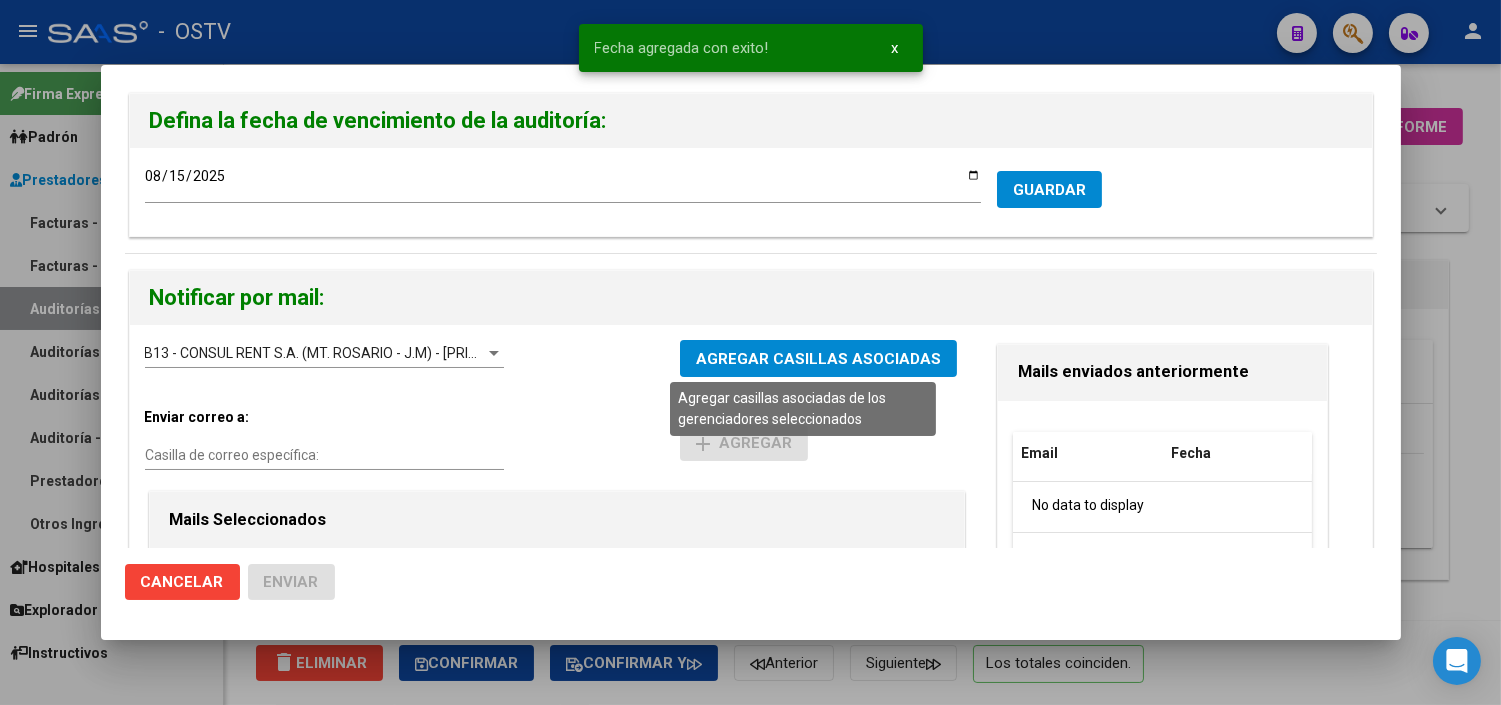 click on "AGREGAR CASILLAS ASOCIADAS" at bounding box center [818, 359] 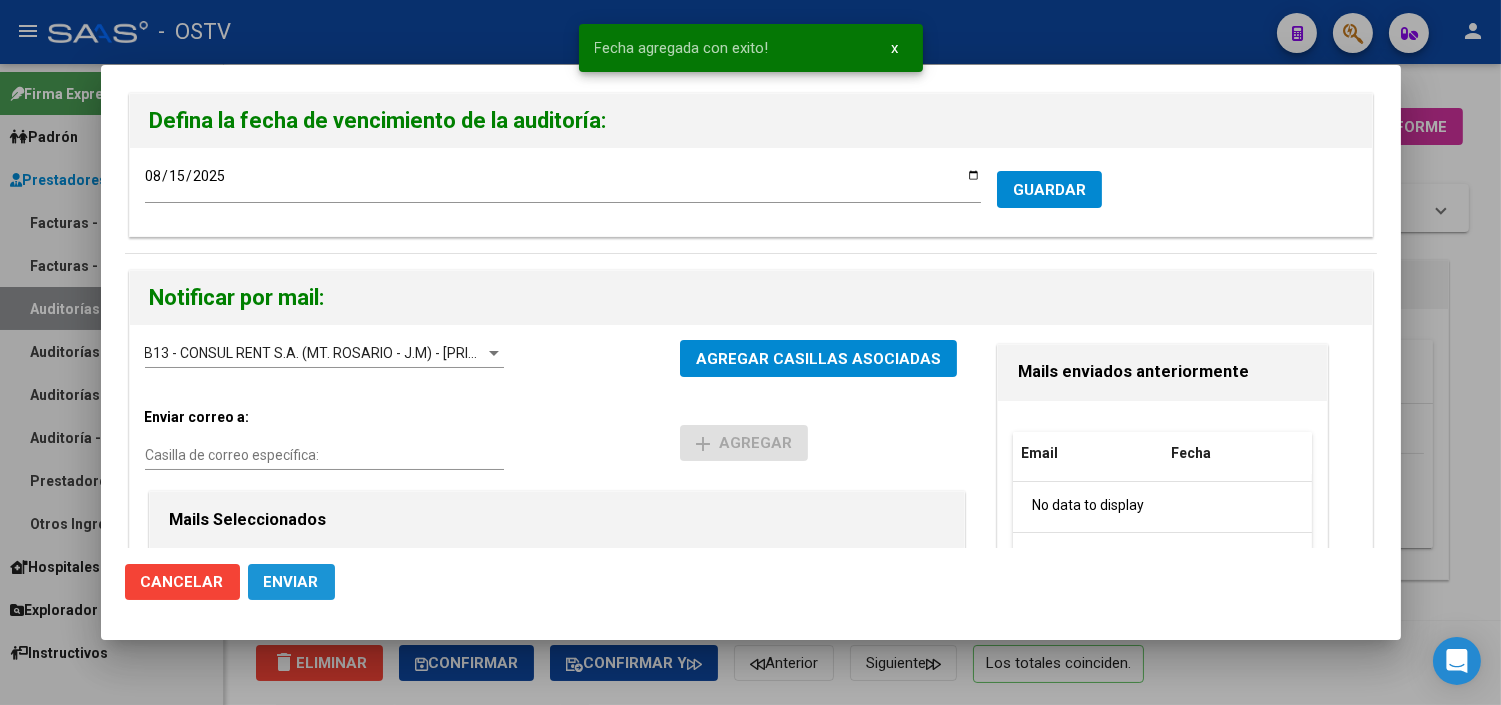 click on "Enviar" 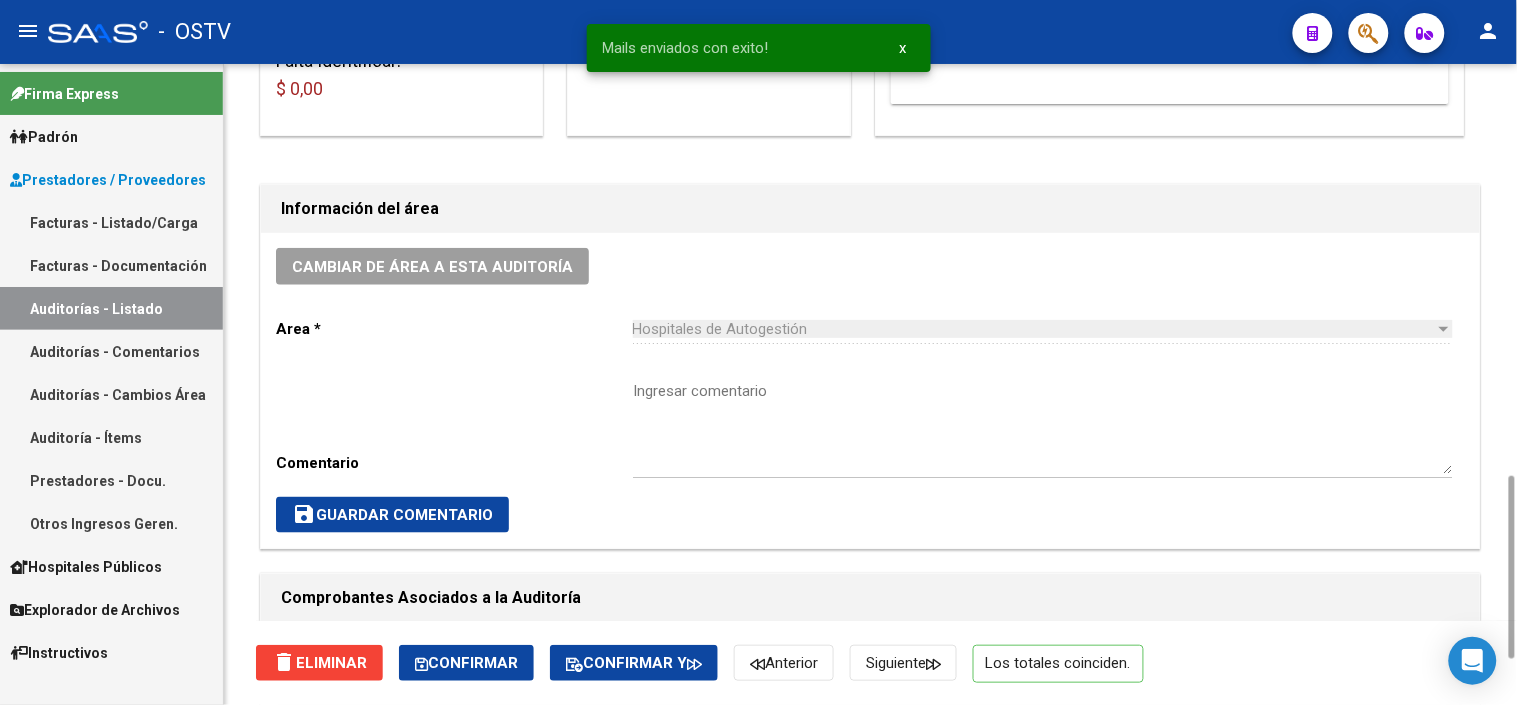 scroll, scrollTop: 666, scrollLeft: 0, axis: vertical 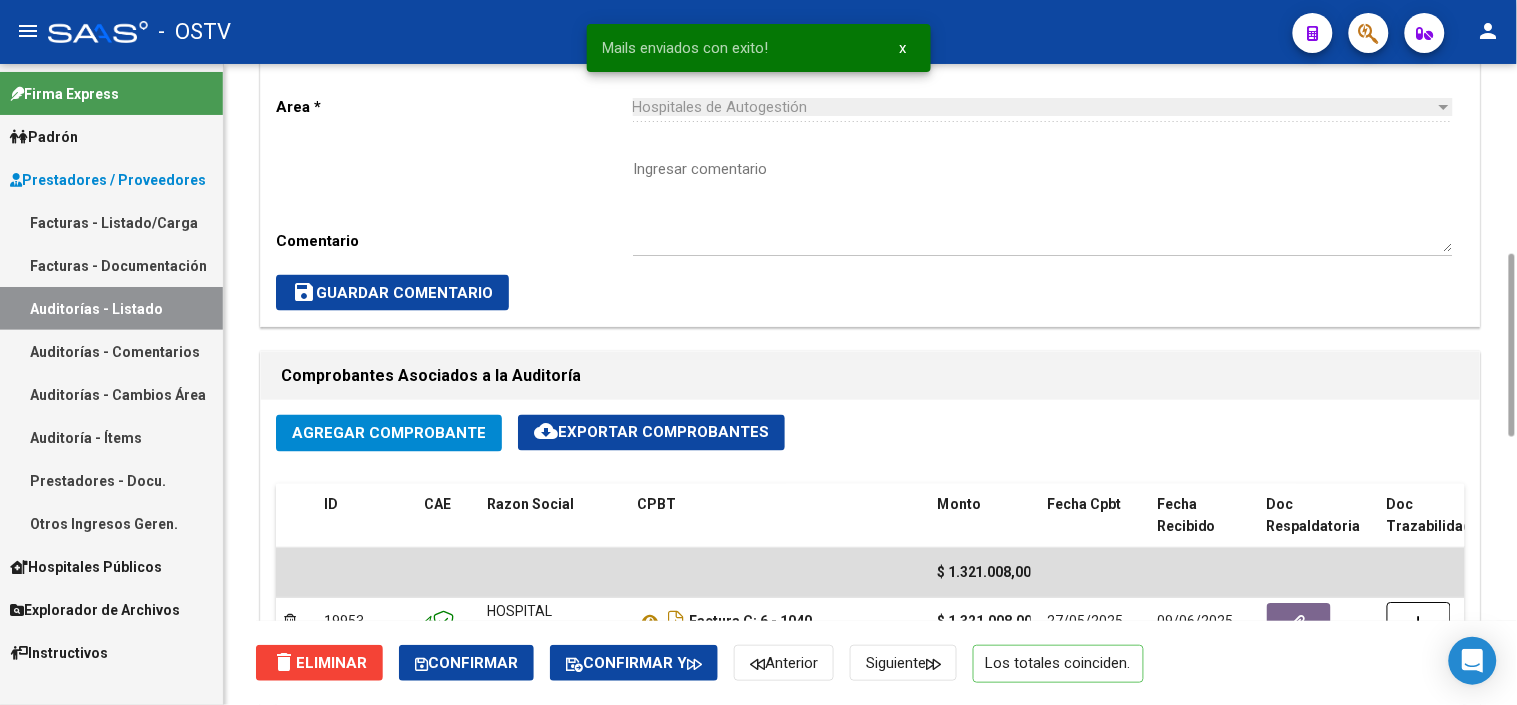 click on "Ingresar comentario" at bounding box center [1043, 205] 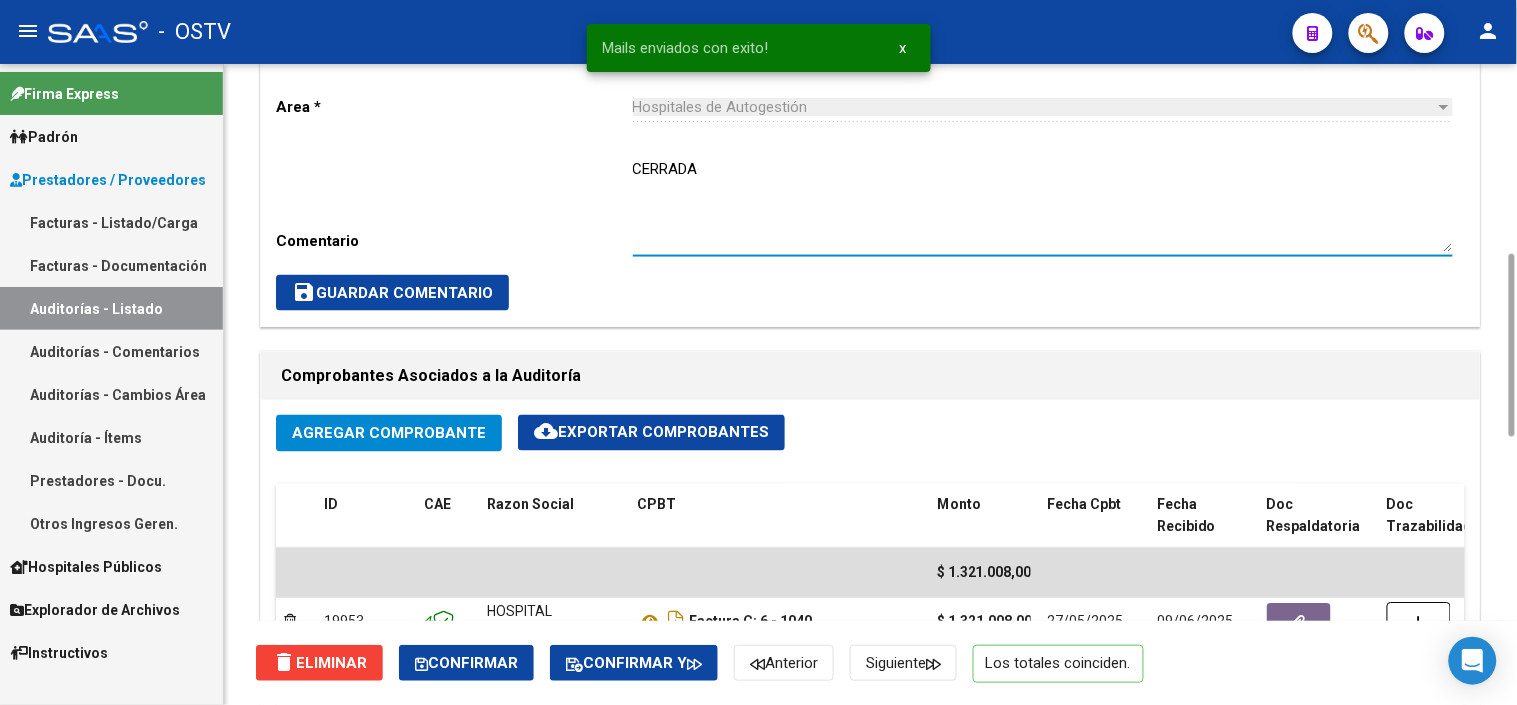 type on "CERRADA" 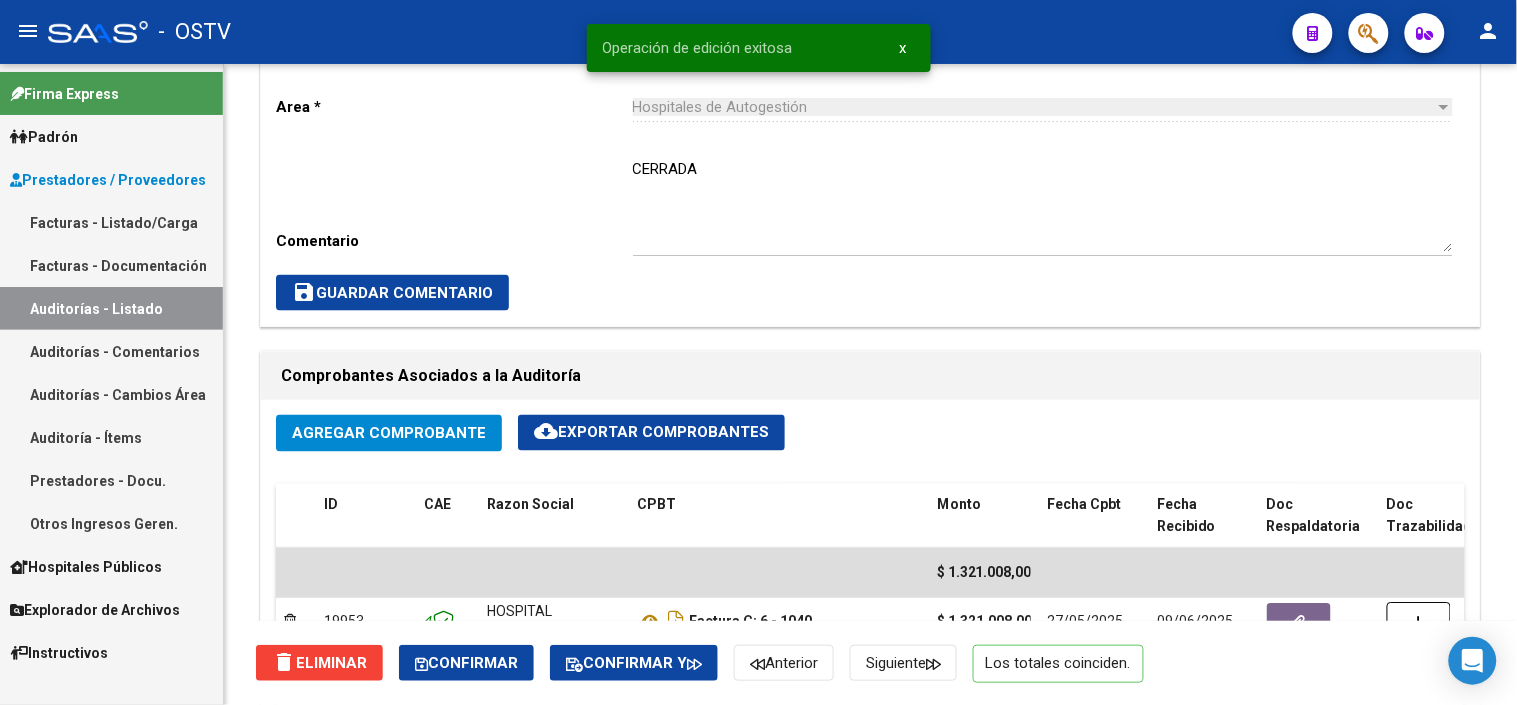 click on "Auditorías - Listado" at bounding box center (111, 308) 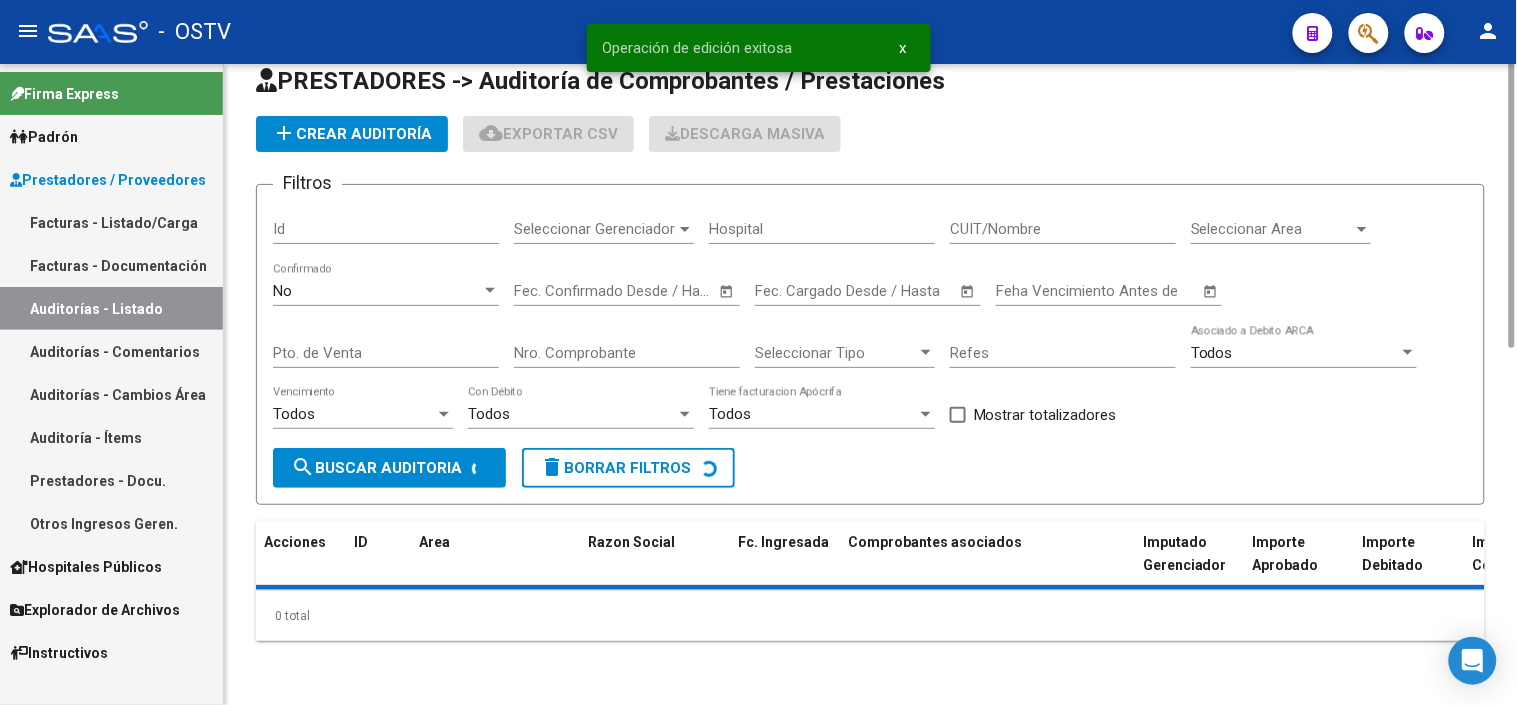 scroll, scrollTop: 0, scrollLeft: 0, axis: both 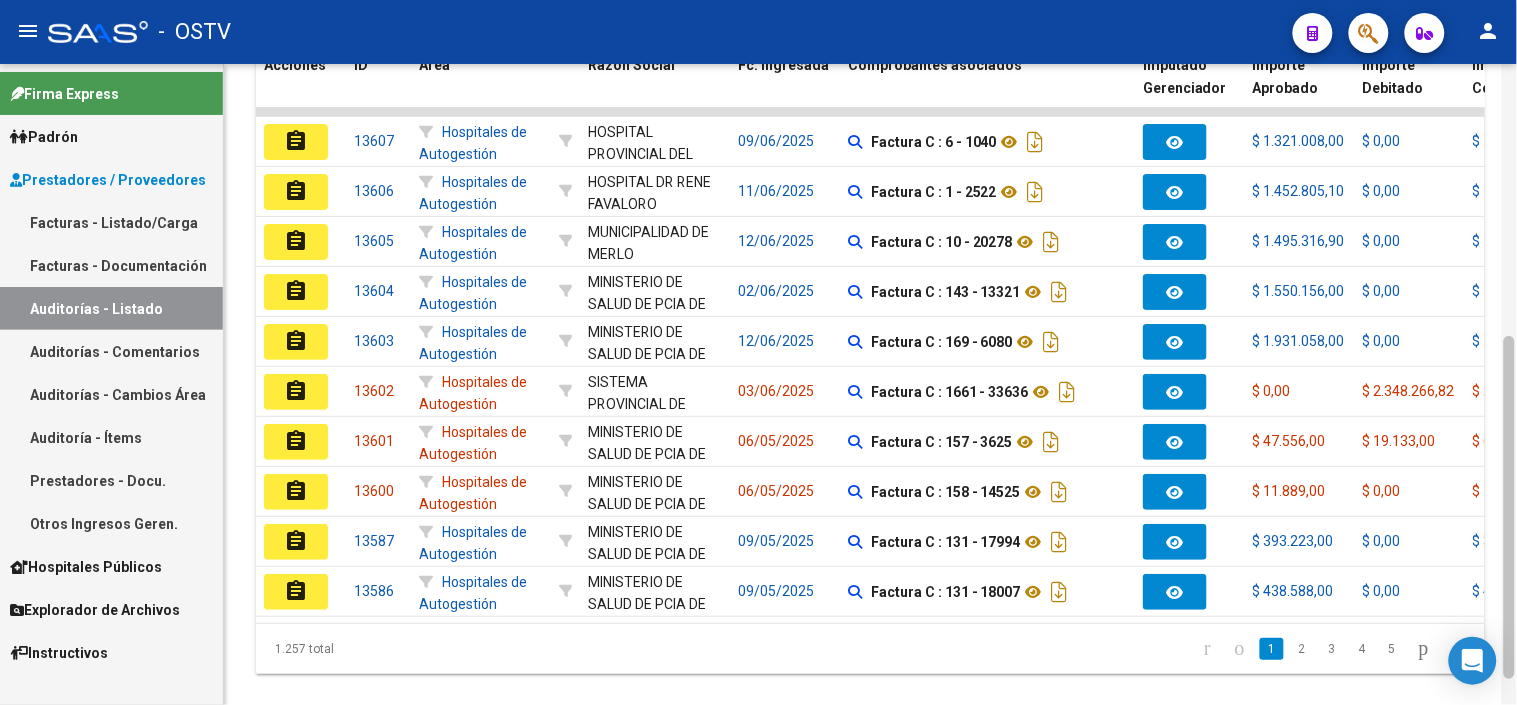drag, startPoint x: 1508, startPoint y: 441, endPoint x: 1514, endPoint y: 415, distance: 26.683329 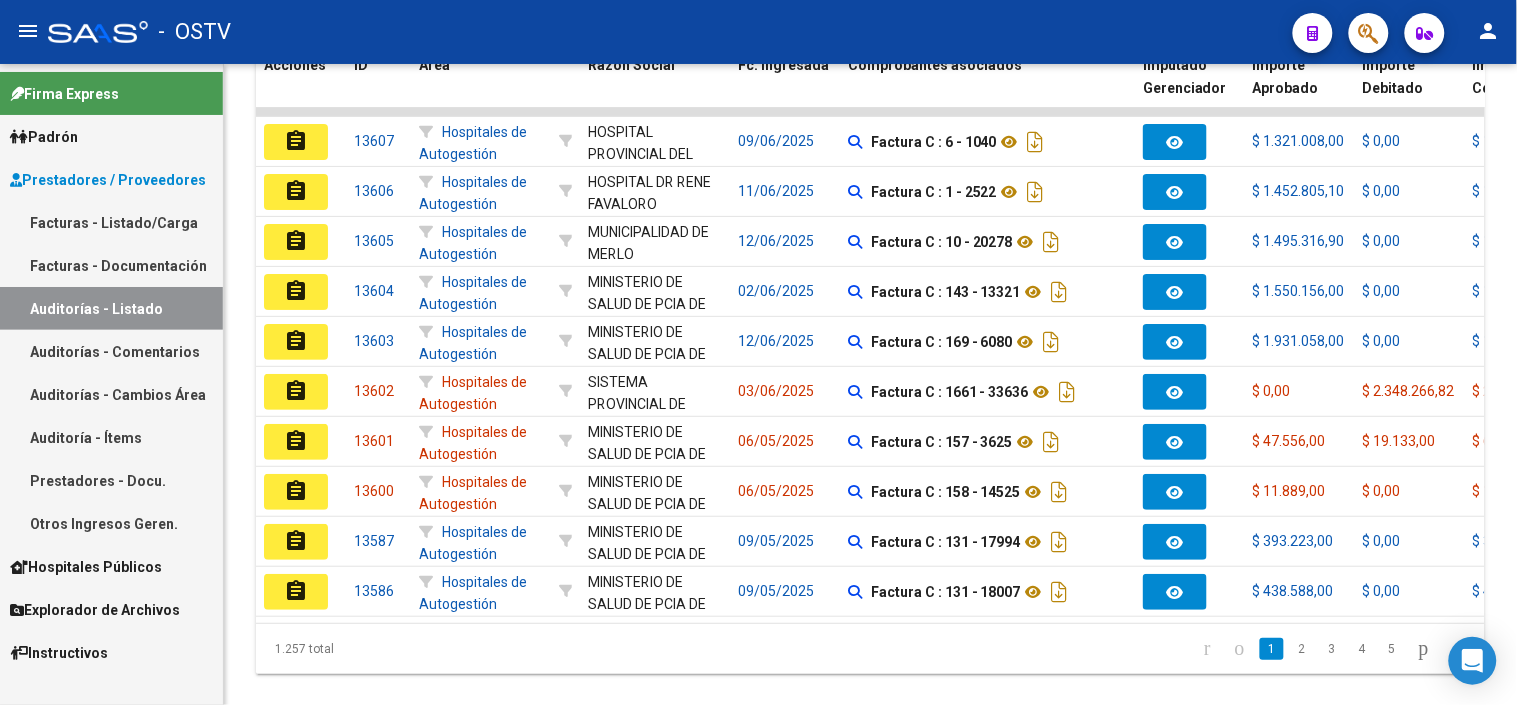scroll, scrollTop: 0, scrollLeft: 0, axis: both 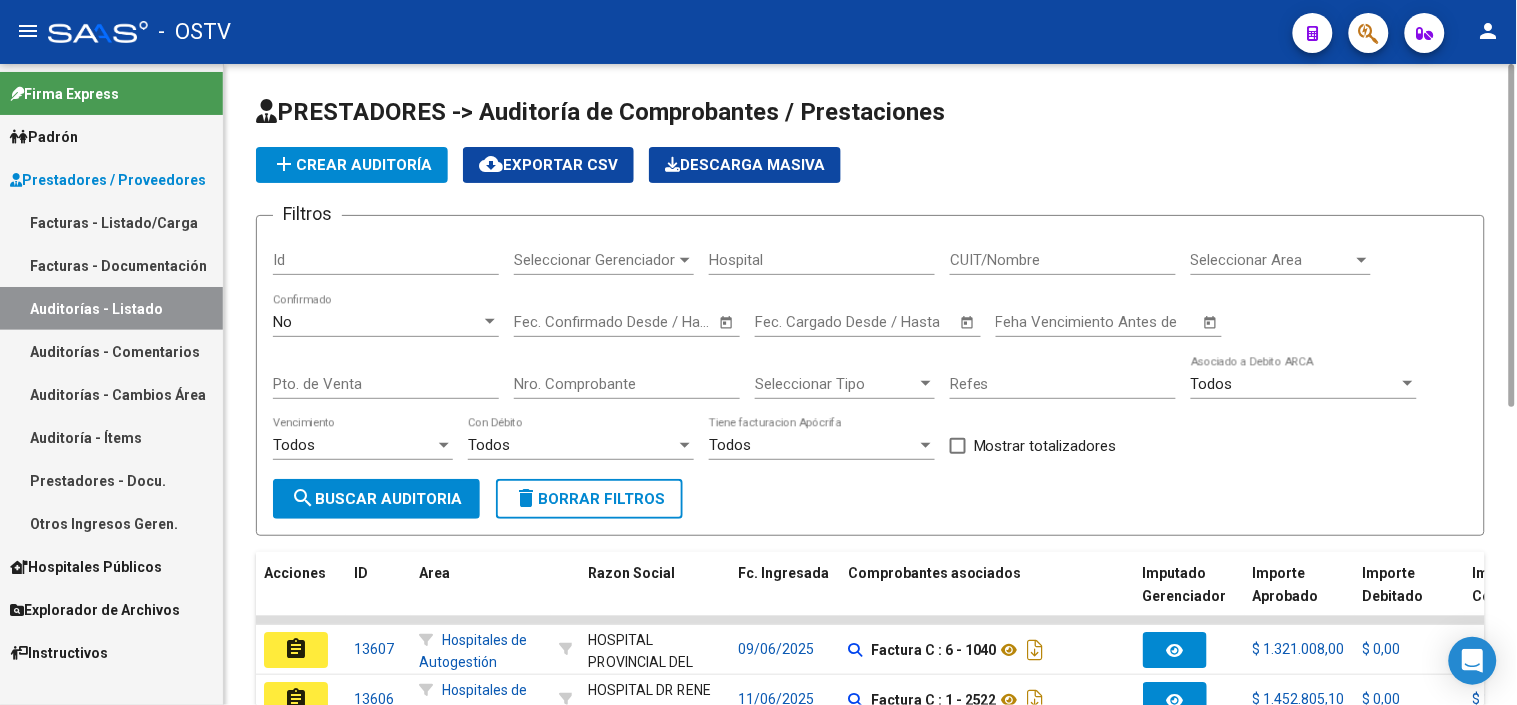click on "add  Crear Auditoría" 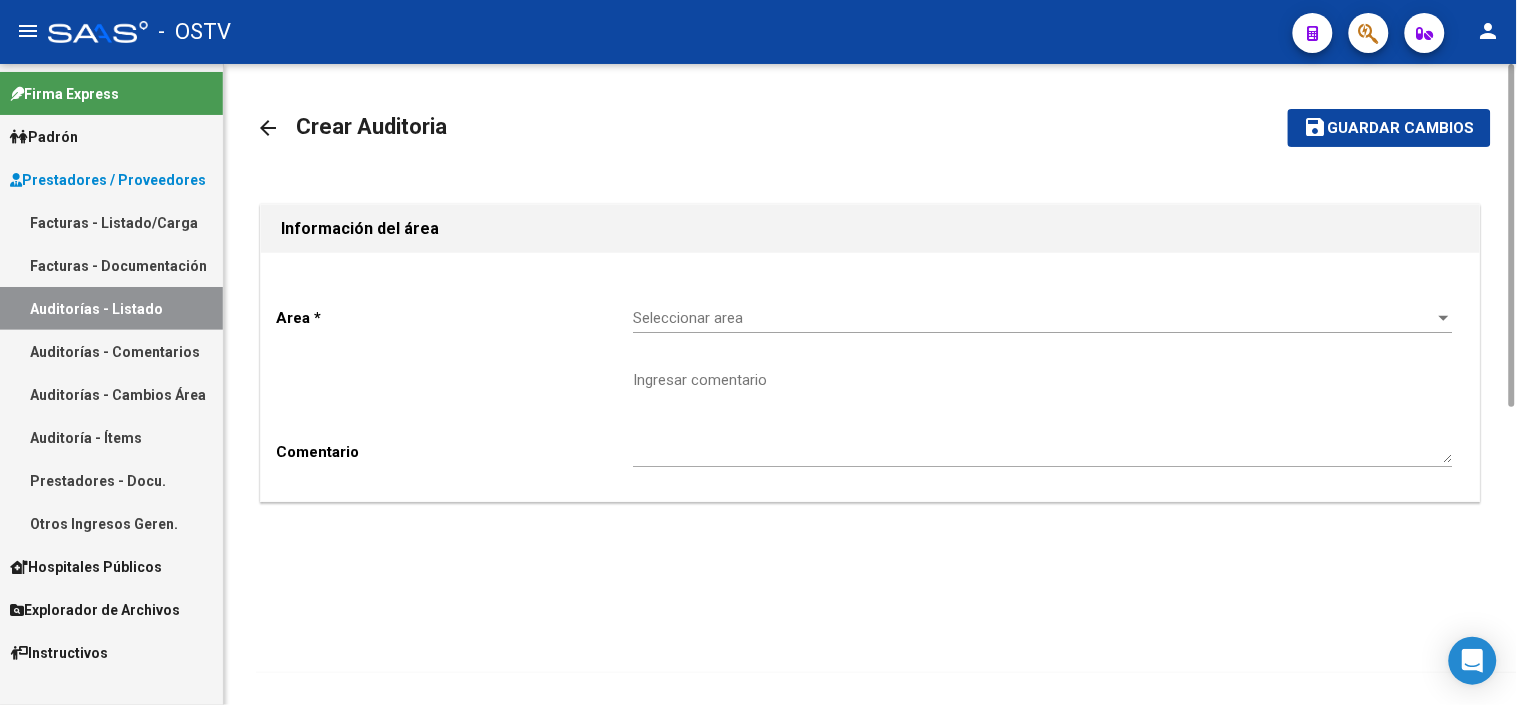 click on "Seleccionar area Seleccionar area" 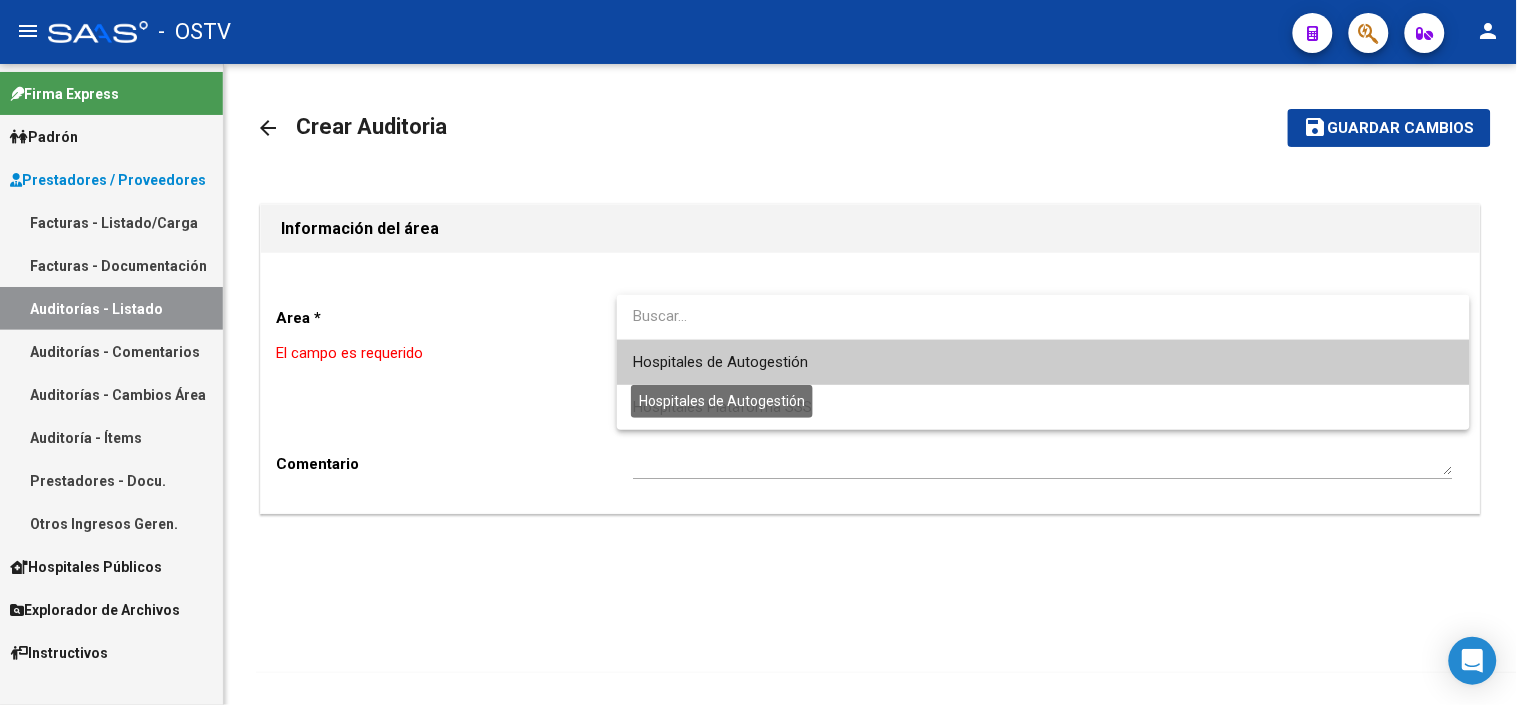 click on "Hospitales de Autogestión" at bounding box center [720, 362] 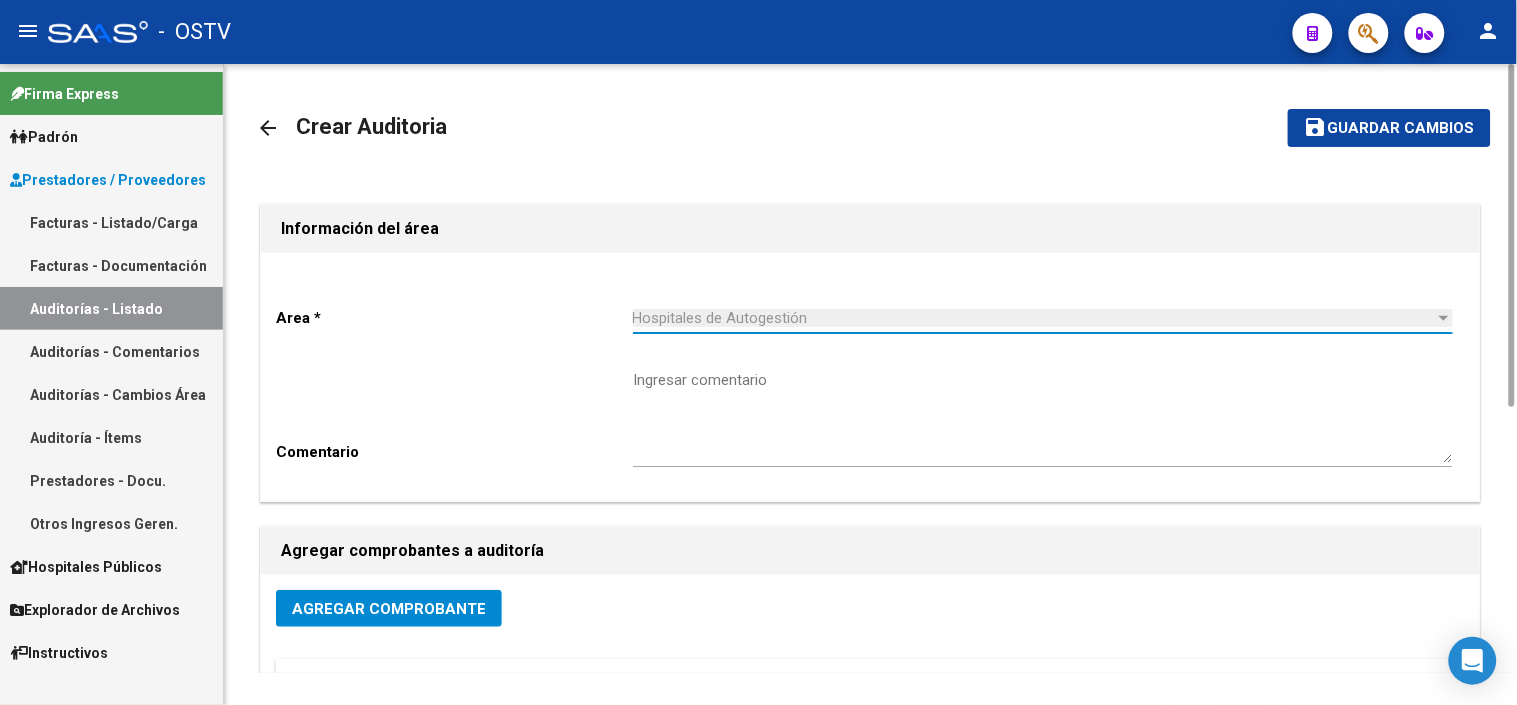 scroll, scrollTop: 428, scrollLeft: 0, axis: vertical 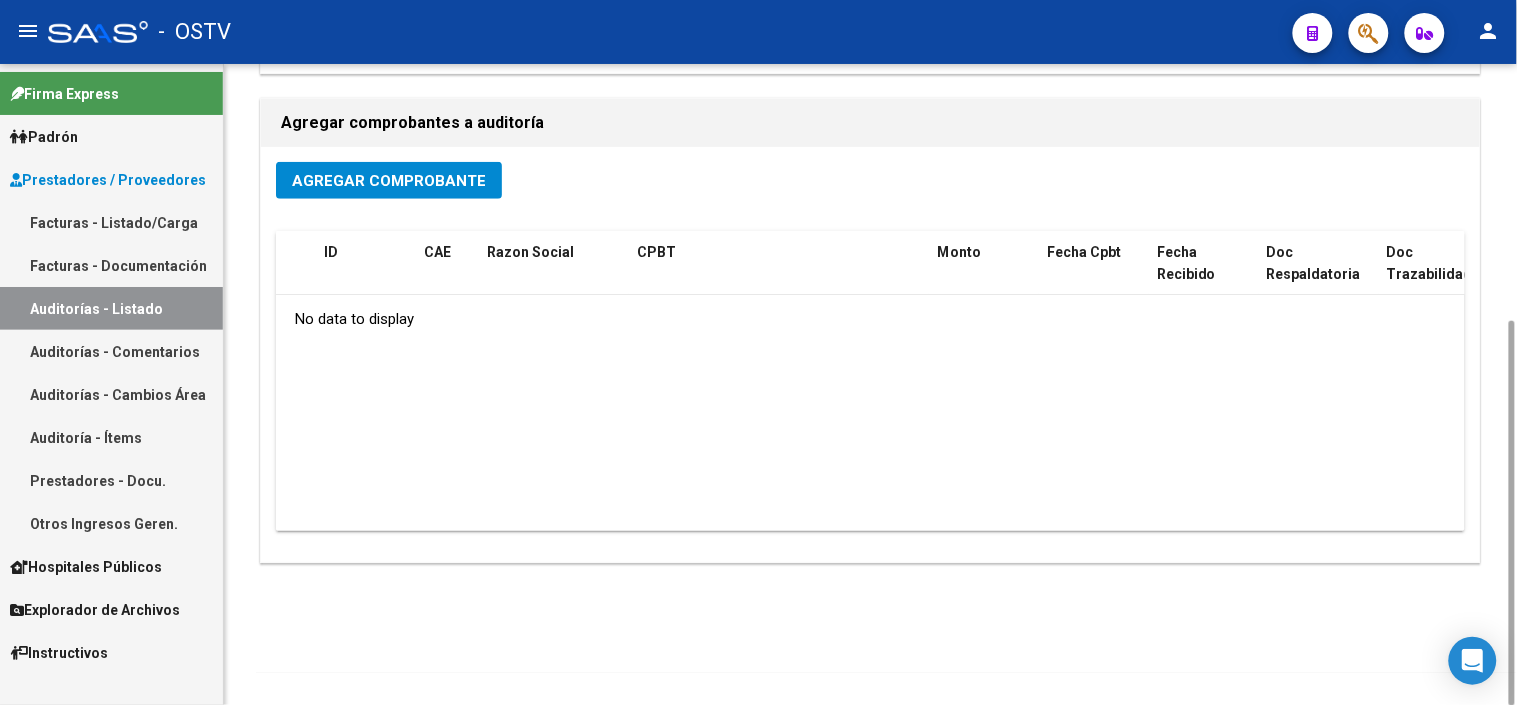 click on "Agregar Comprobante ID CAE Razon Social CPBT Monto Fecha Cpbt Fecha Recibido Doc Respaldatoria Doc Trazabilidad Expte. Interno Creado Usuario No data to display" 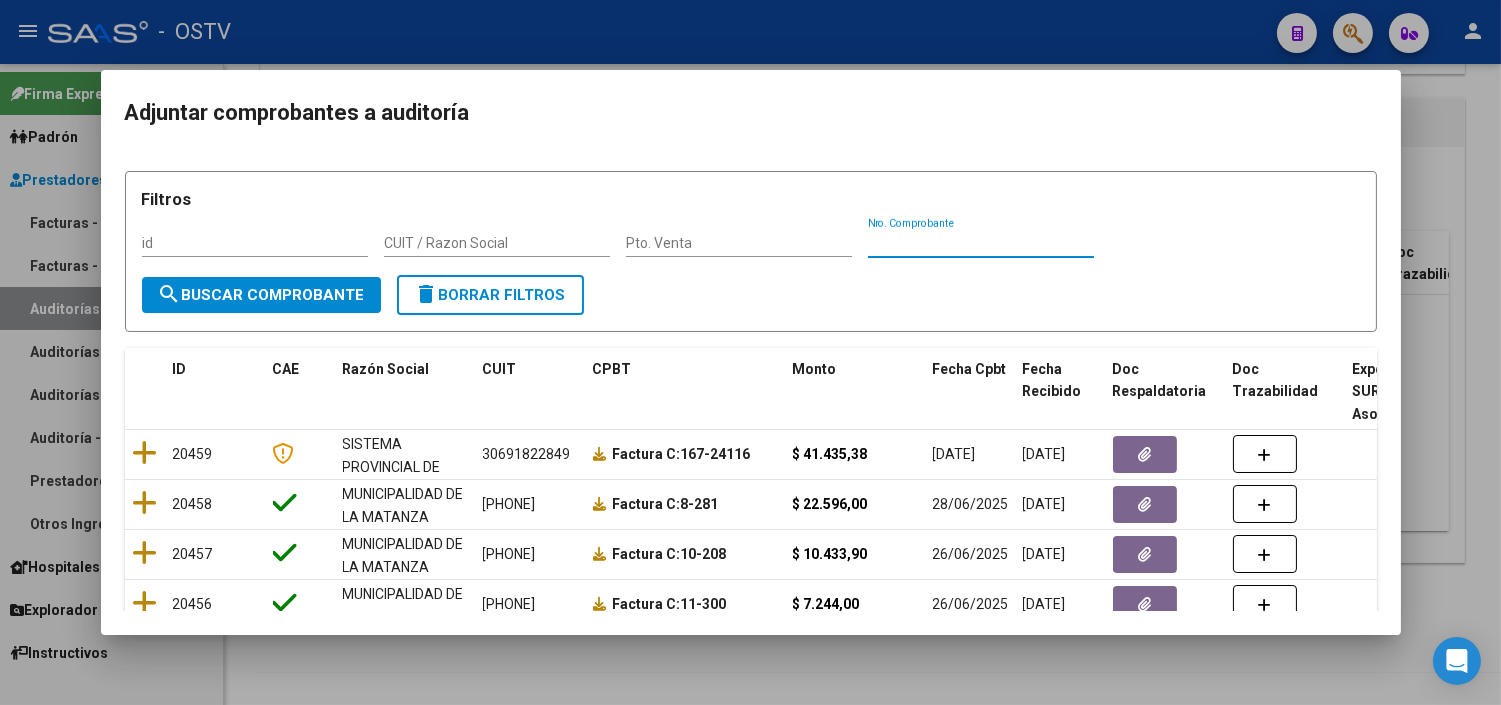 click on "Nro. Comprobante" at bounding box center [981, 243] 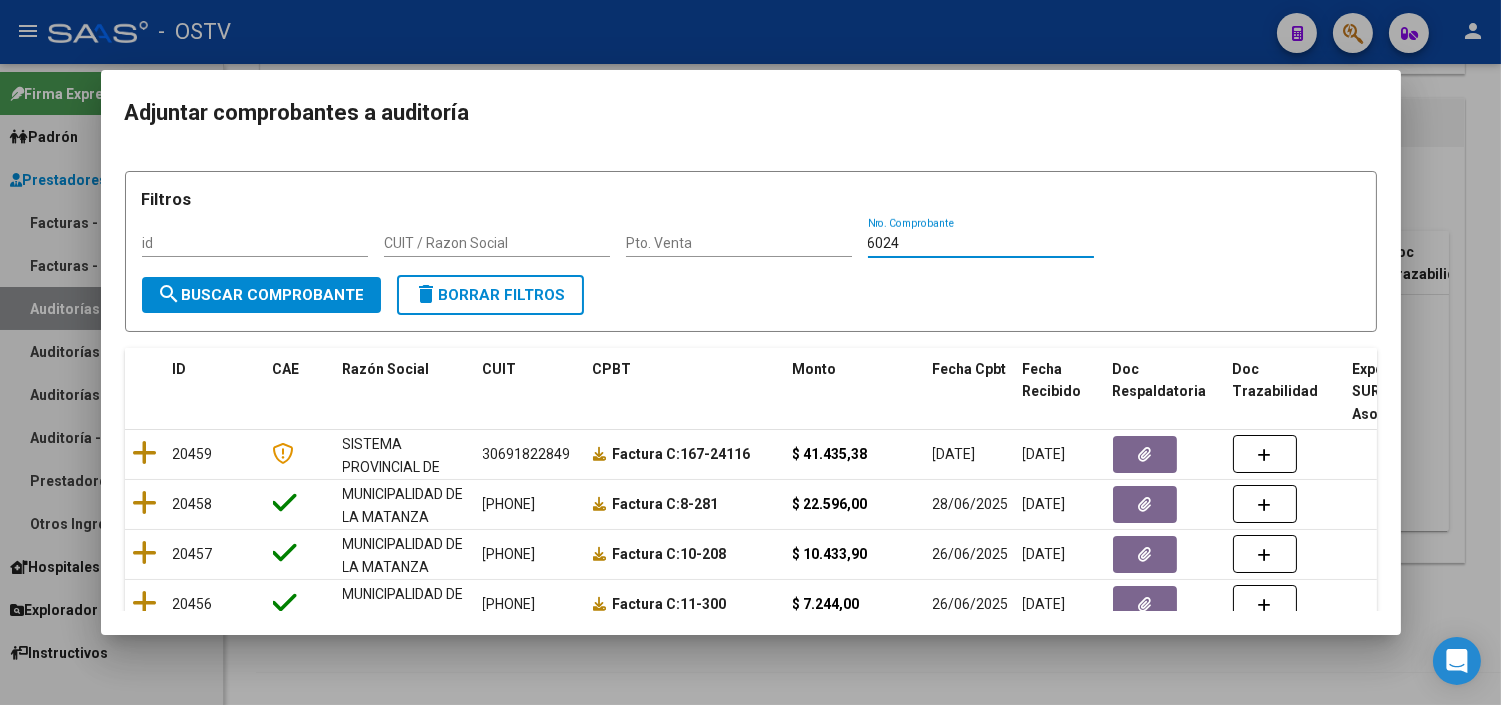 type on "6024" 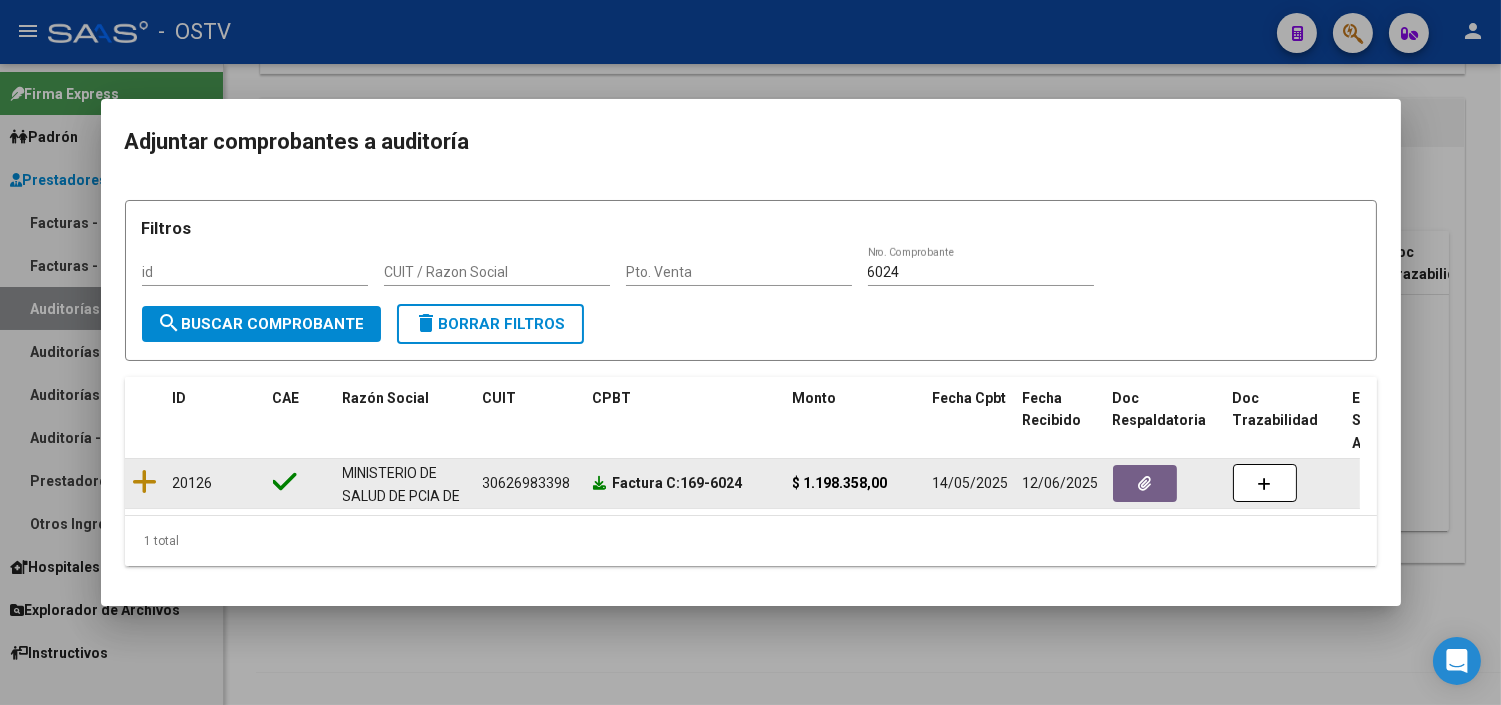 click 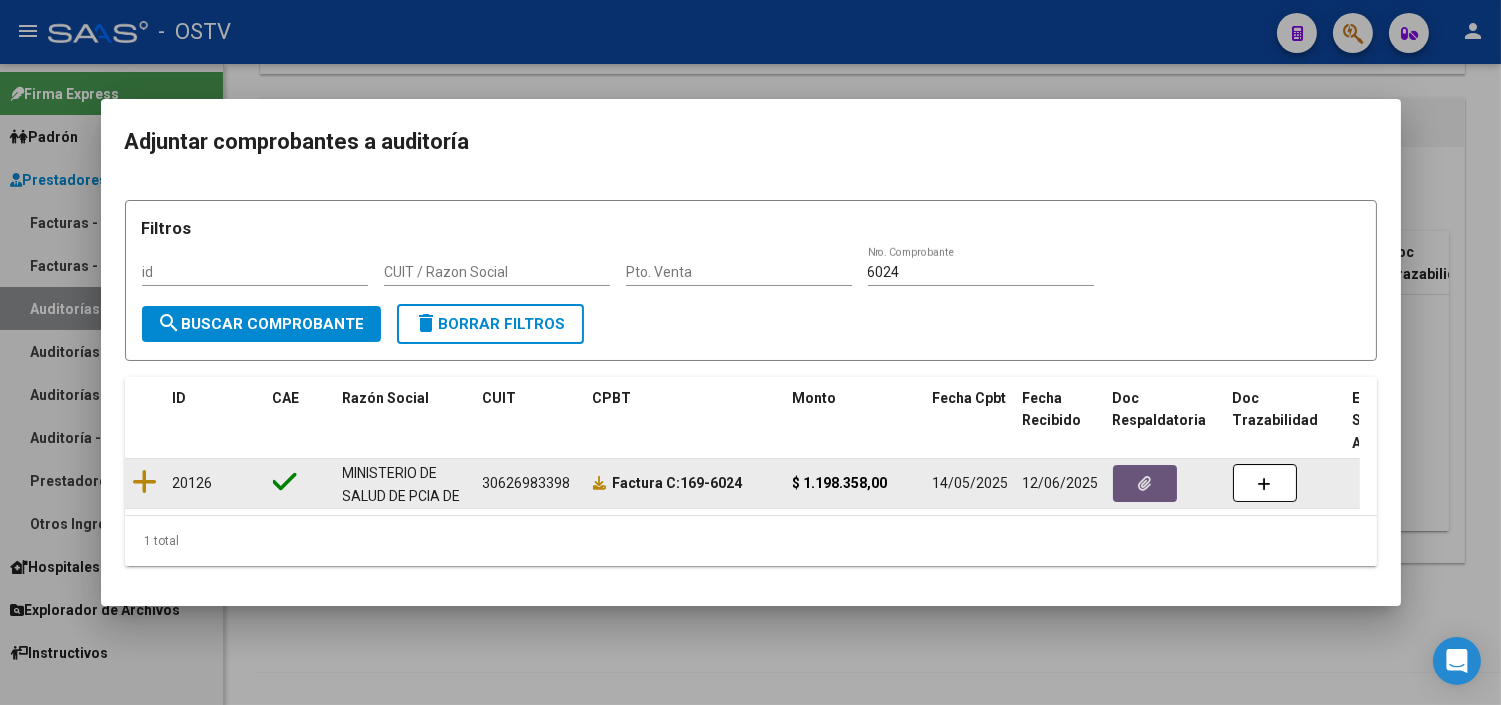 click 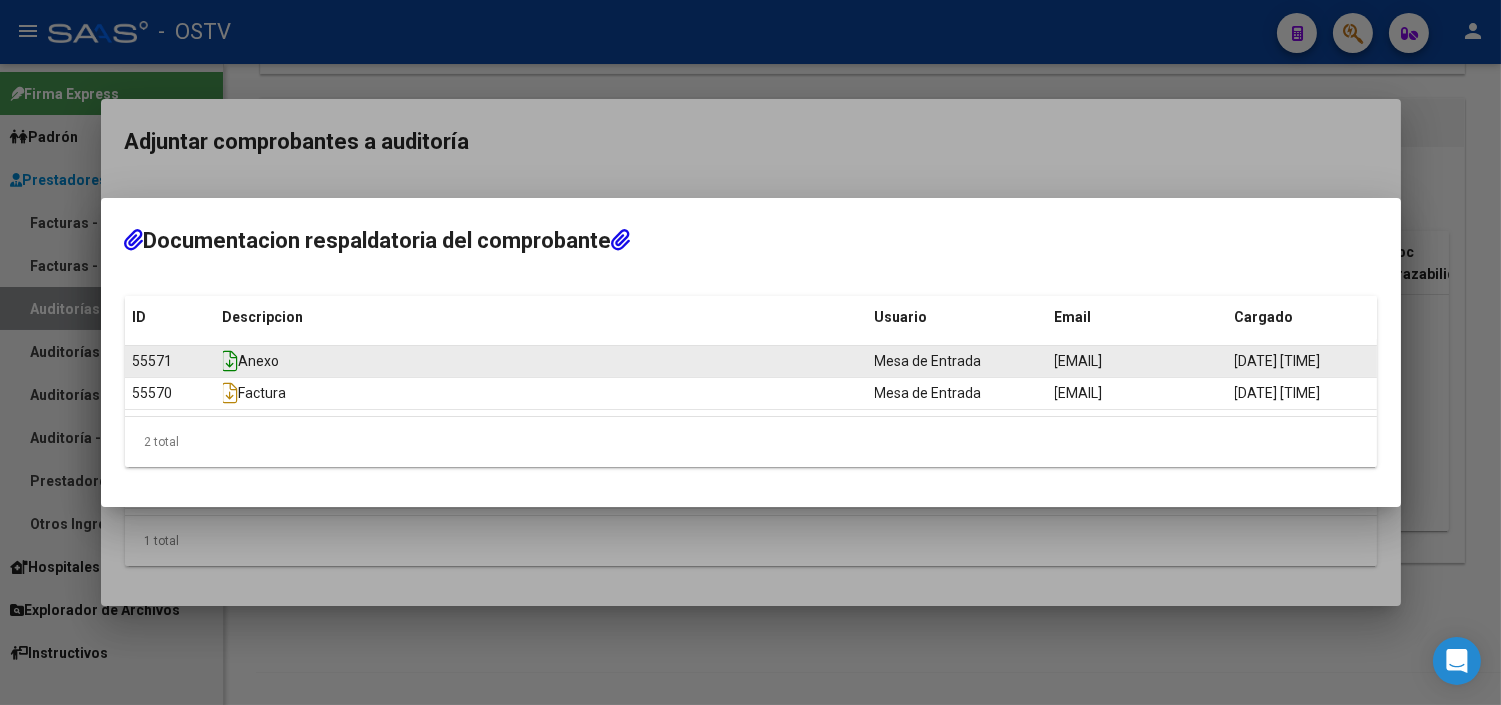 click 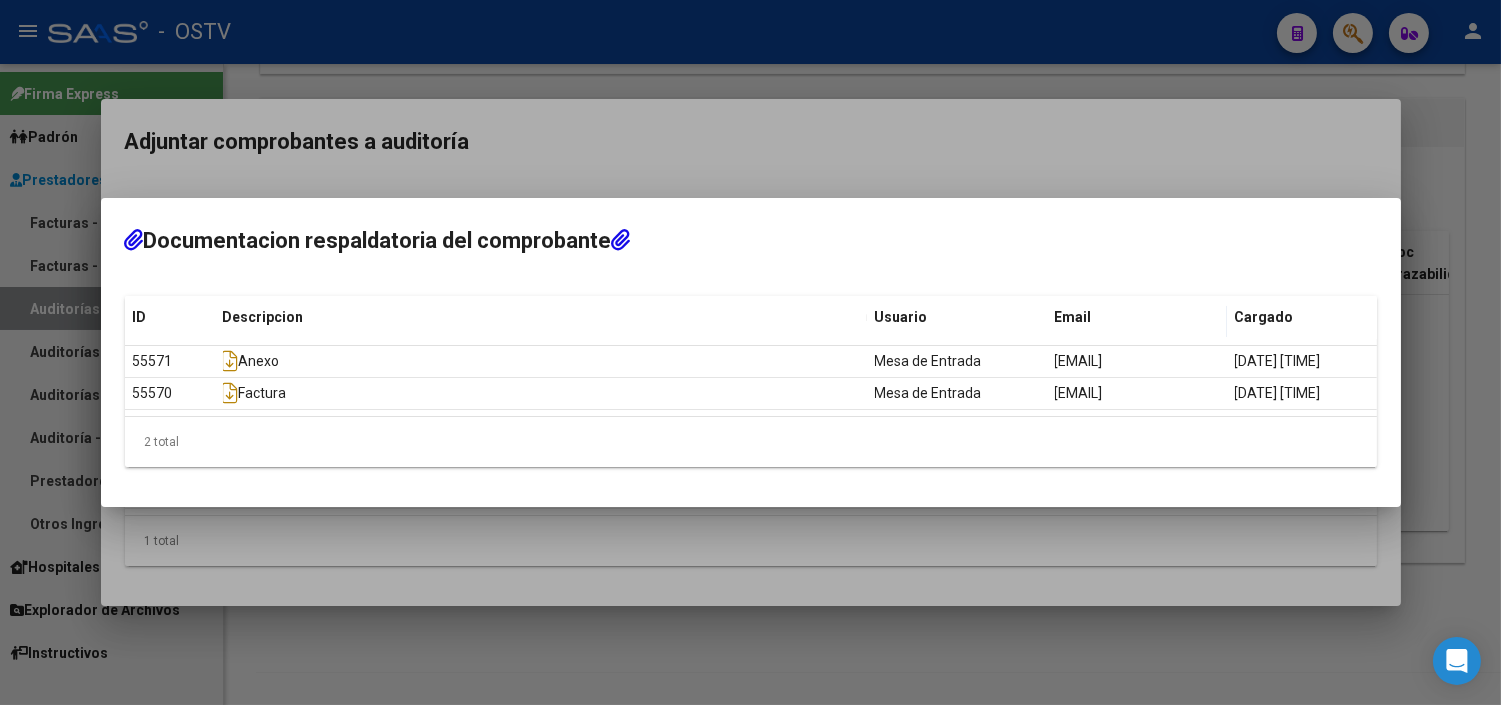 click at bounding box center (750, 352) 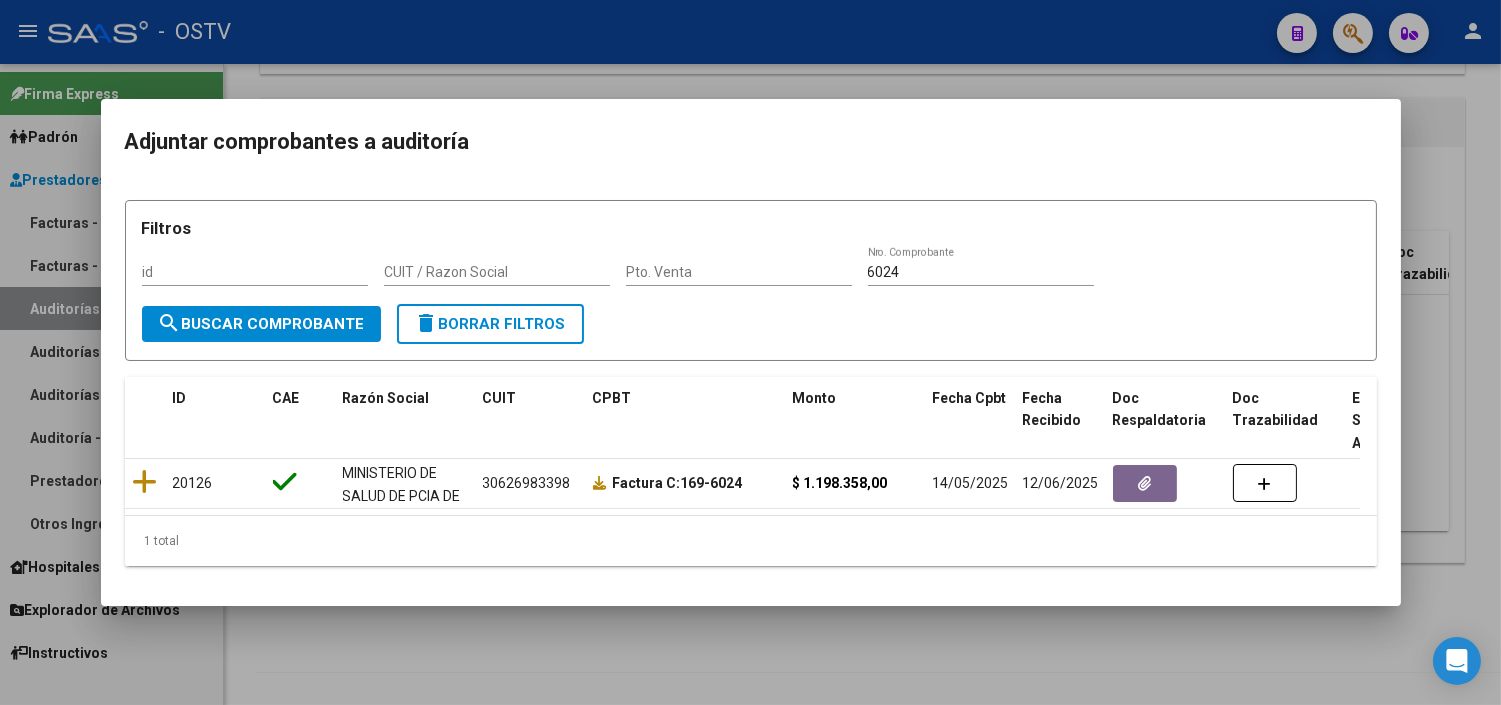 drag, startPoint x: 453, startPoint y: 660, endPoint x: 450, endPoint y: 610, distance: 50.08992 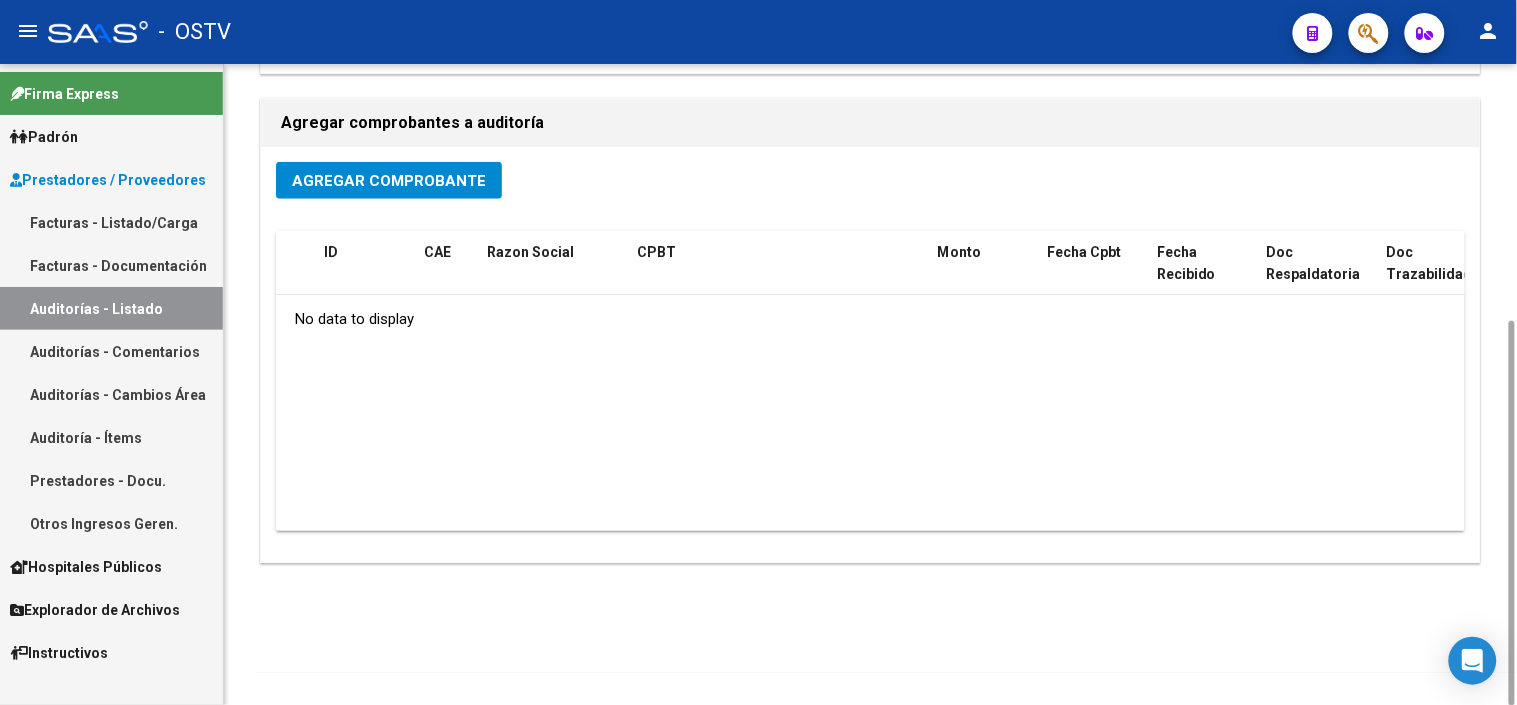 click on "Agregar Comprobante" 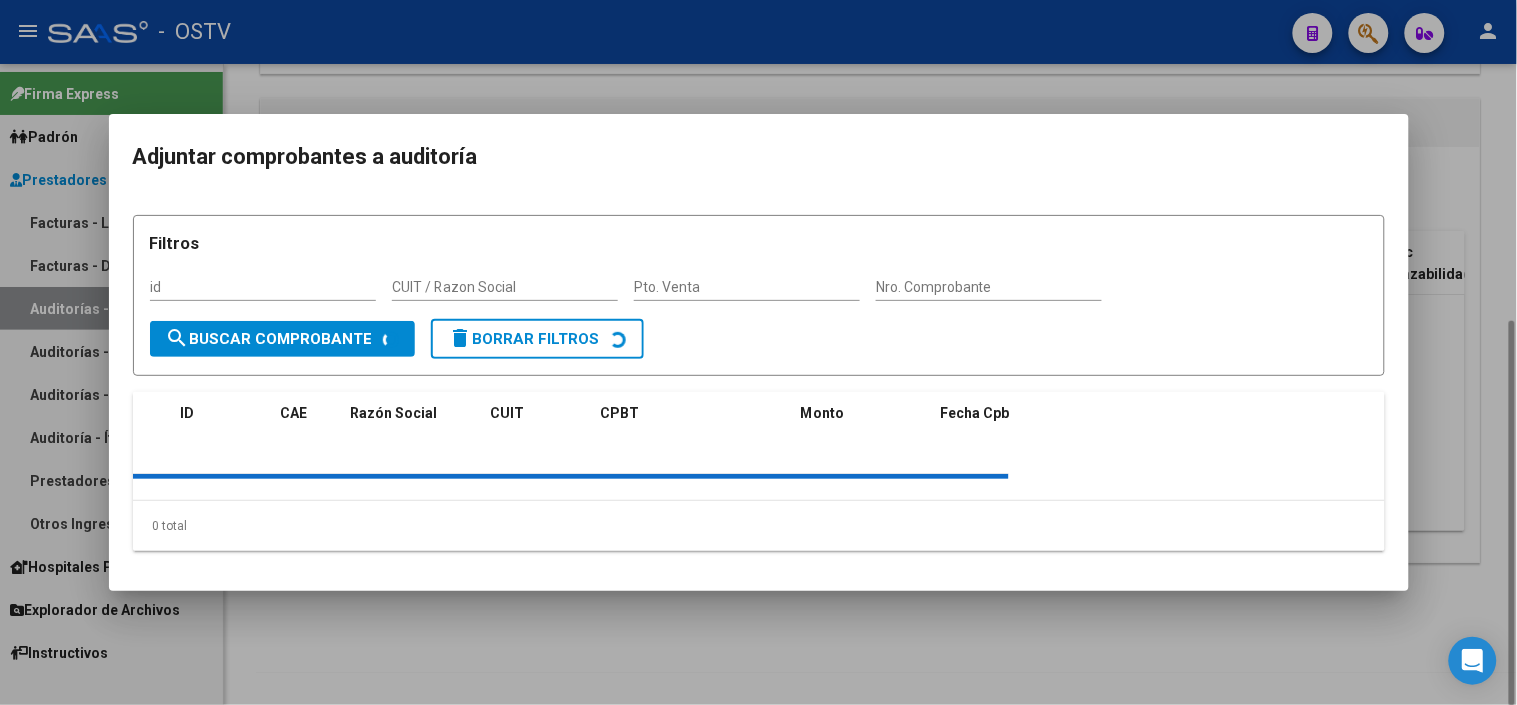 type 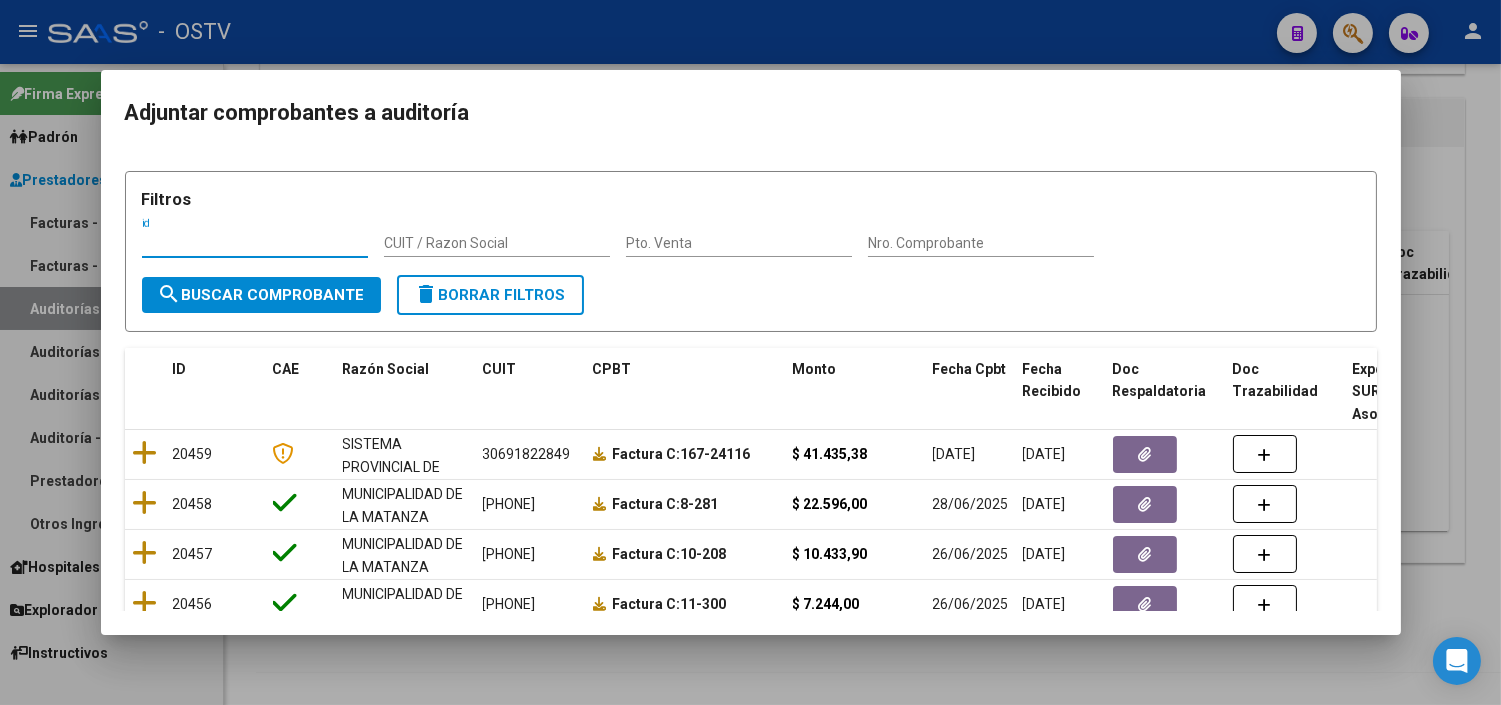 click on "Nro. Comprobante" at bounding box center [981, 243] 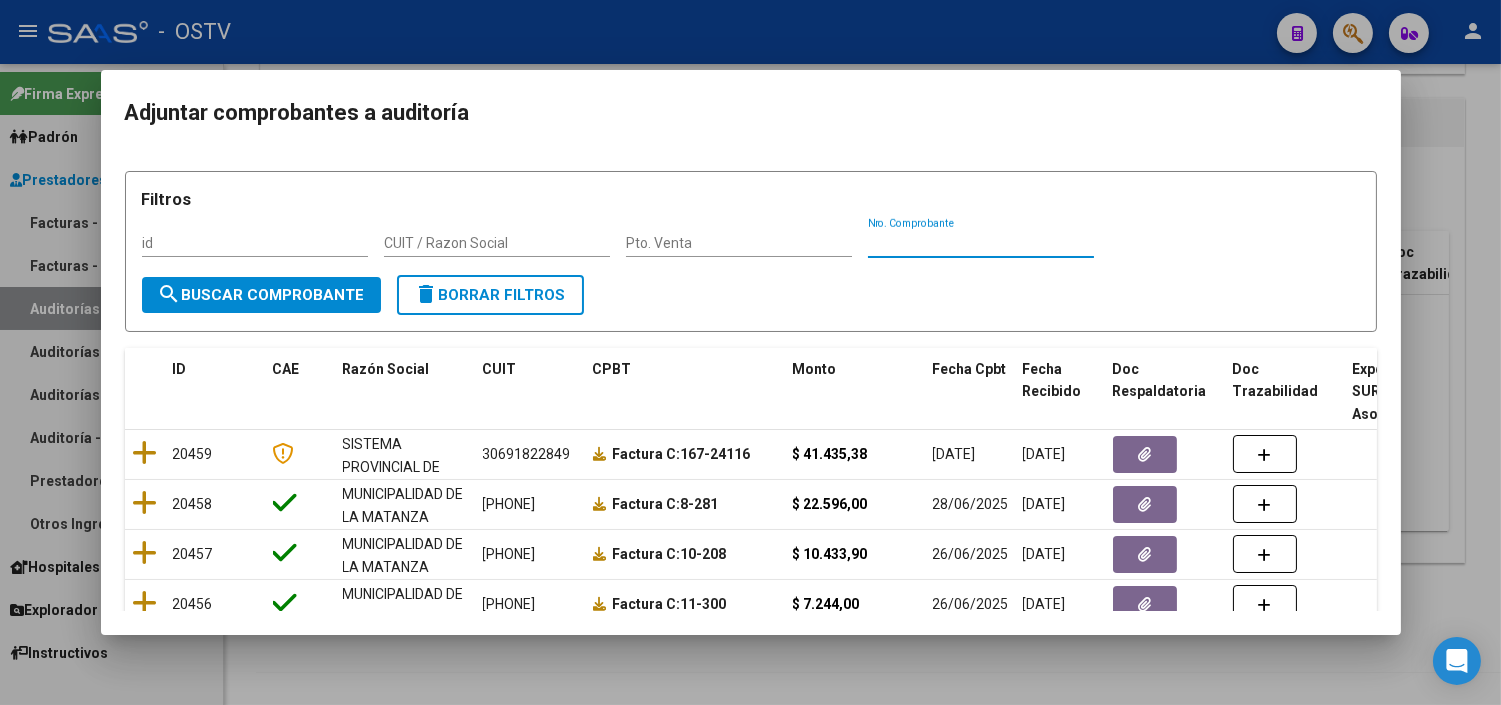 paste on "6024" 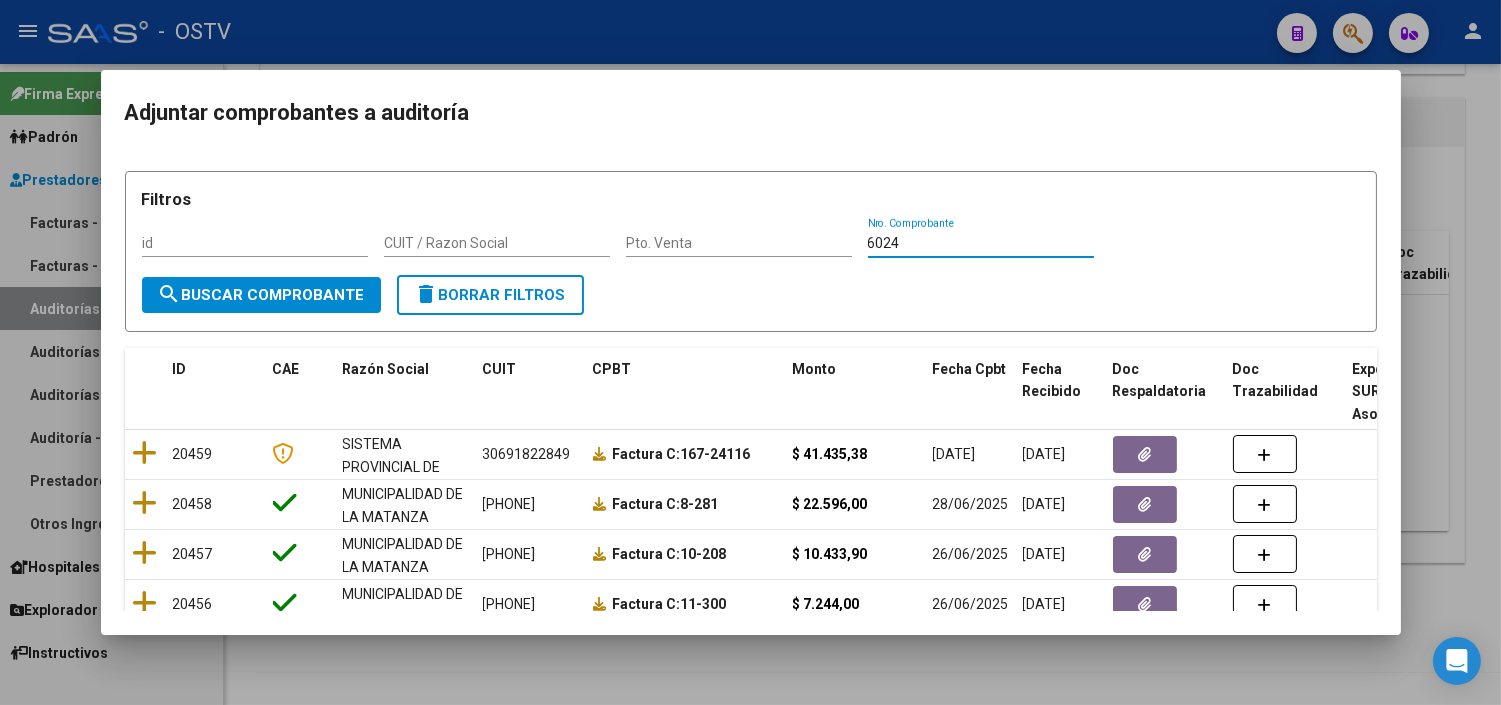 type on "6024" 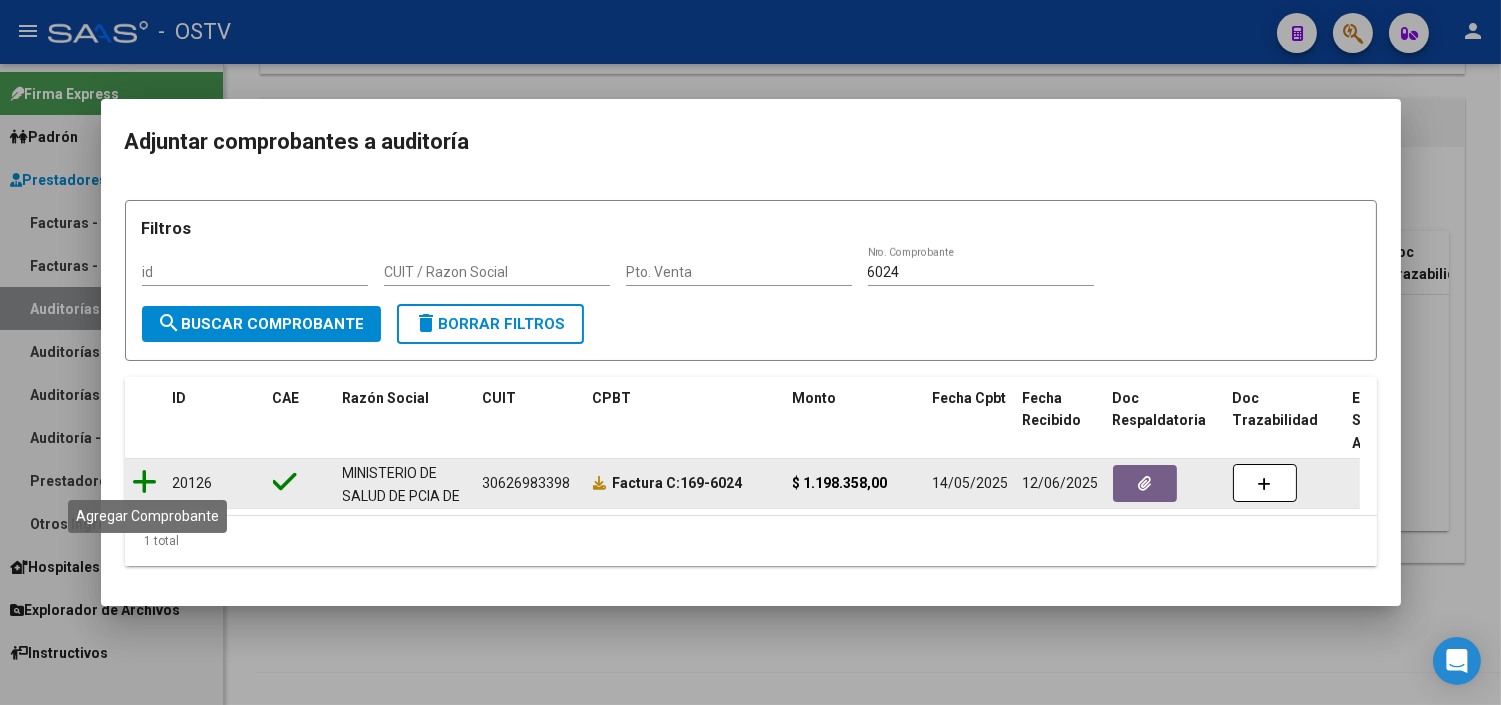 click 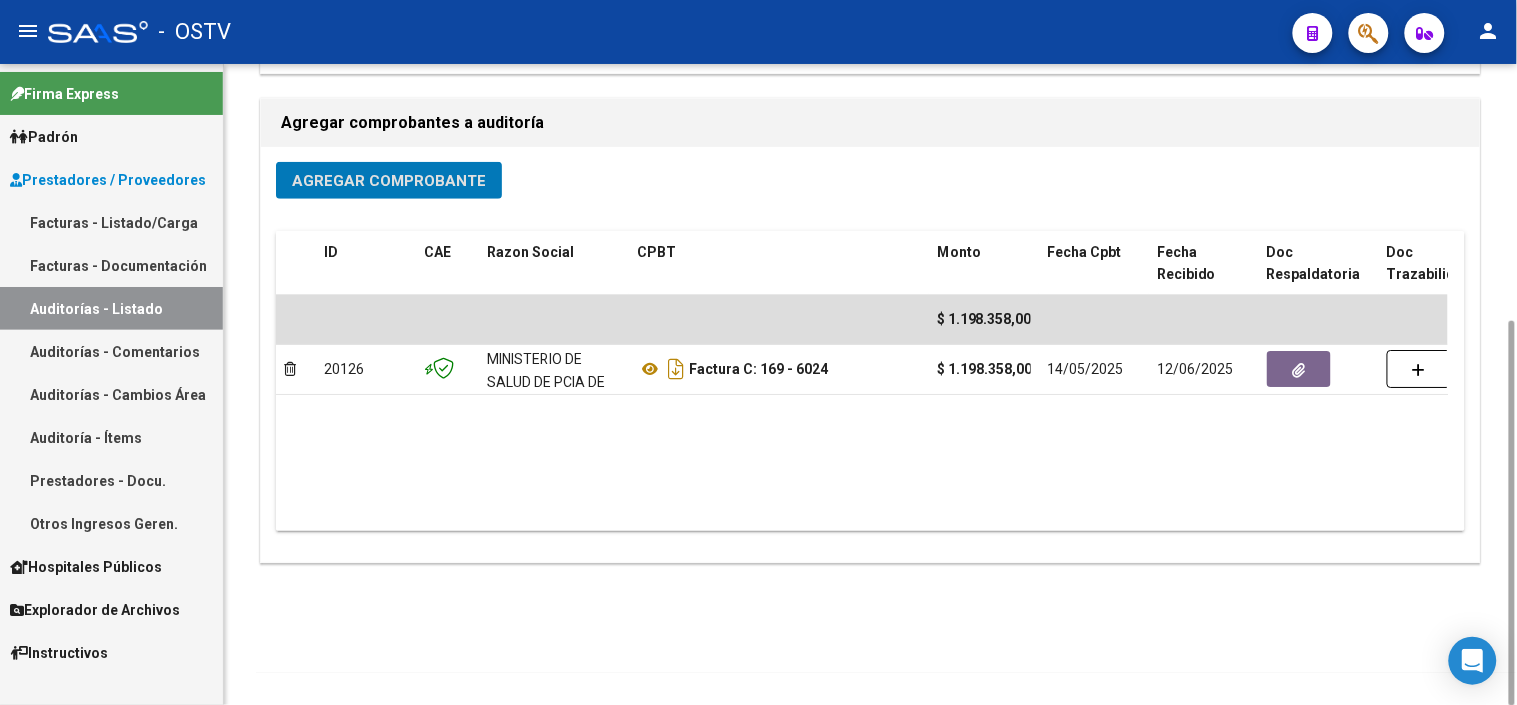 scroll, scrollTop: 0, scrollLeft: 0, axis: both 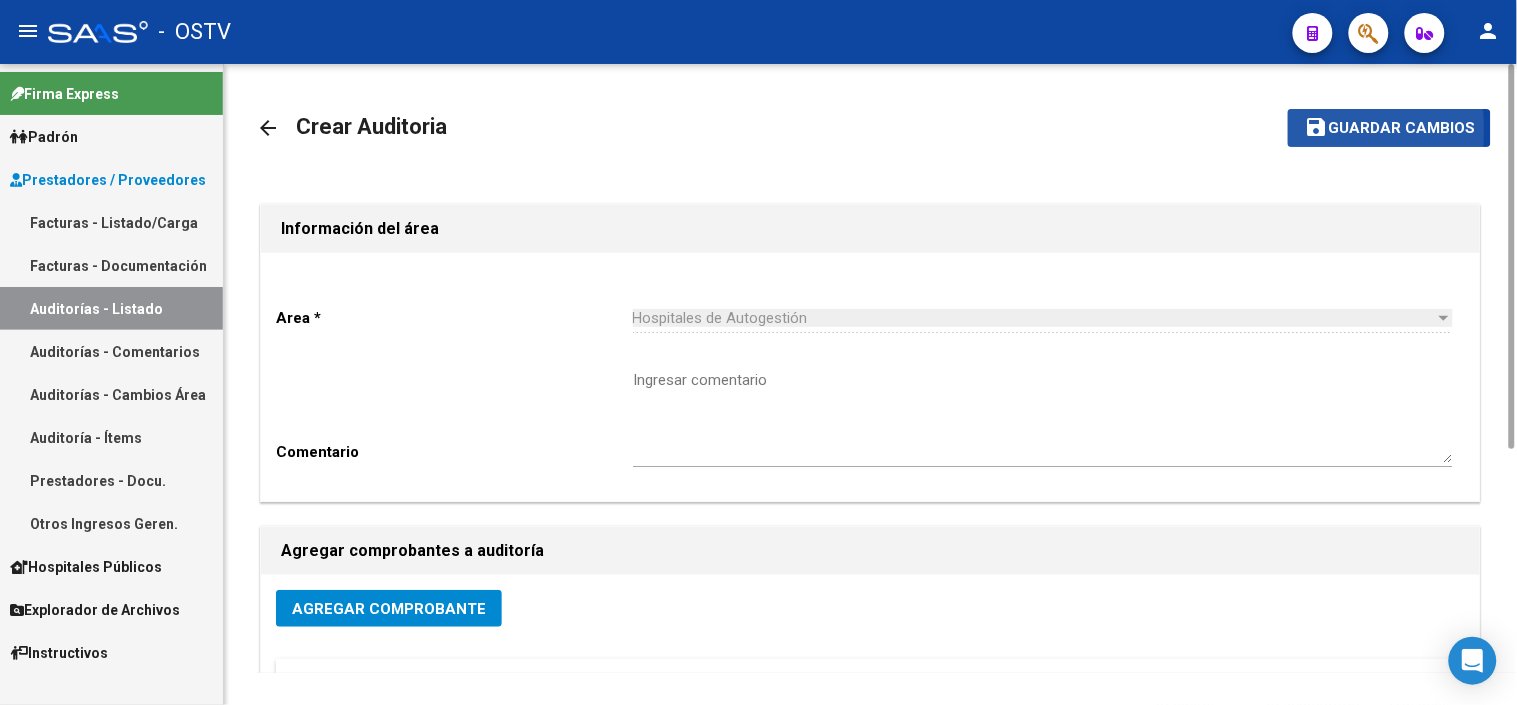 click on "save" 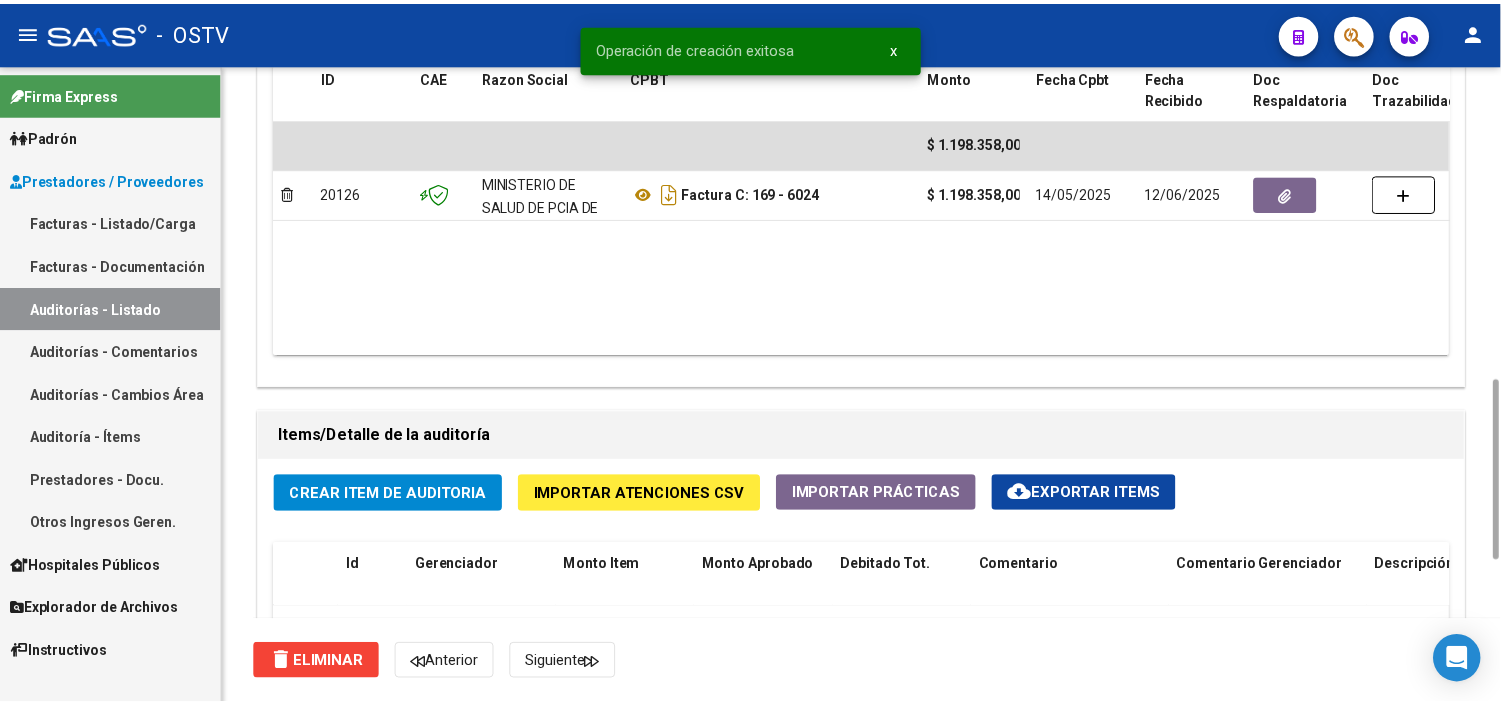 scroll, scrollTop: 1333, scrollLeft: 0, axis: vertical 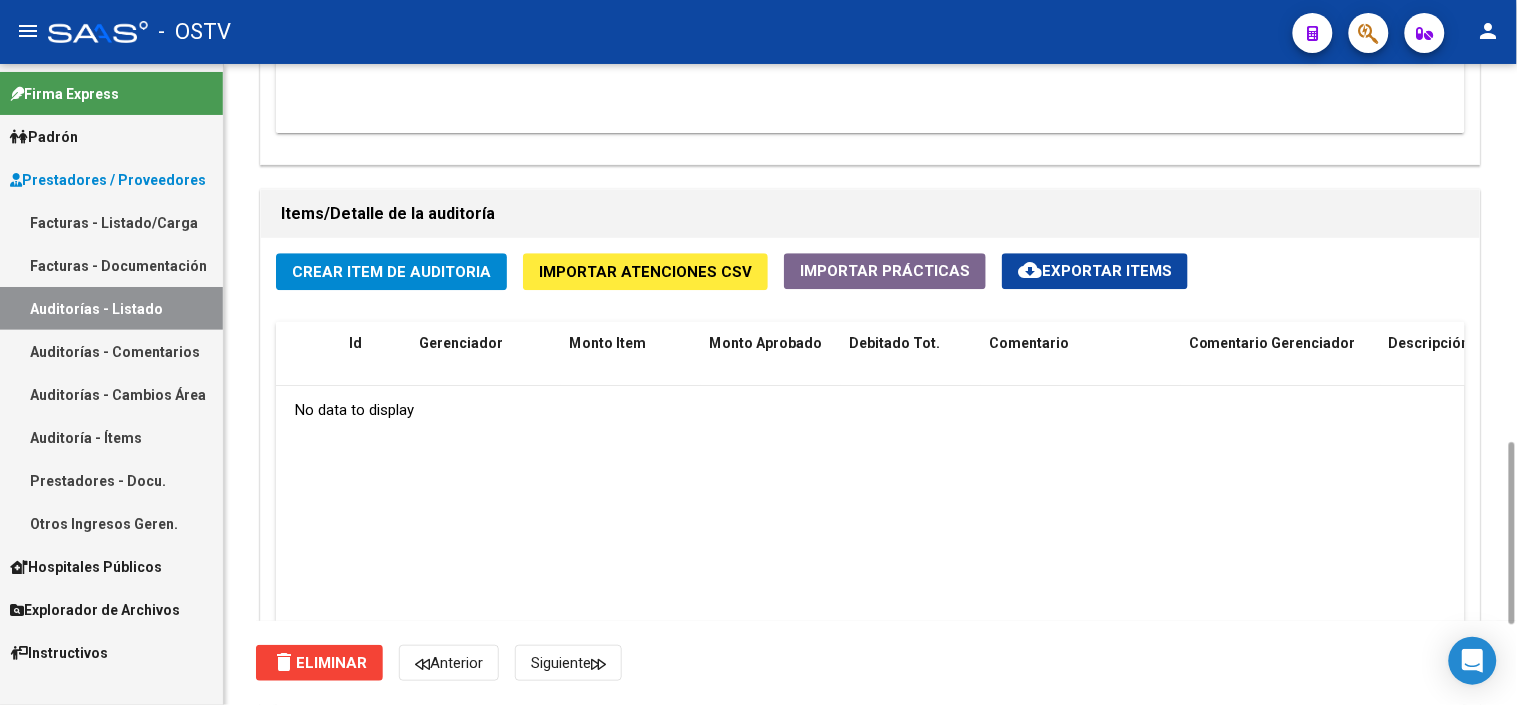 click on "Crear Item de Auditoria" 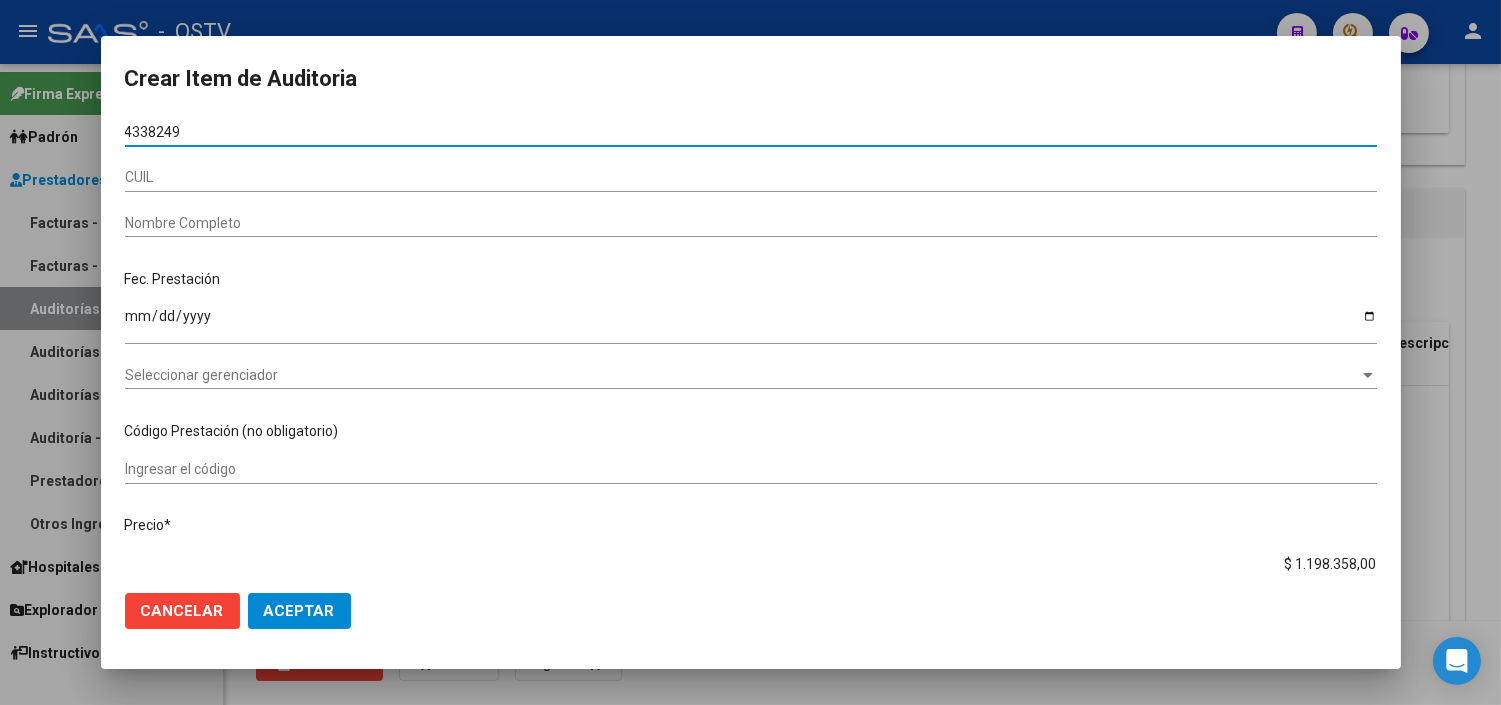 type on "[NUMBER]" 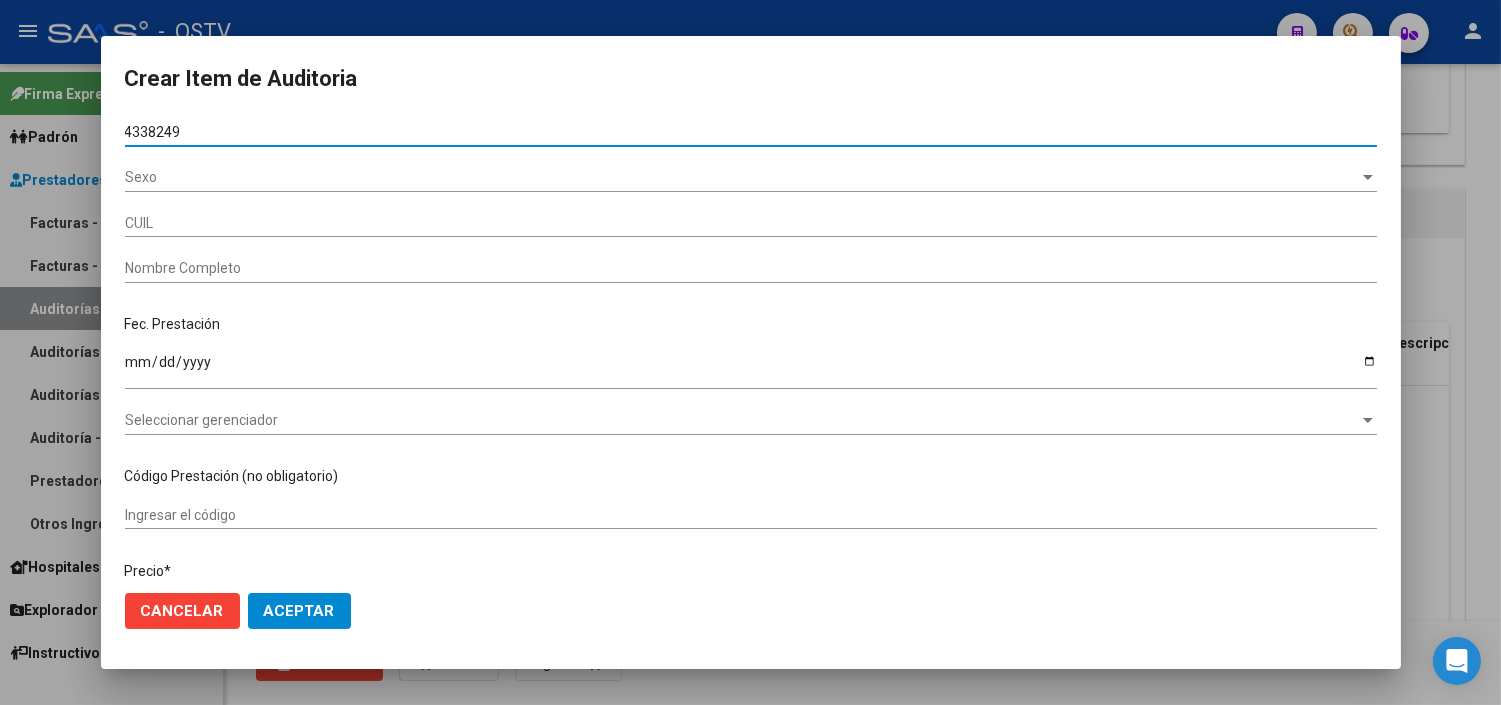 type on "[PHONE]" 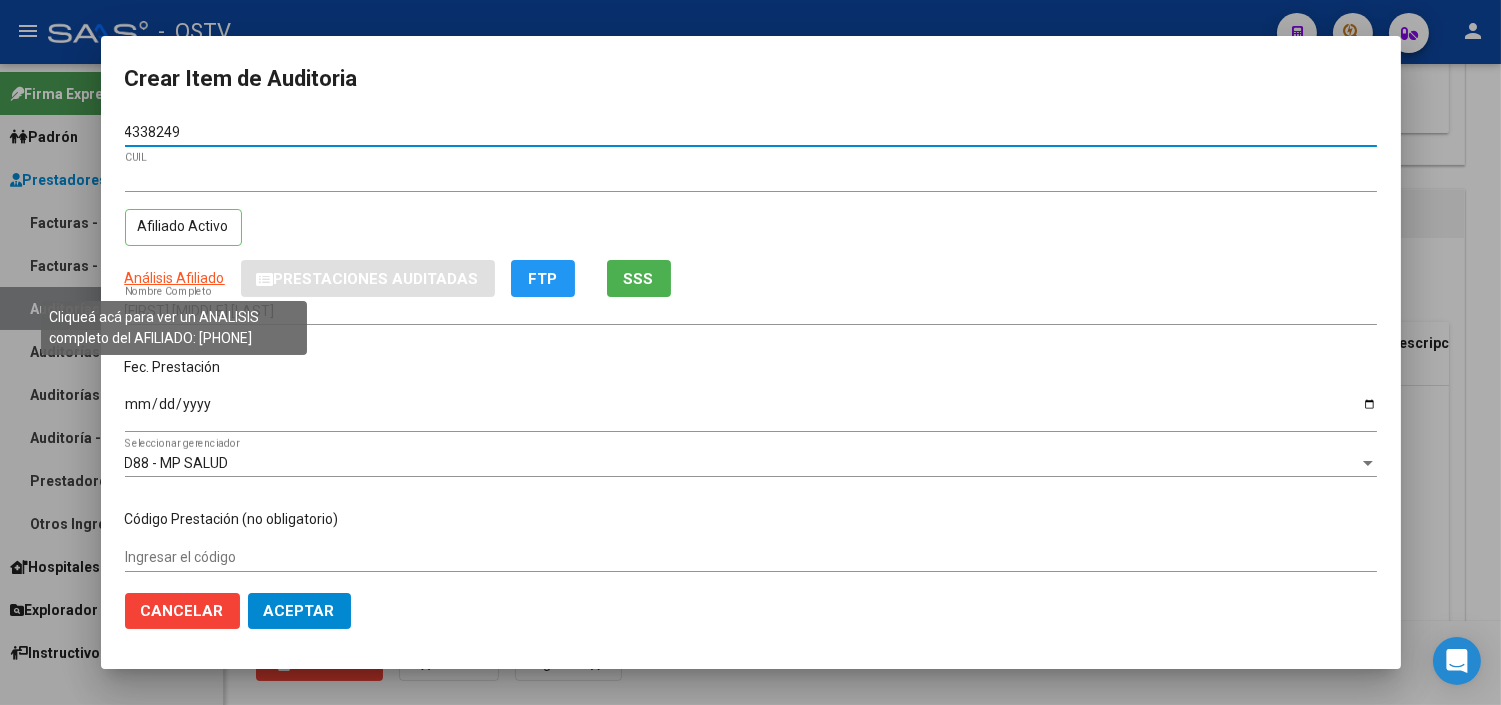 type on "[NUMBER]" 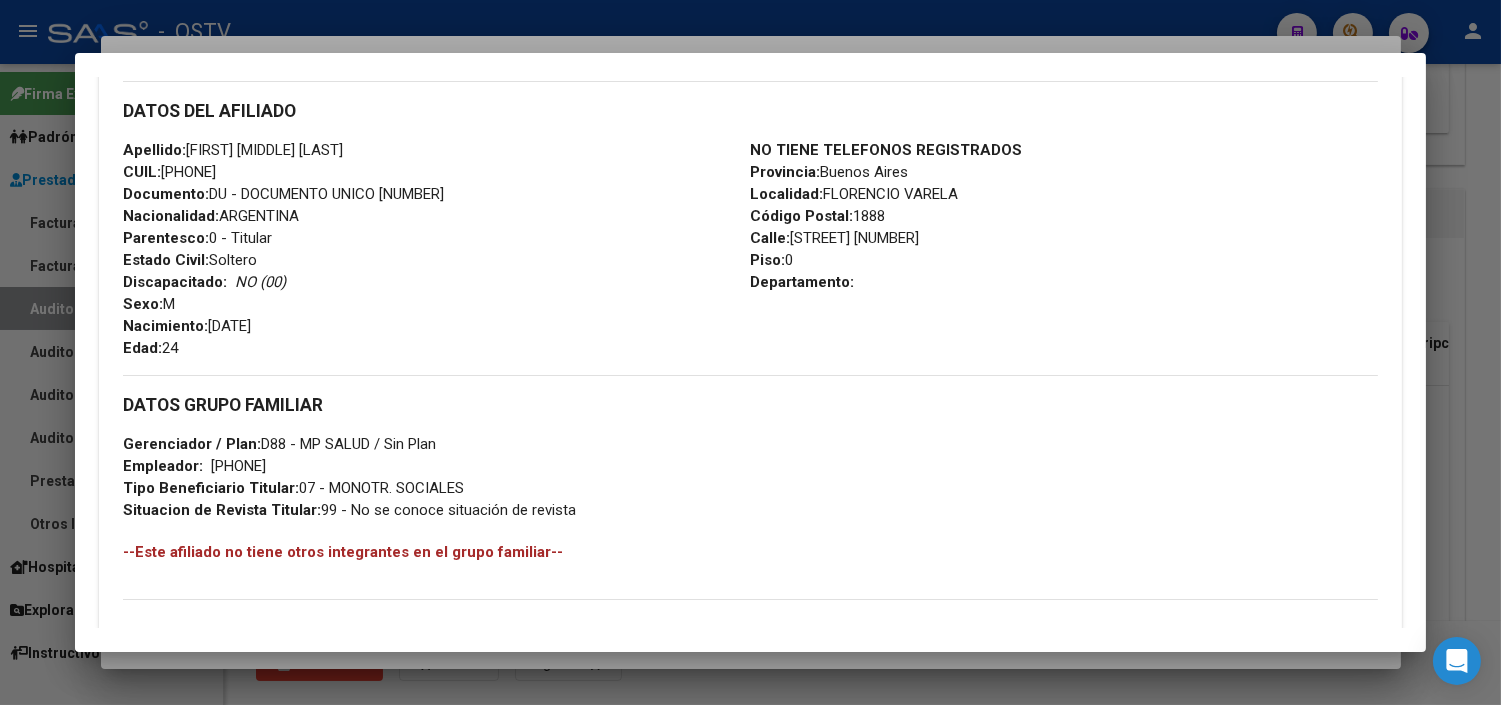 scroll, scrollTop: 937, scrollLeft: 0, axis: vertical 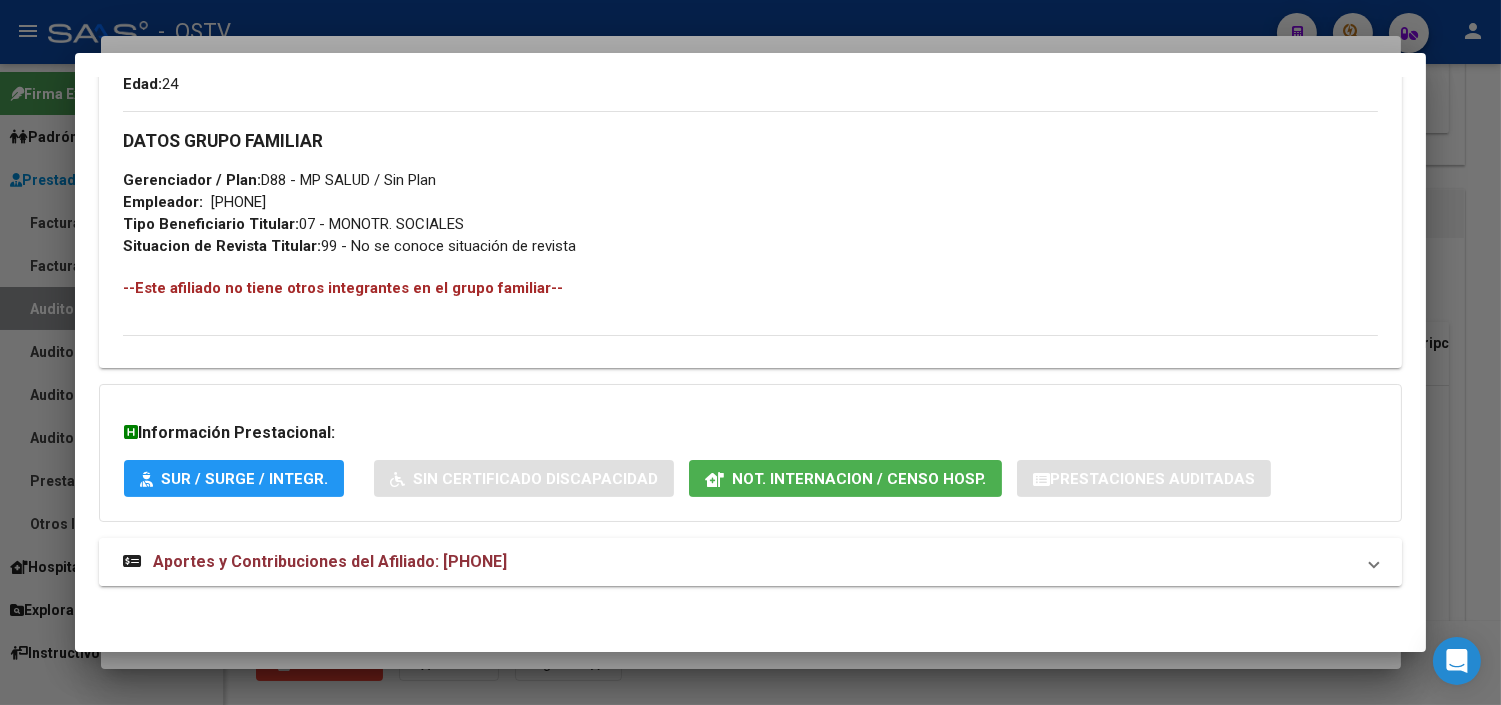 click on "Aportes y Contribuciones del Afiliado: [PHONE]" at bounding box center (750, 562) 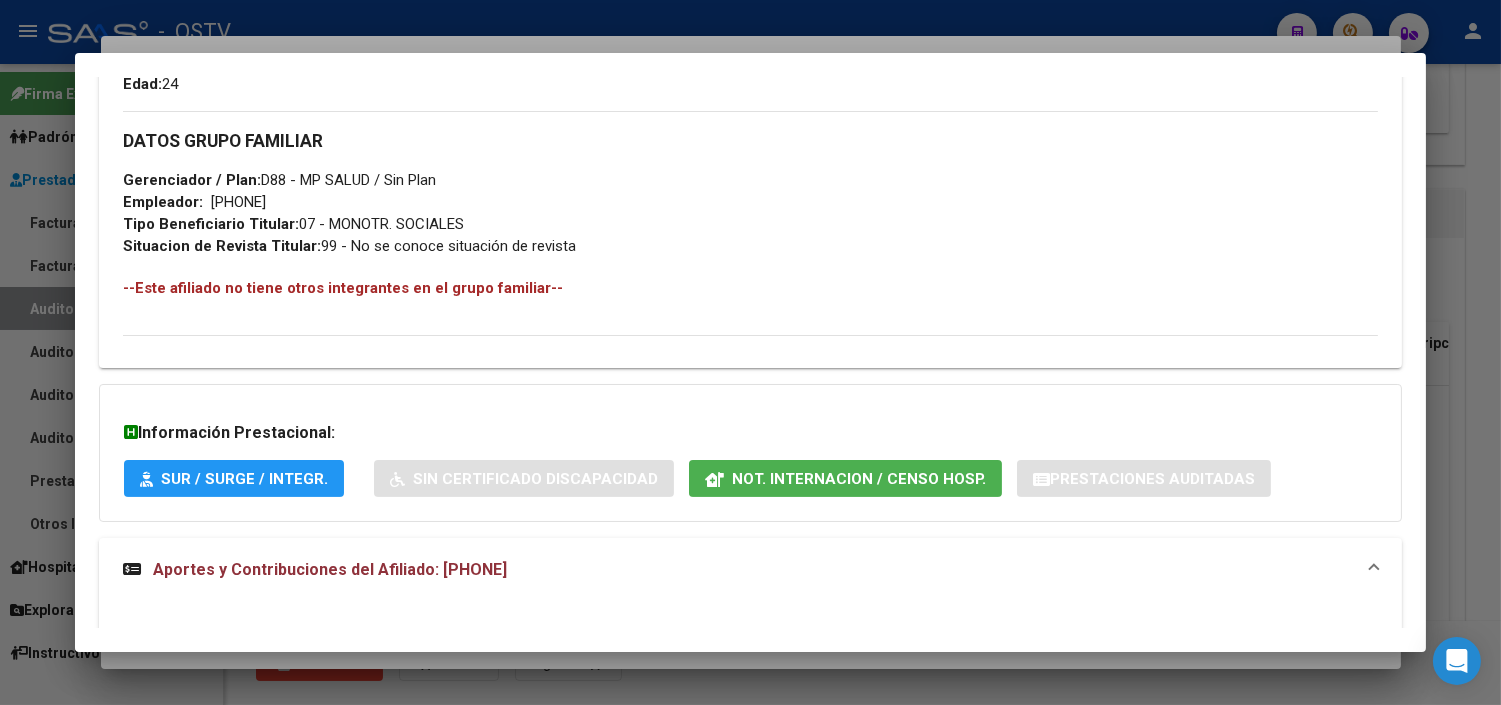 click on "Not. Internacion / Censo Hosp." 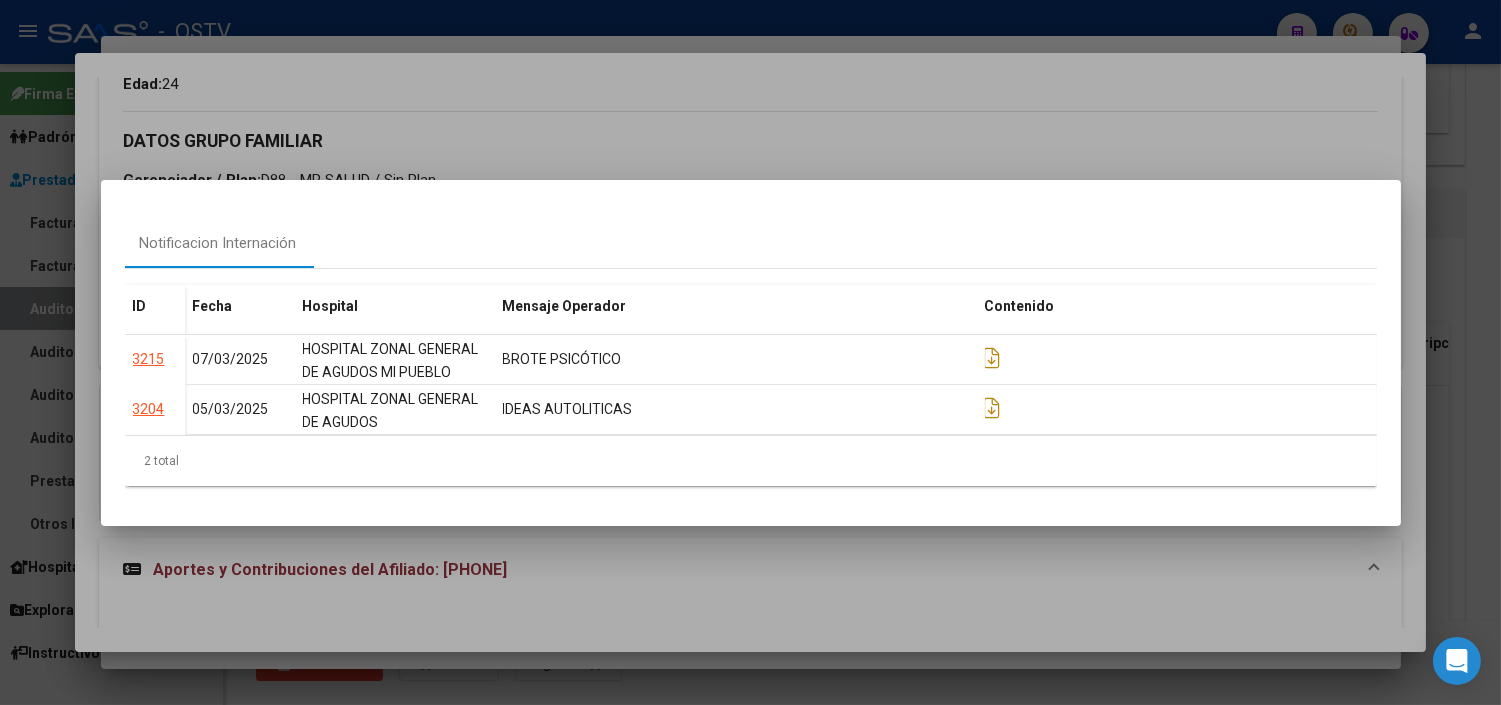 click at bounding box center [750, 352] 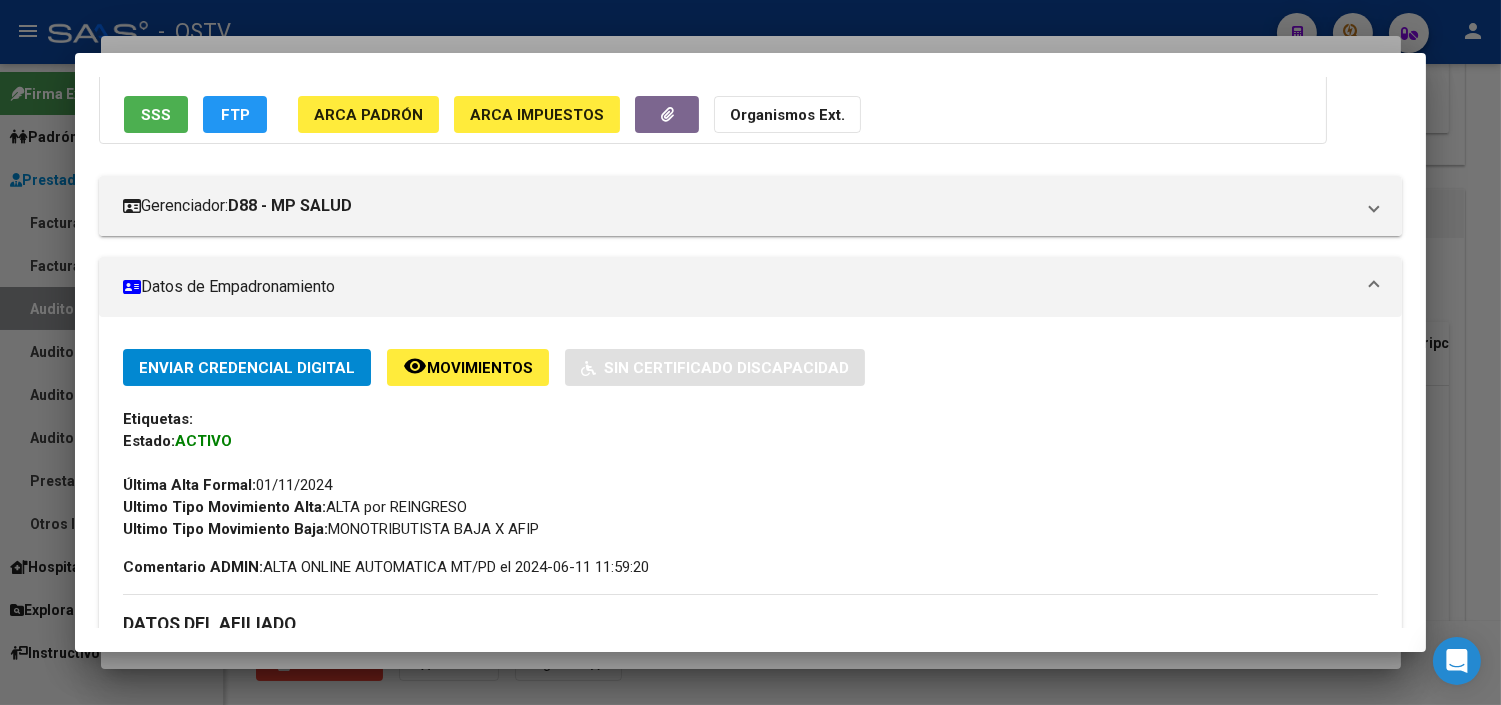 scroll, scrollTop: 0, scrollLeft: 0, axis: both 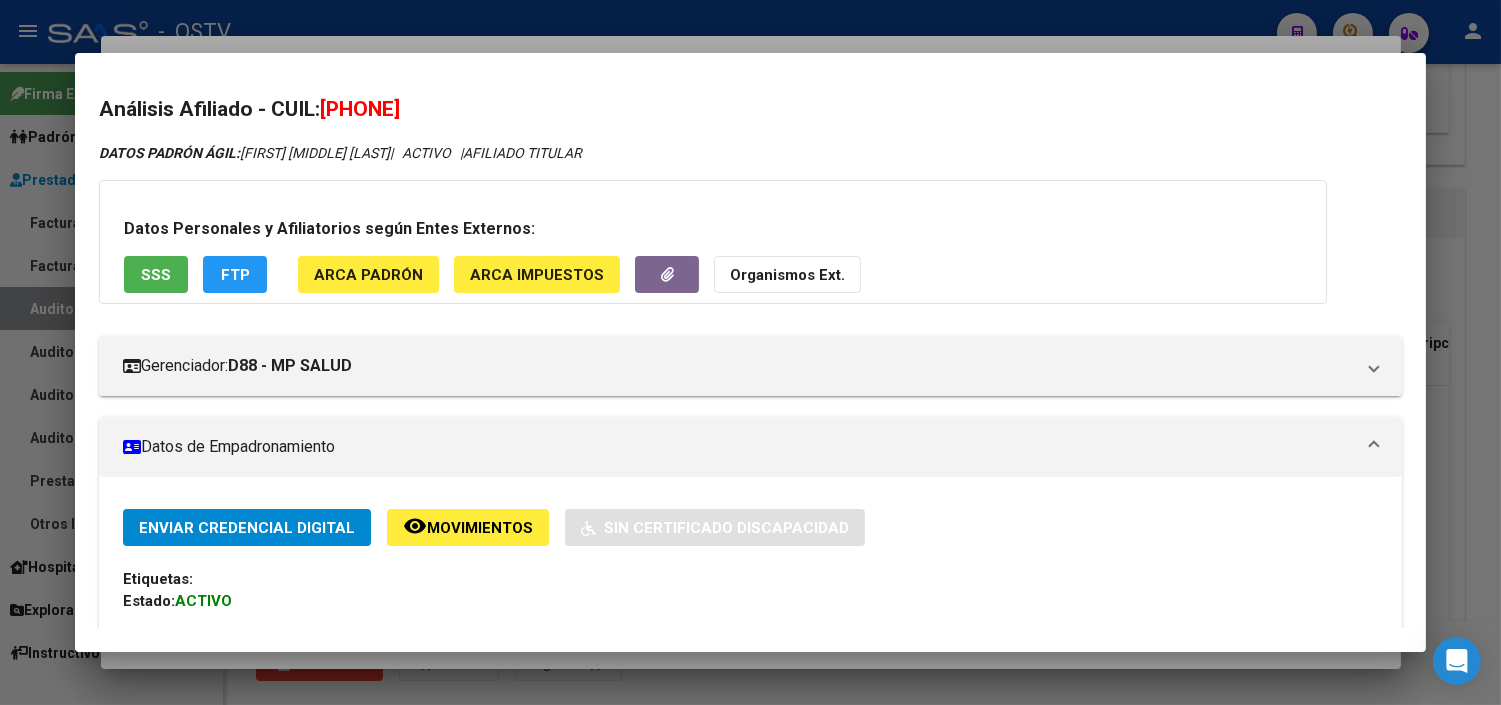 click at bounding box center (750, 352) 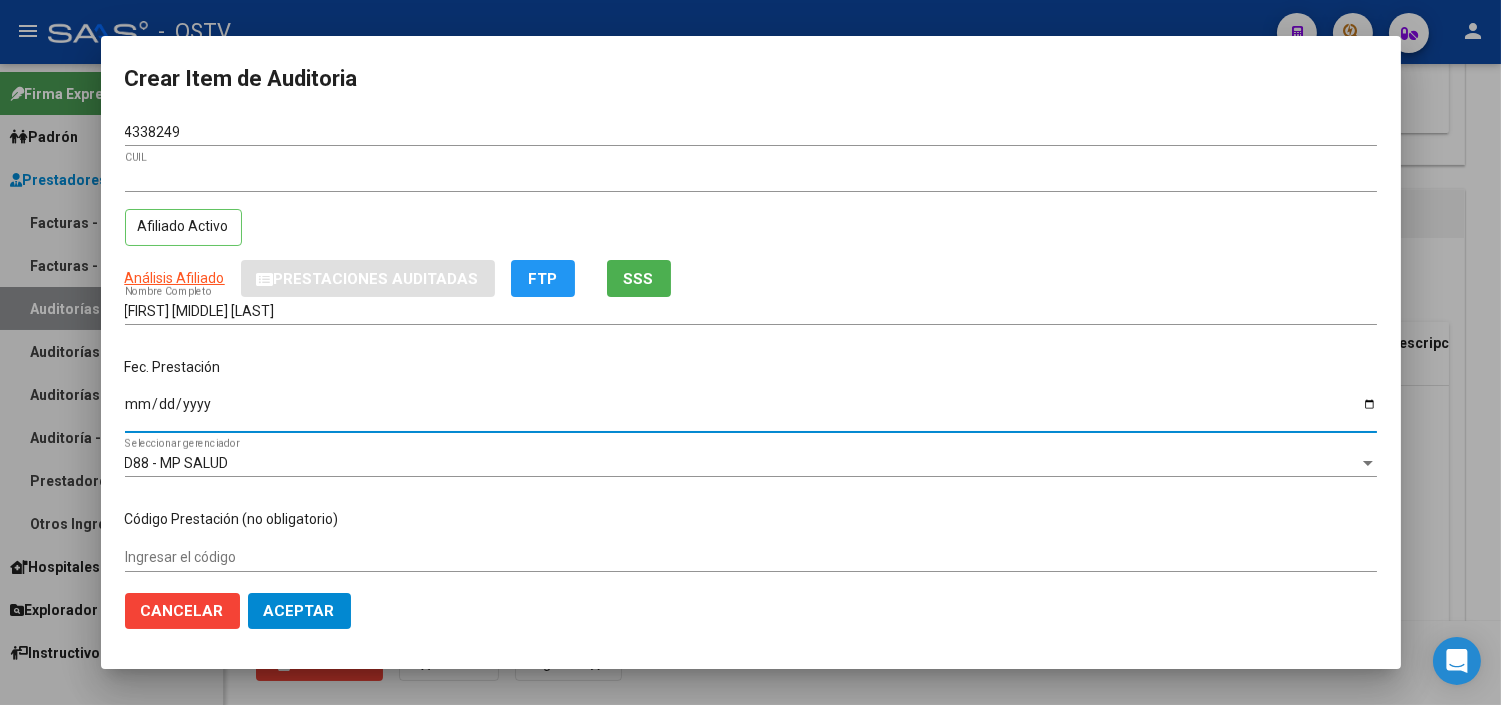 click on "Ingresar la fecha" at bounding box center (751, 411) 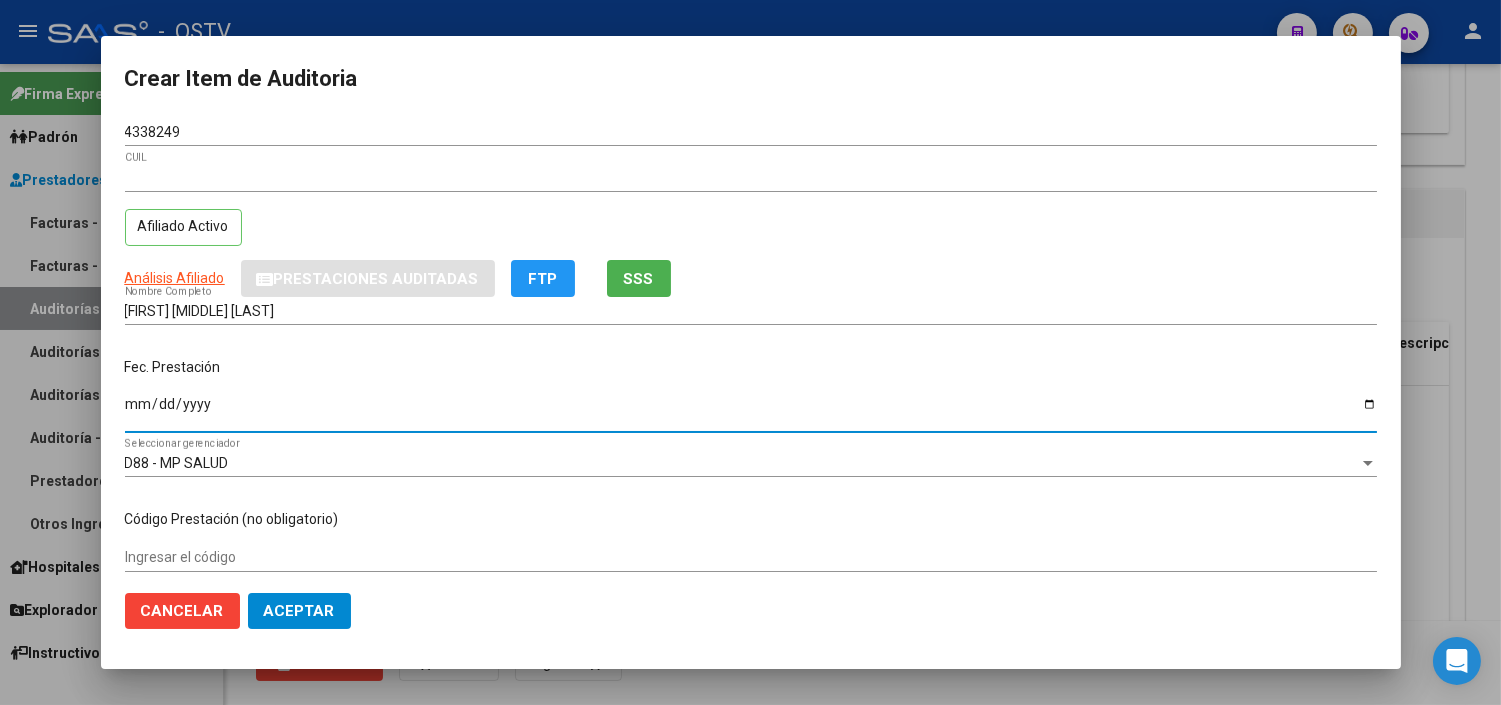 type on "[DATE]" 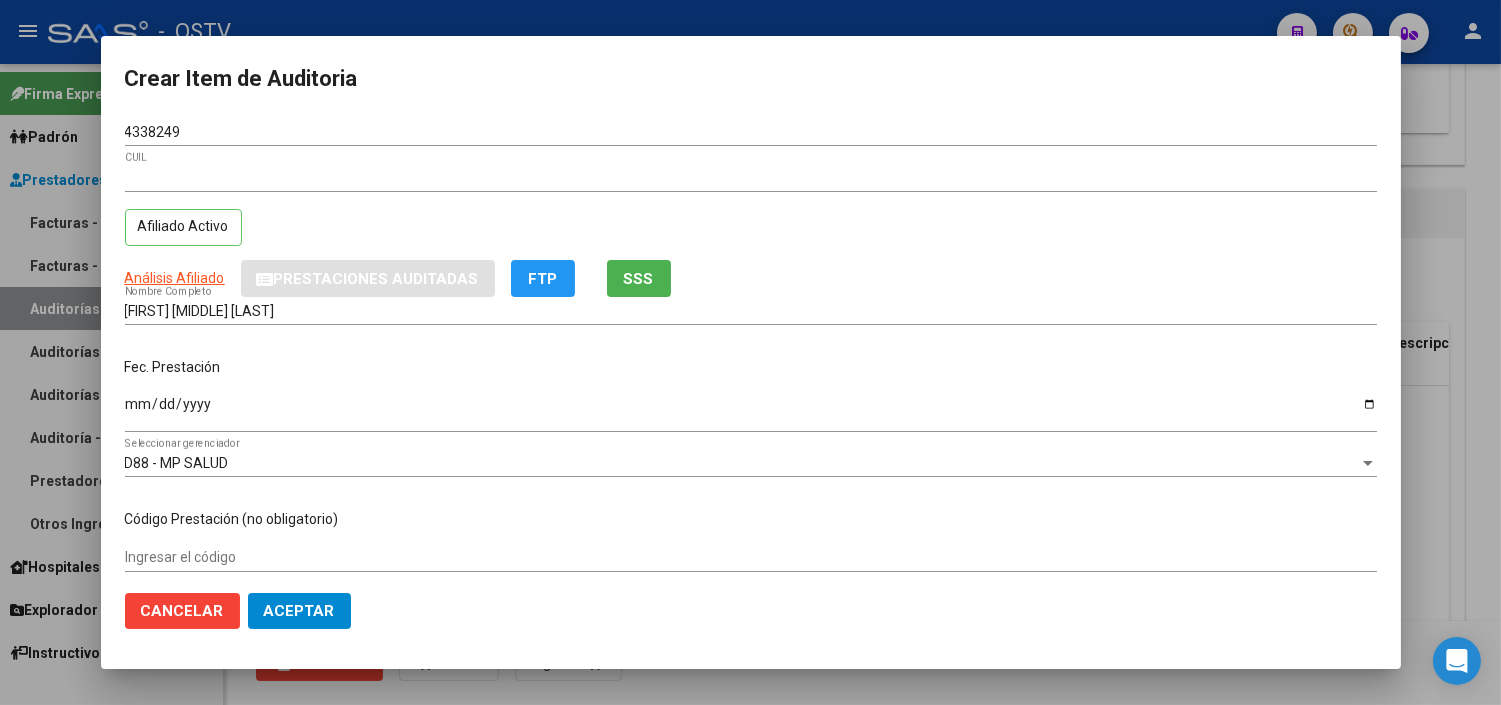 scroll, scrollTop: 304, scrollLeft: 0, axis: vertical 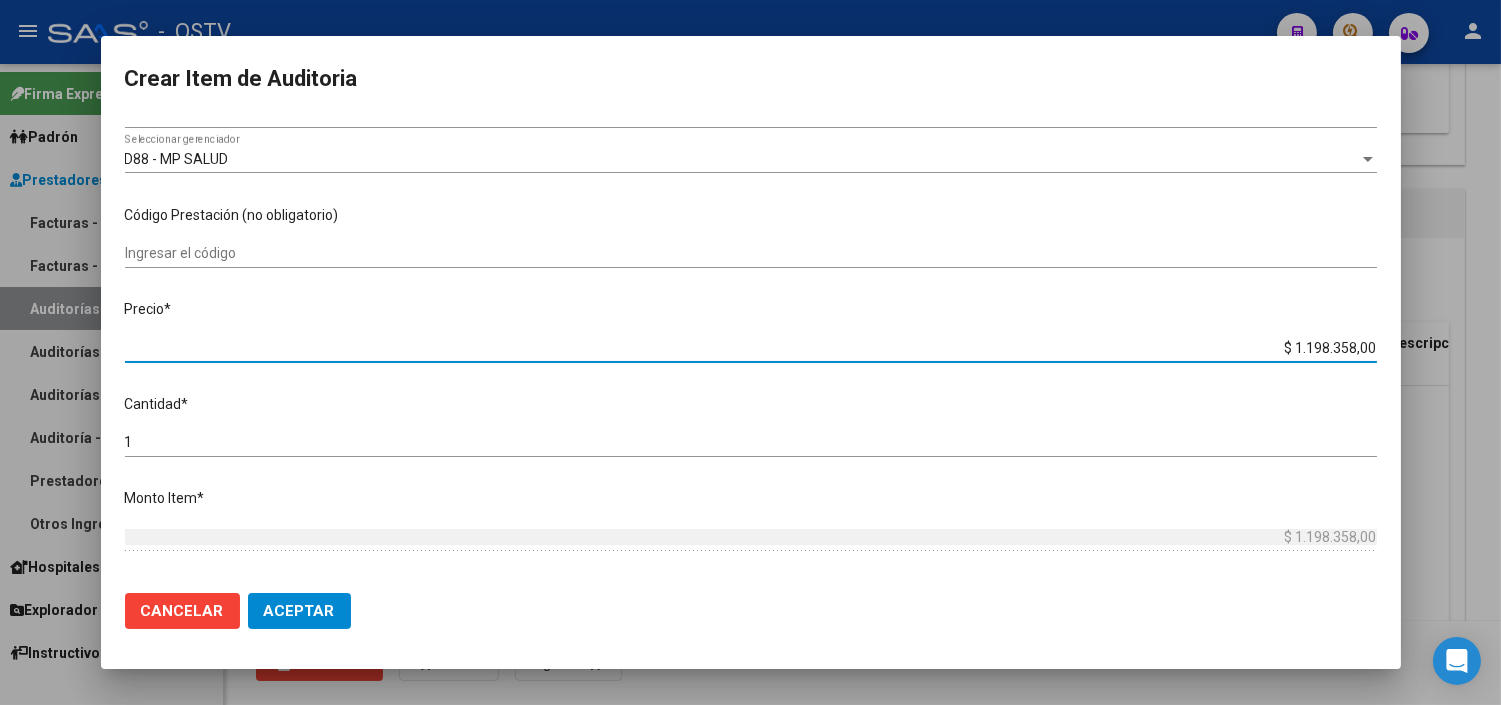 type on "$ 0,05" 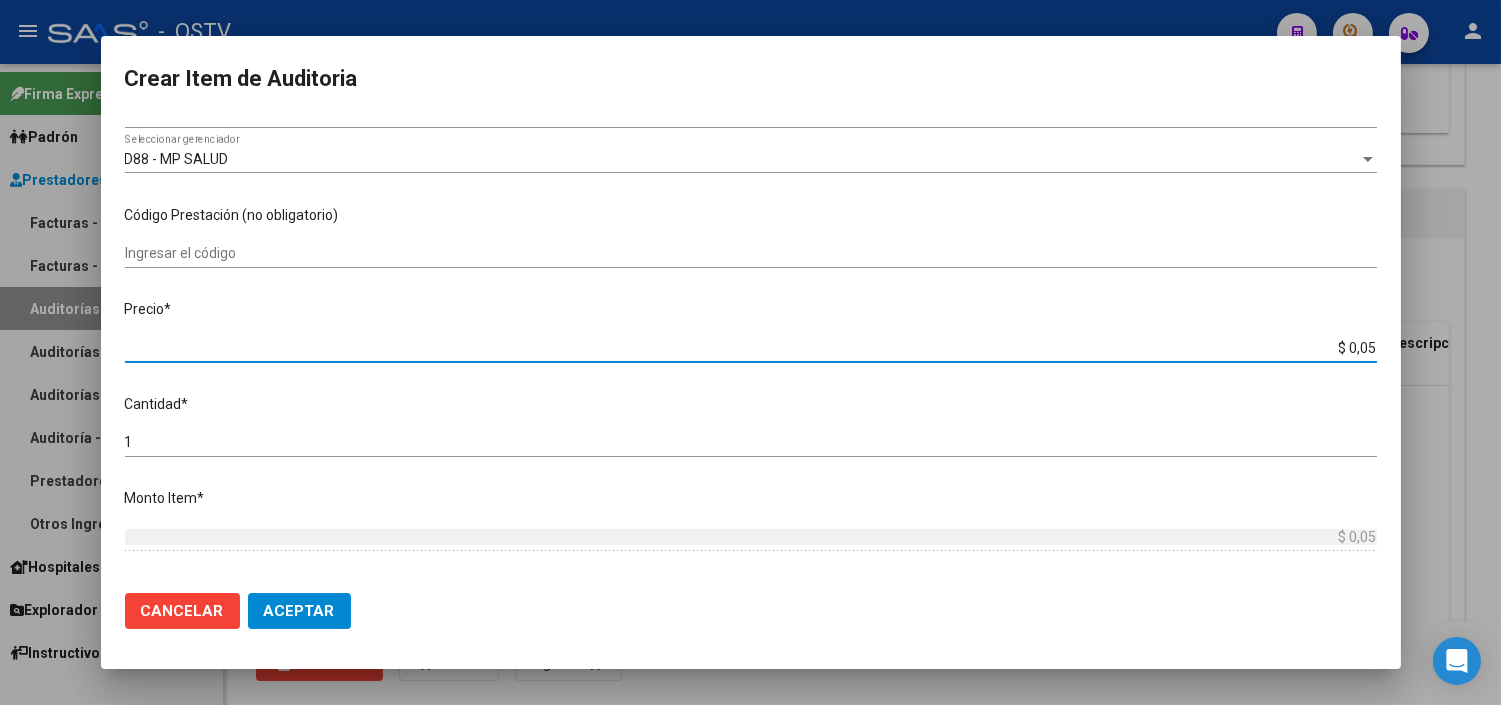 type on "$ 0,55" 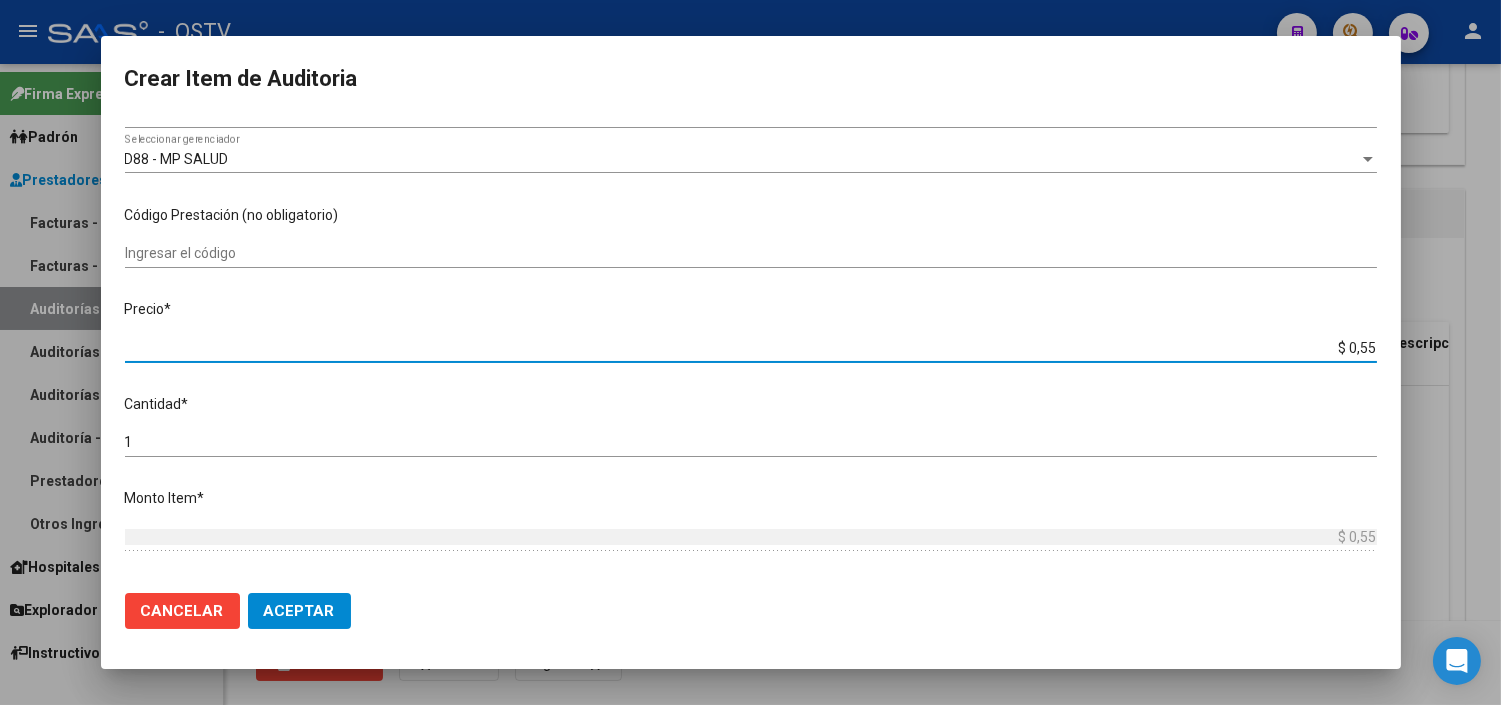type on "$ 5,54" 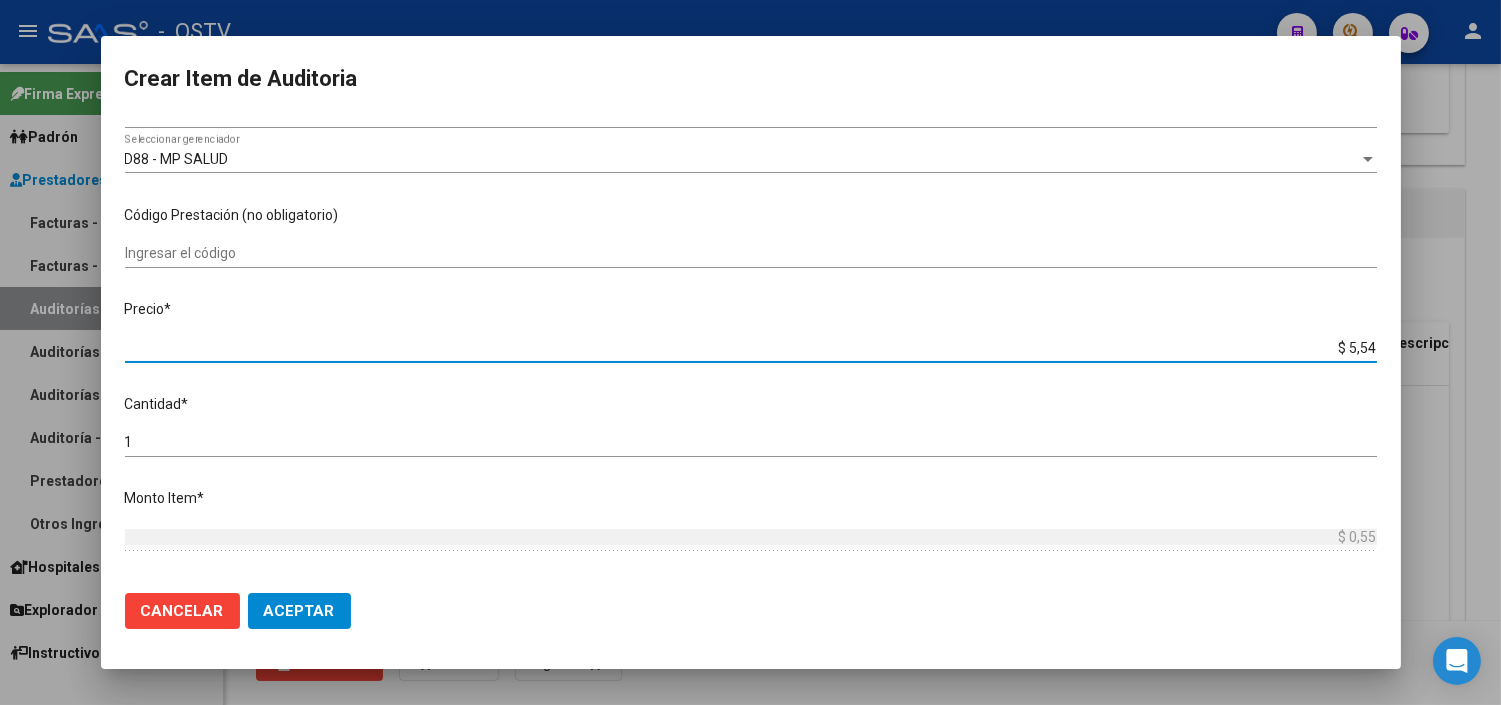 type on "$ 5,54" 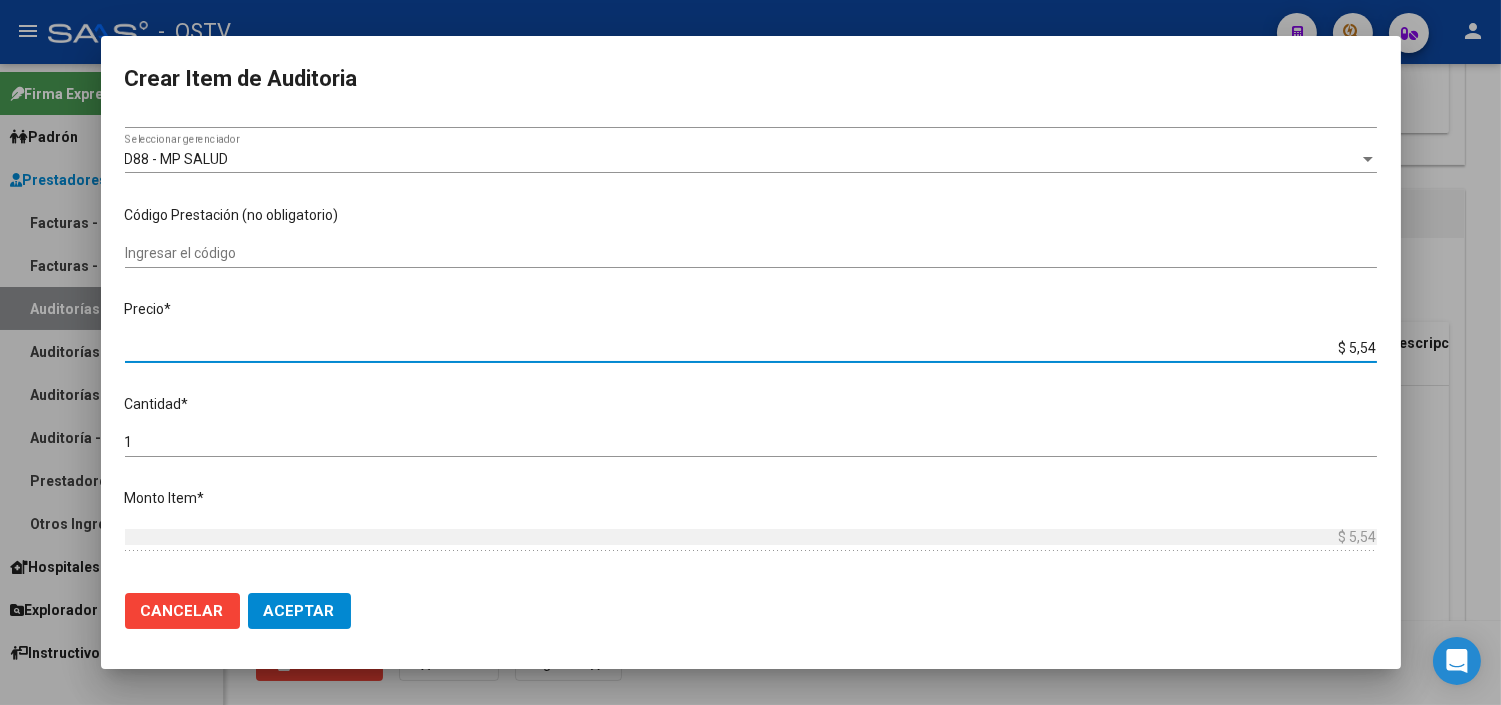 type on "$ 55,46" 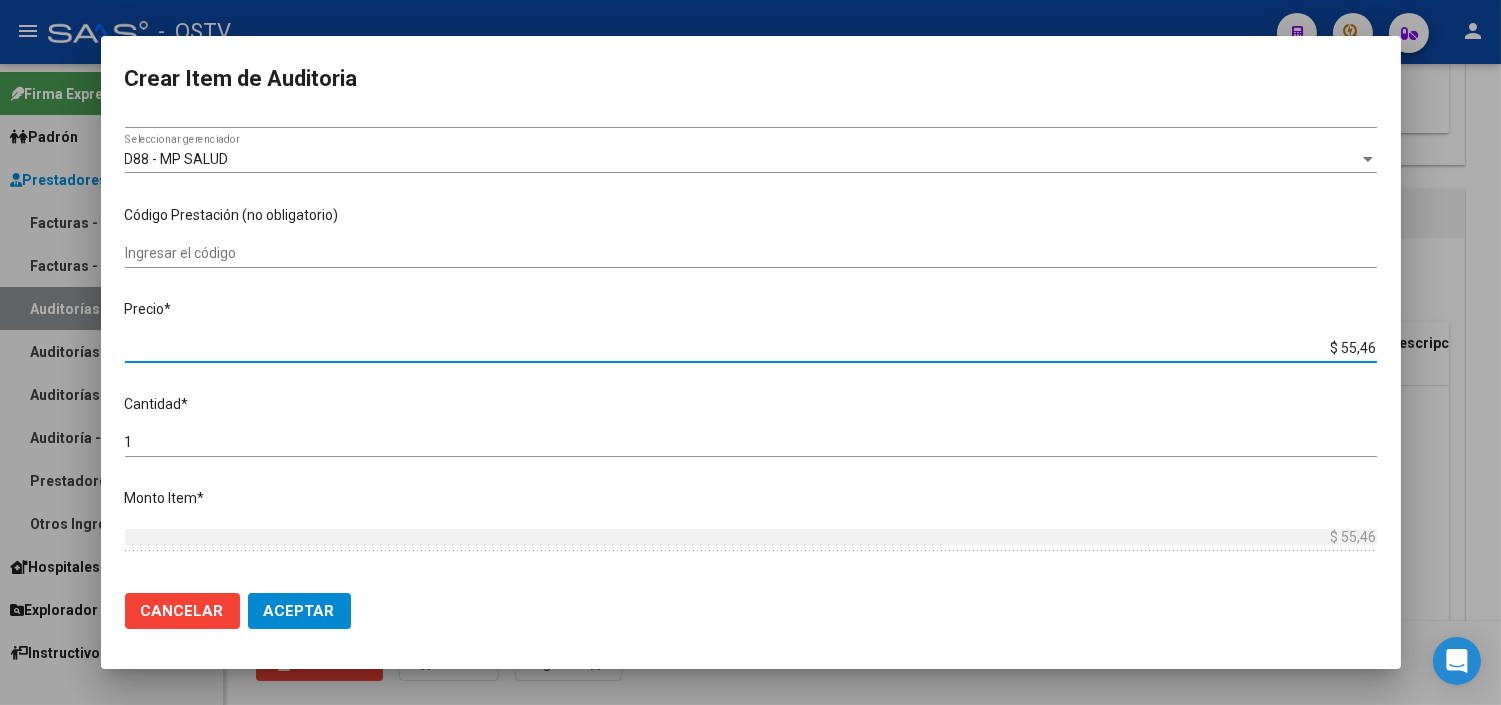 type on "$ 554,67" 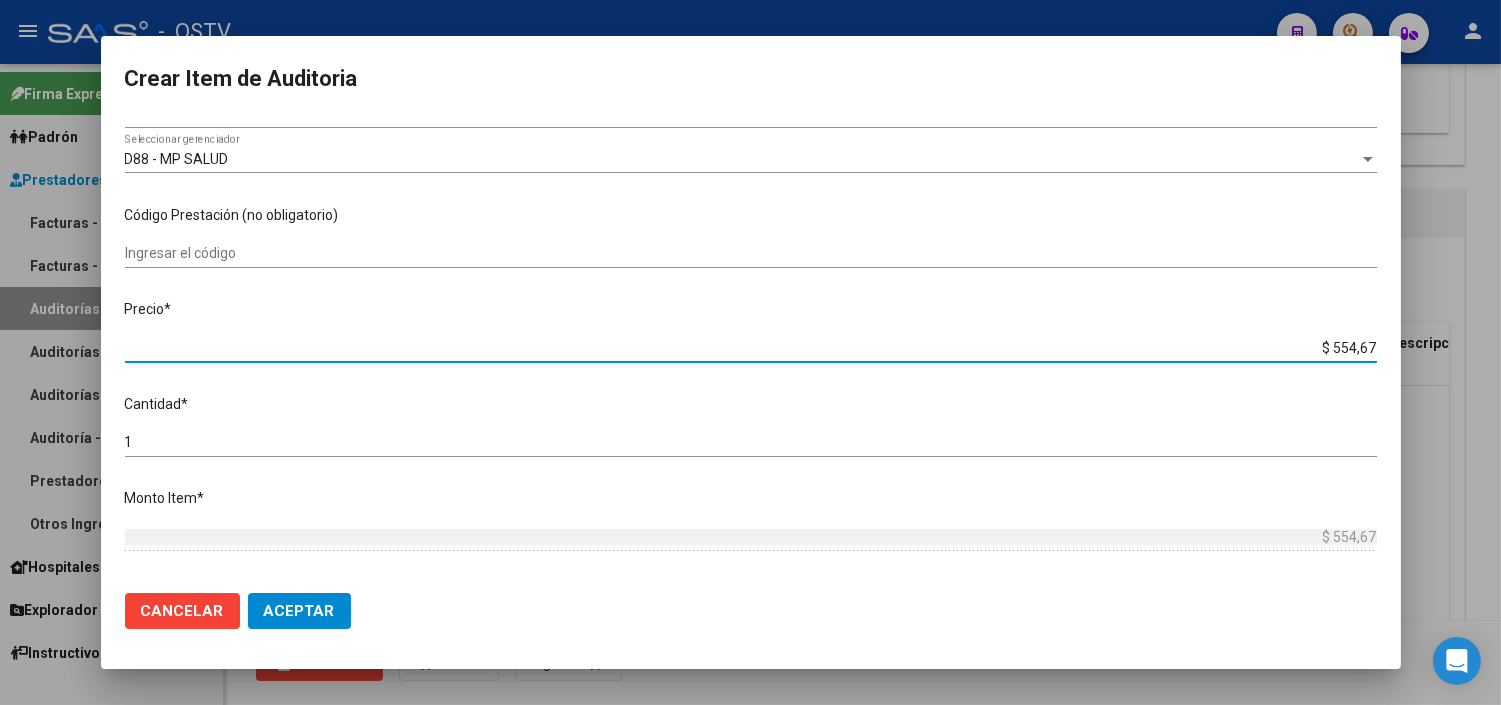 type on "$ 5.546,72" 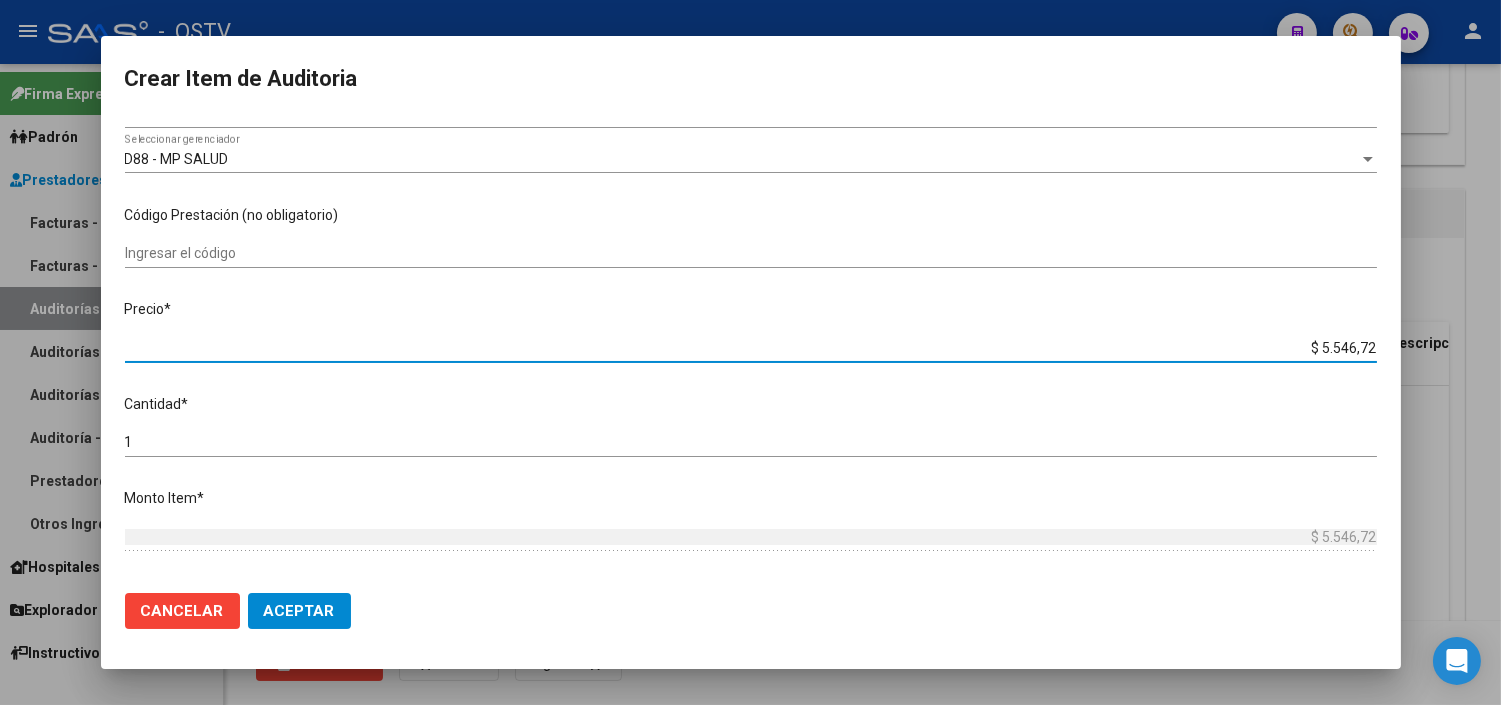 type on "$ 55.467,20" 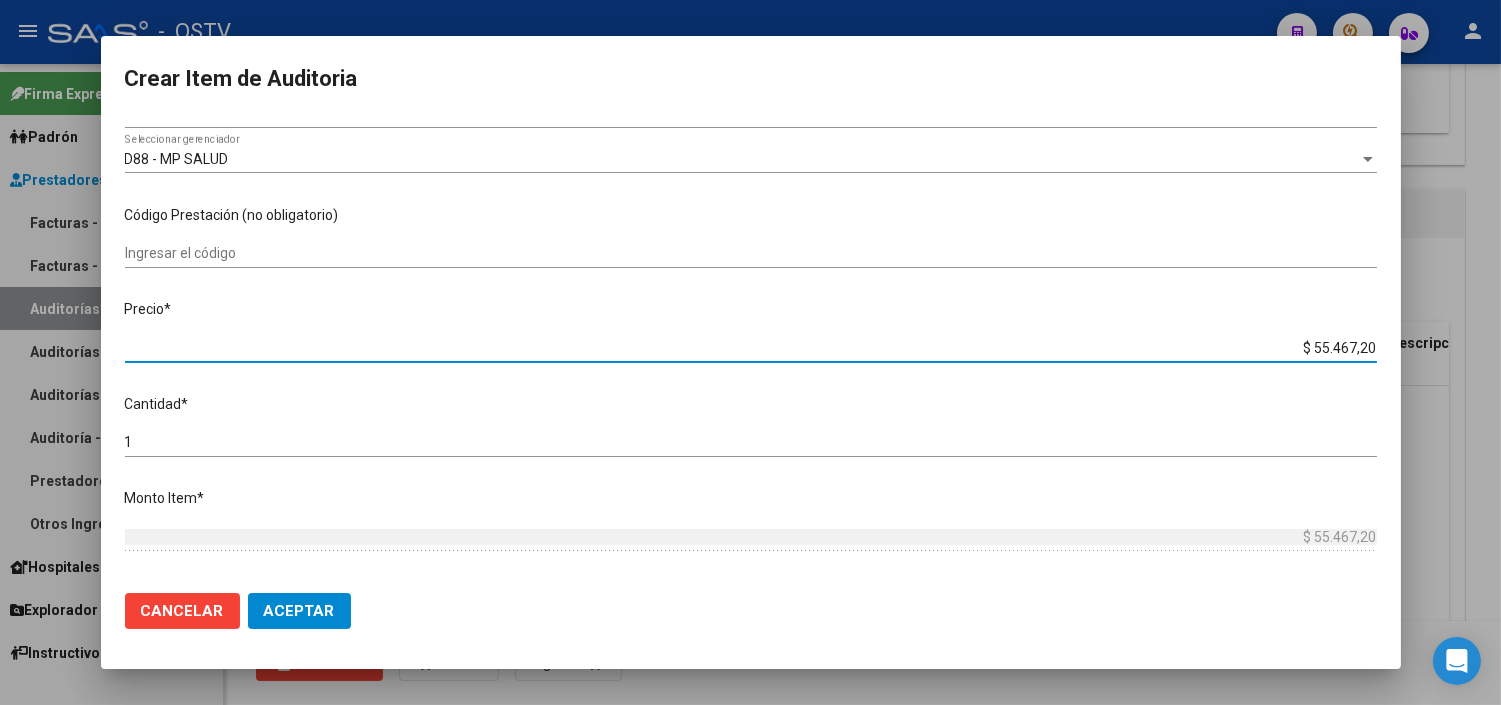 type on "$ 554.672,00" 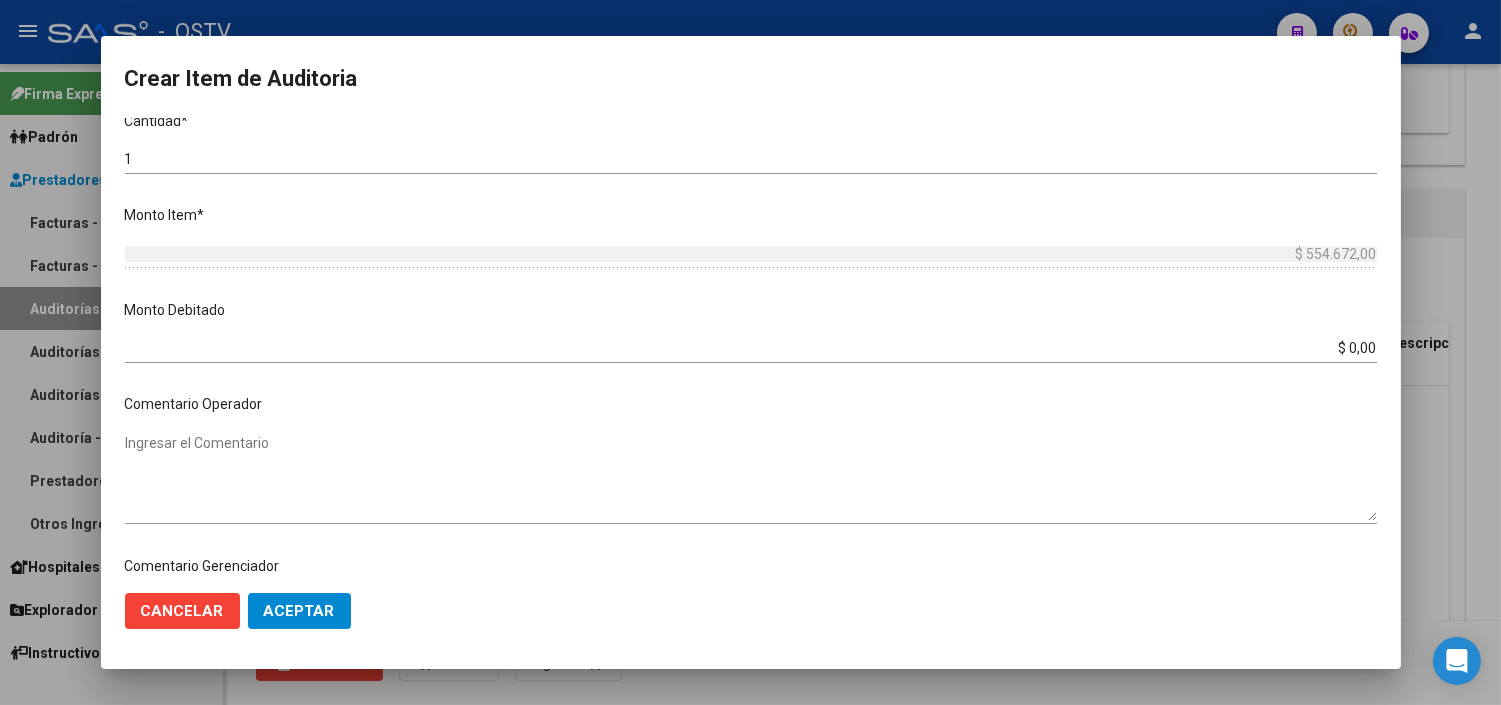 scroll, scrollTop: 1005, scrollLeft: 0, axis: vertical 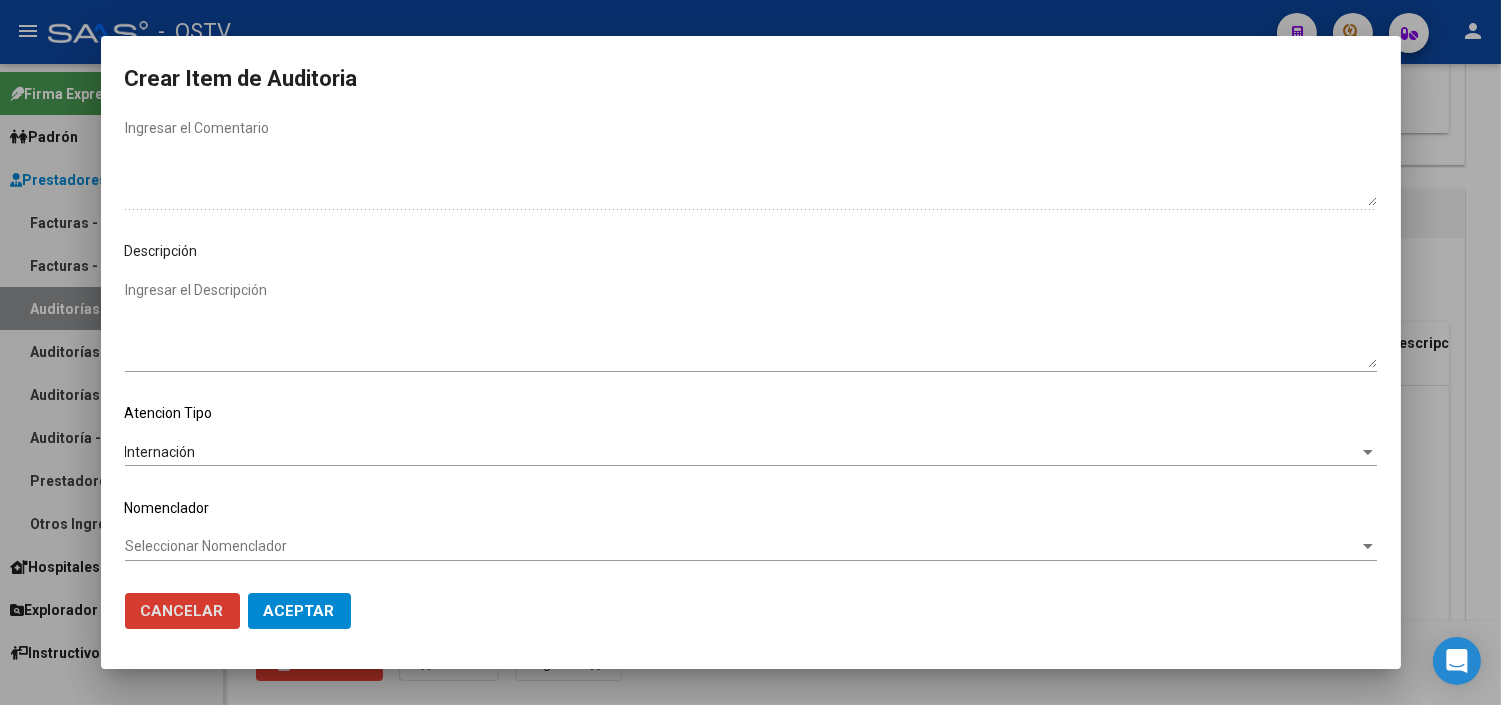 type 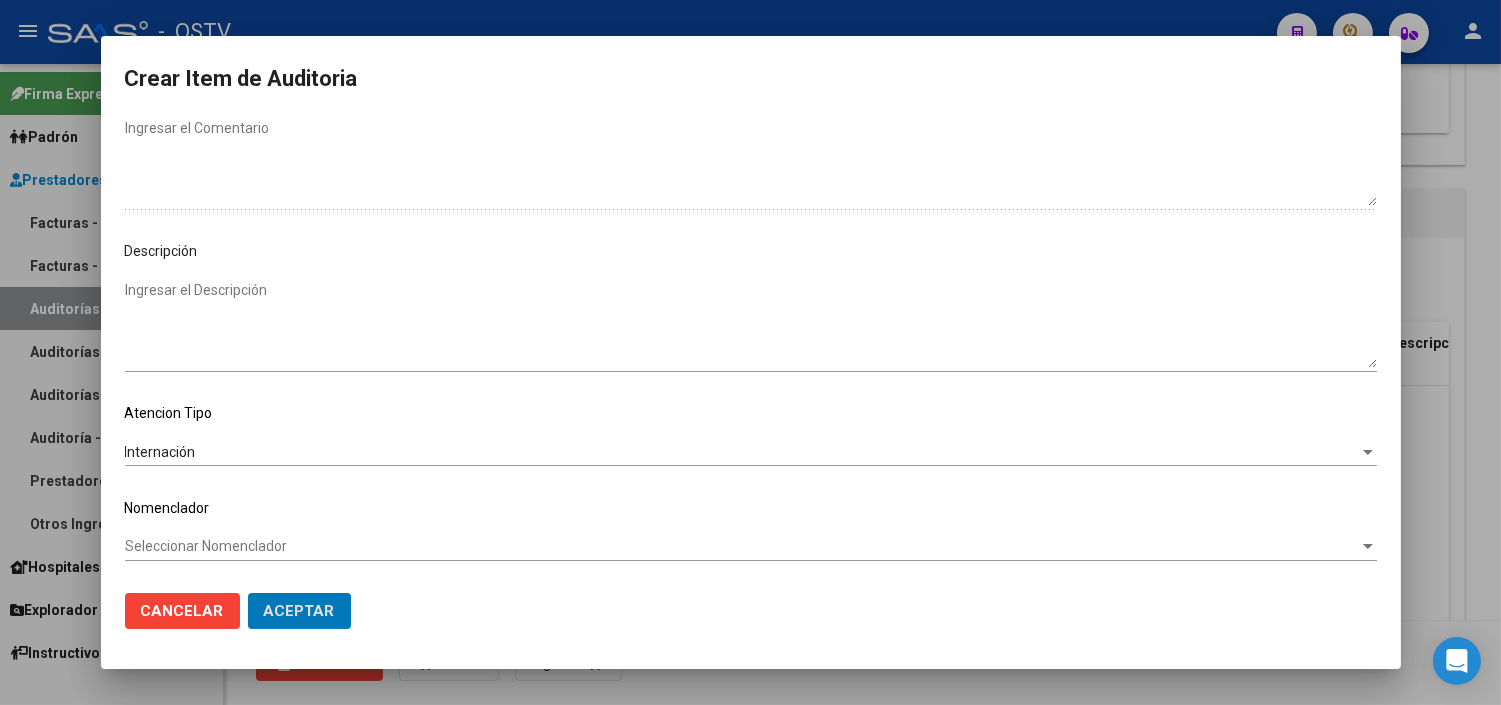type 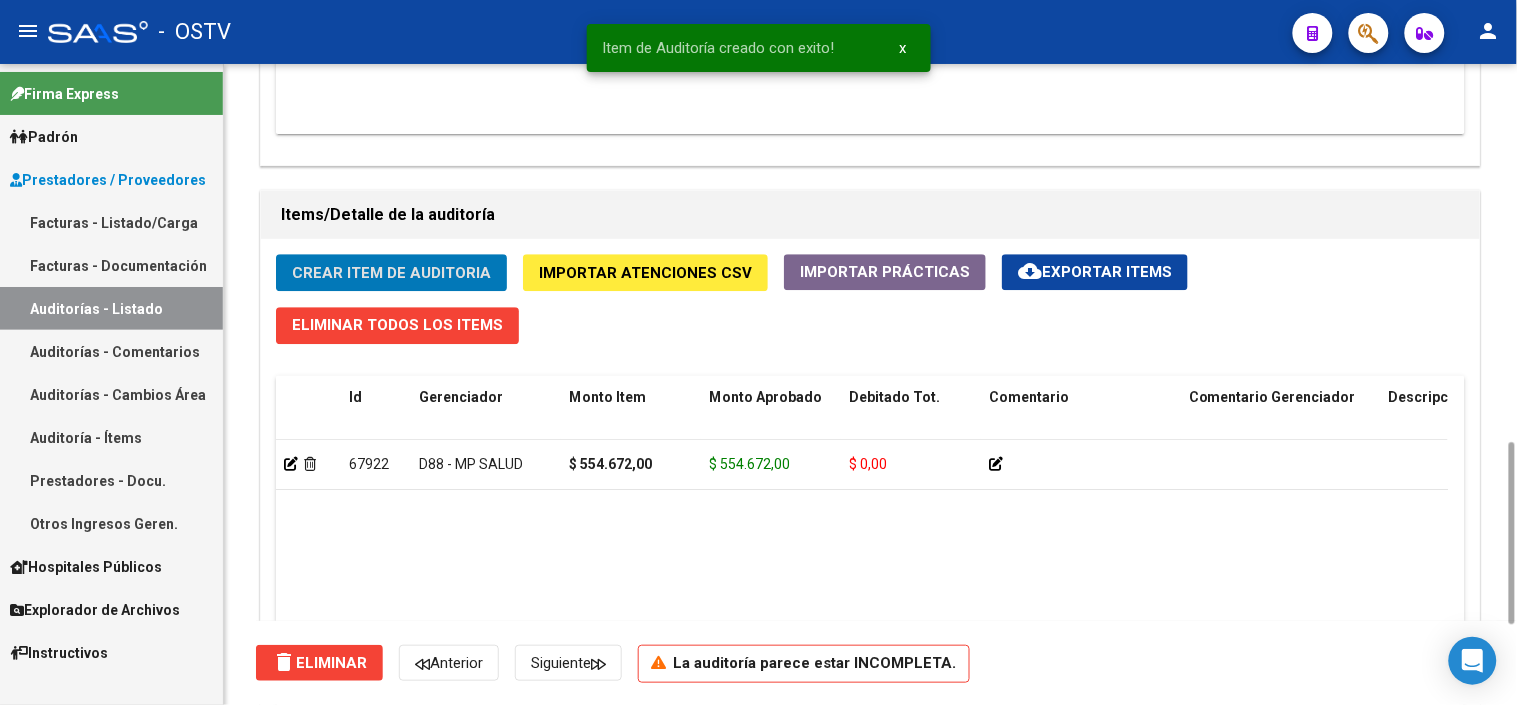 click on "Crear Item de Auditoria" 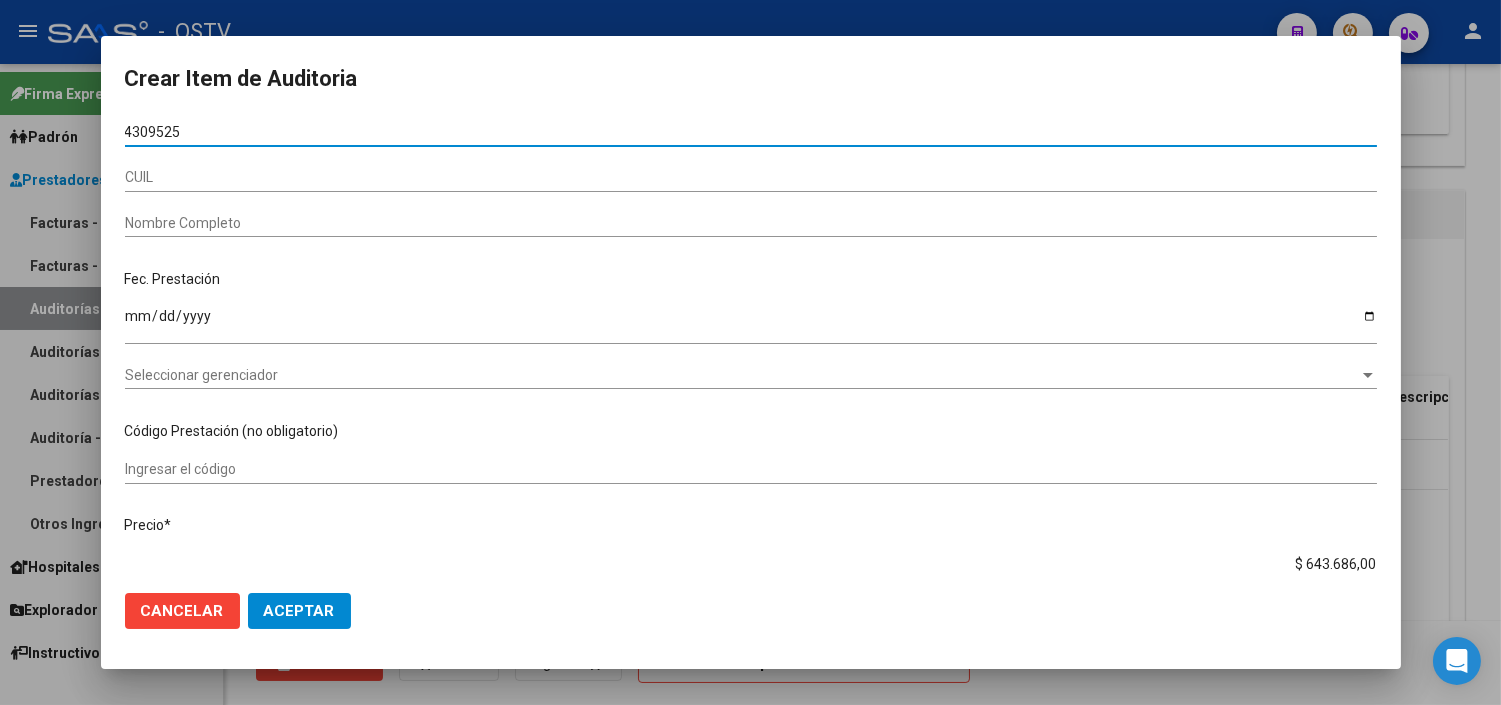 type on "43095254" 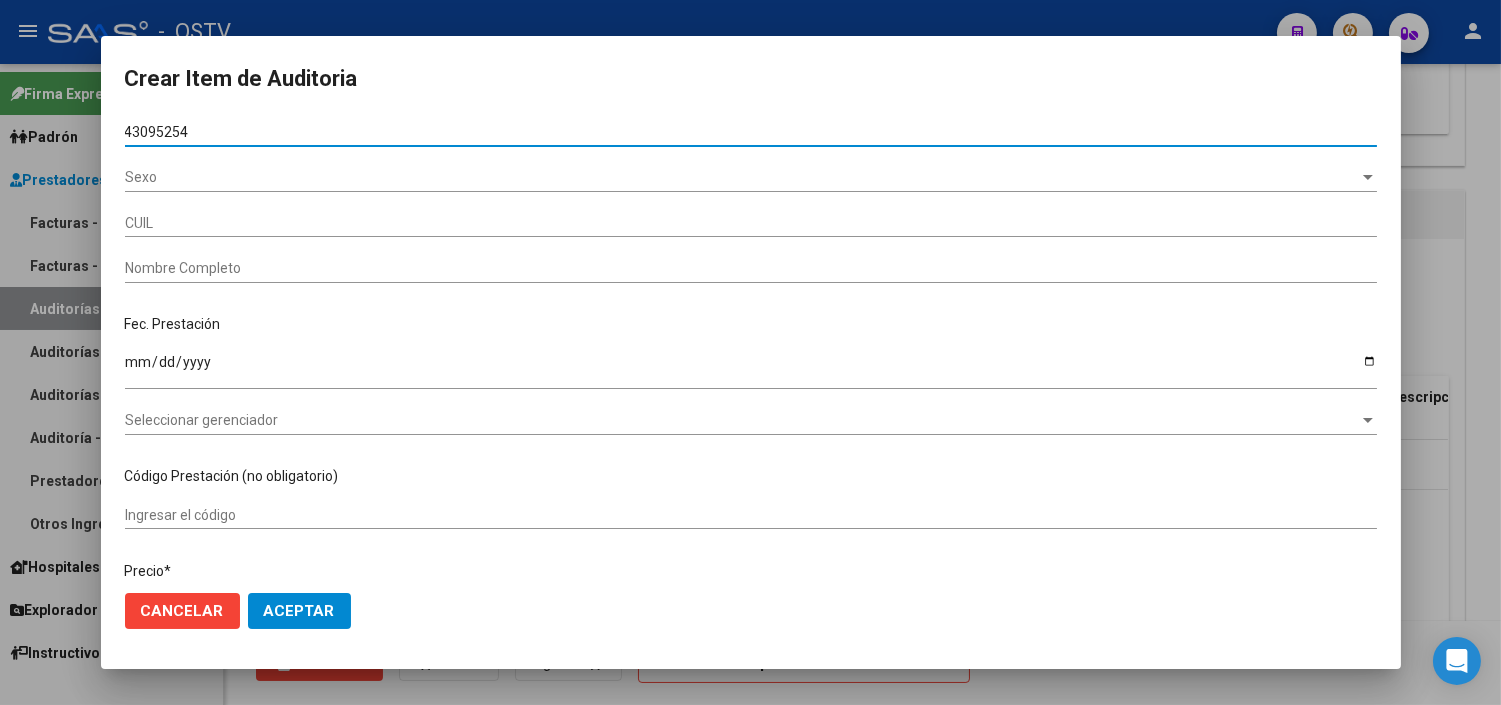type on "[PHONE]" 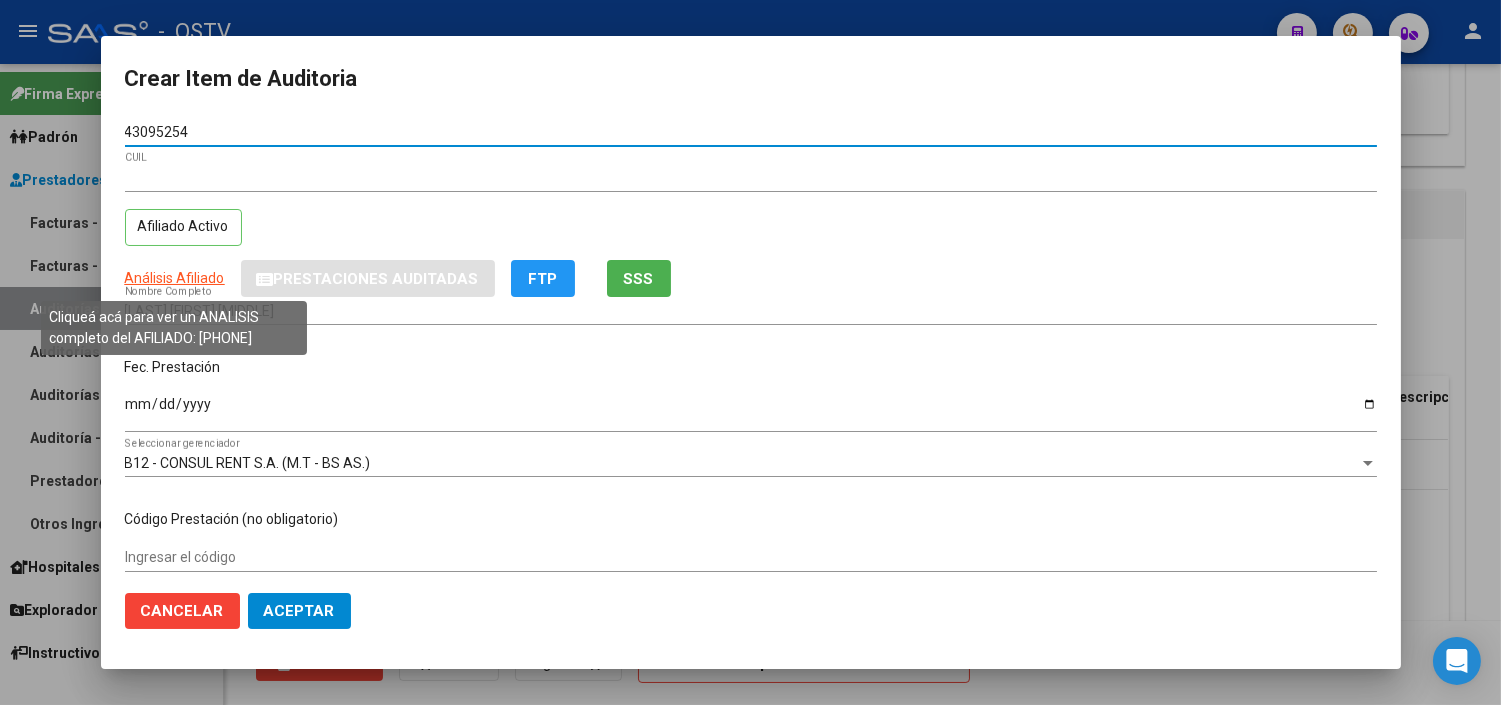 type on "43095254" 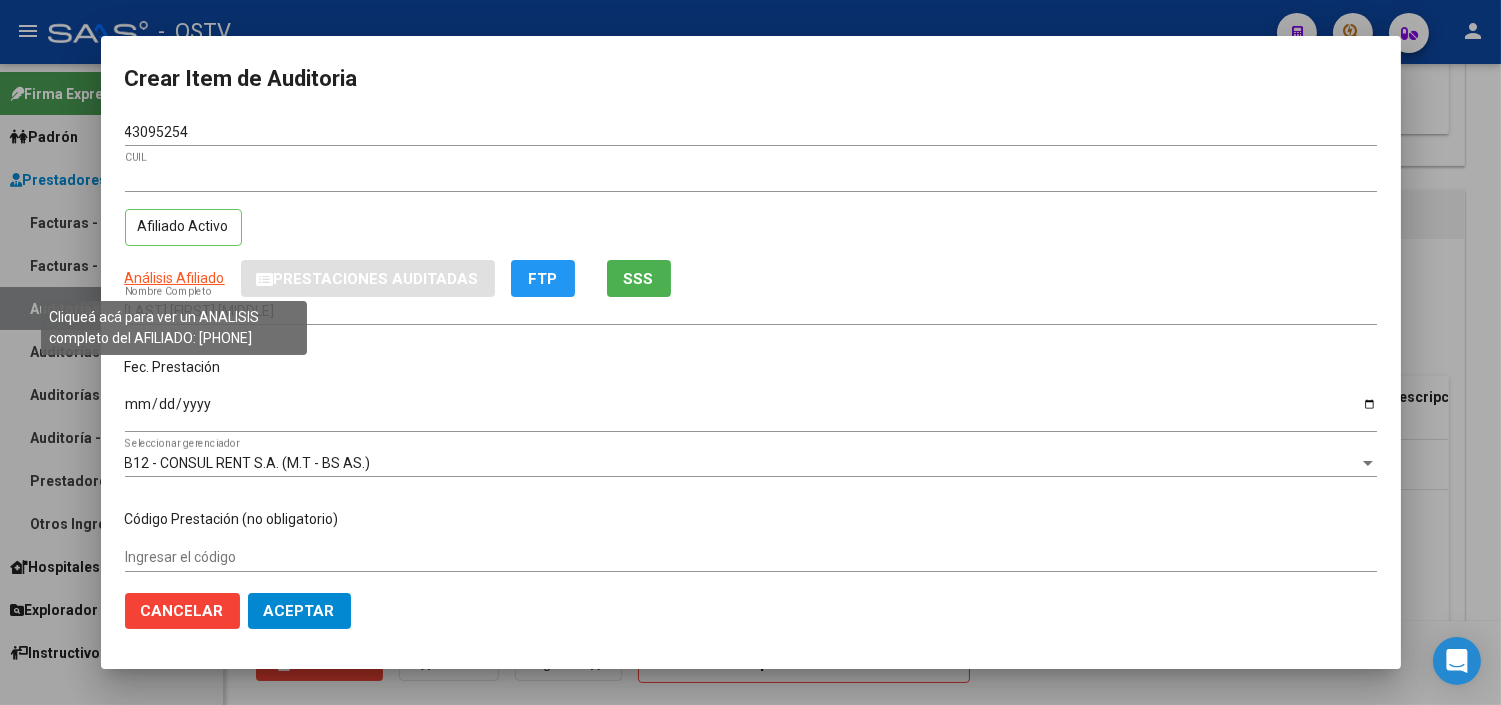 click on "Análisis Afiliado" at bounding box center (175, 278) 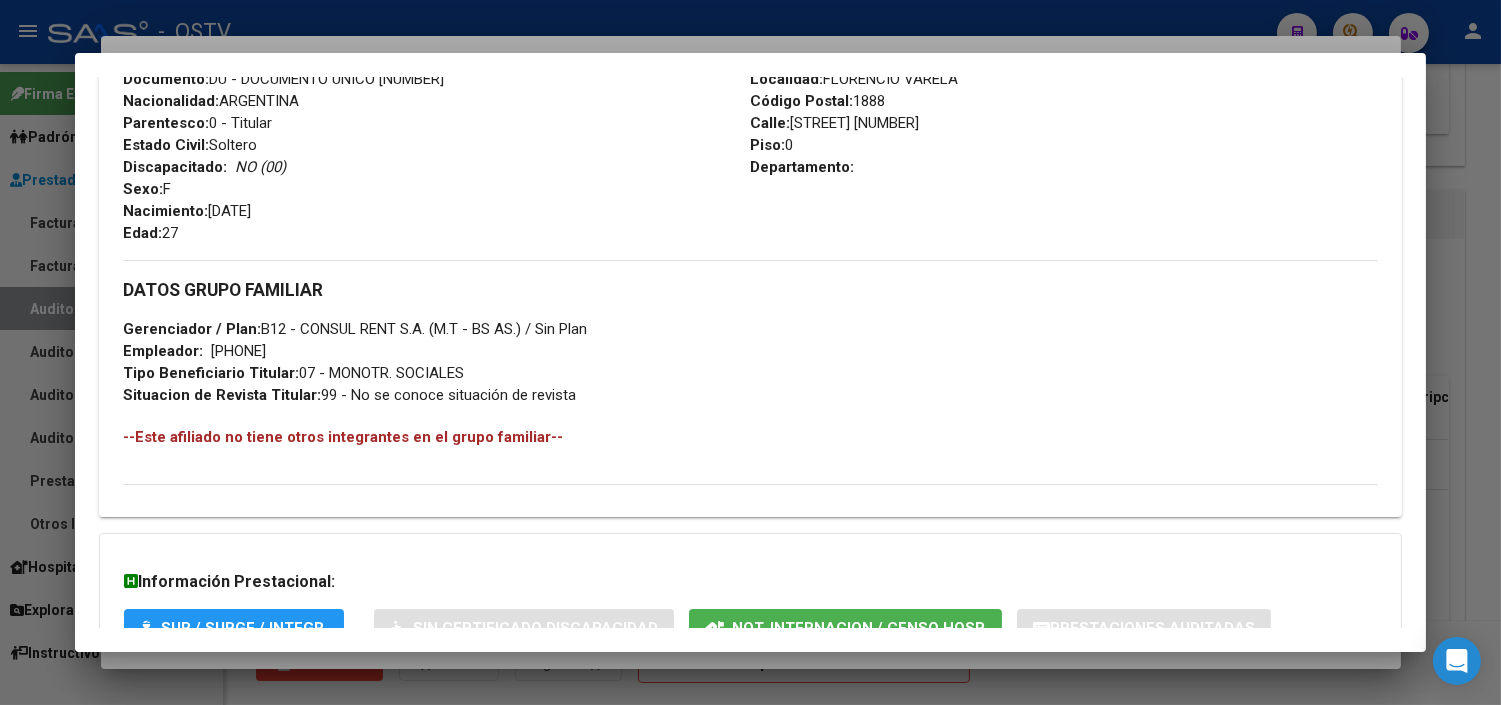 scroll, scrollTop: 915, scrollLeft: 0, axis: vertical 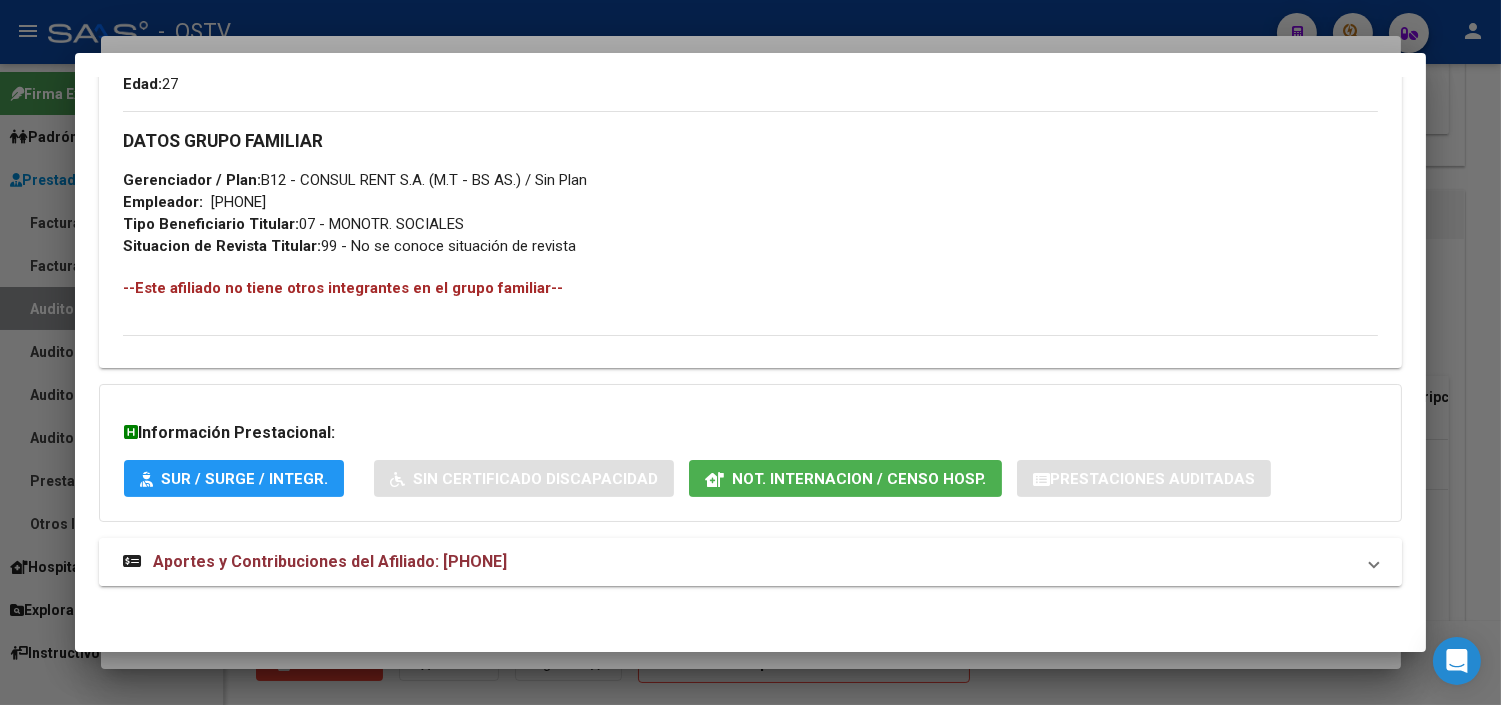 click on "Aportes y Contribuciones del Afiliado: [PHONE]" at bounding box center (330, 561) 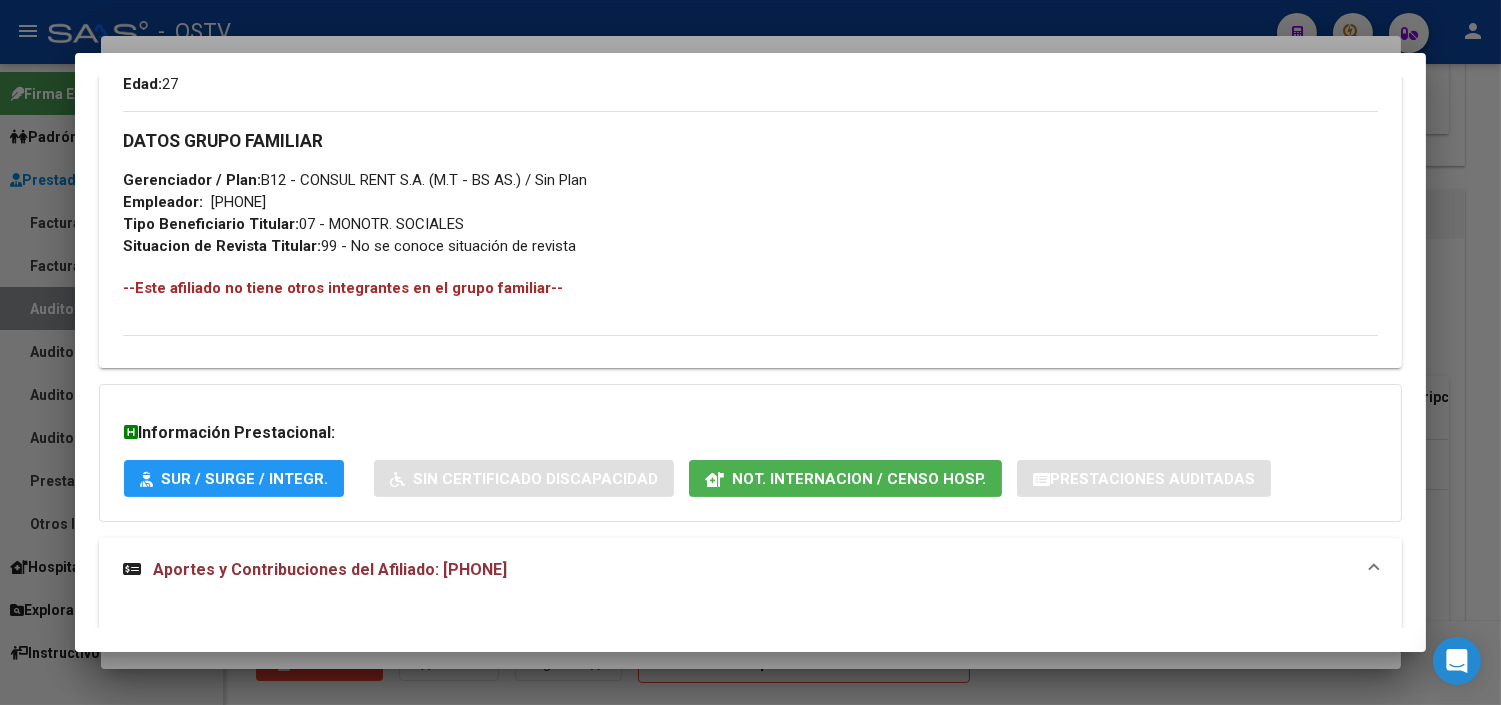 click on "Not. Internacion / Censo Hosp." 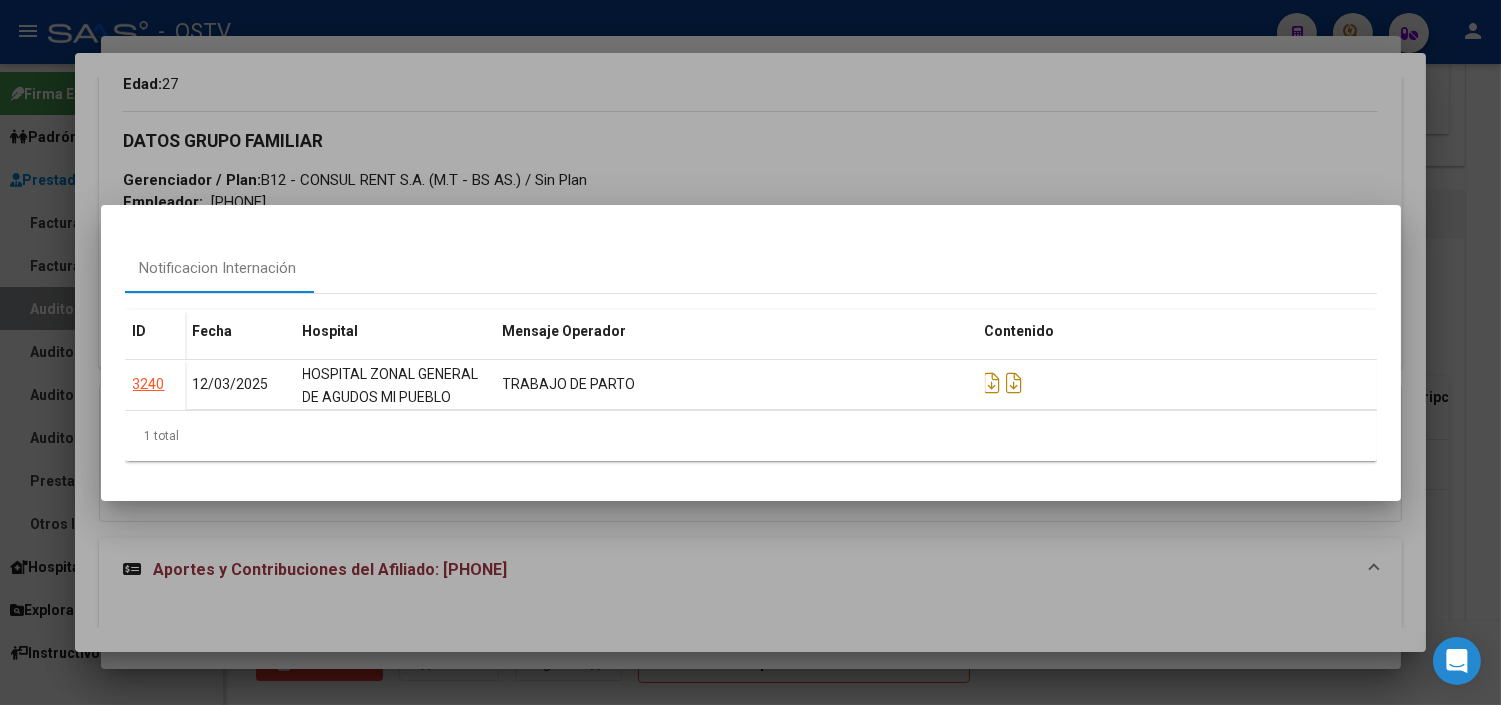 click at bounding box center [750, 352] 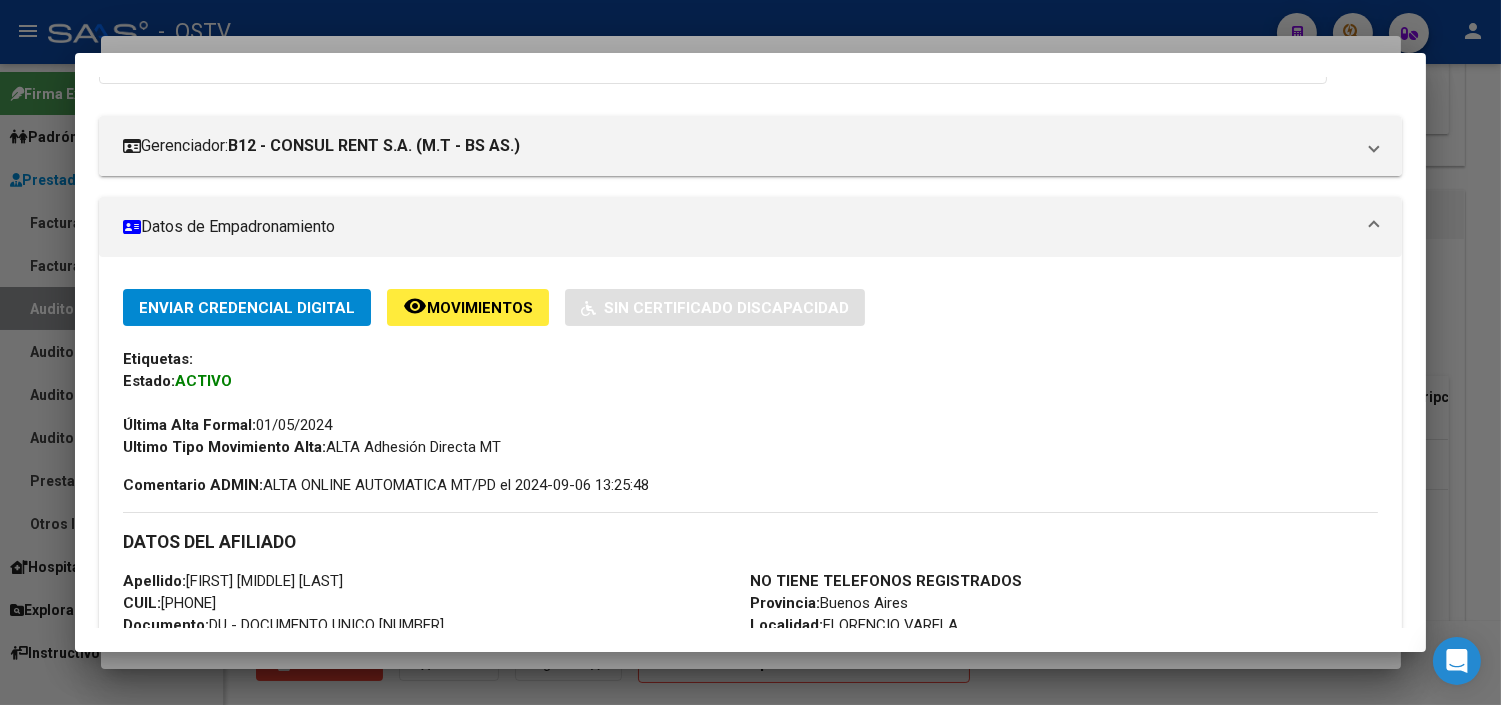 scroll, scrollTop: 0, scrollLeft: 0, axis: both 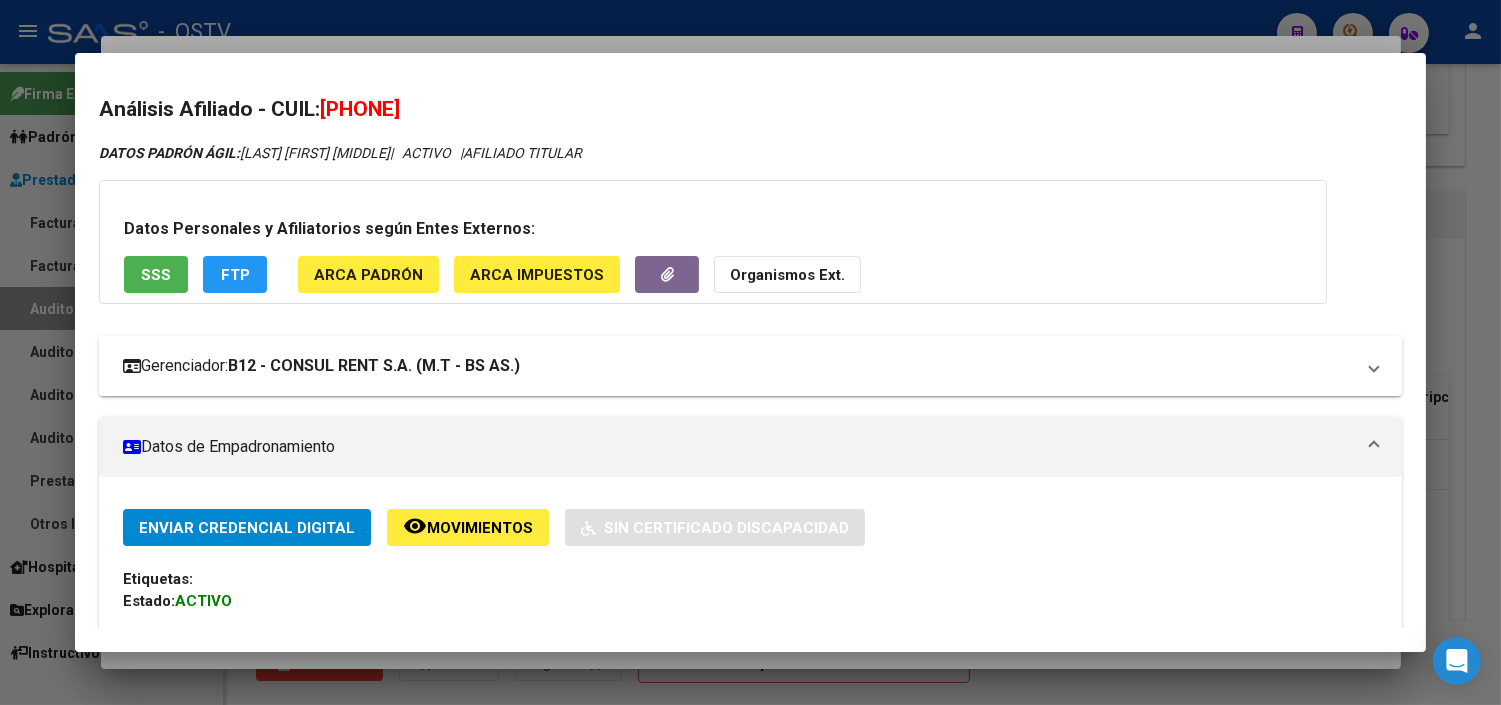type 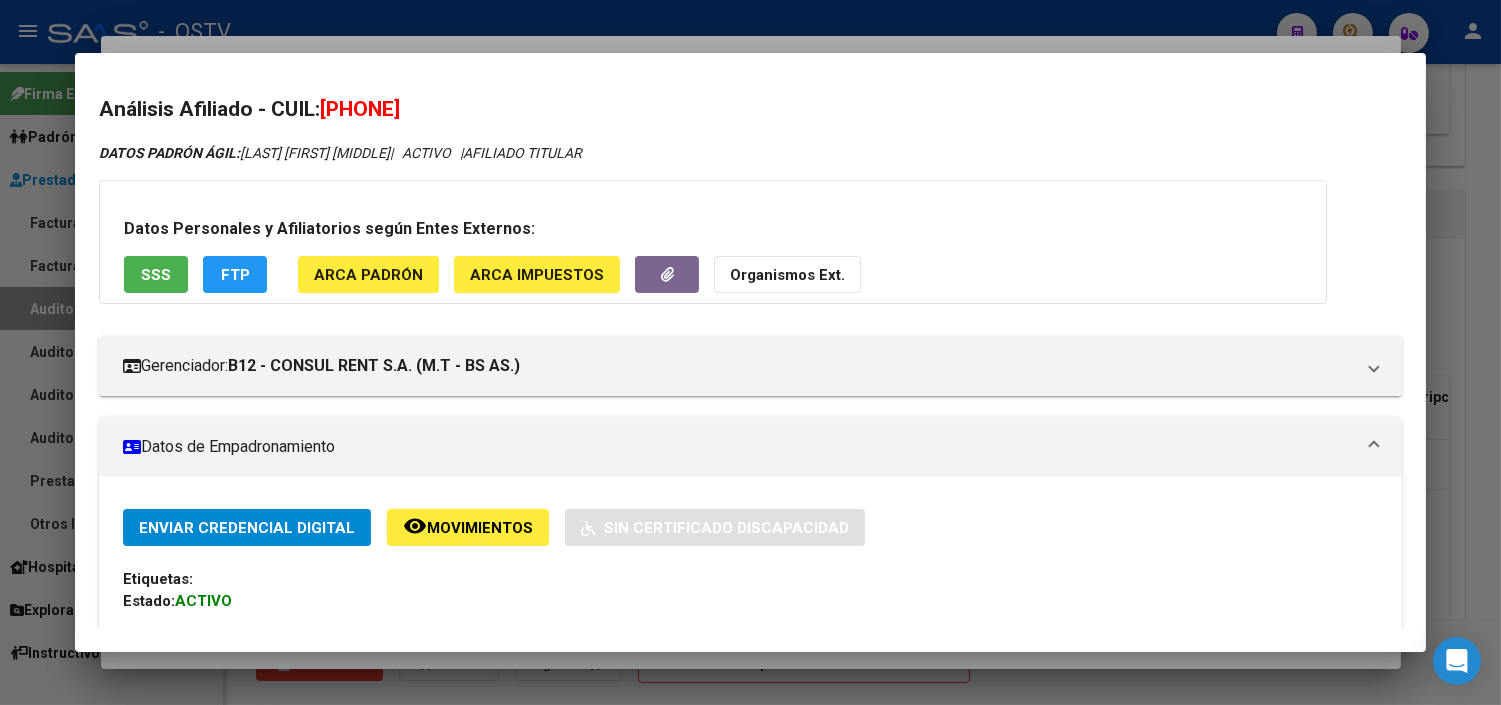 click at bounding box center (750, 352) 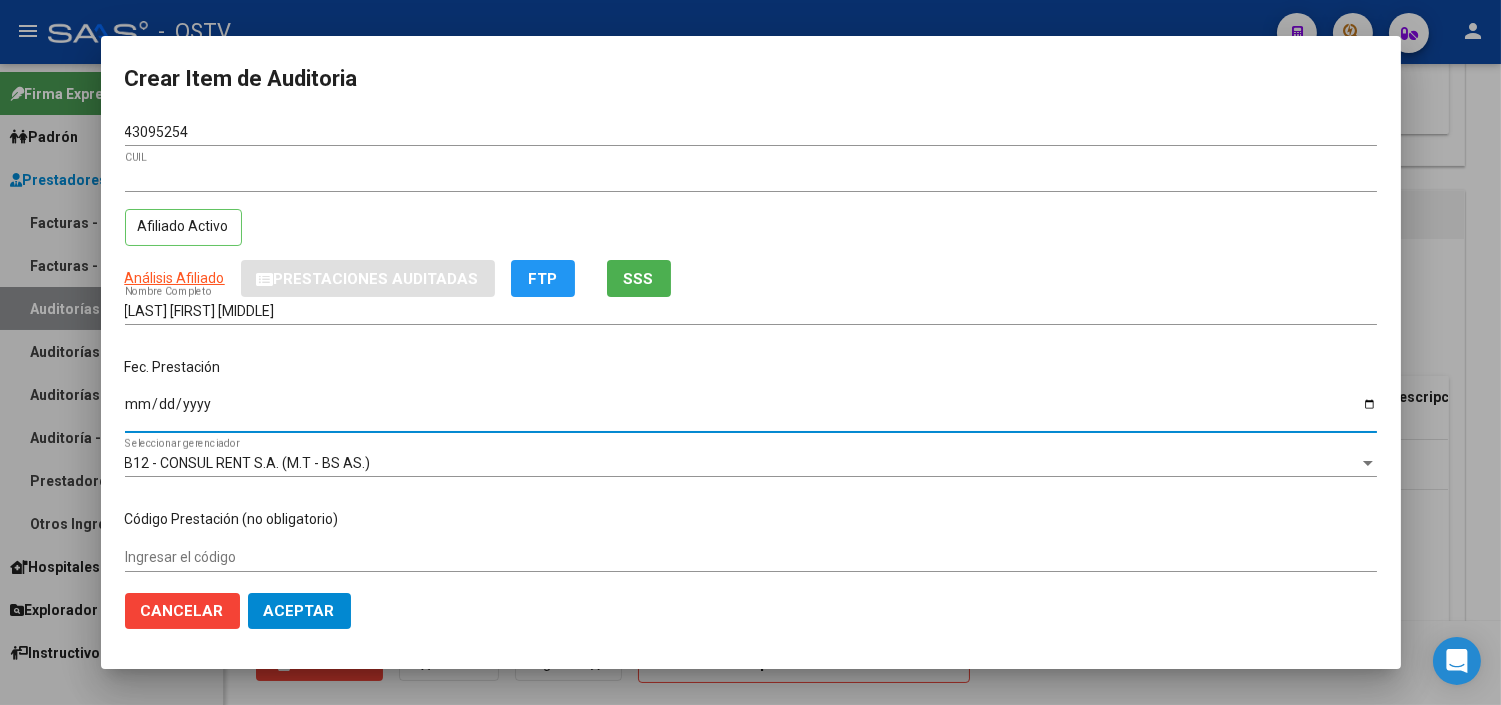 click on "Ingresar la fecha" at bounding box center (751, 411) 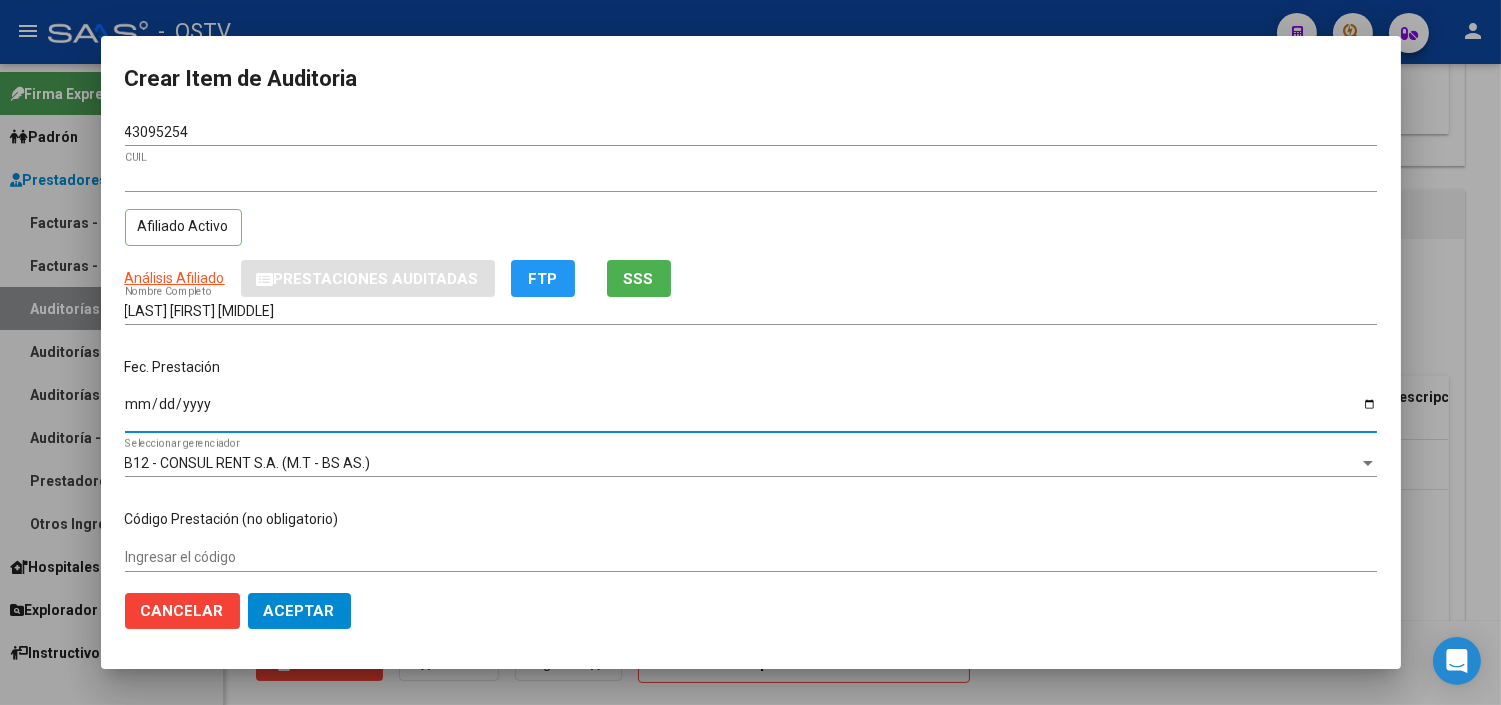 type on "[DATE]" 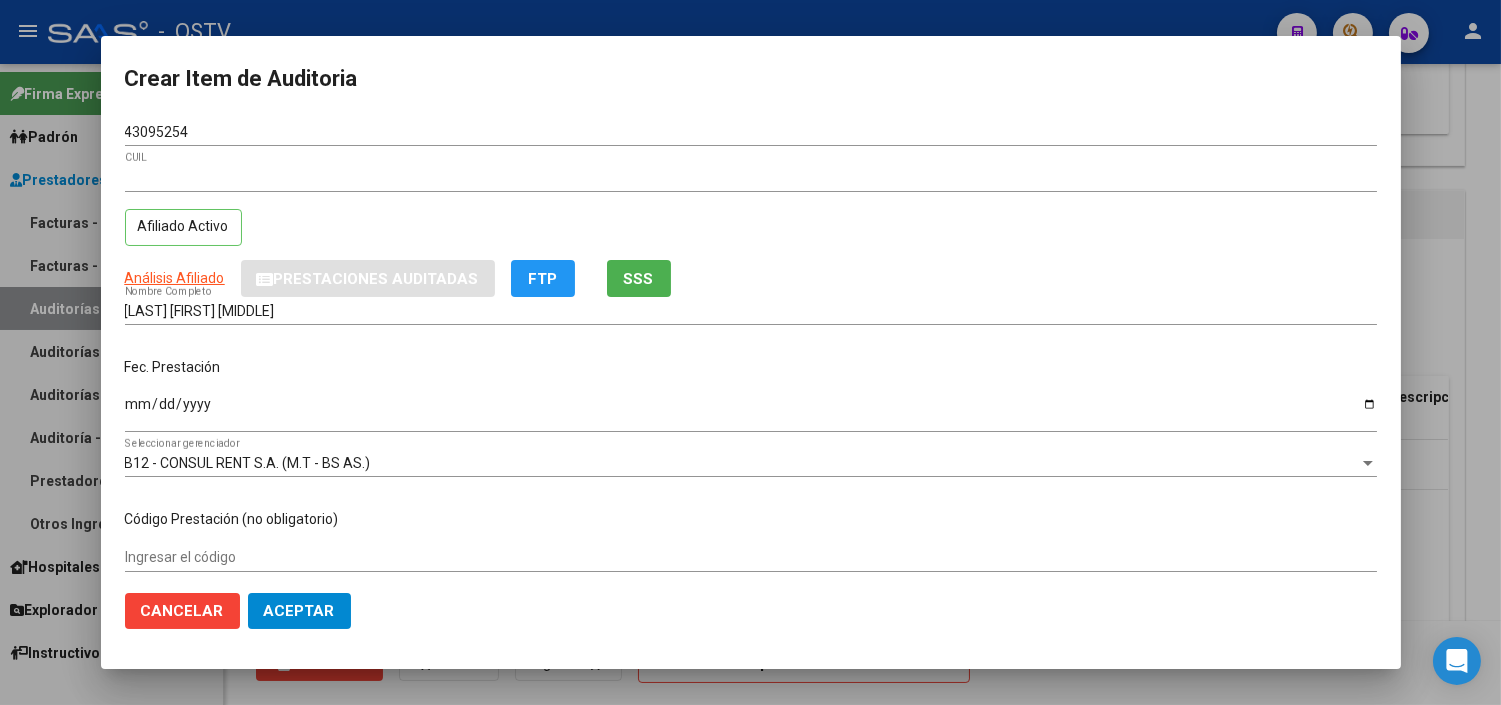 scroll, scrollTop: 304, scrollLeft: 0, axis: vertical 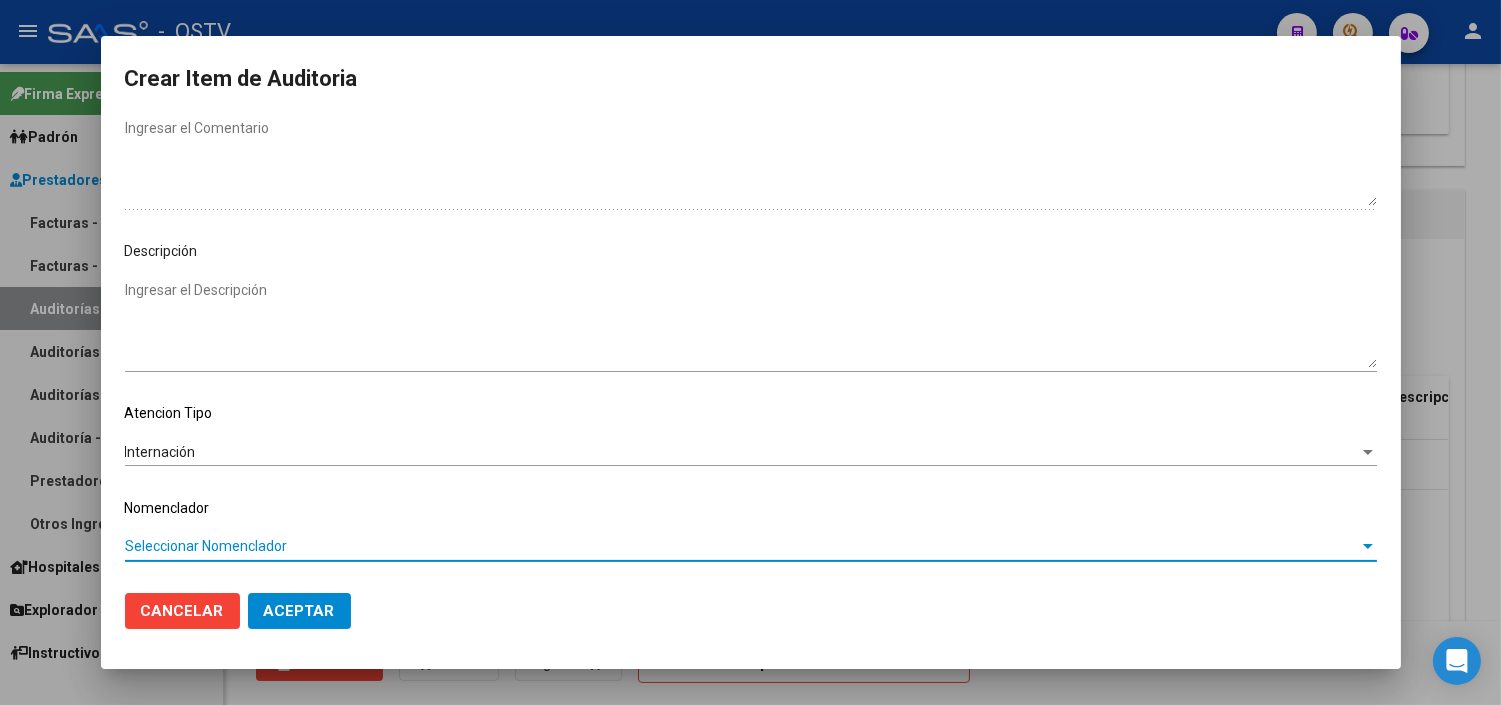 type 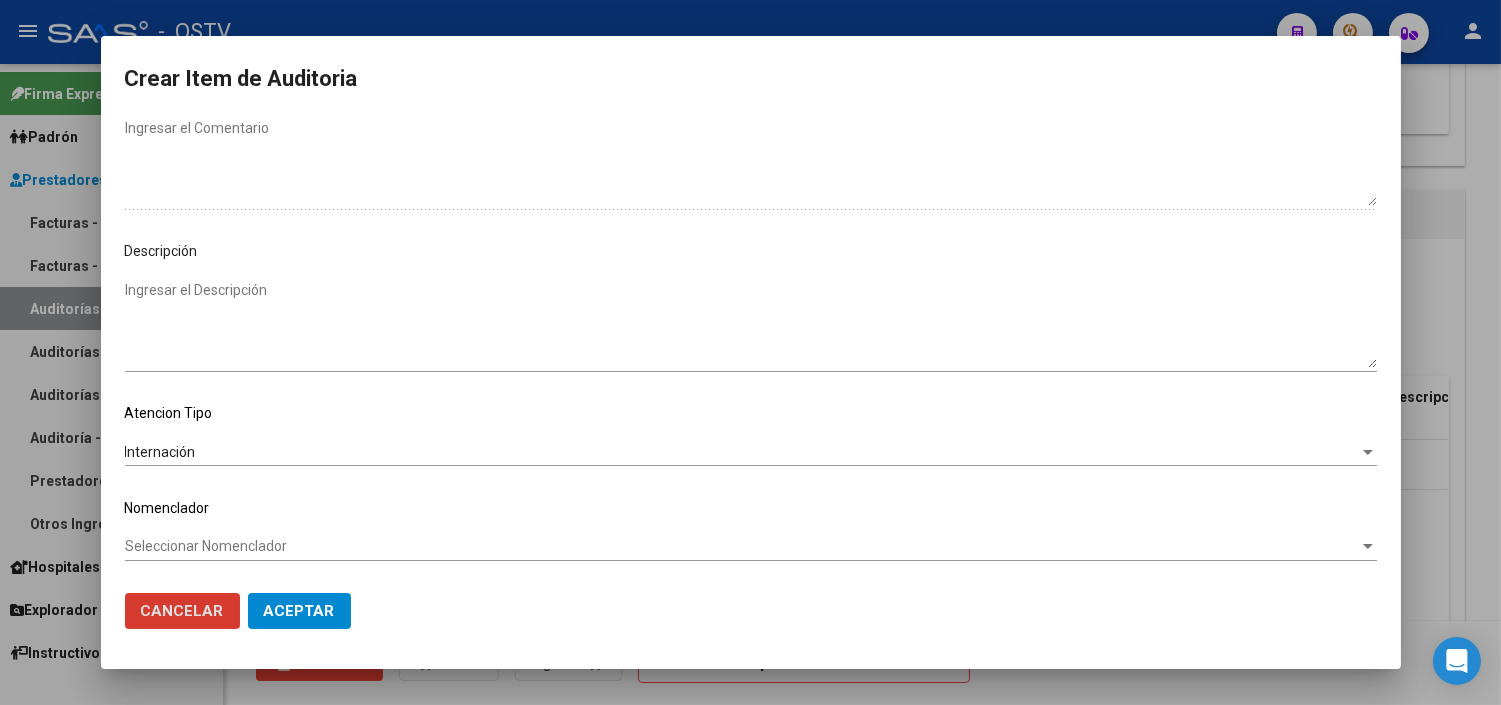 type 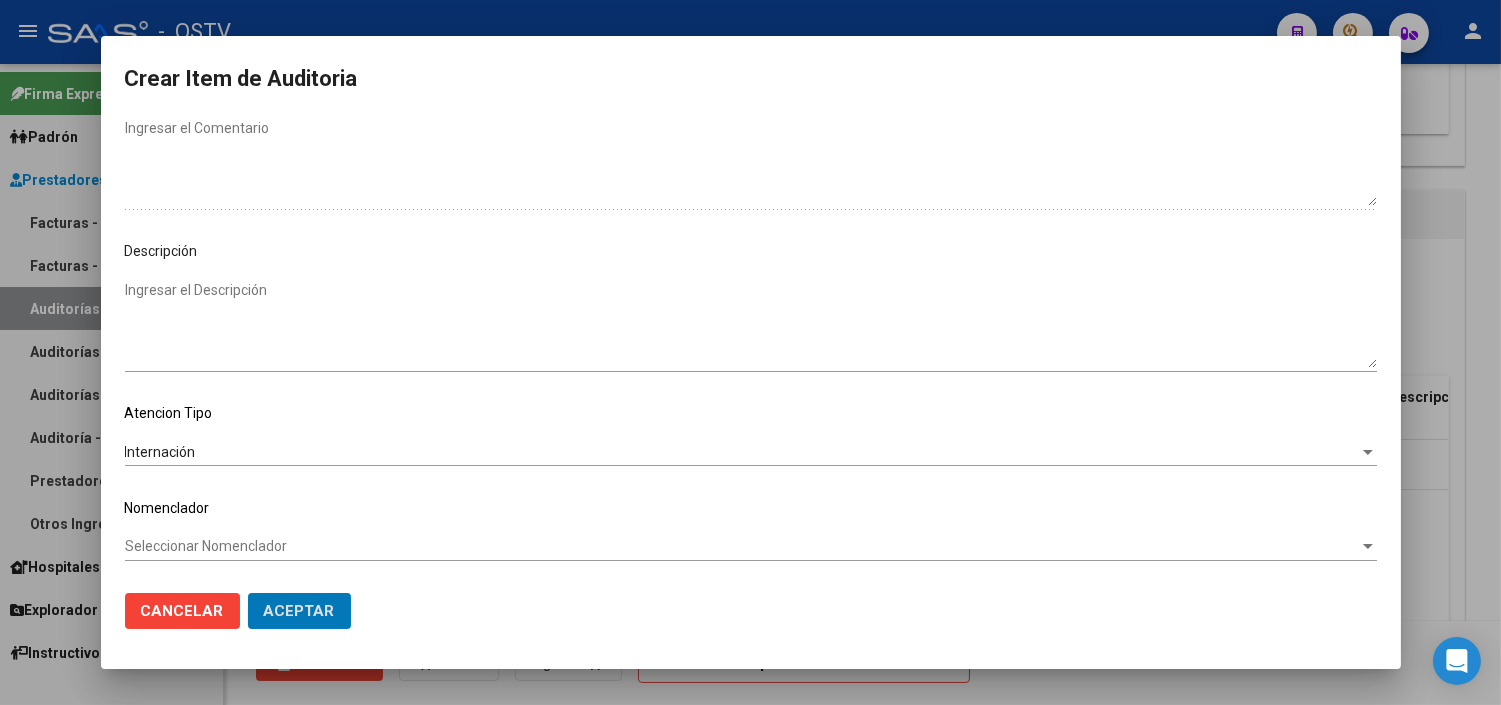 click on "Aceptar" 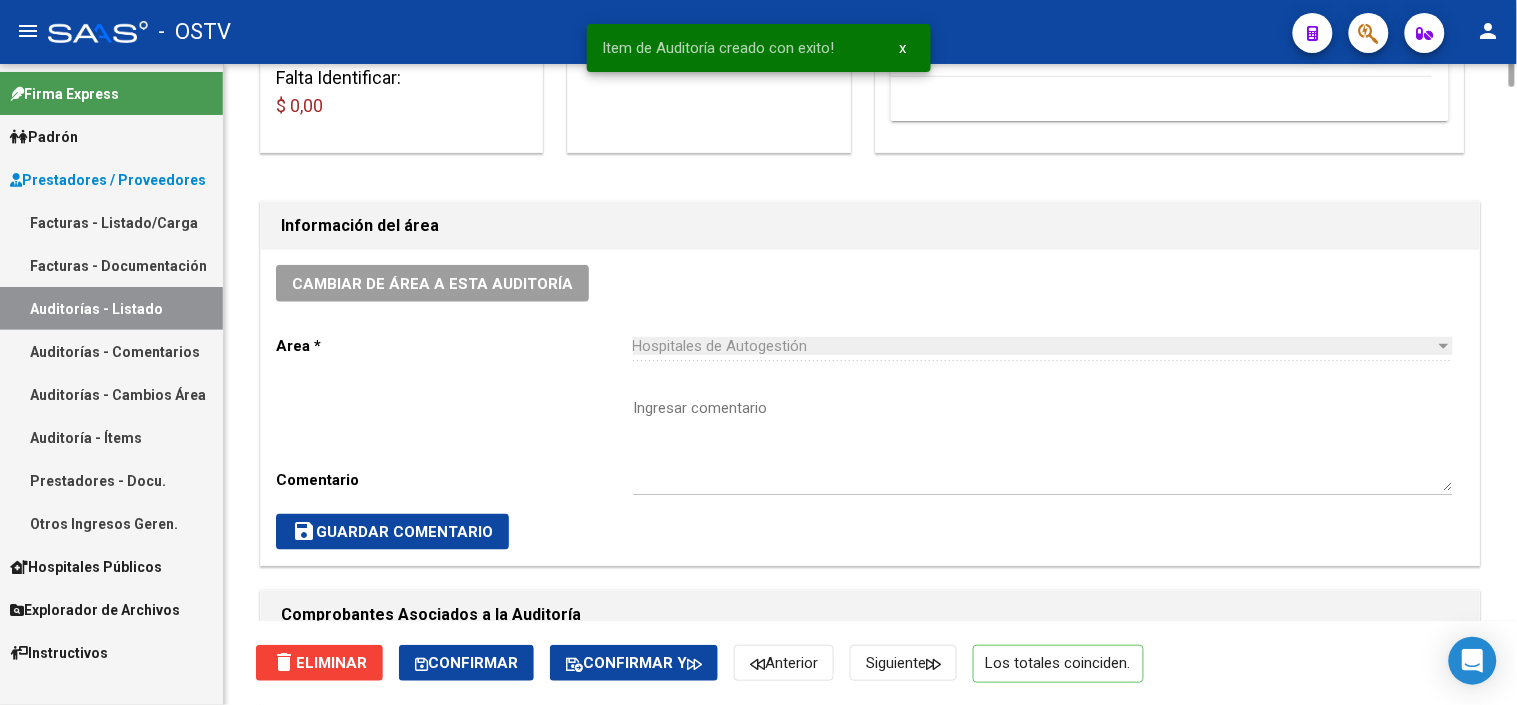 scroll, scrollTop: 0, scrollLeft: 0, axis: both 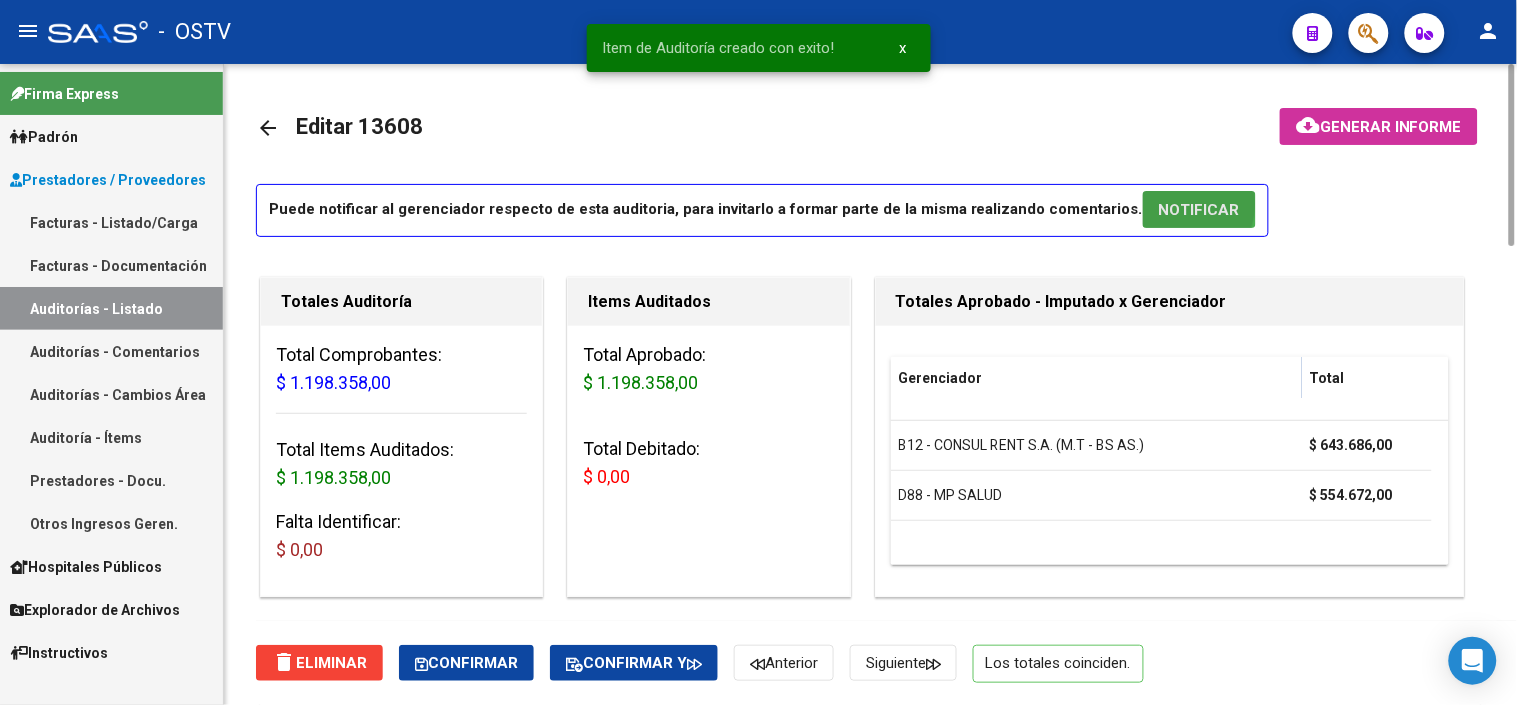click on "NOTIFICAR" at bounding box center [1199, 210] 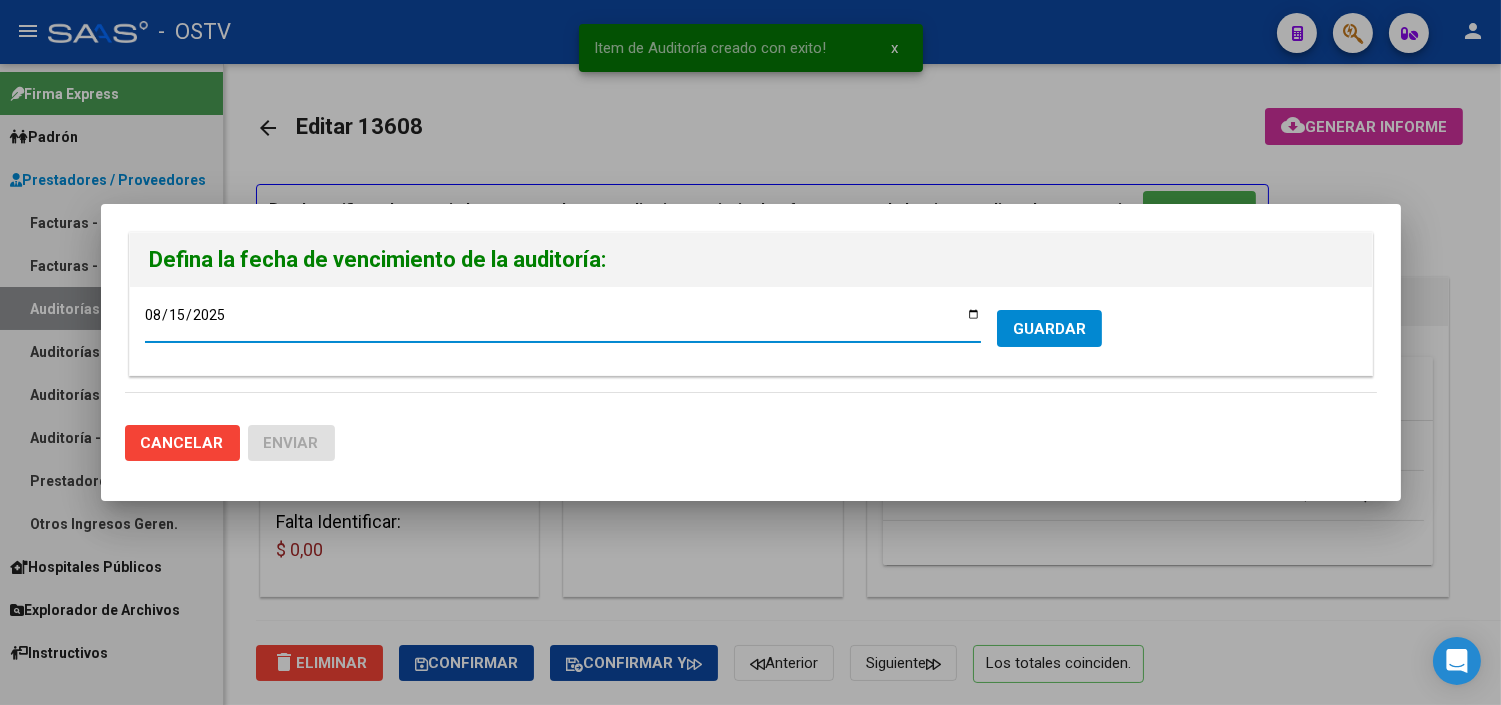 click on "GUARDAR" at bounding box center (1049, 328) 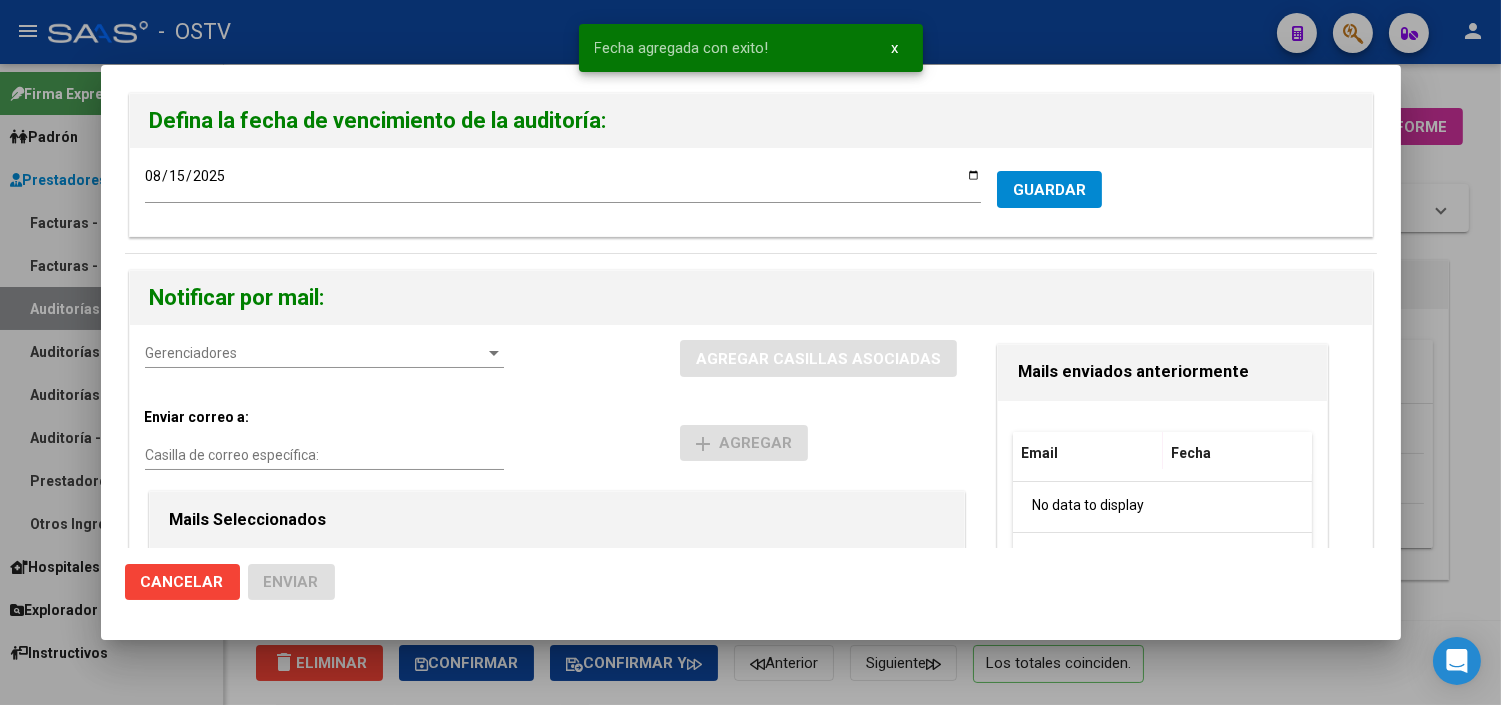 click on "Gerenciadores Gerenciadores AGREGAR CASILLAS ASOCIADAS Enviar correo a:    Casilla de correo específica:   add  Agregar  Mails Seleccionados Email Acciones No data to display  0 total   1  Mails enviados anteriormente Email Fecha No data to display  0 total   1" at bounding box center [751, 553] 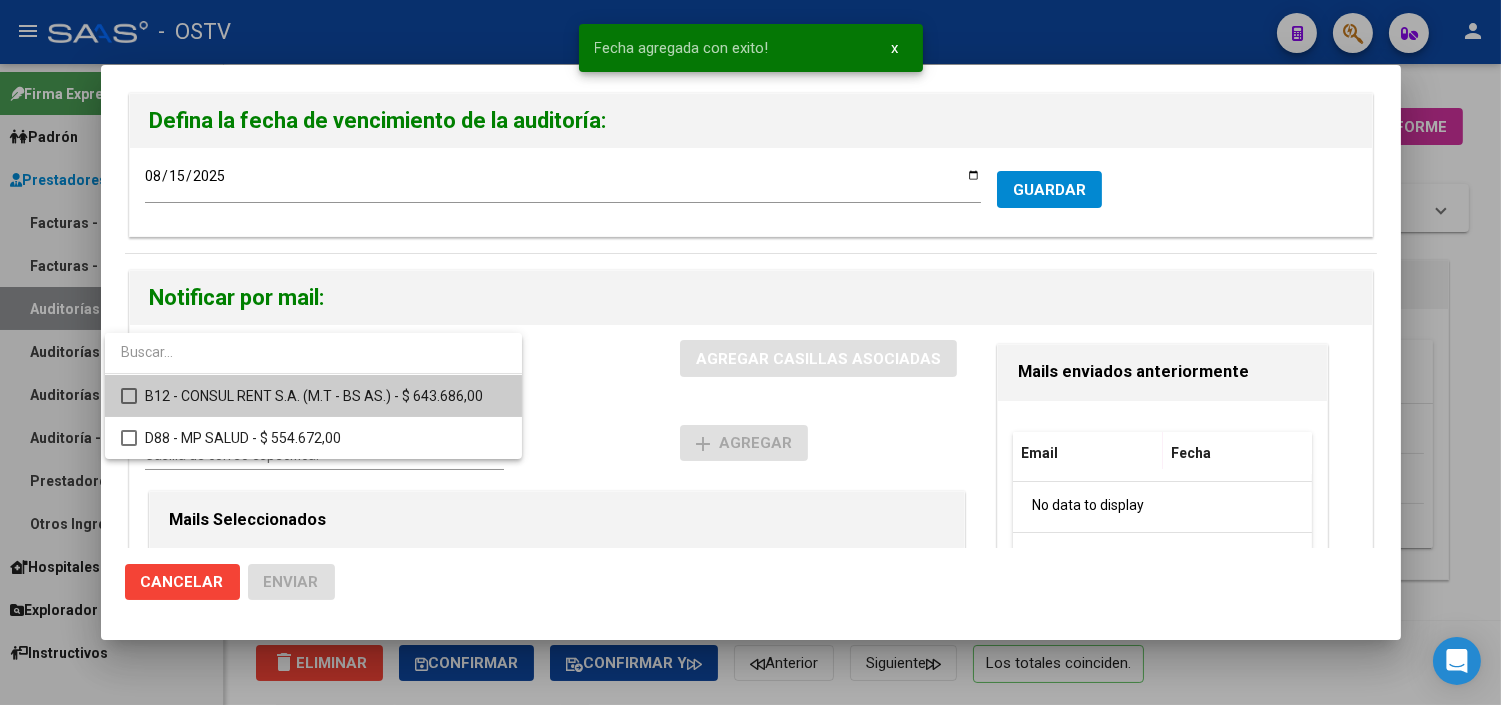 click on "B12 - CONSUL RENT S.A. (M.T - BS  AS.) - $ 643.686,00" at bounding box center (325, 396) 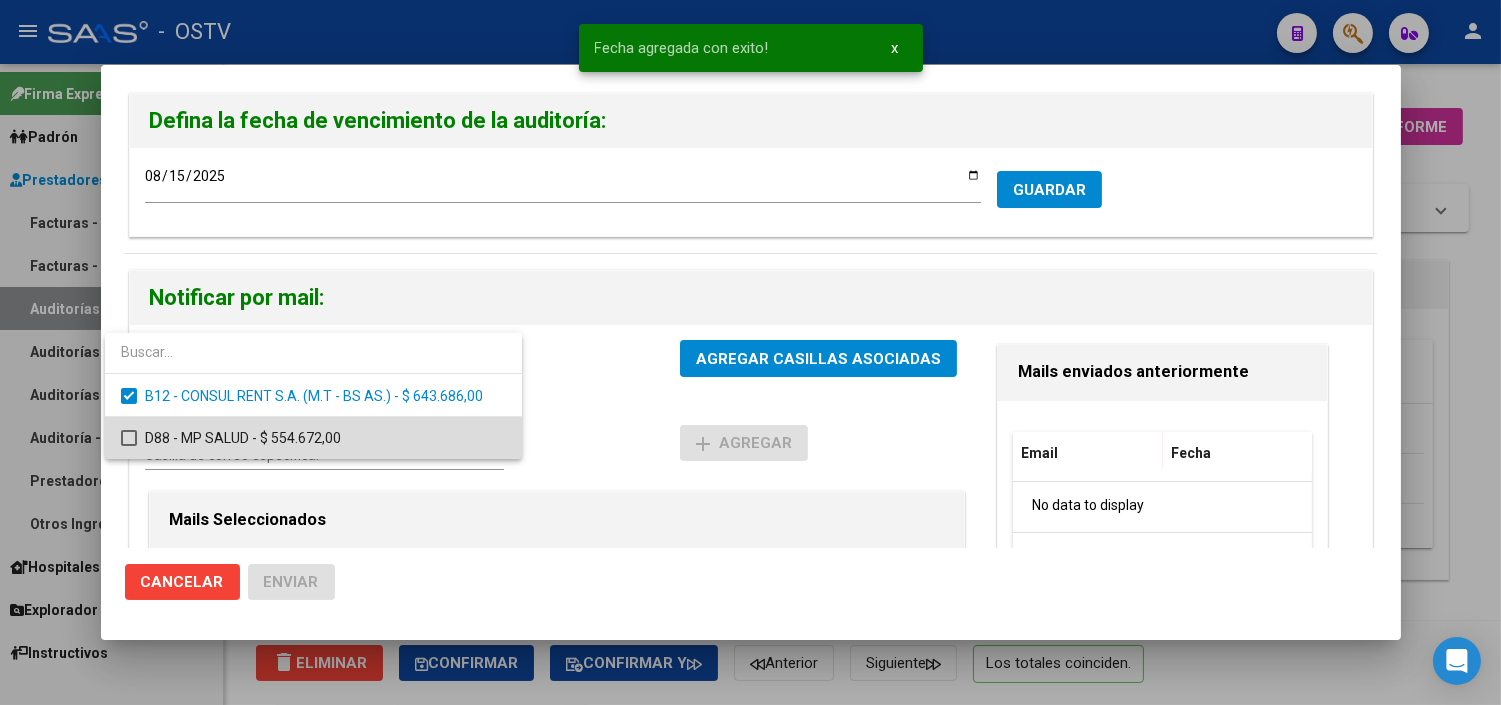 click on "D88 - MP SALUD - $ 554.672,00" at bounding box center (325, 438) 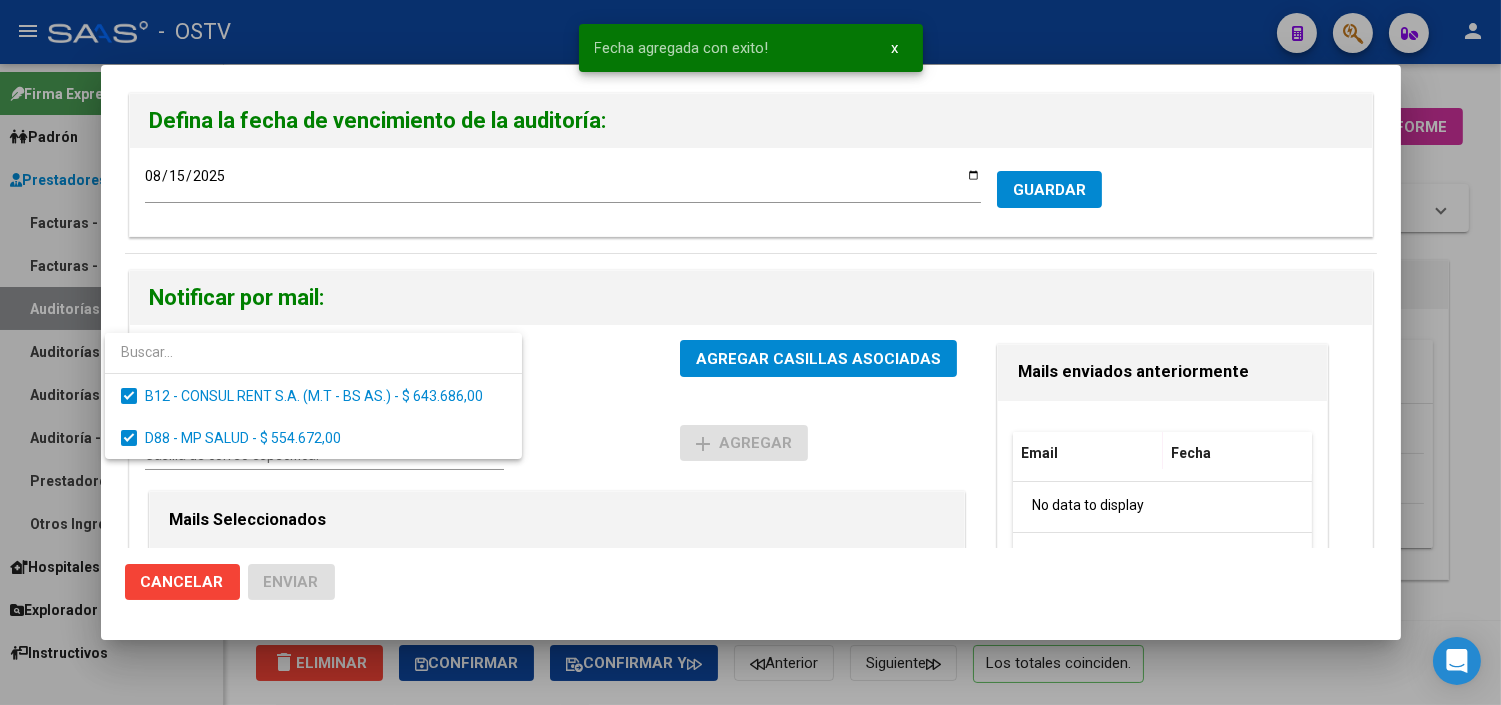 click at bounding box center [750, 352] 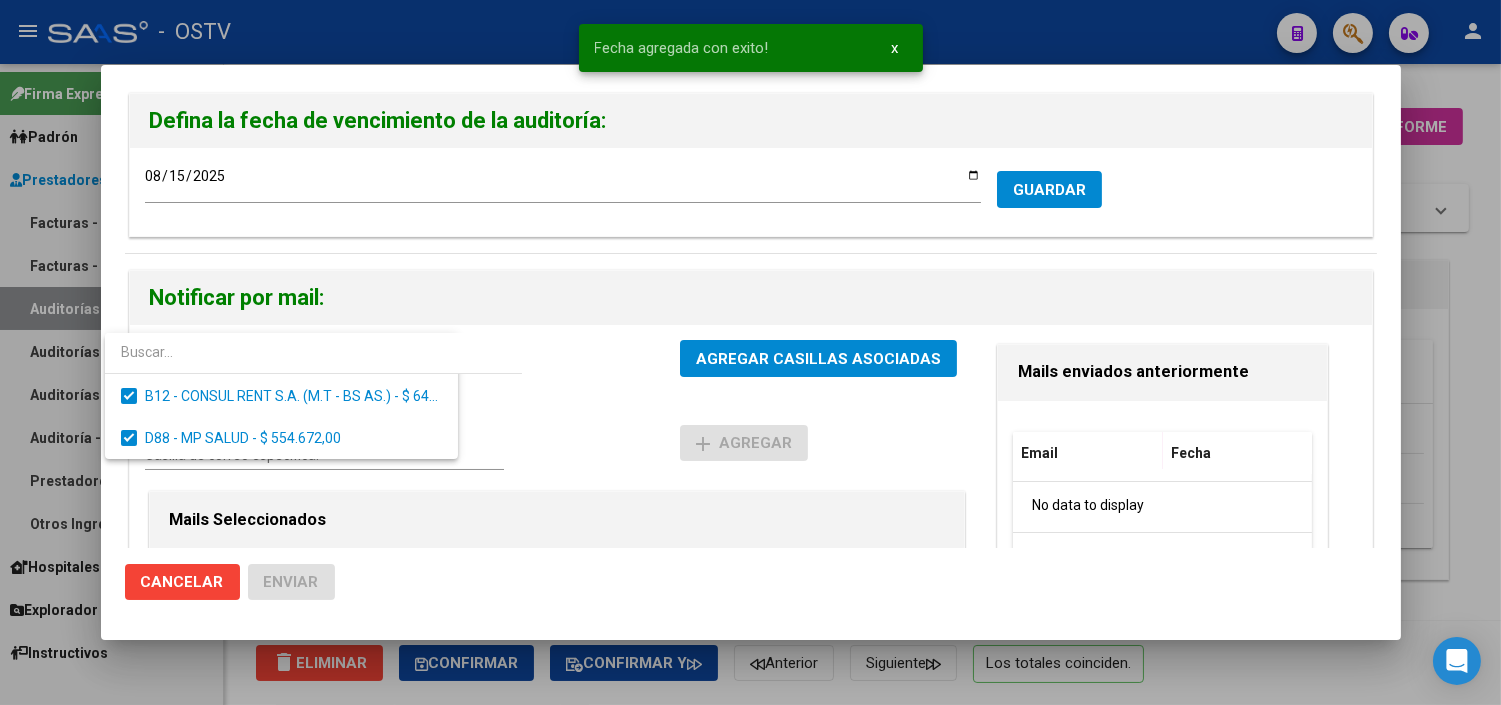 click on "AGREGAR CASILLAS ASOCIADAS" at bounding box center [818, 359] 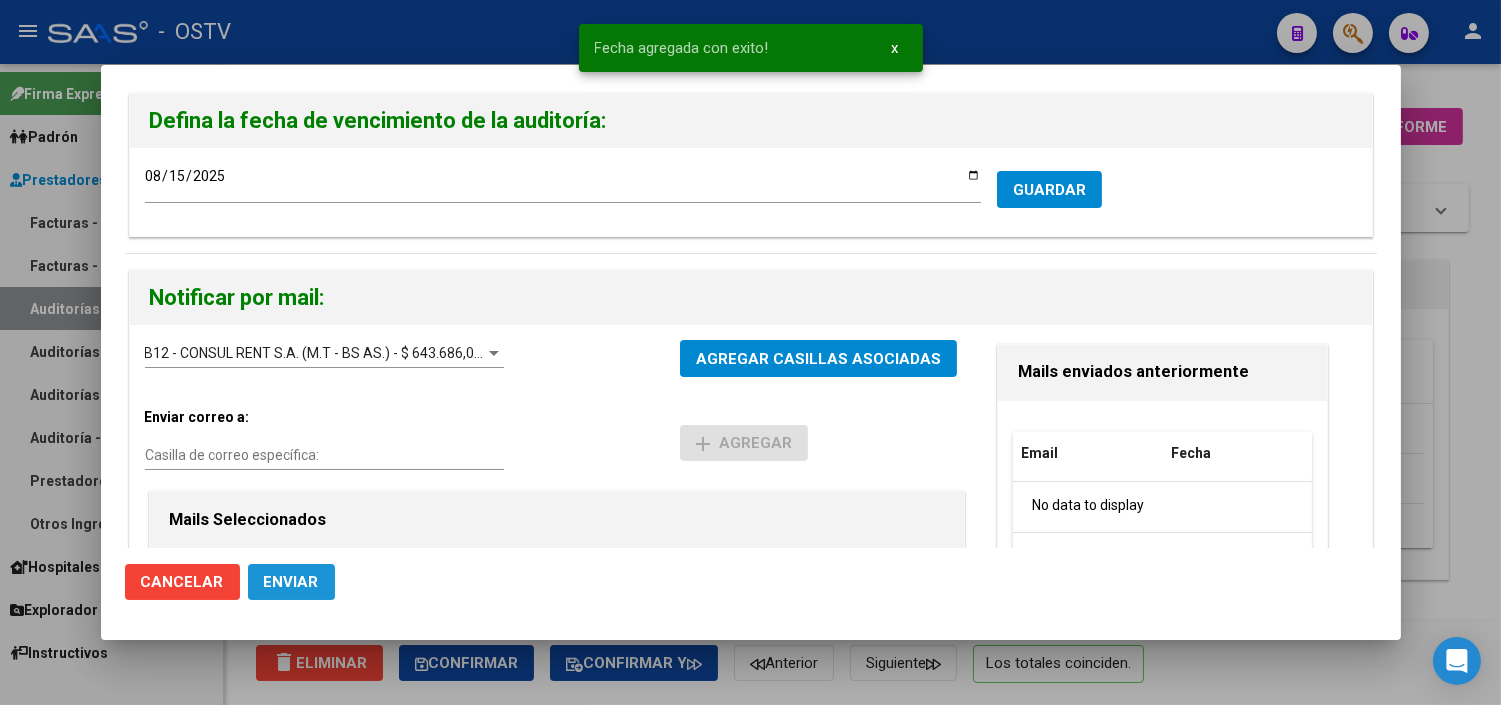 click on "Enviar" 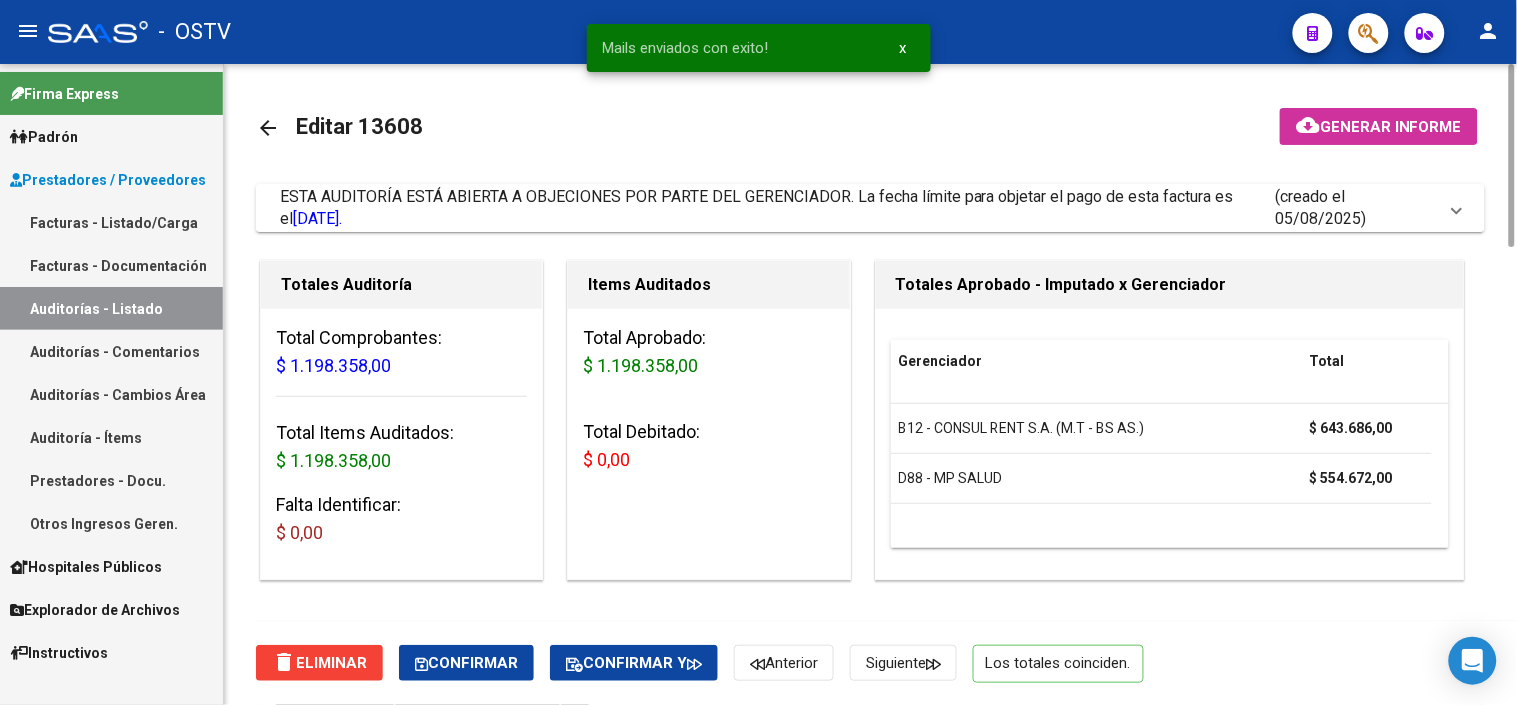 scroll, scrollTop: 666, scrollLeft: 0, axis: vertical 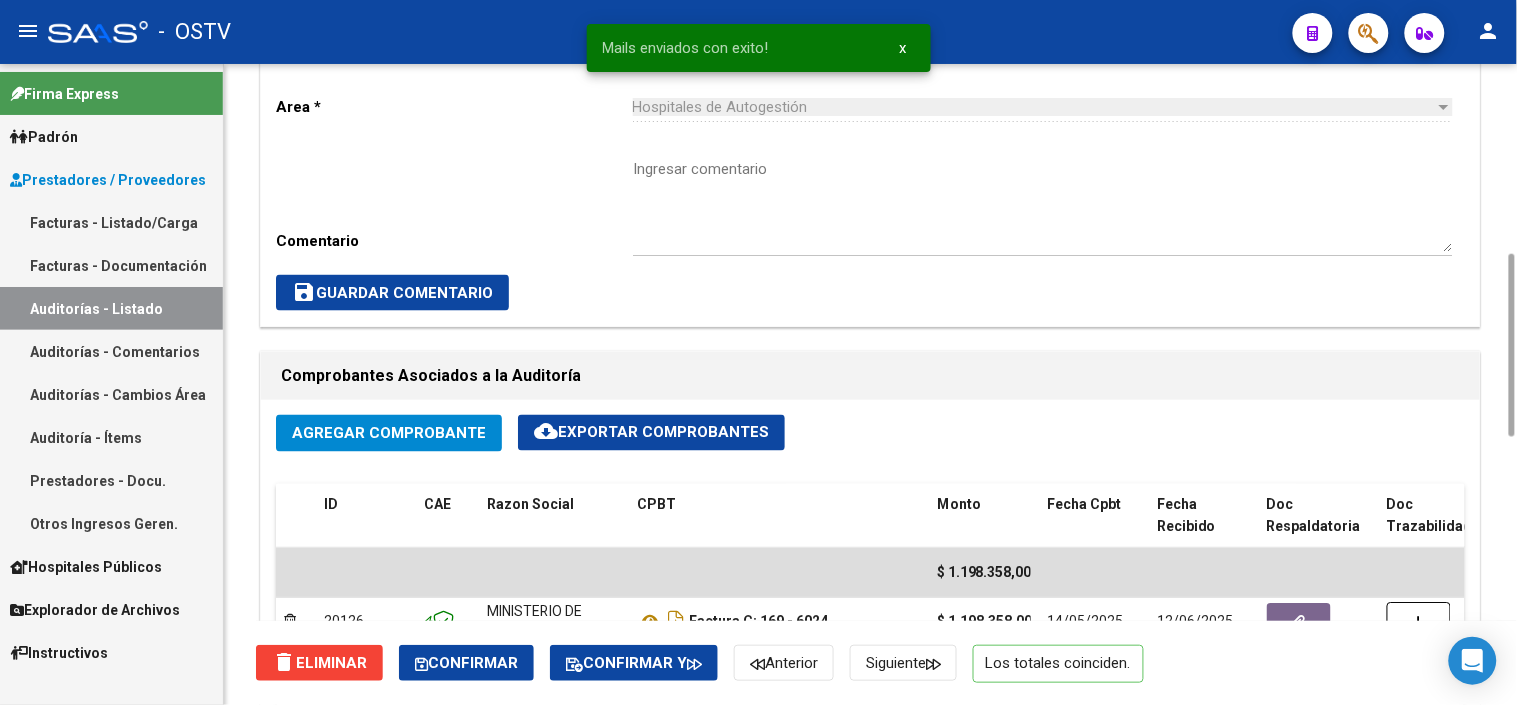 click on "Ingresar comentario" 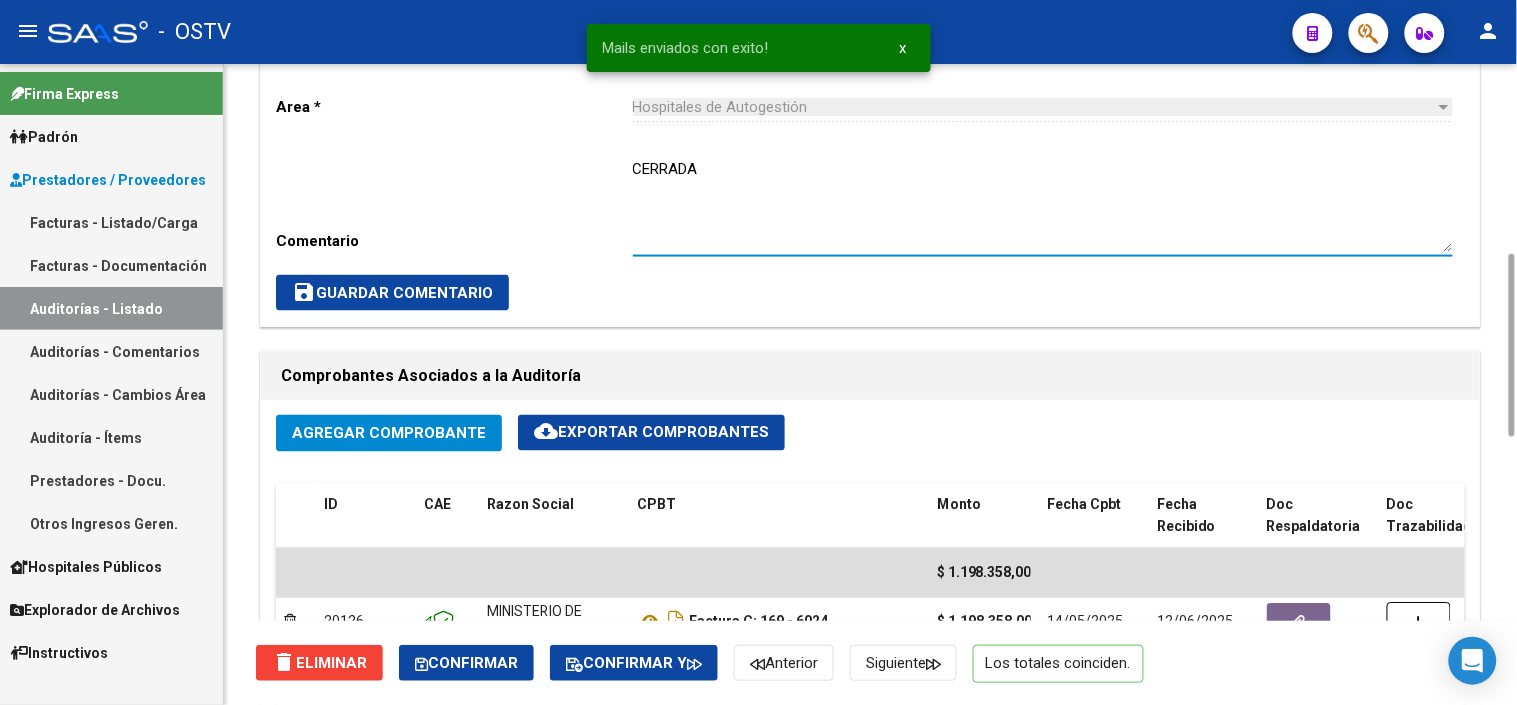 type on "CERRADA" 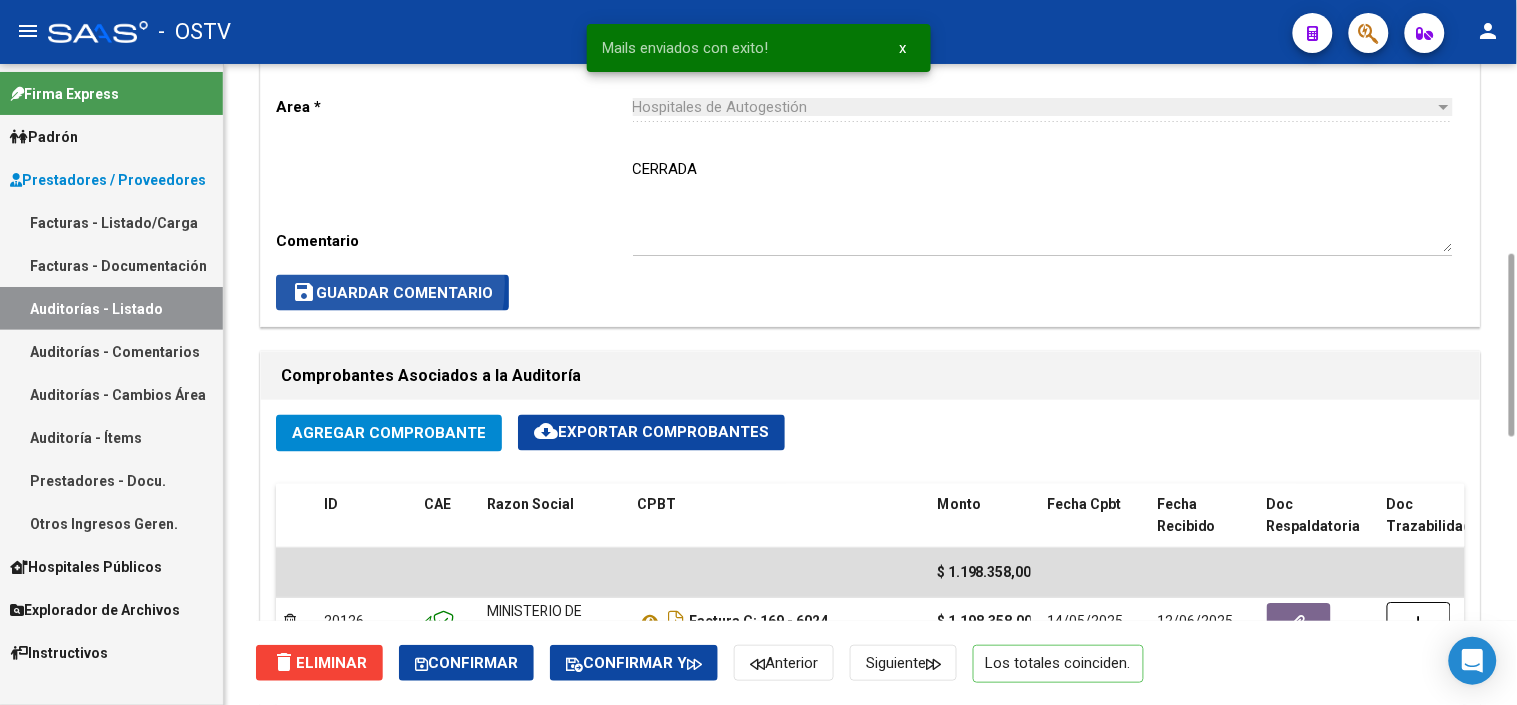 click on "save  Guardar Comentario" 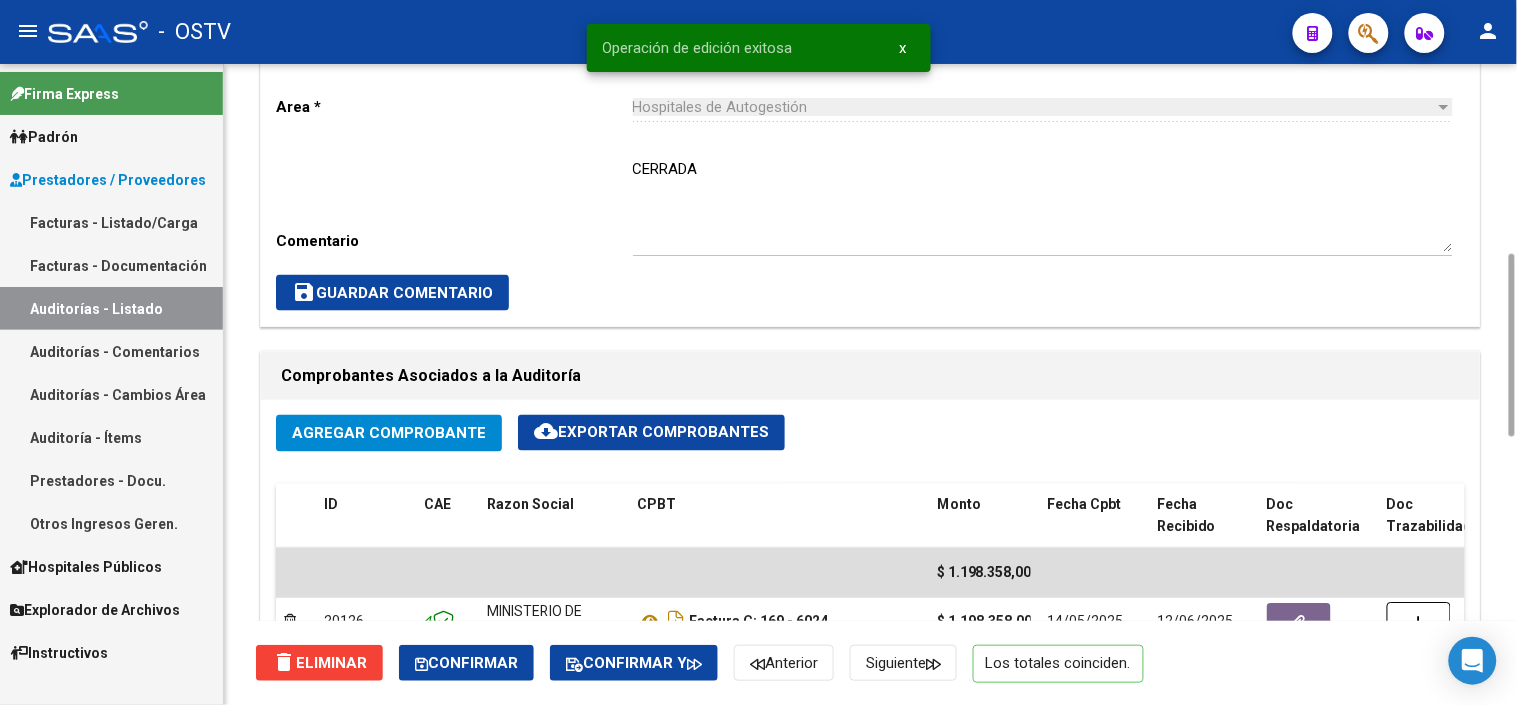 scroll, scrollTop: 0, scrollLeft: 0, axis: both 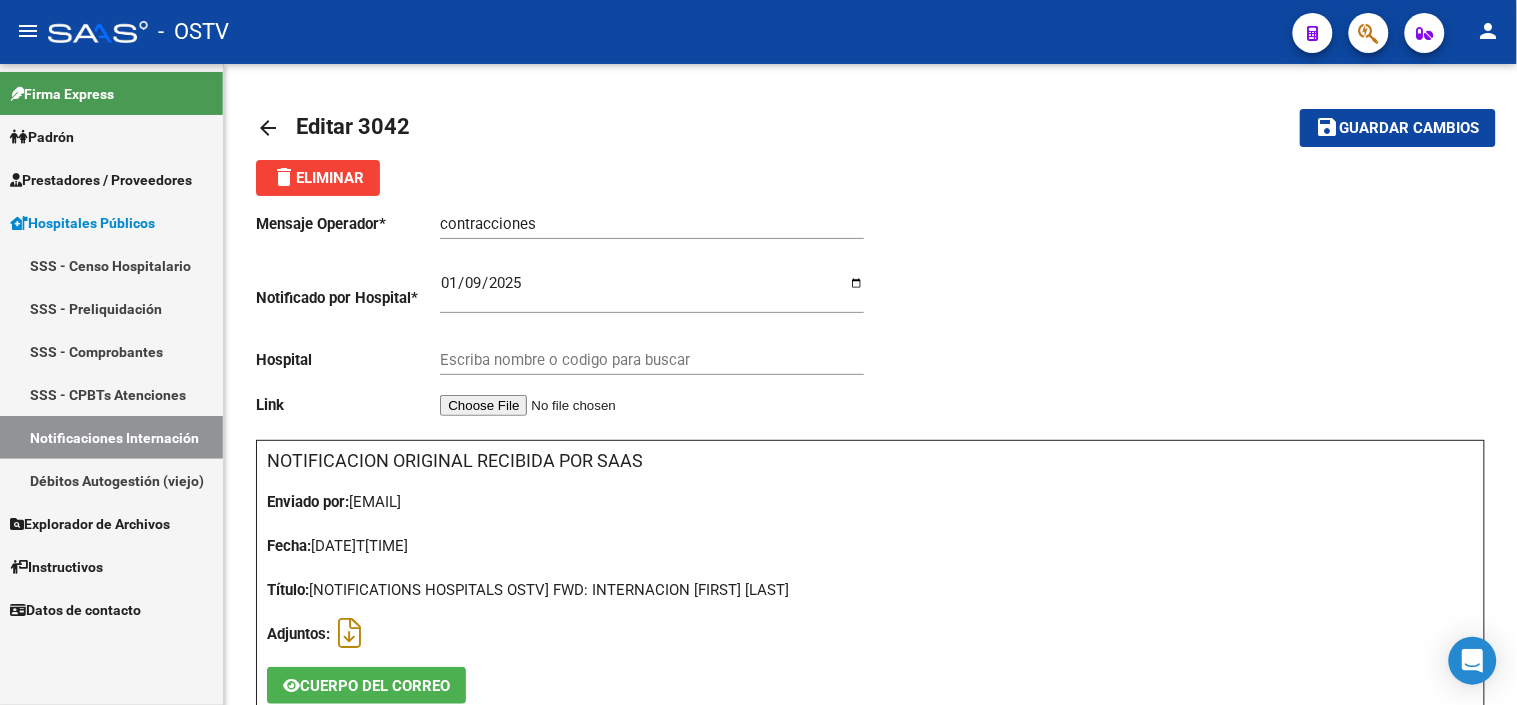 type on "HOSPITAL INTERZONAL GENERAL DE AGUDOS DR. FIORITO" 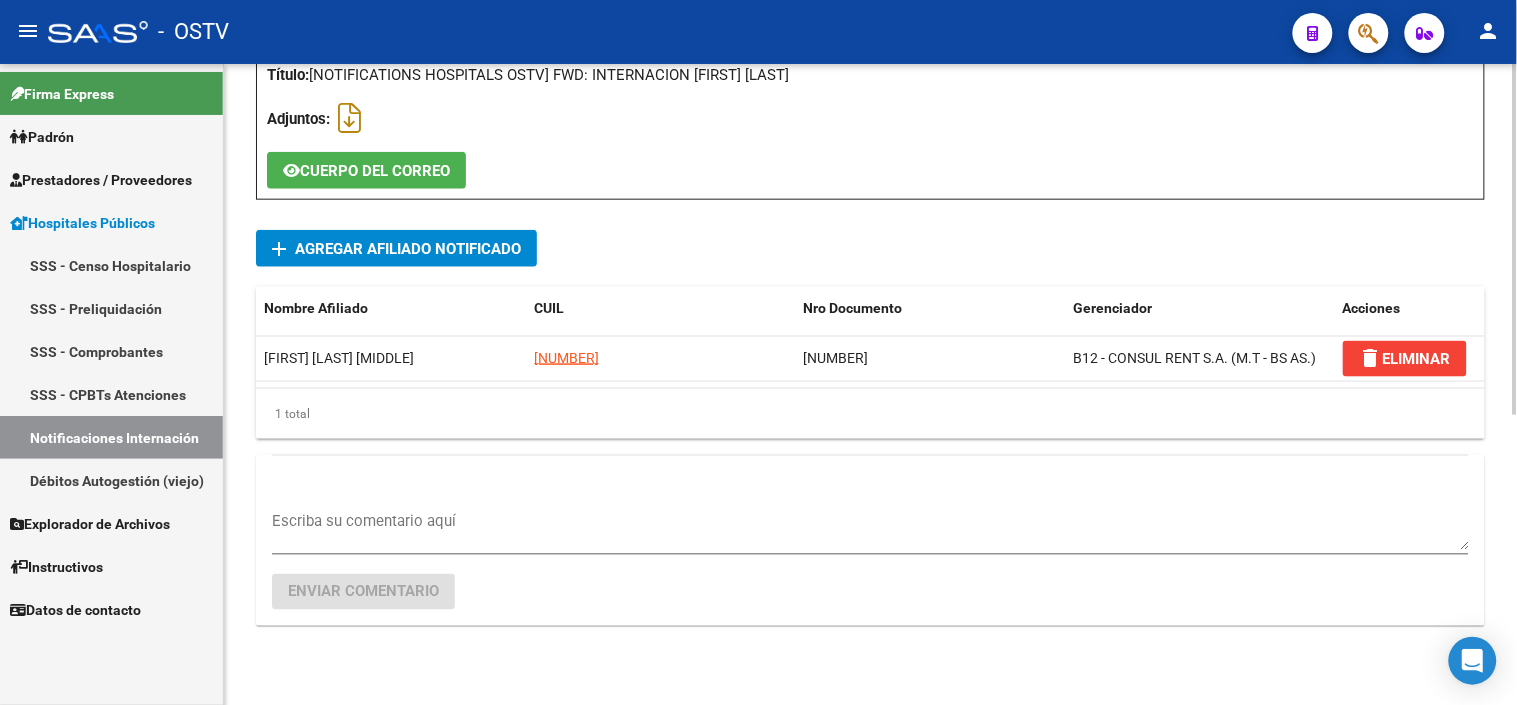 scroll, scrollTop: 533, scrollLeft: 0, axis: vertical 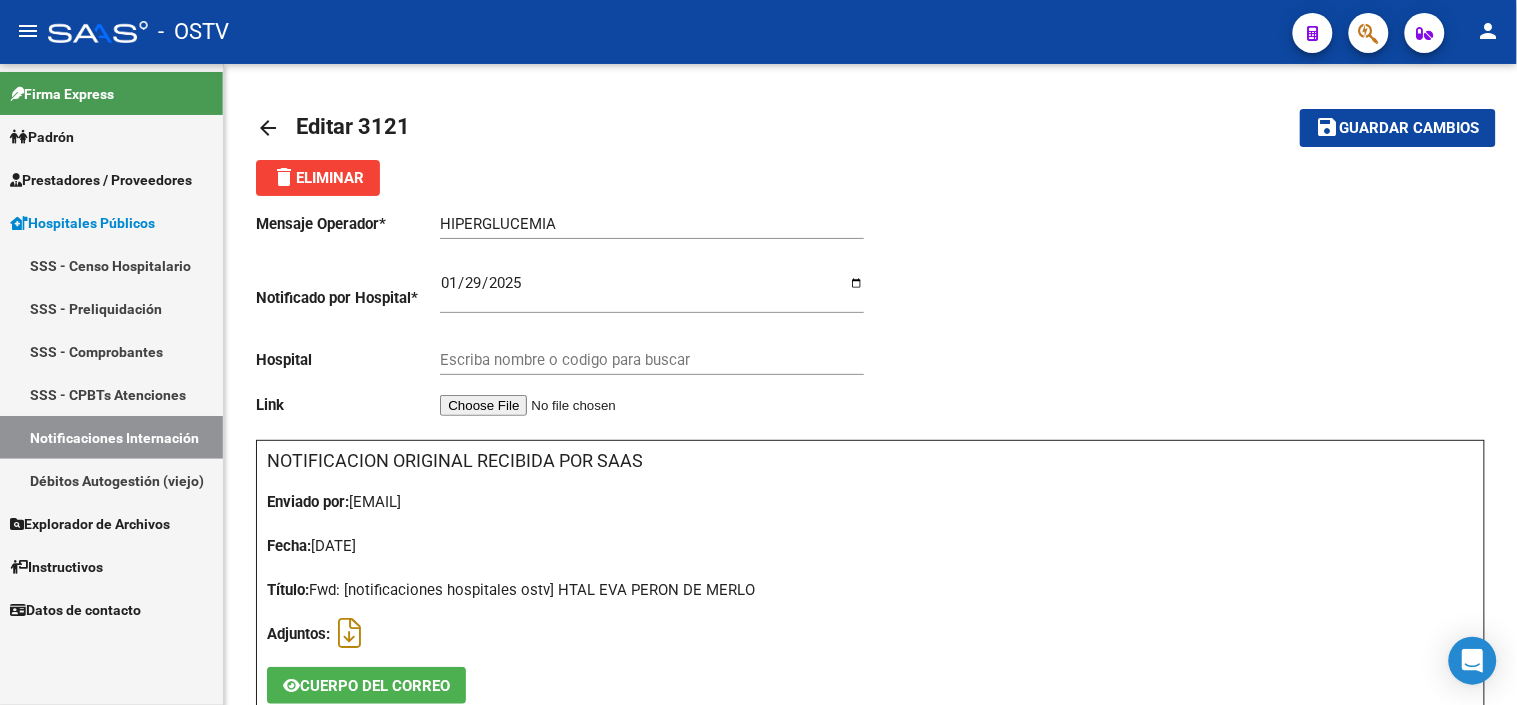 type on "HOSPITAL MUNICIPAL EVA PERON" 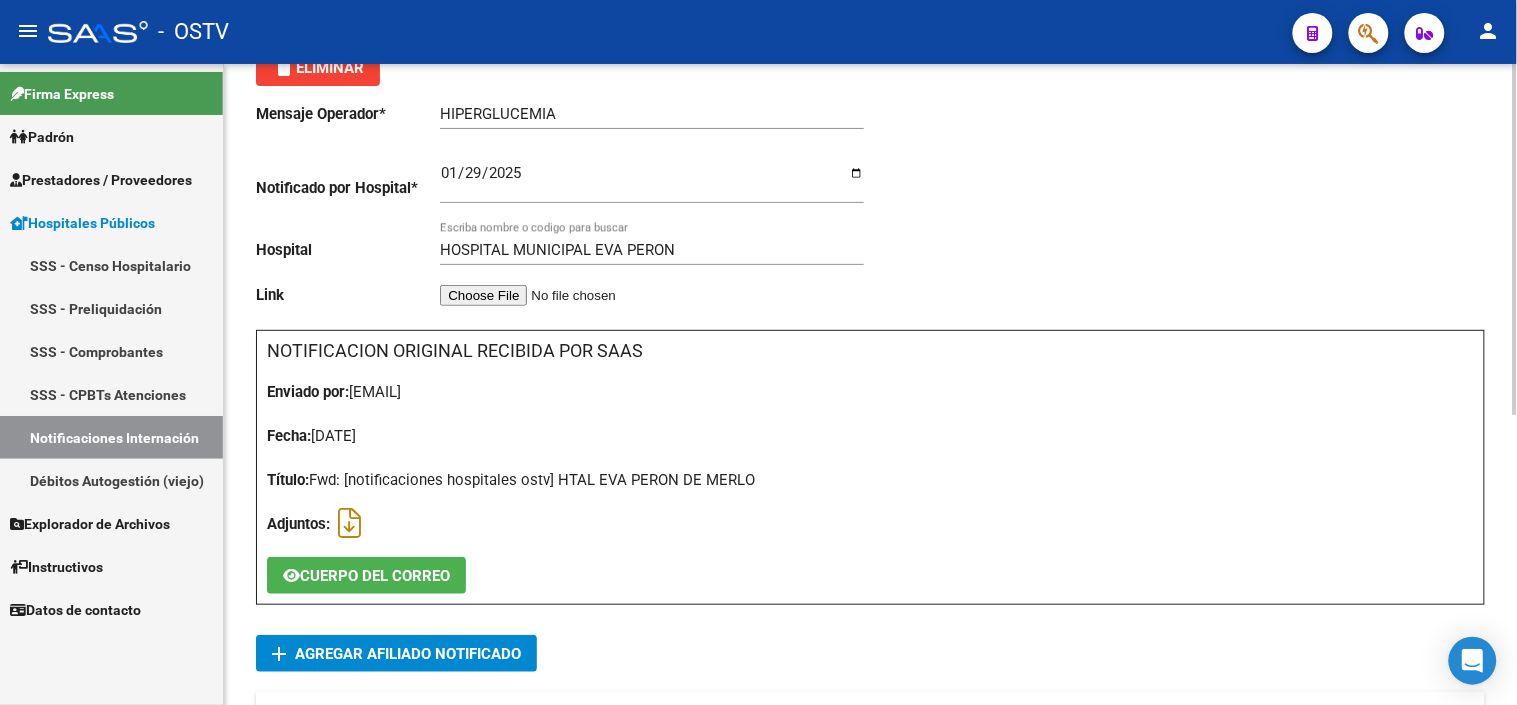 scroll, scrollTop: 222, scrollLeft: 0, axis: vertical 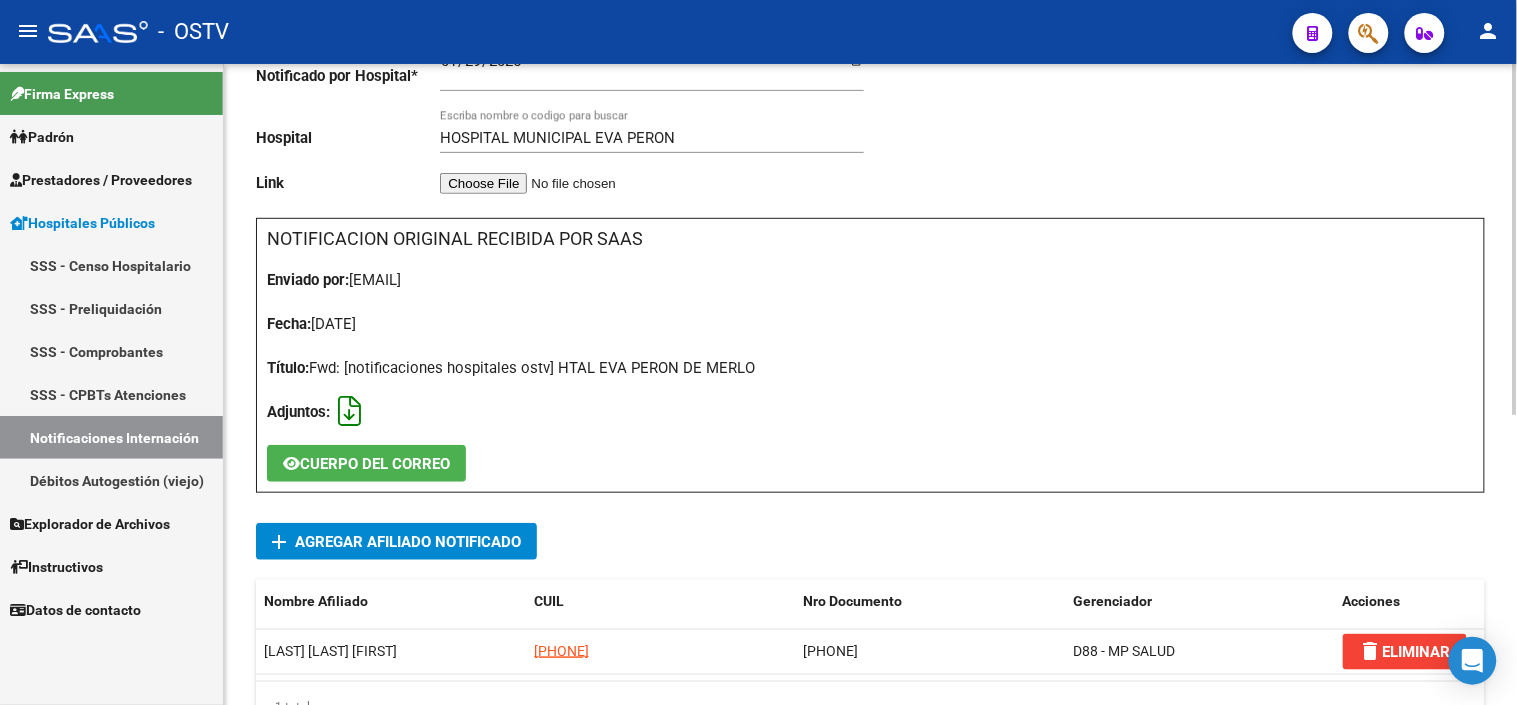 click 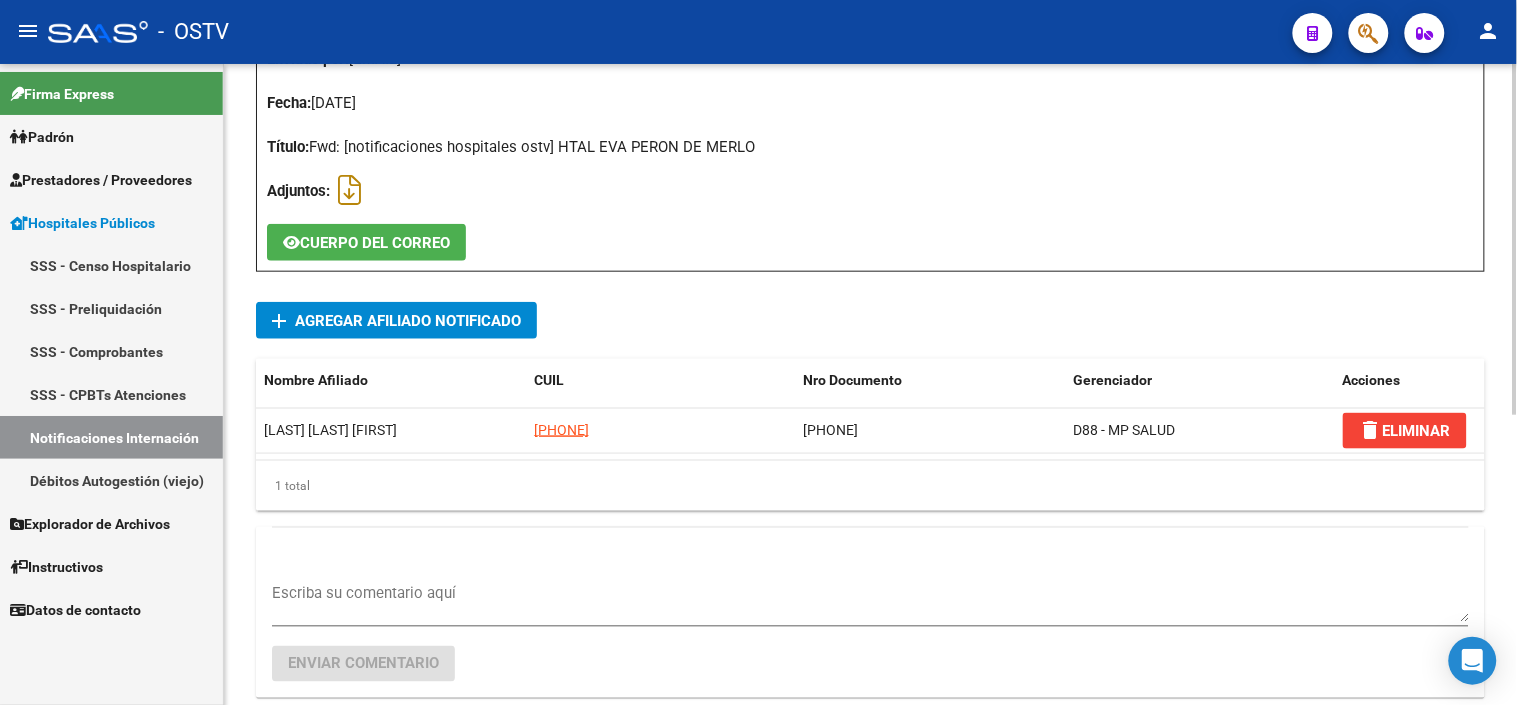 scroll, scrollTop: 444, scrollLeft: 0, axis: vertical 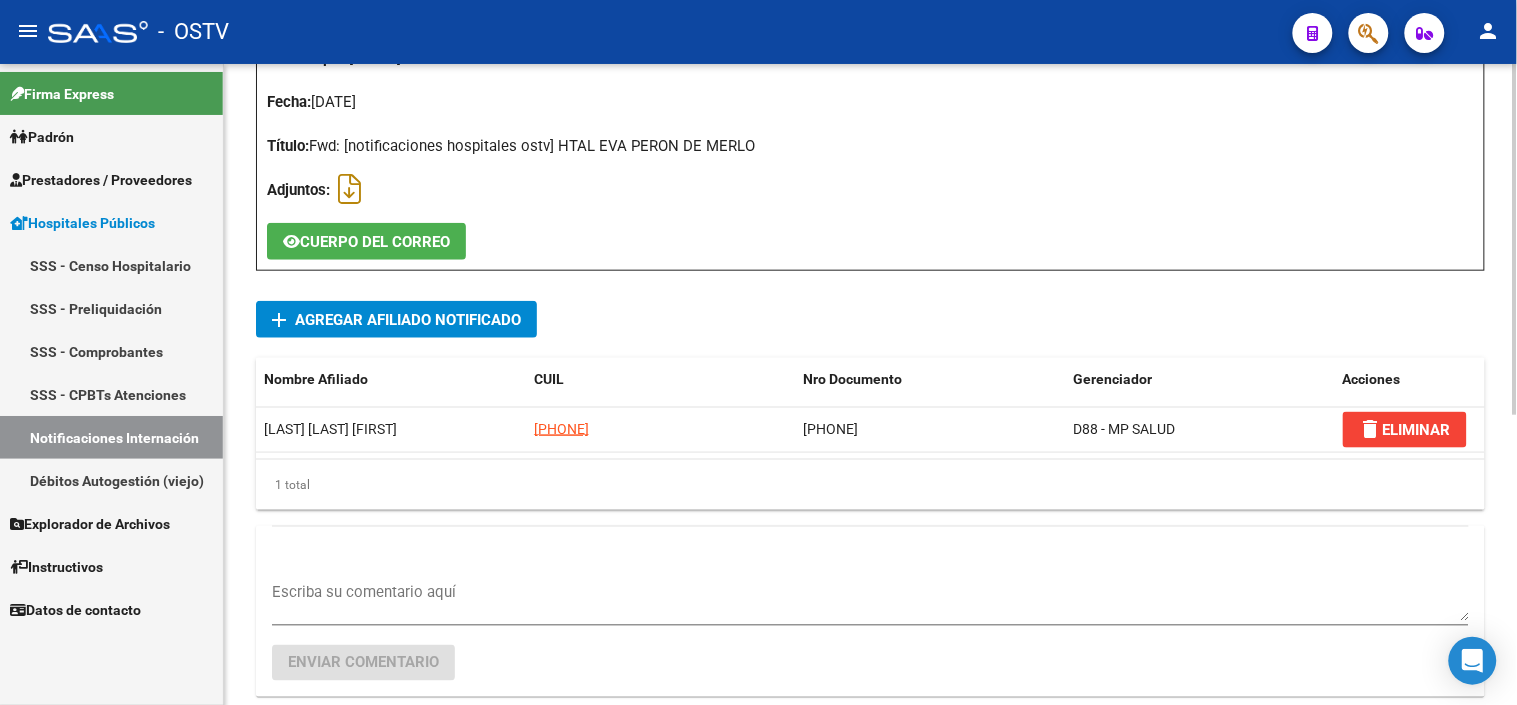click on "CUERPO DEL CORREO" 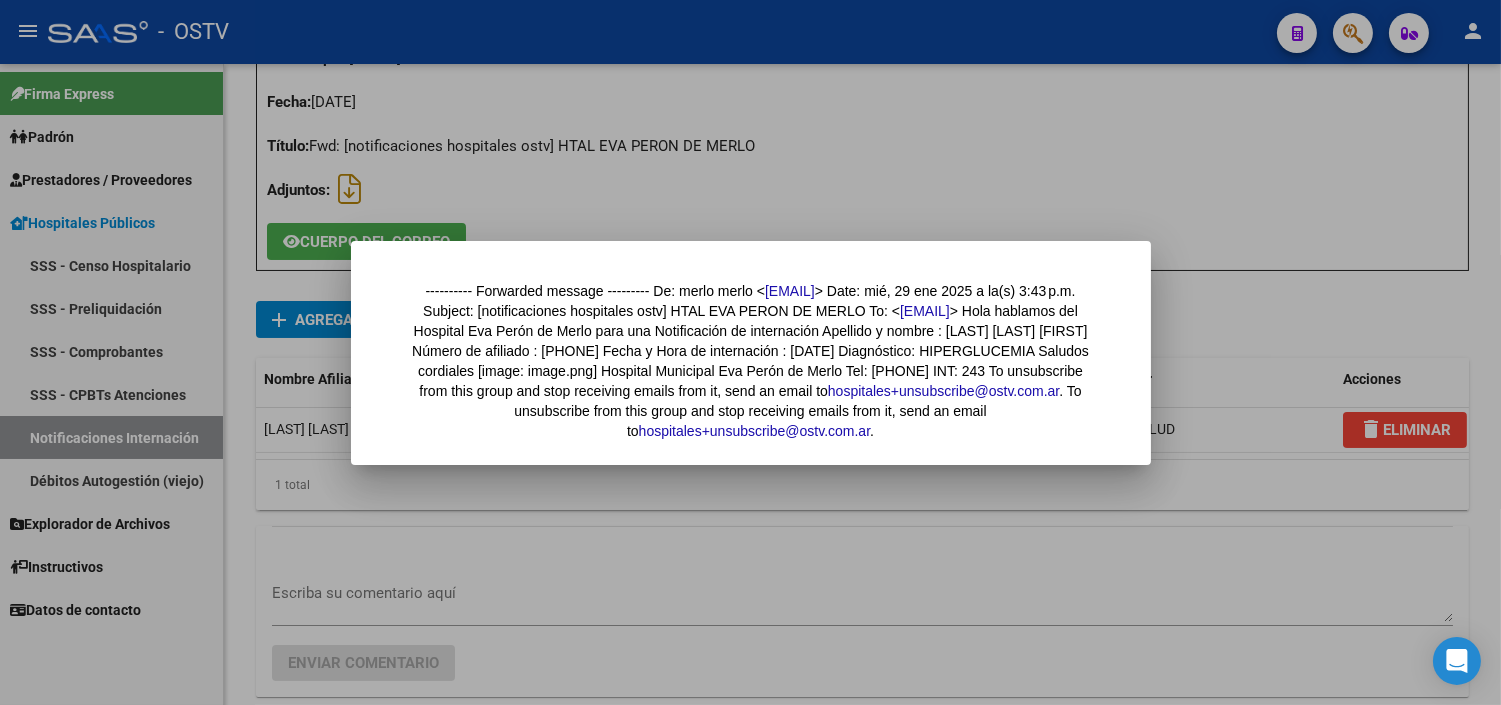 click at bounding box center (750, 352) 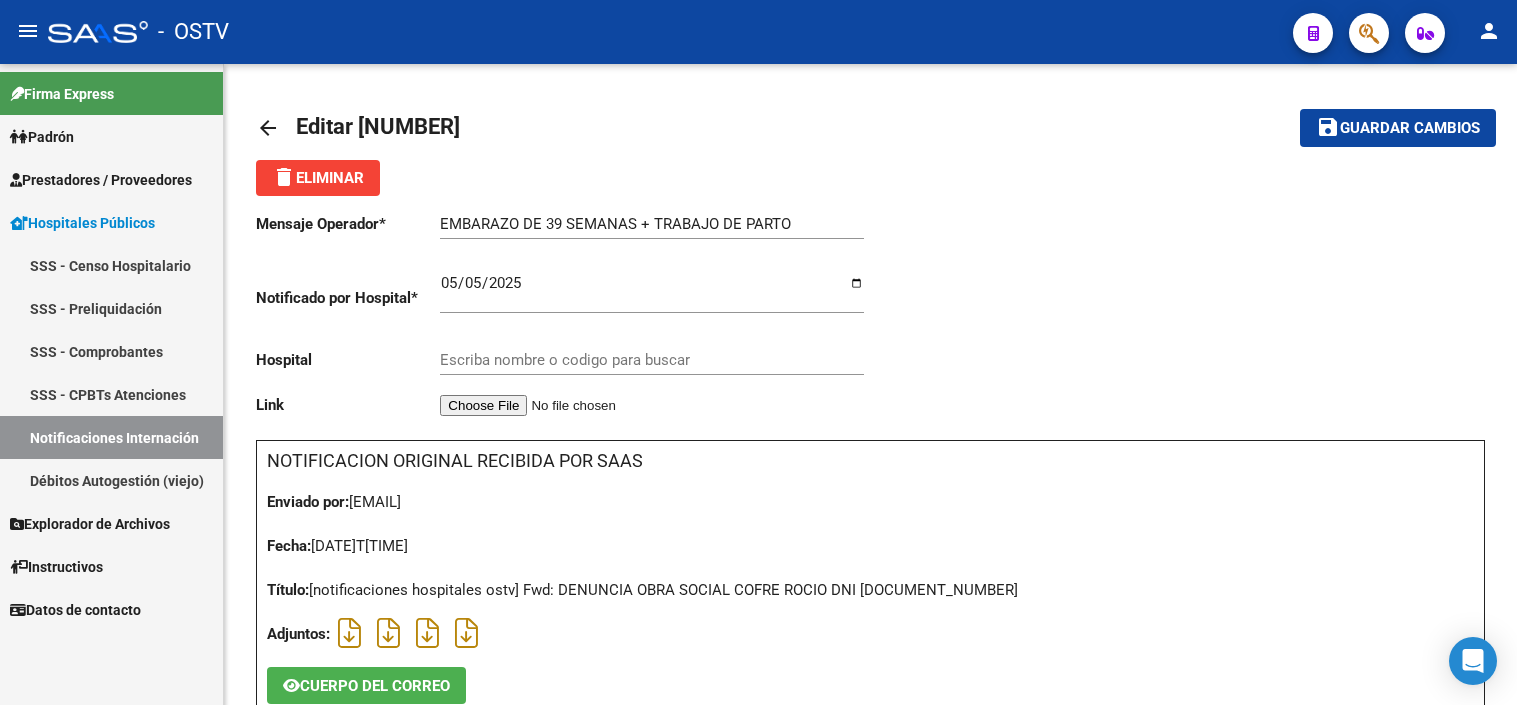 scroll, scrollTop: 0, scrollLeft: 0, axis: both 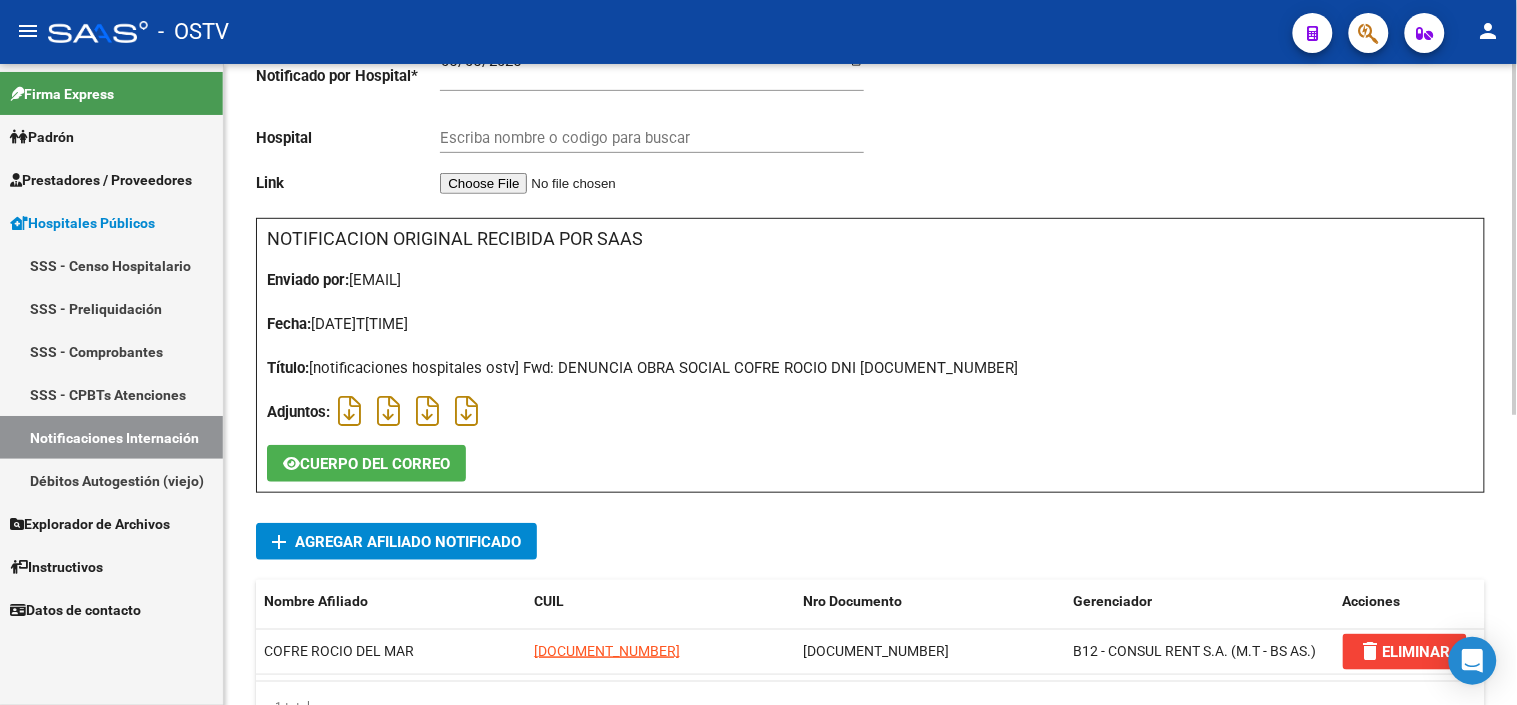 click on "CUERPO DEL CORREO" 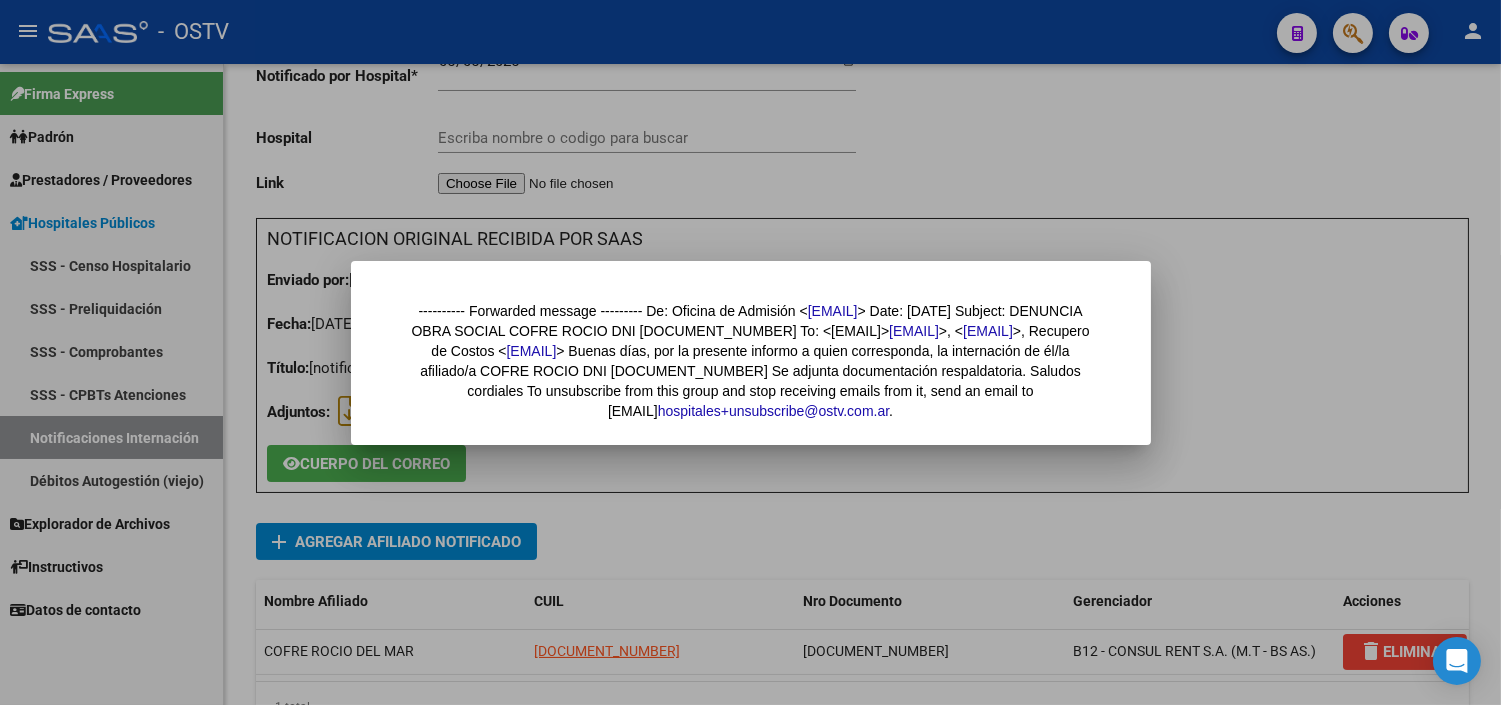 click at bounding box center (750, 352) 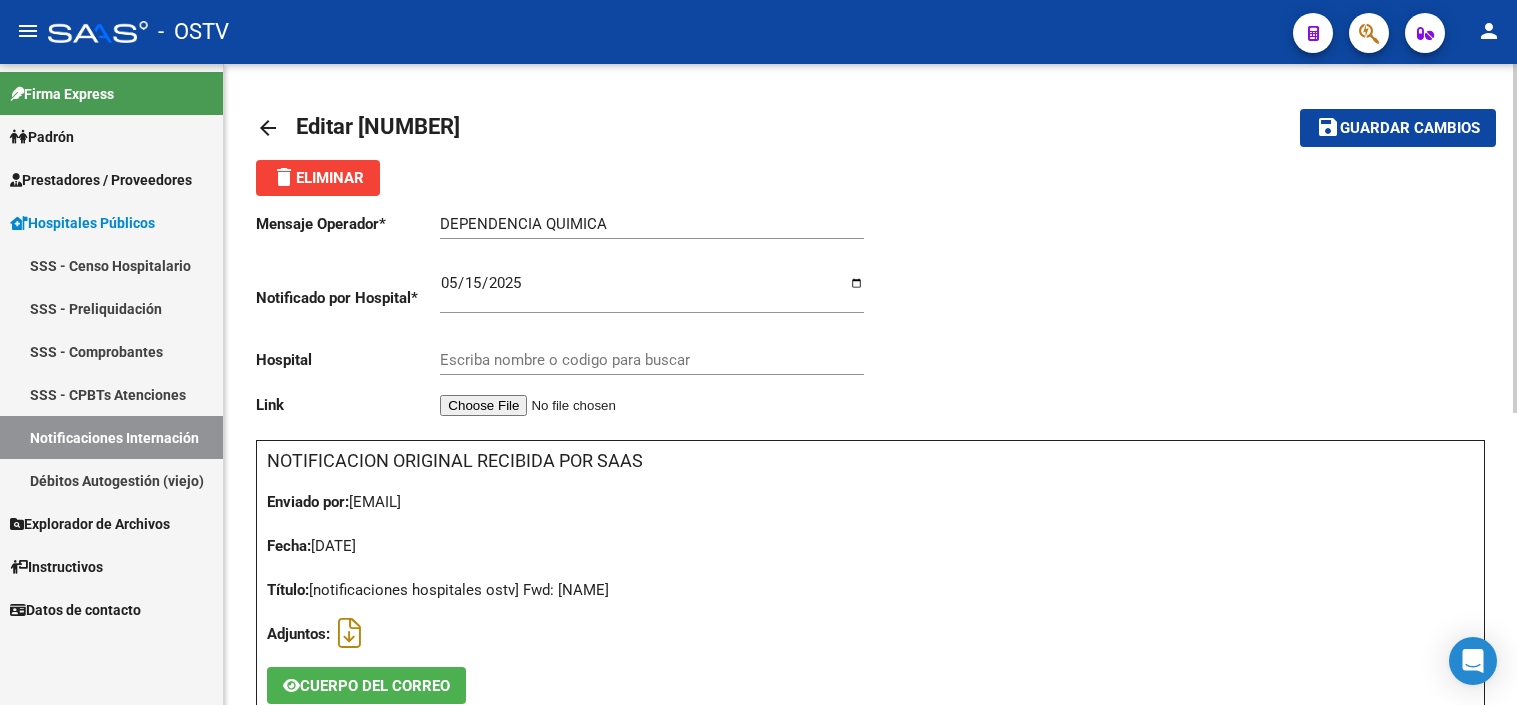 scroll, scrollTop: 0, scrollLeft: 0, axis: both 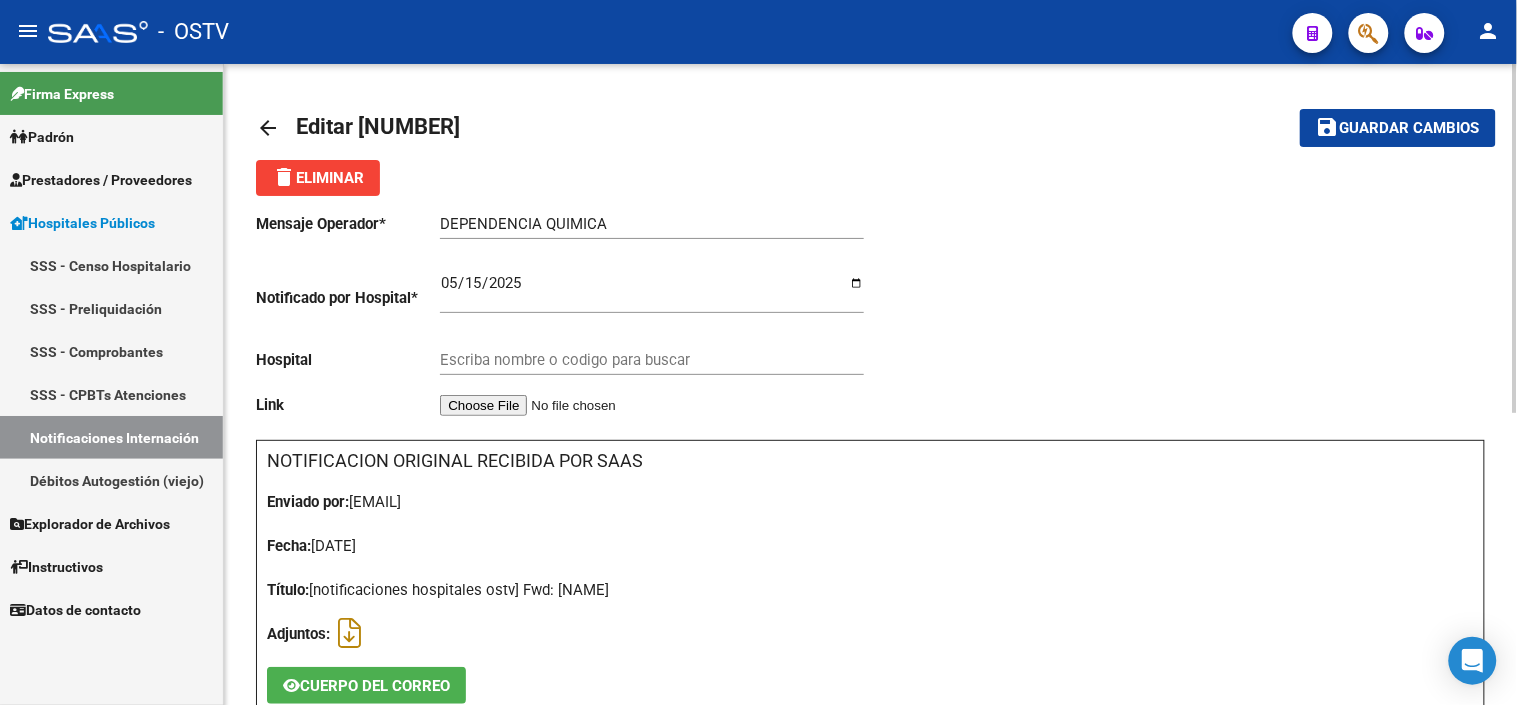 click on "arrow_back" 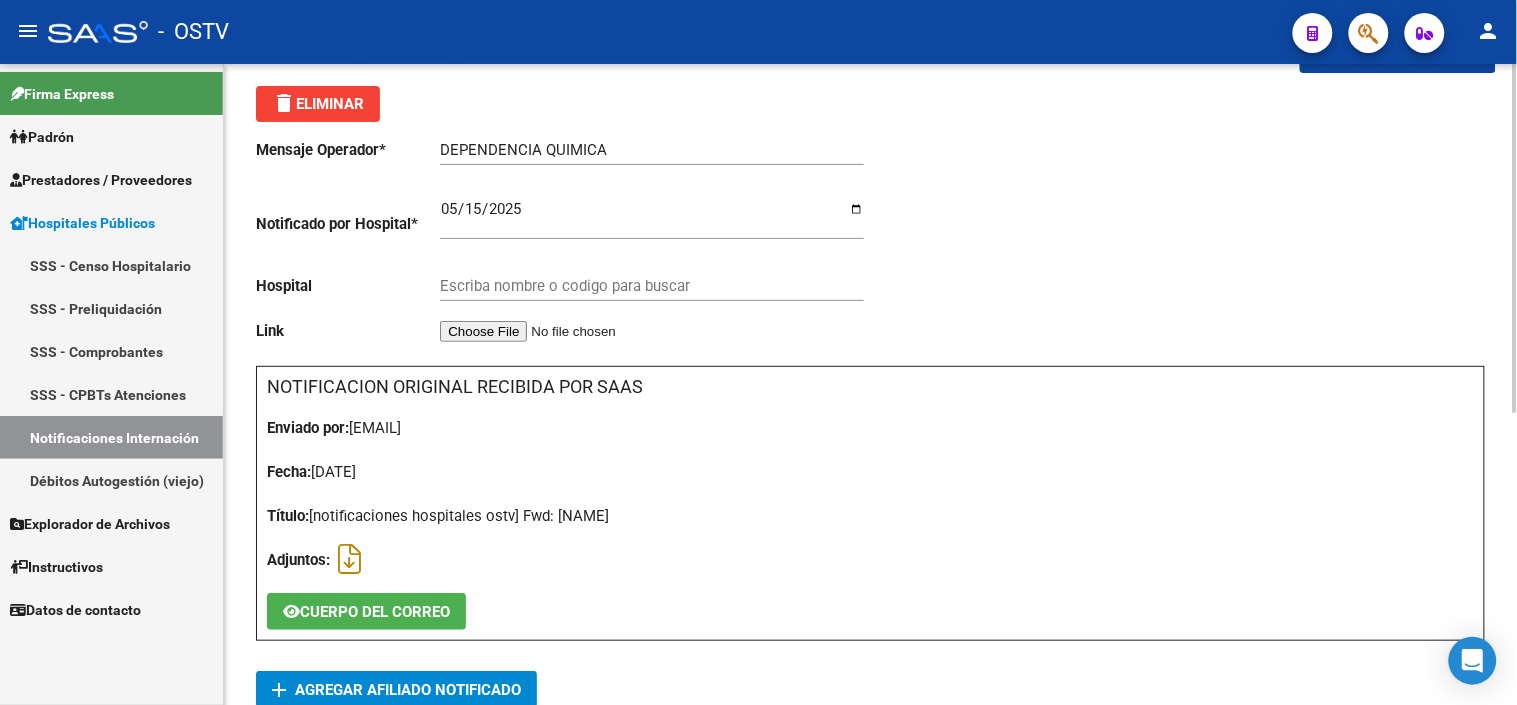 scroll, scrollTop: 444, scrollLeft: 0, axis: vertical 